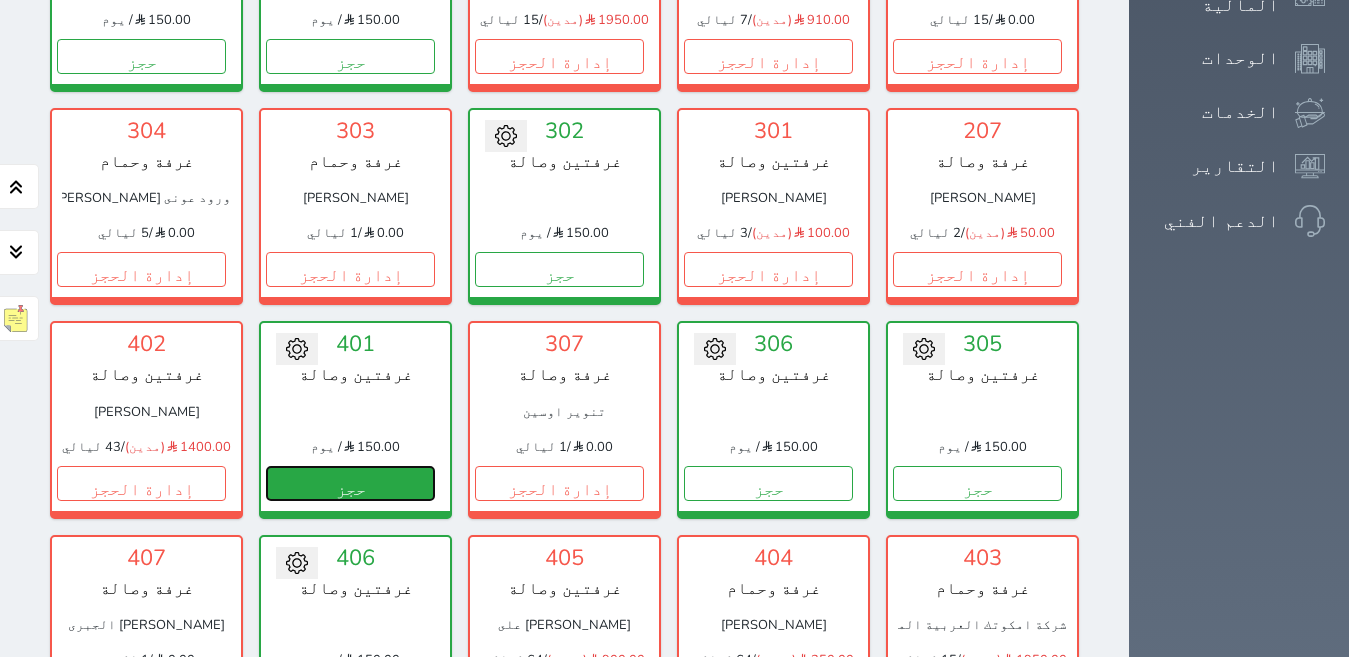 click on "حجز" at bounding box center (350, 483) 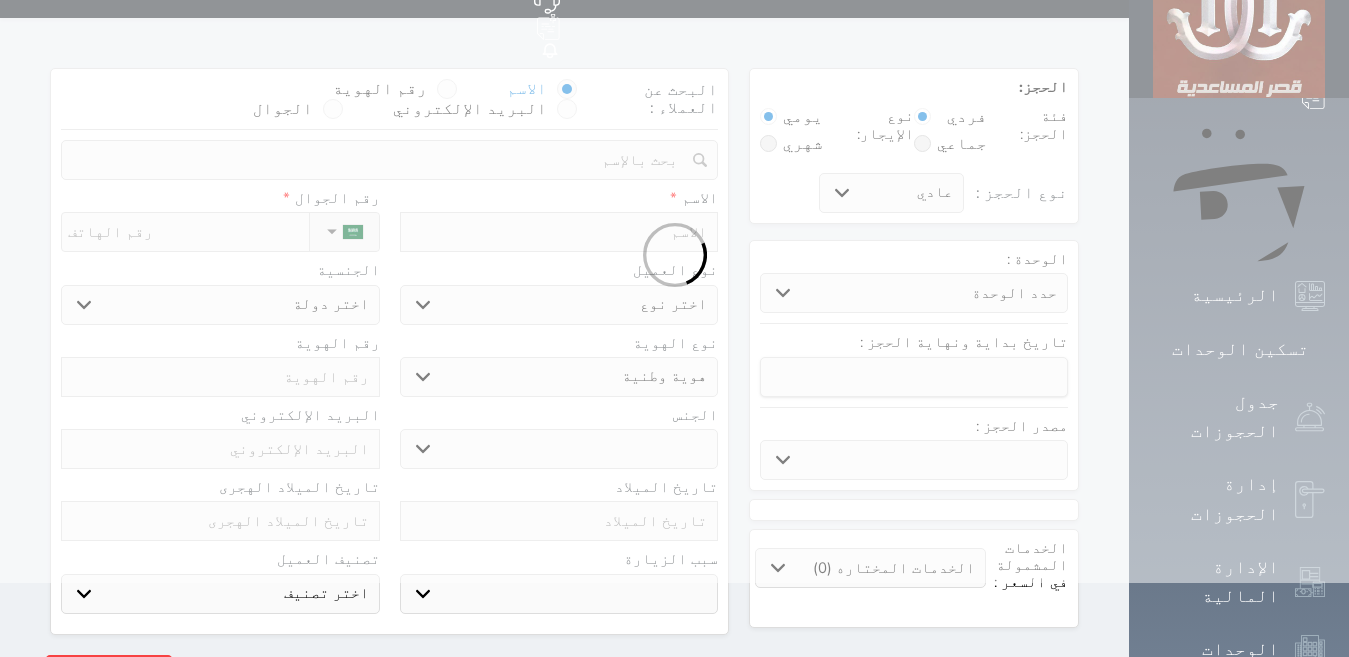 scroll, scrollTop: 0, scrollLeft: 0, axis: both 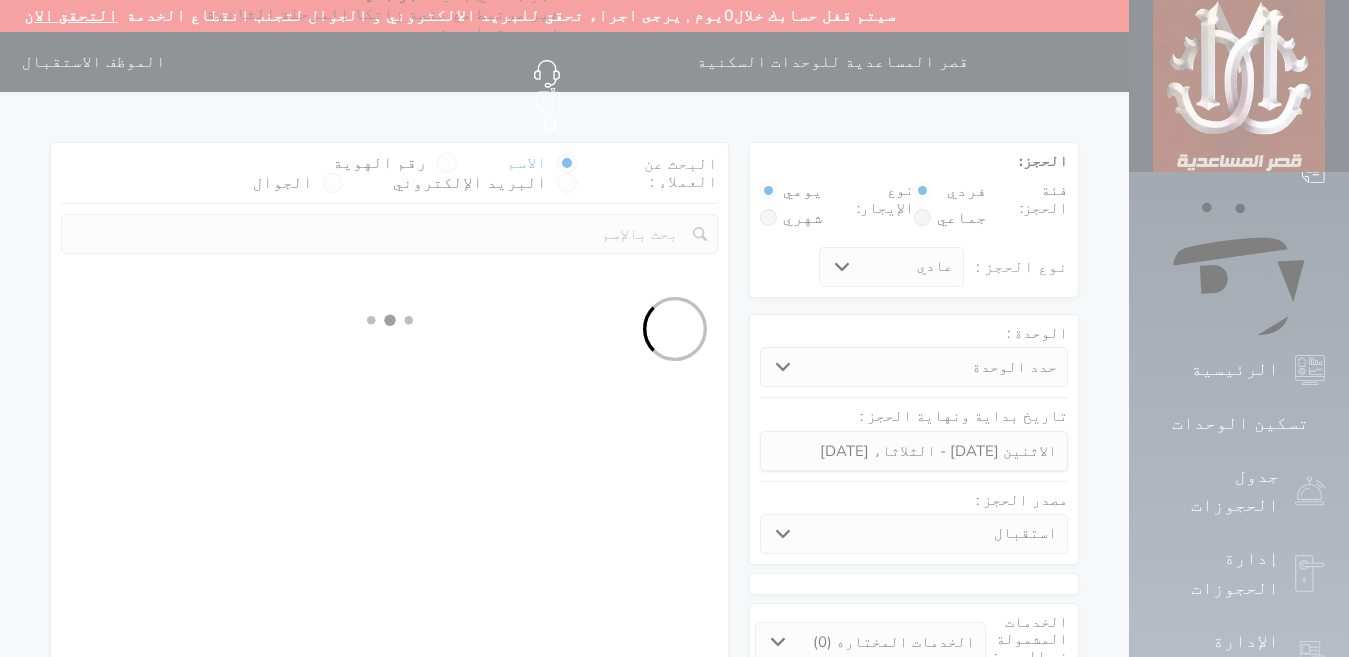 select 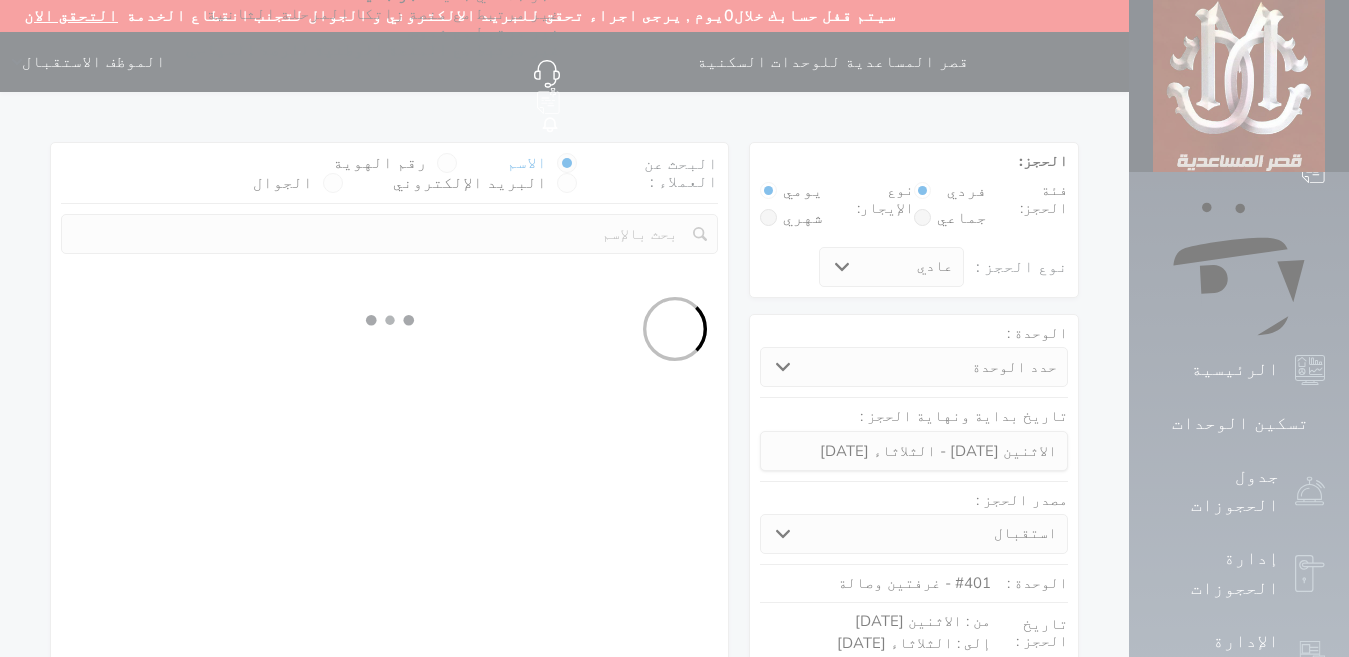 select on "1" 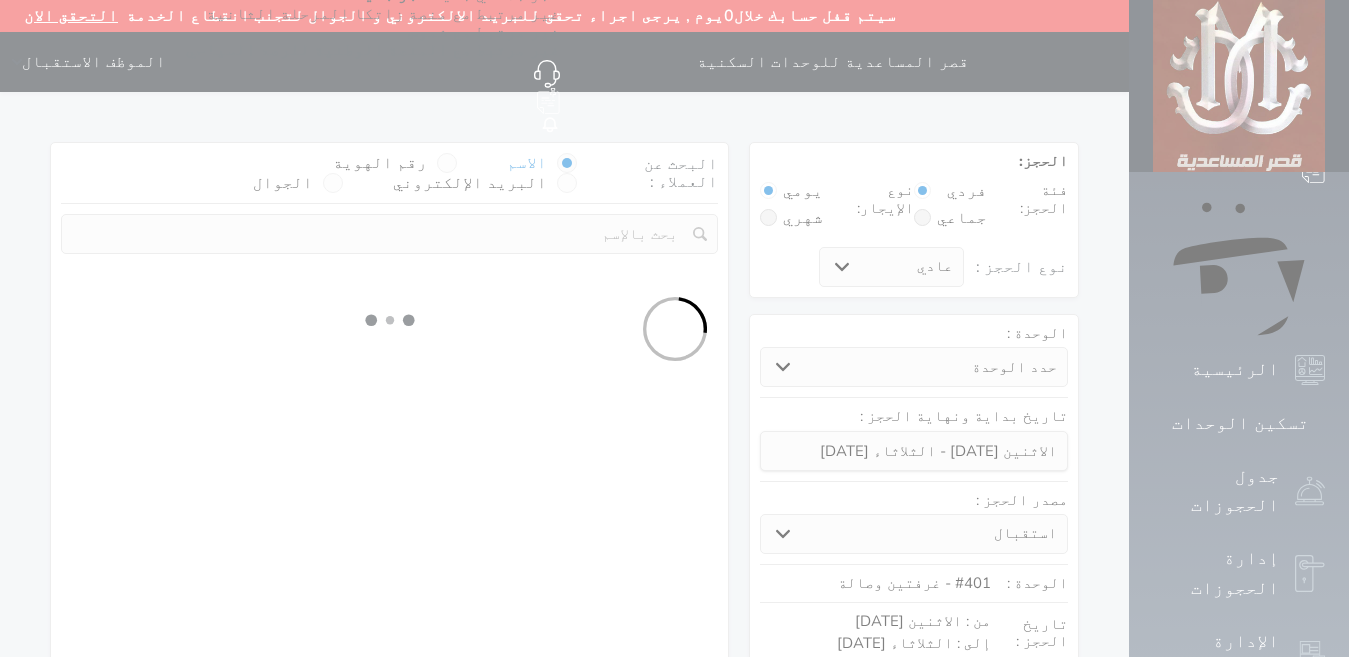 select on "113" 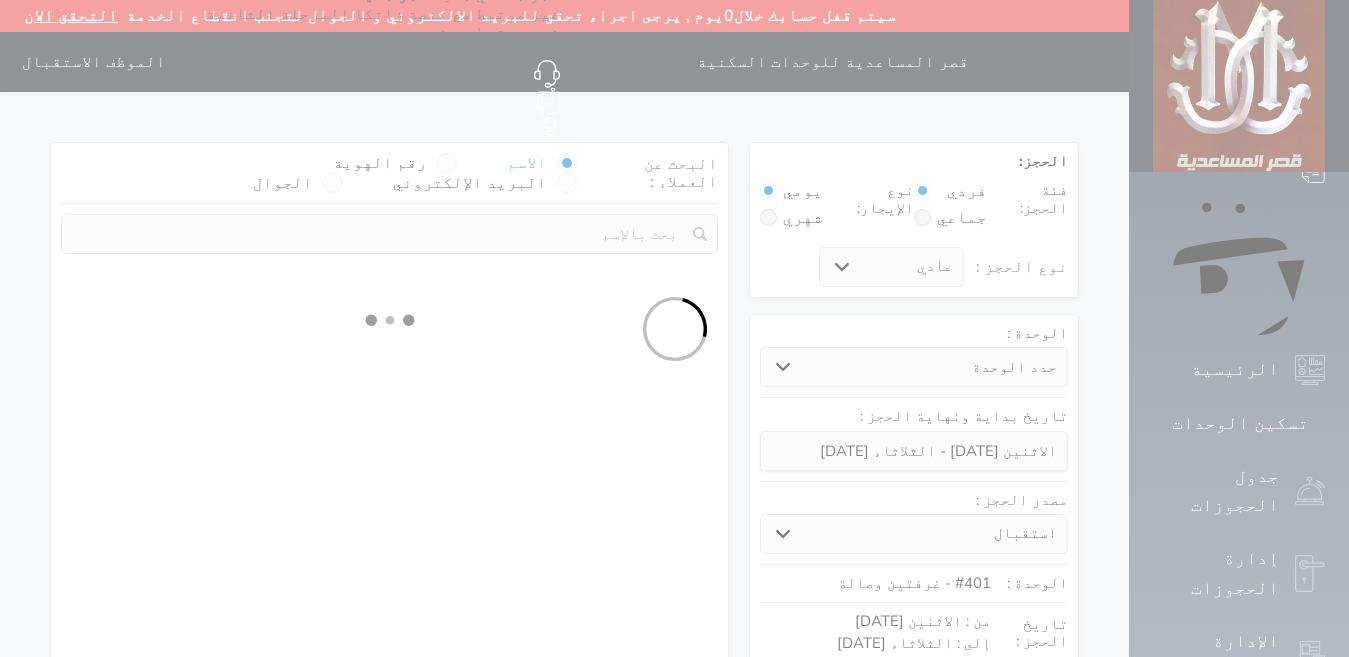 select on "1" 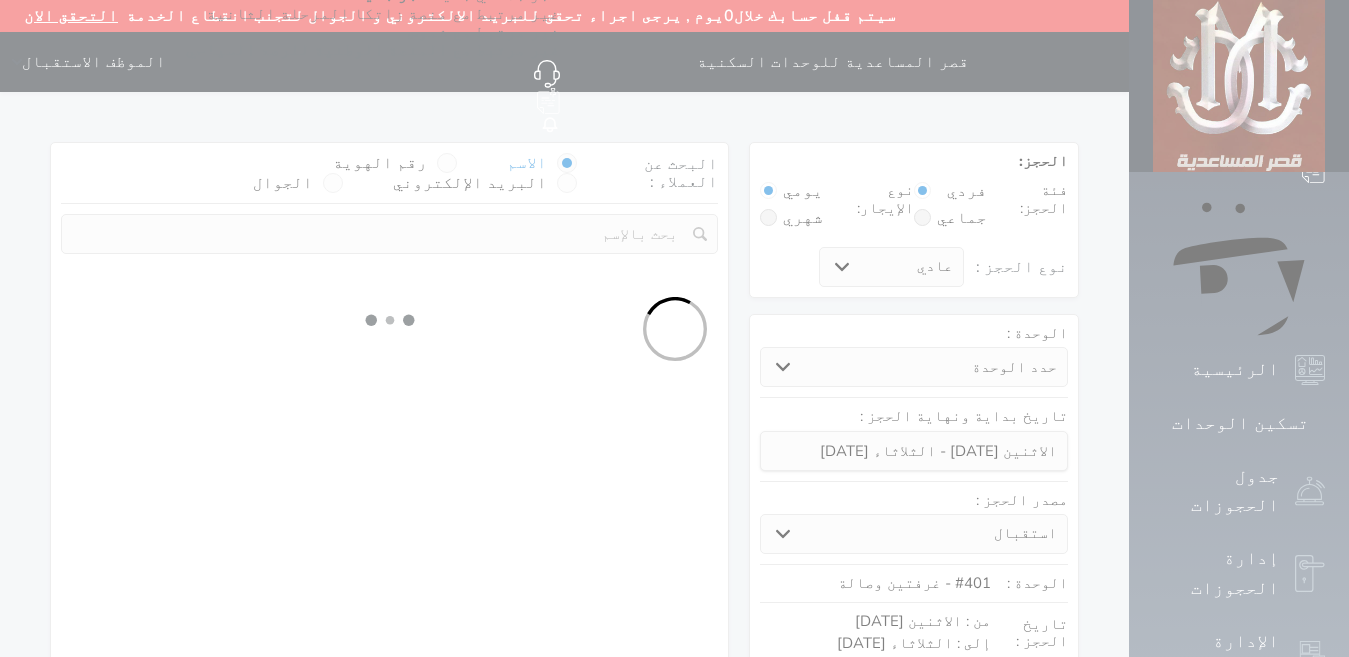select 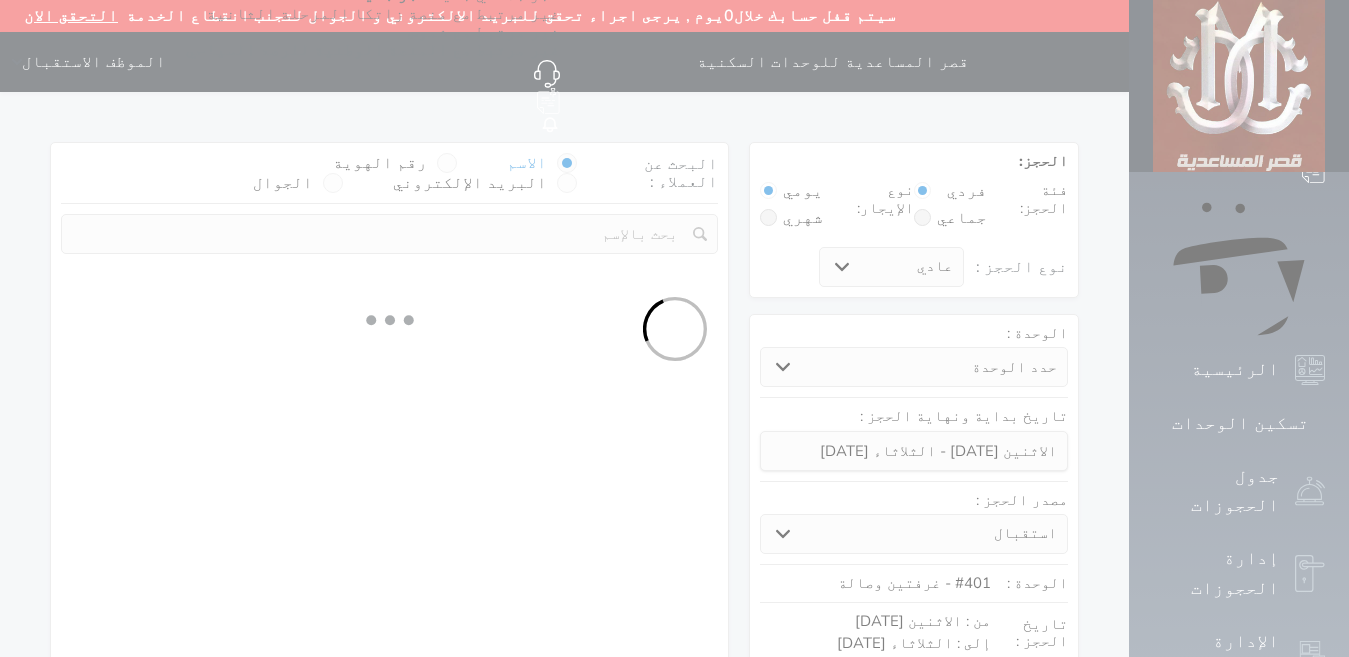 select on "7" 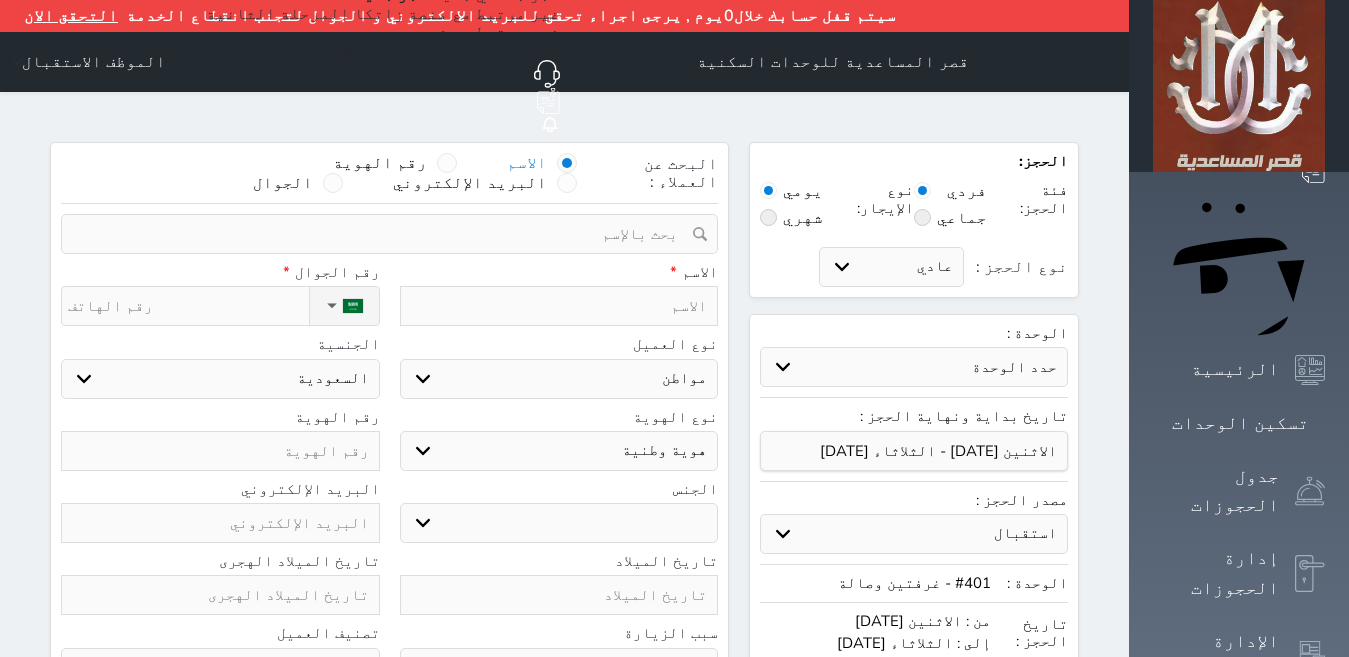 select 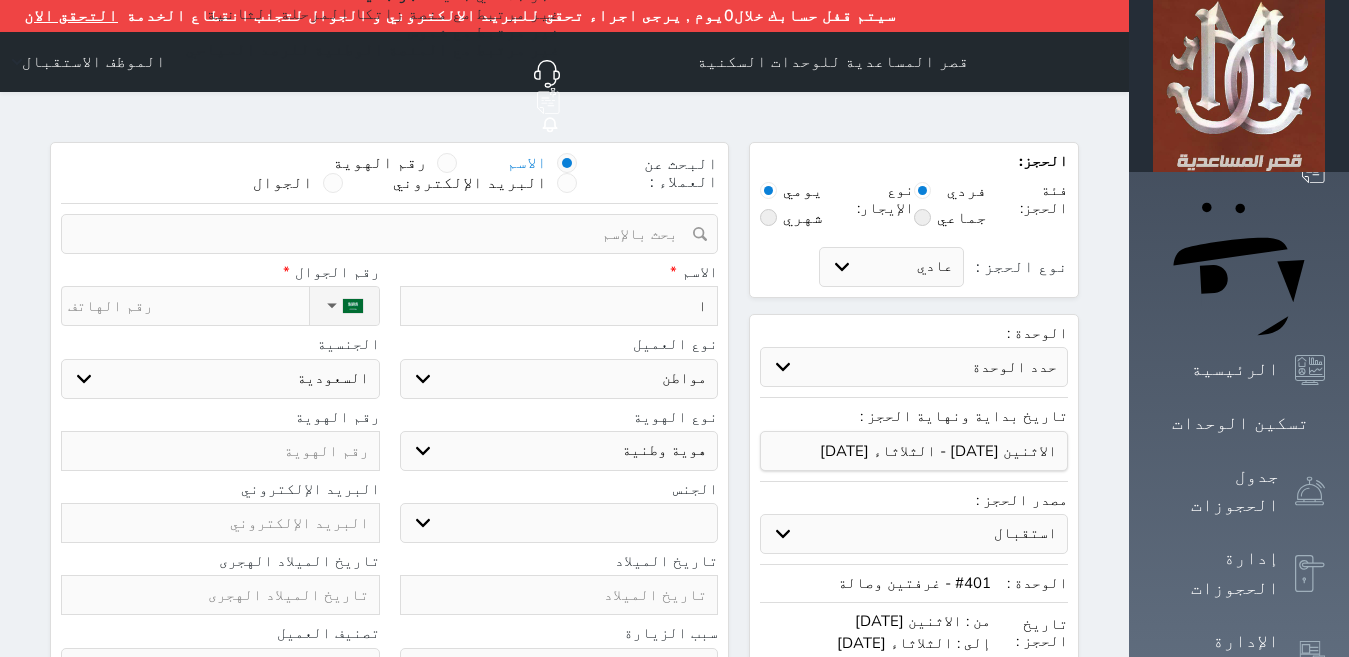 type on "اح" 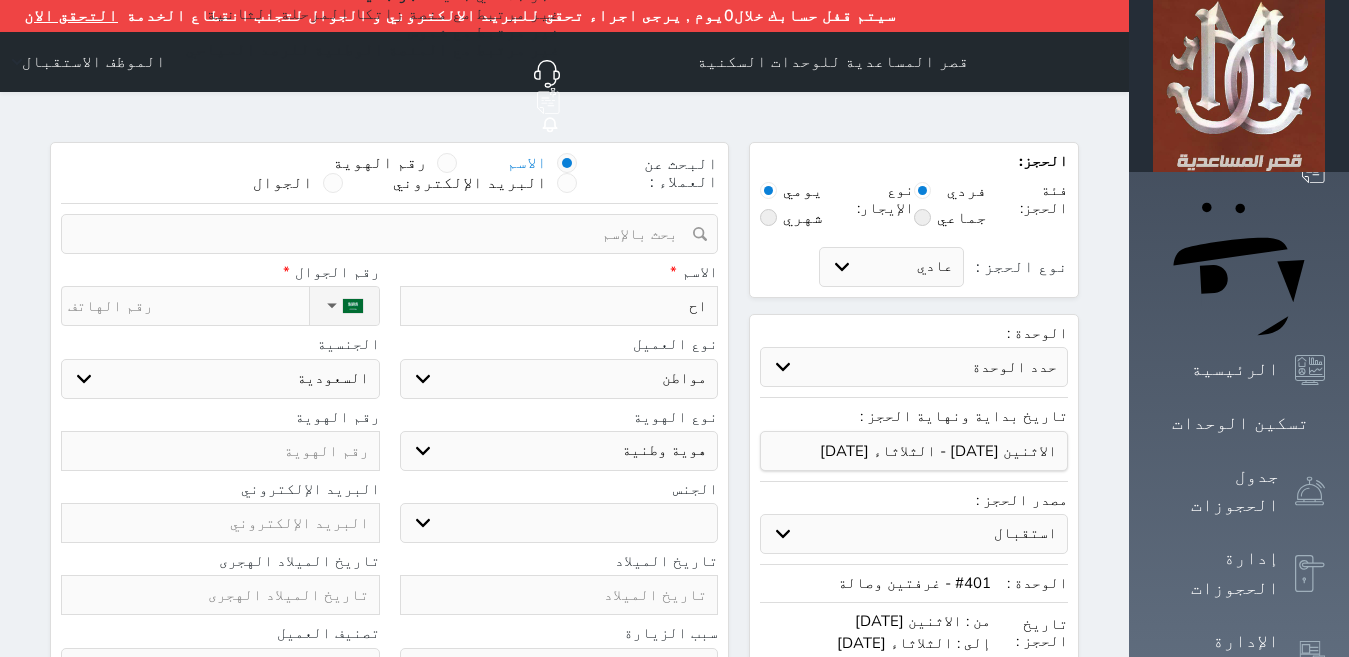 select 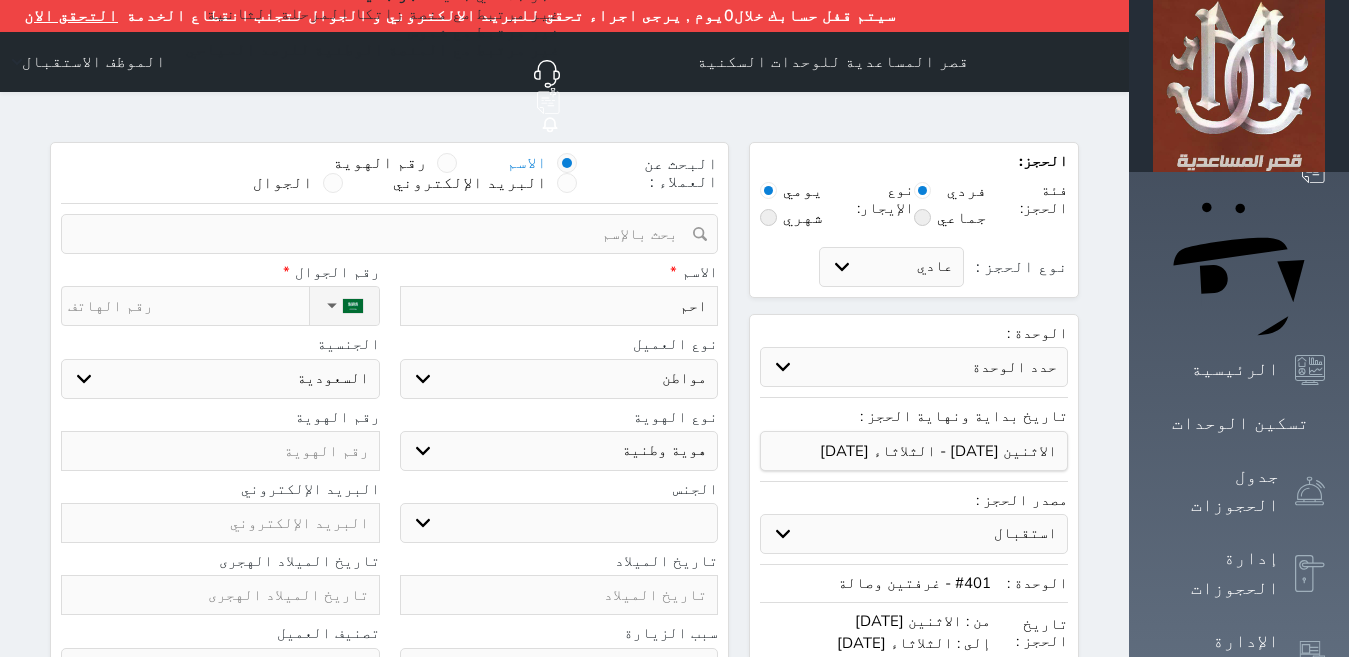 select 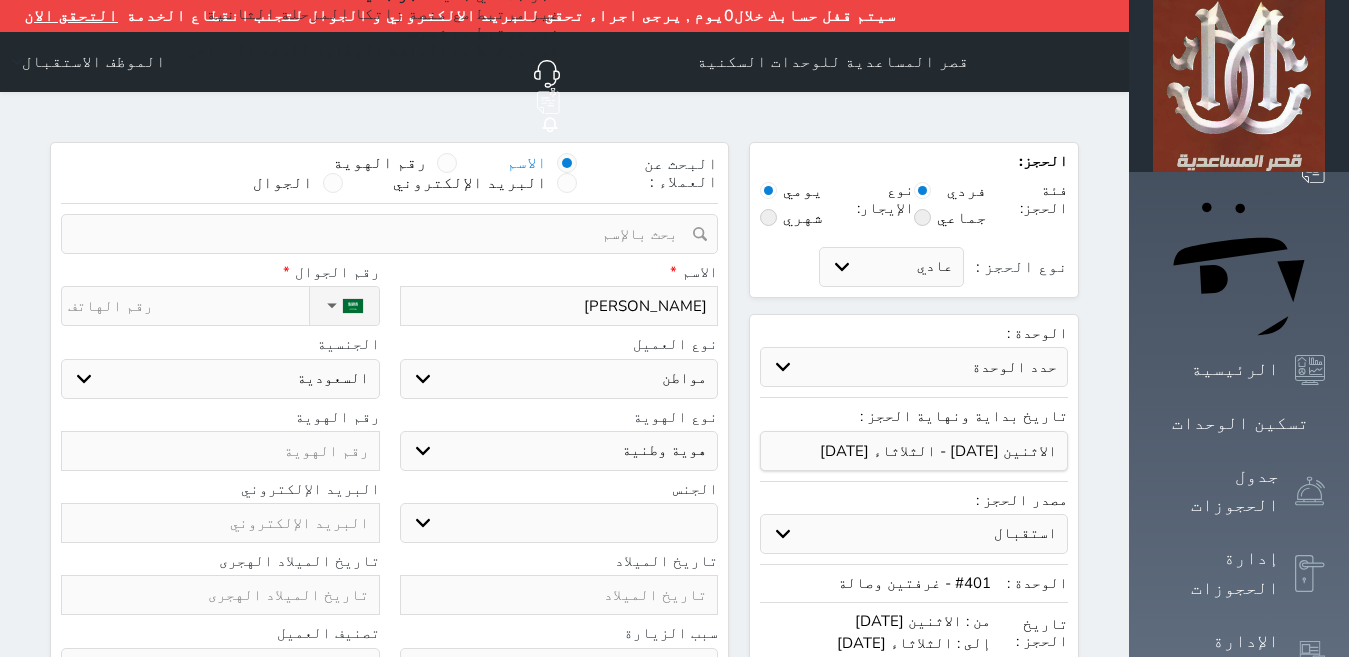type on "[PERSON_NAME]" 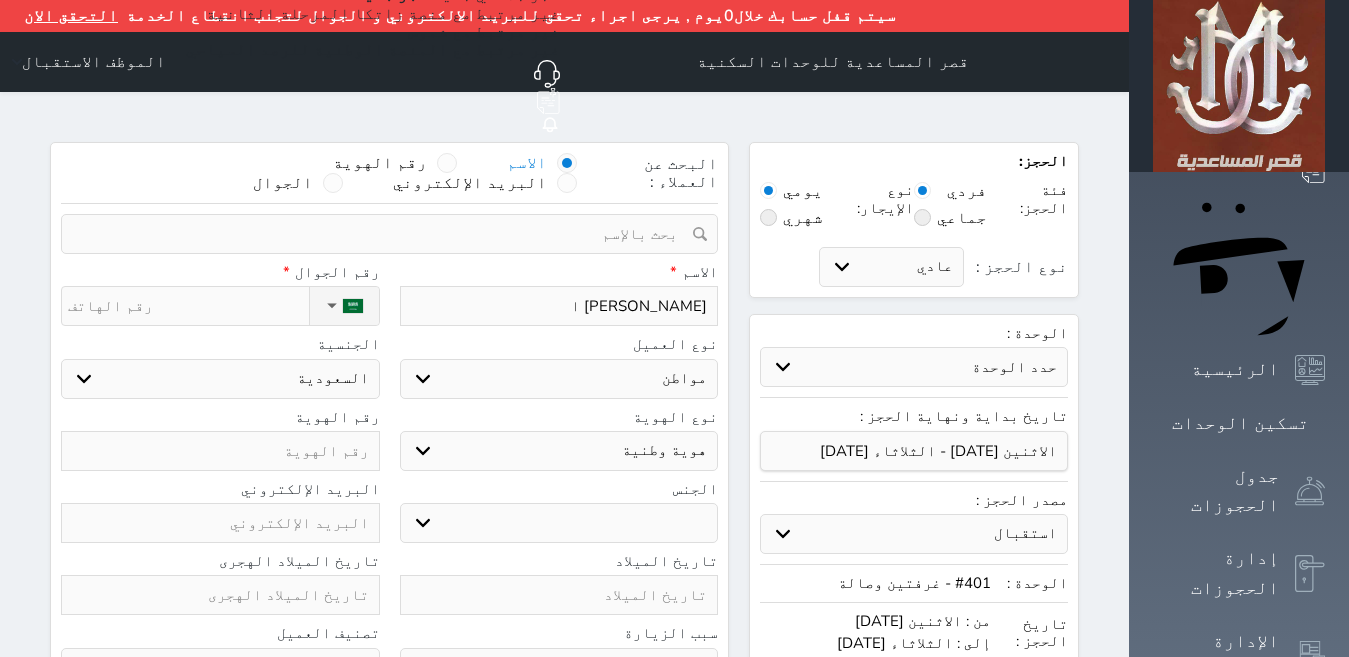 type on "[PERSON_NAME] ال" 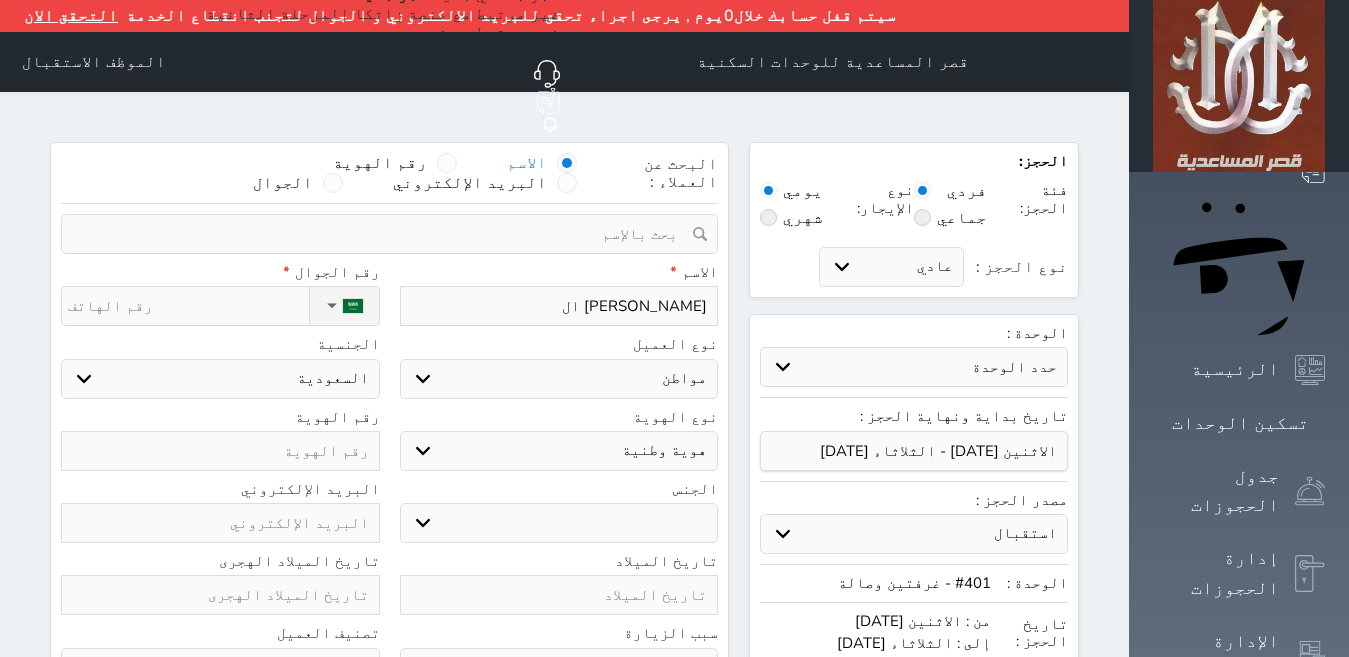 type on "[PERSON_NAME]" 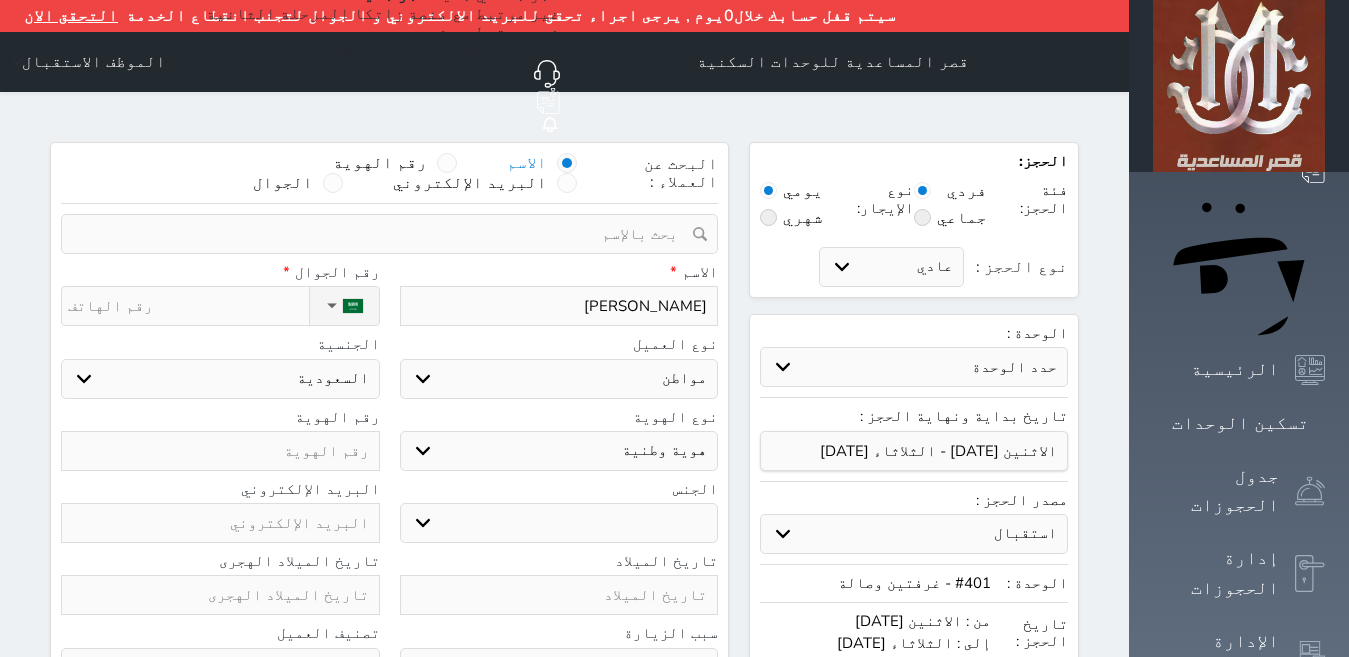 type on "[PERSON_NAME]" 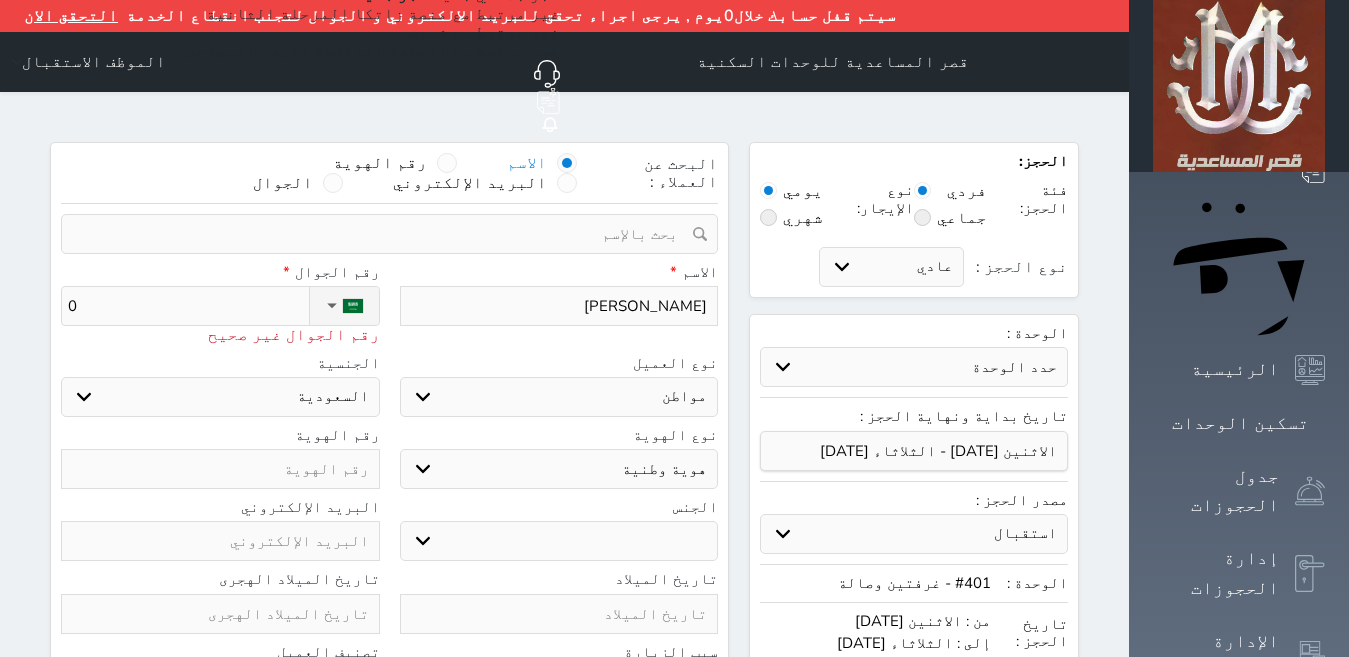type on "05" 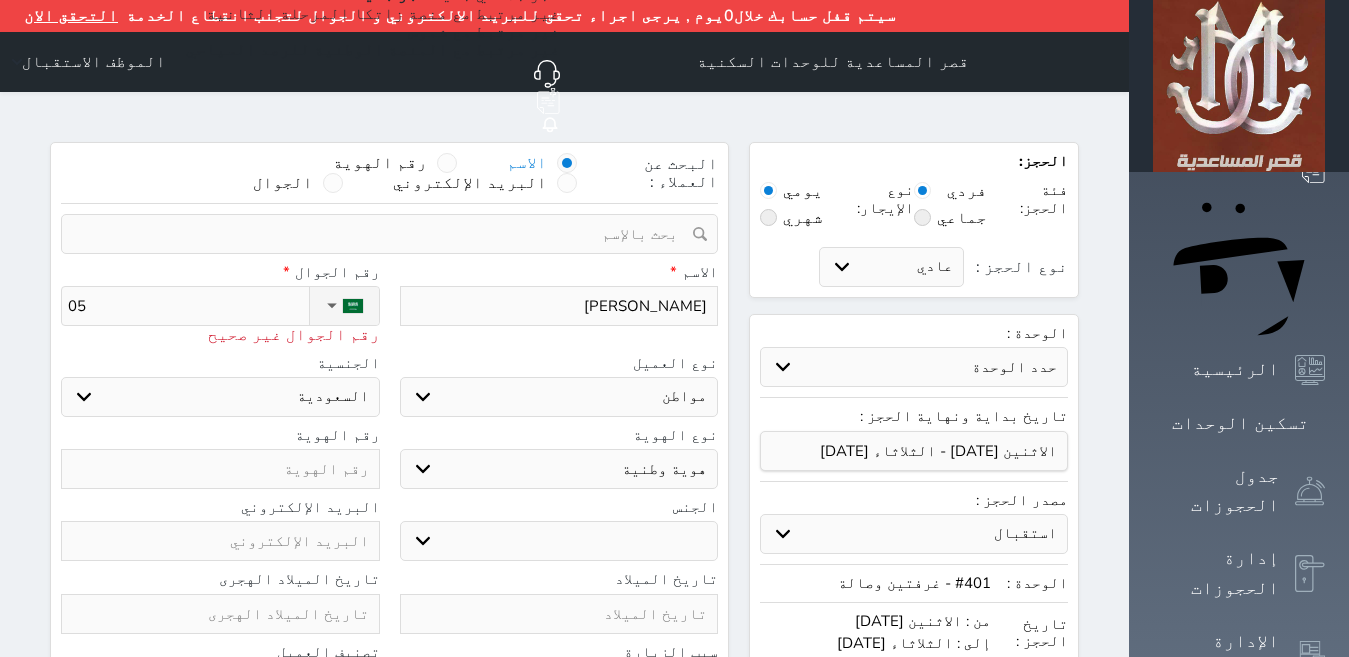 select 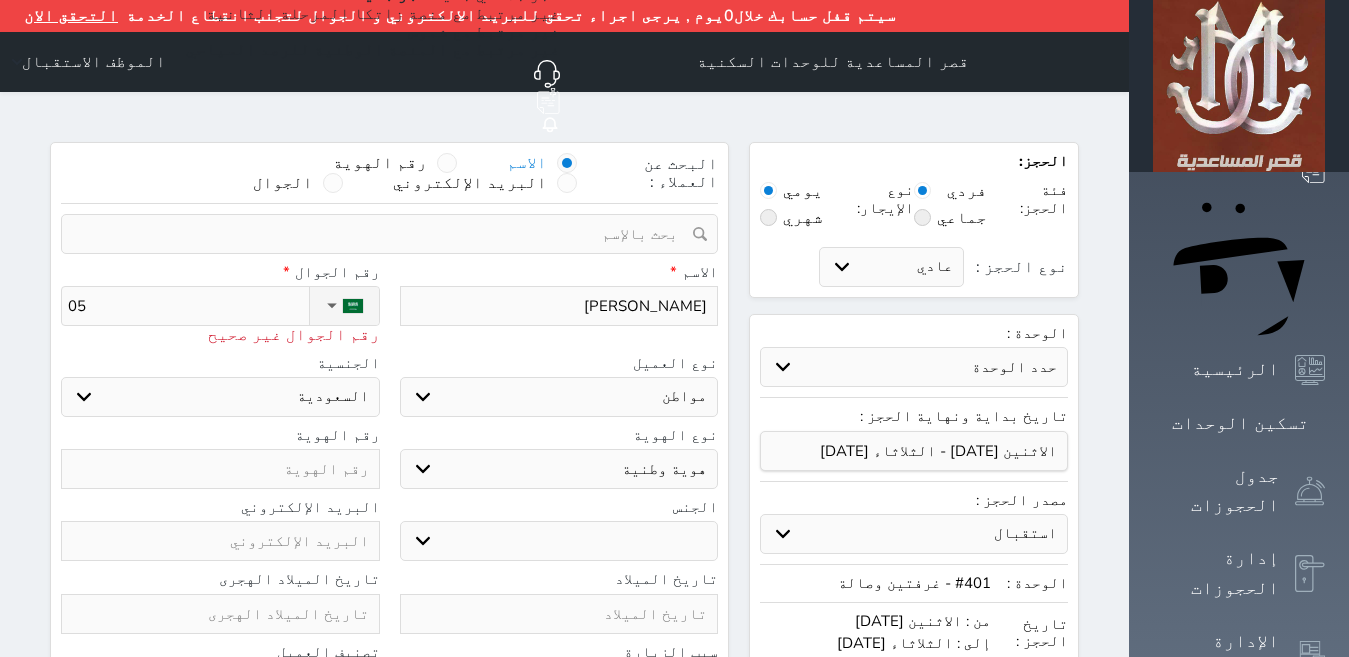 type on "053" 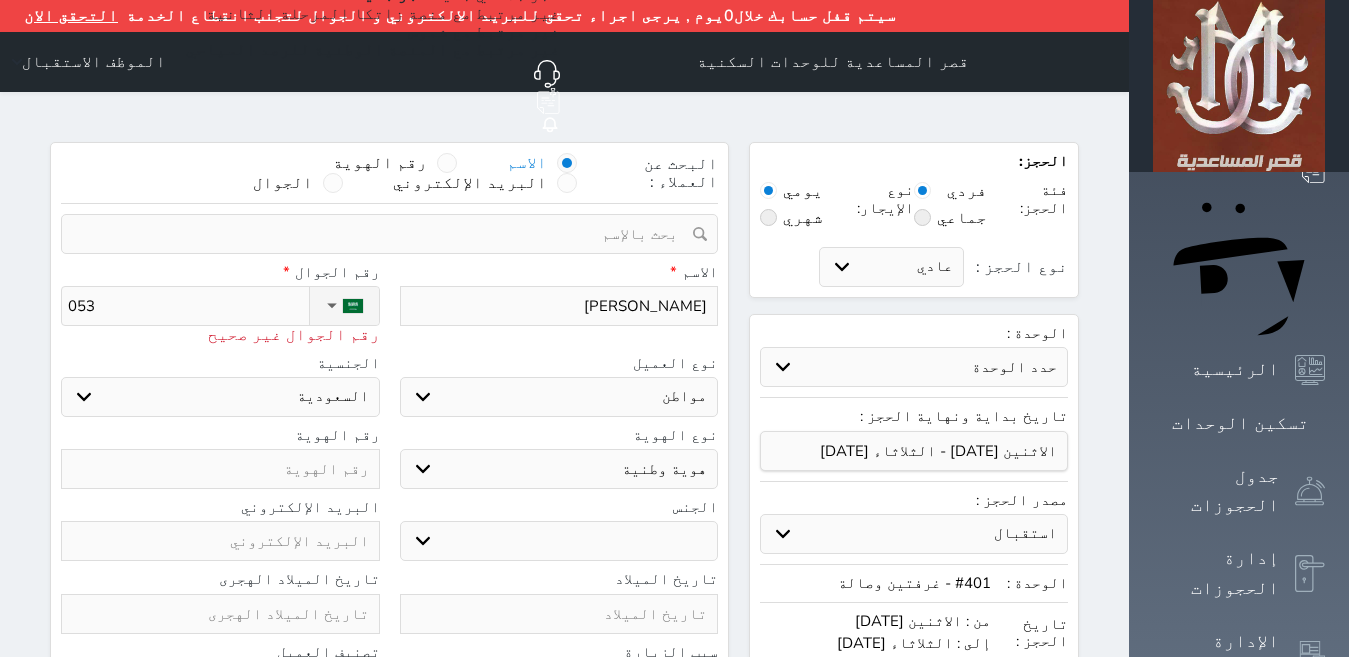 type on "0532" 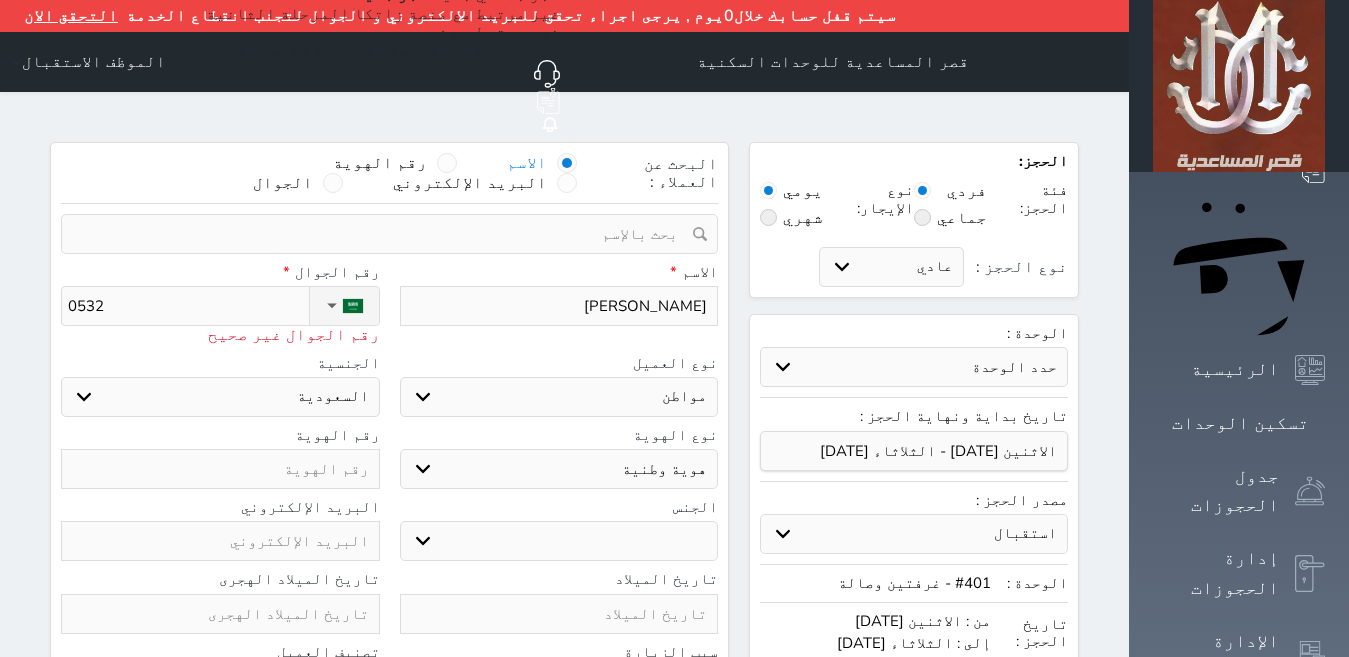 select 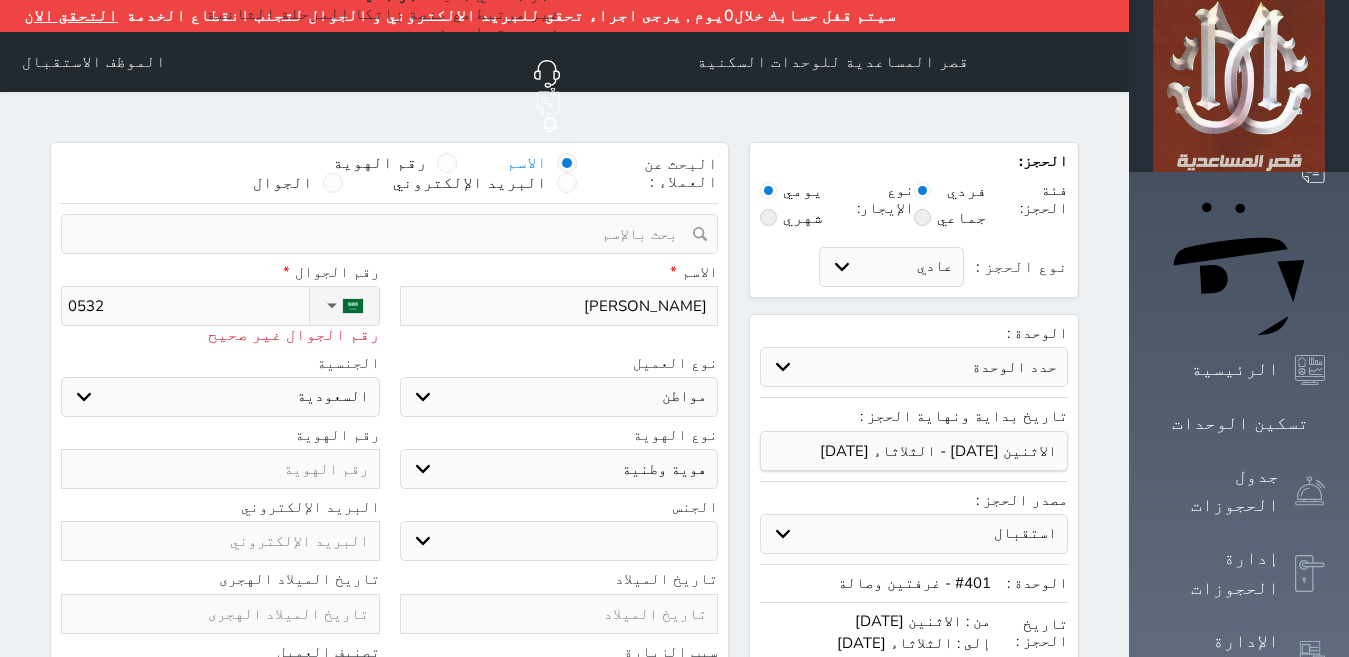 type on "05328" 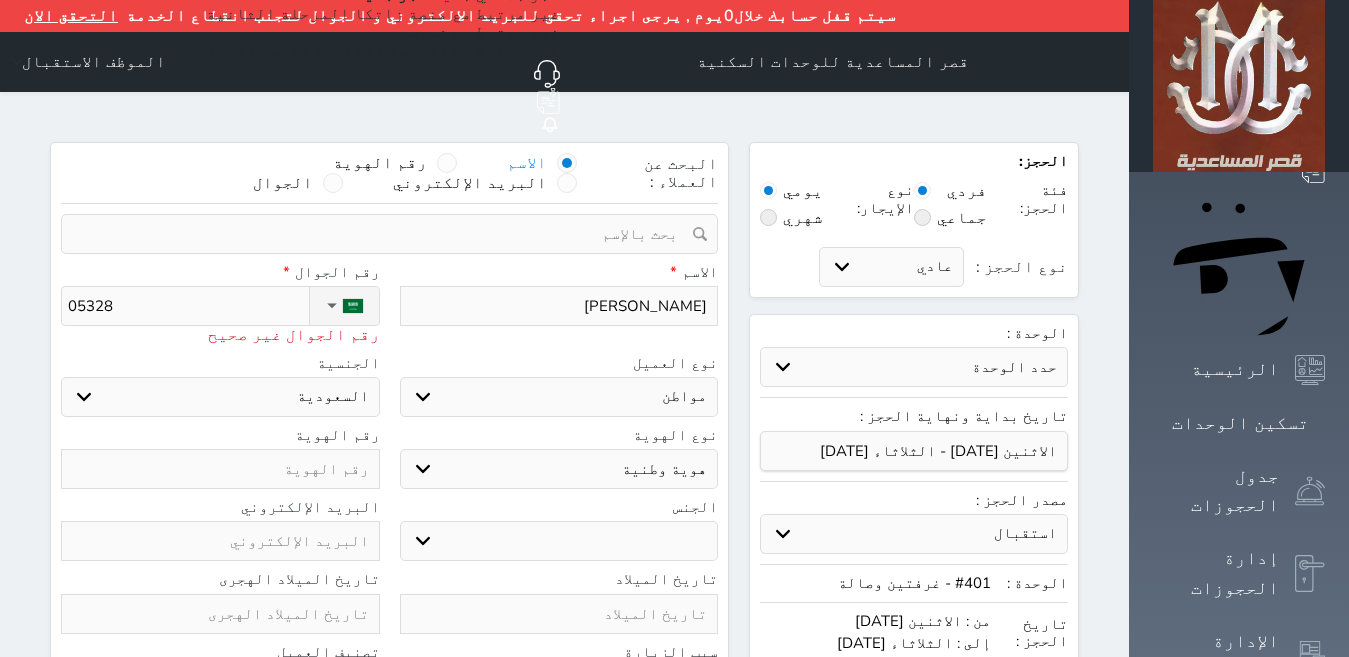 type on "053282" 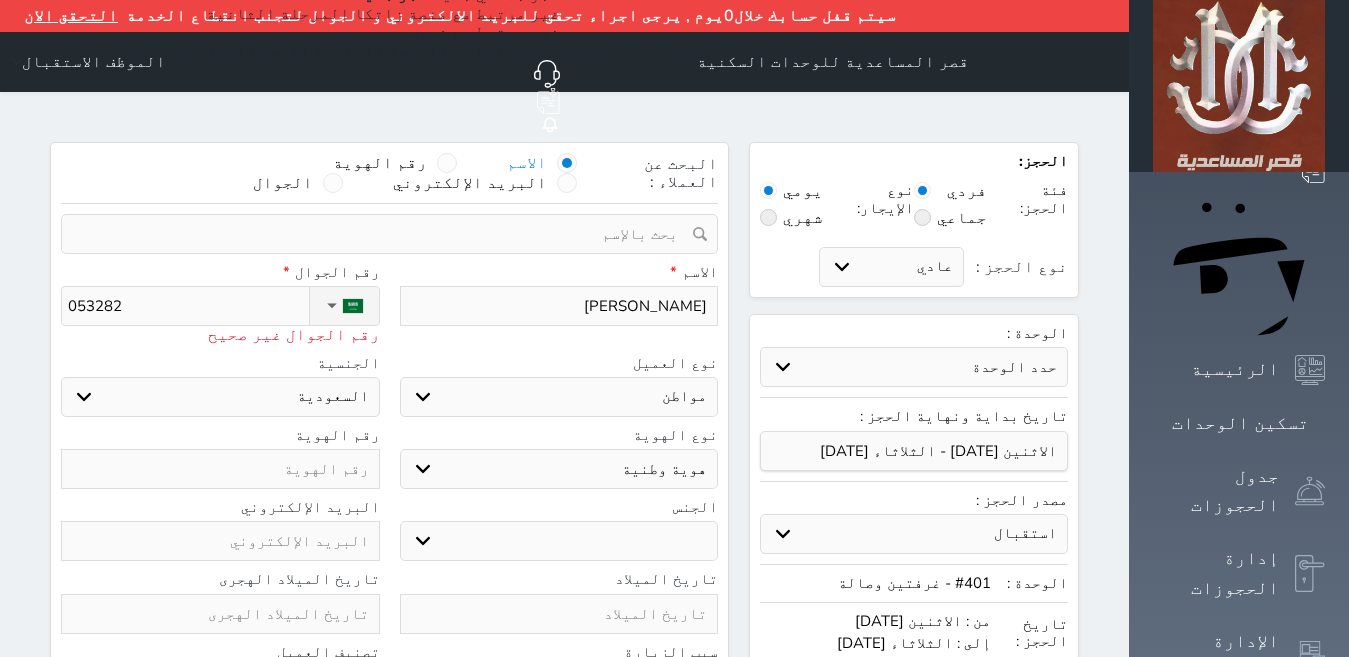 type on "0532828" 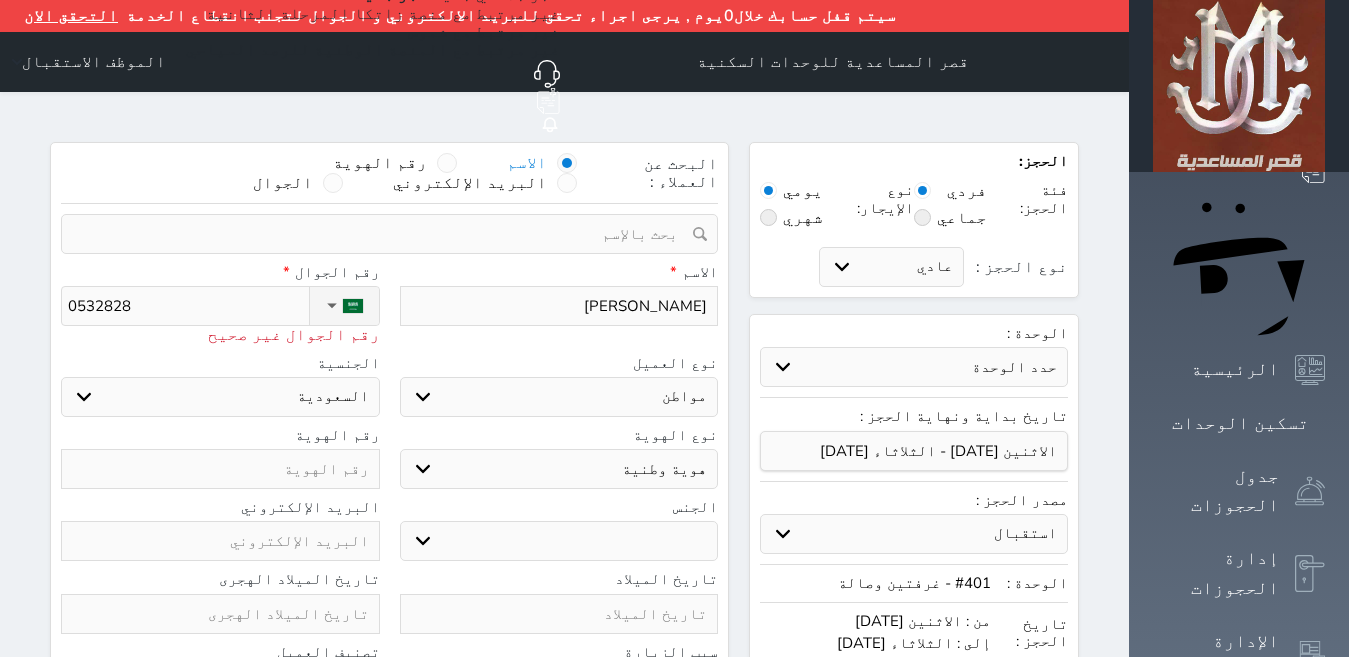 type on "05328280" 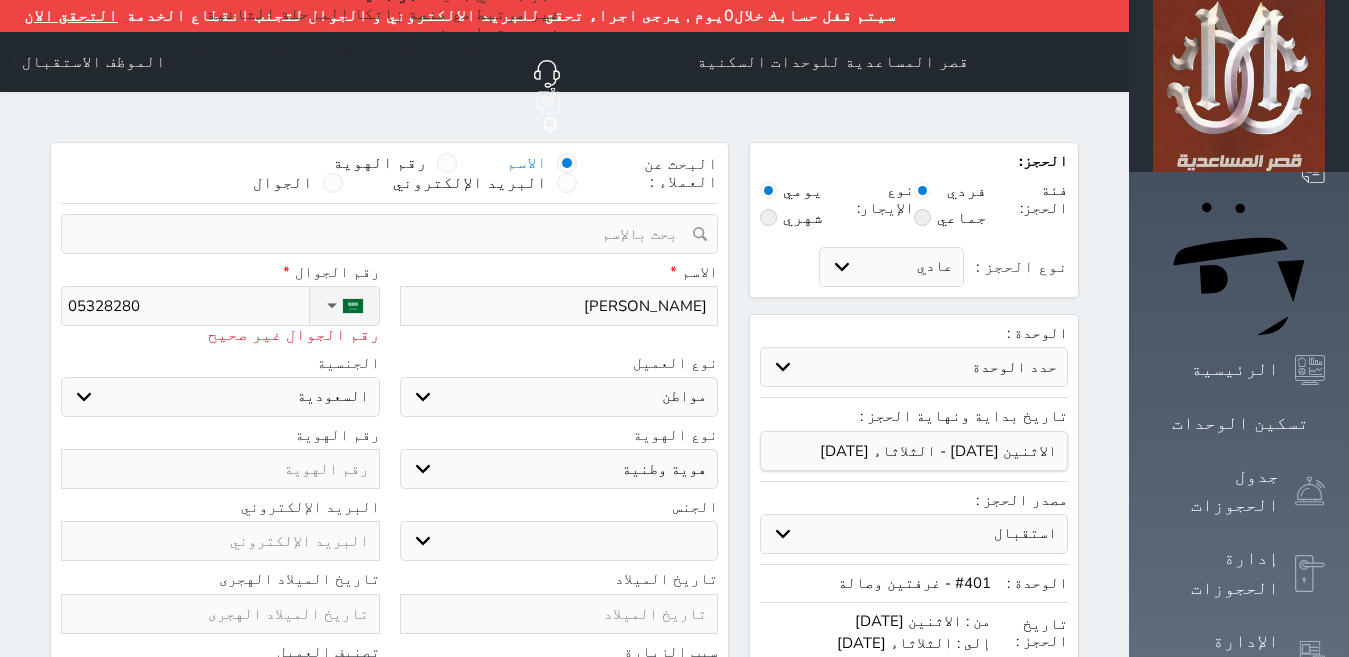 type on "053282809" 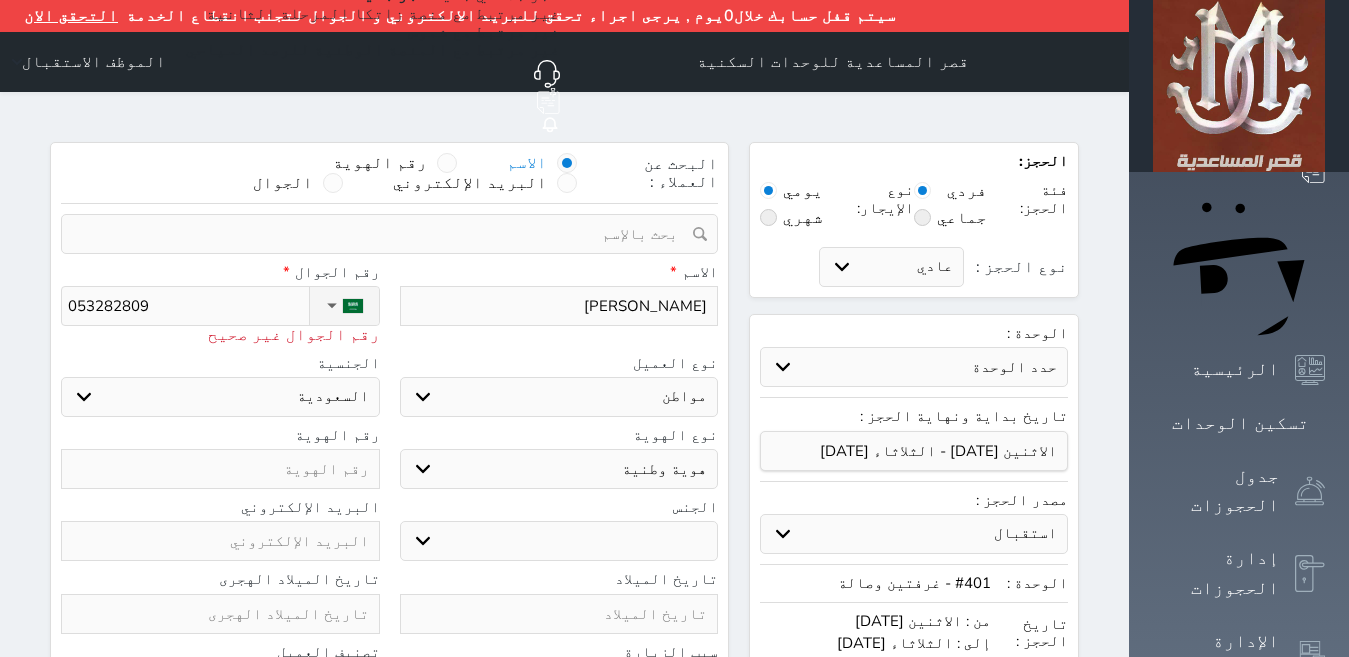 type on "[PHONE_NUMBER]" 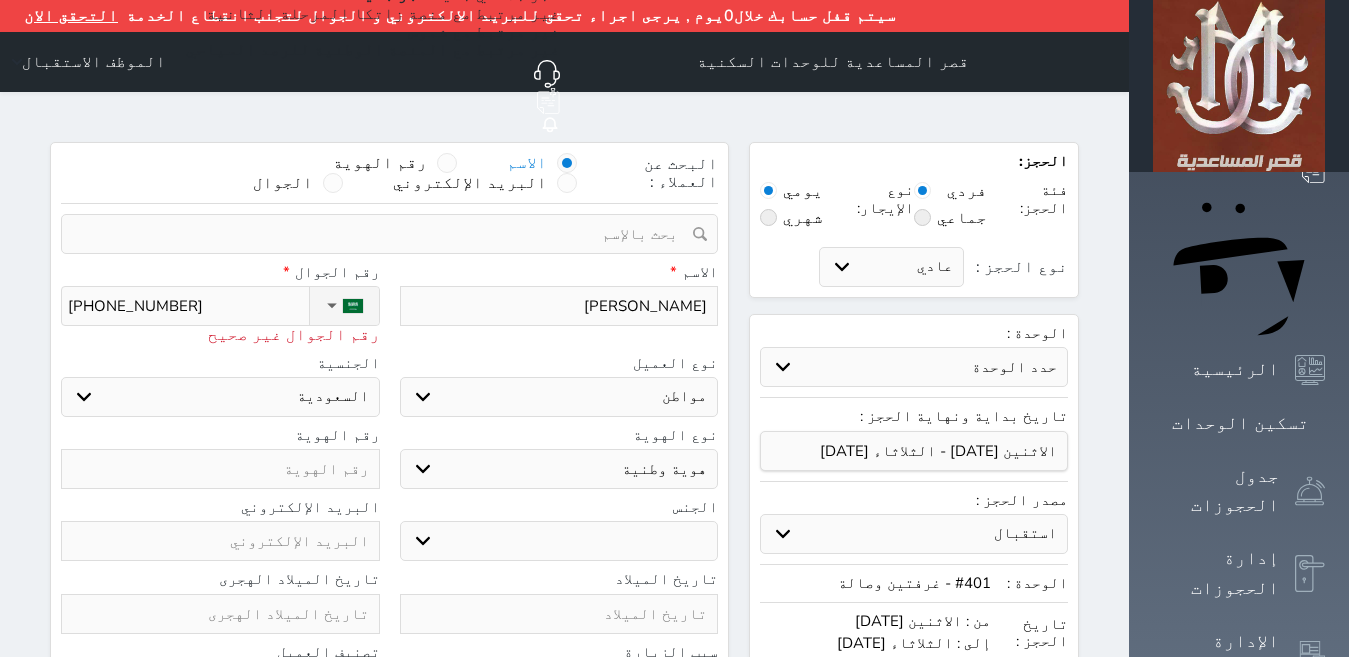 select 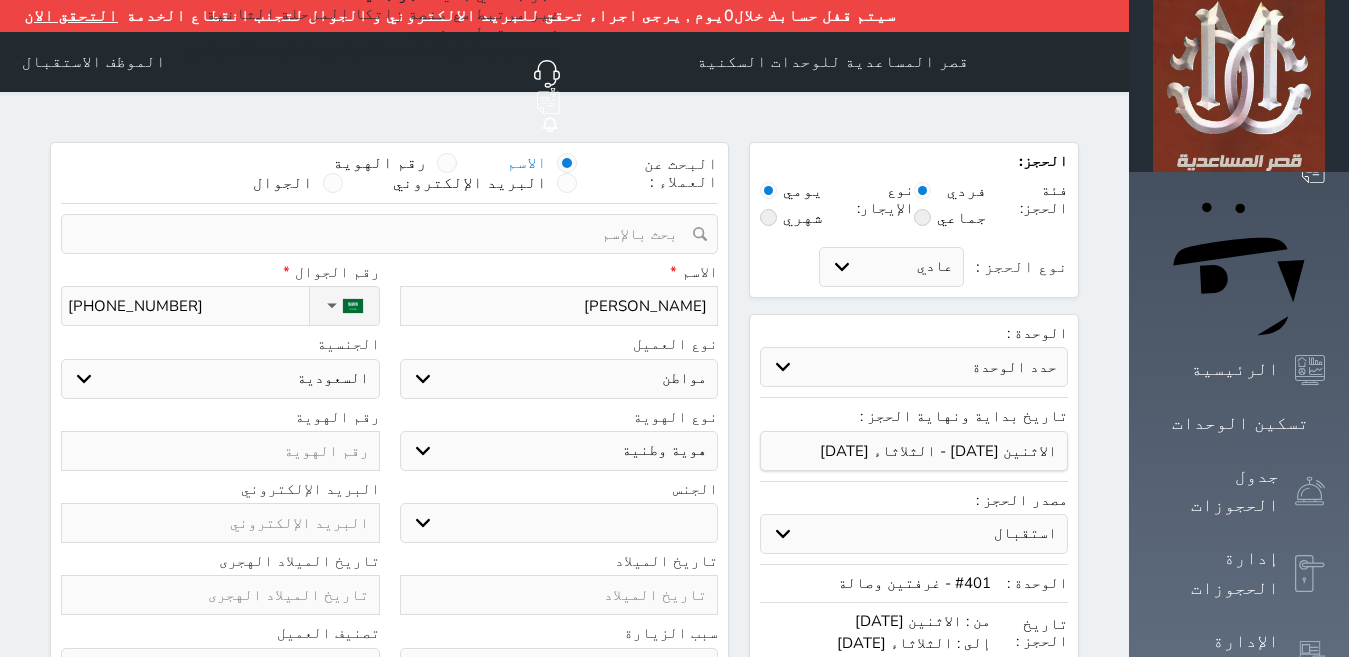 type on "[PHONE_NUMBER]" 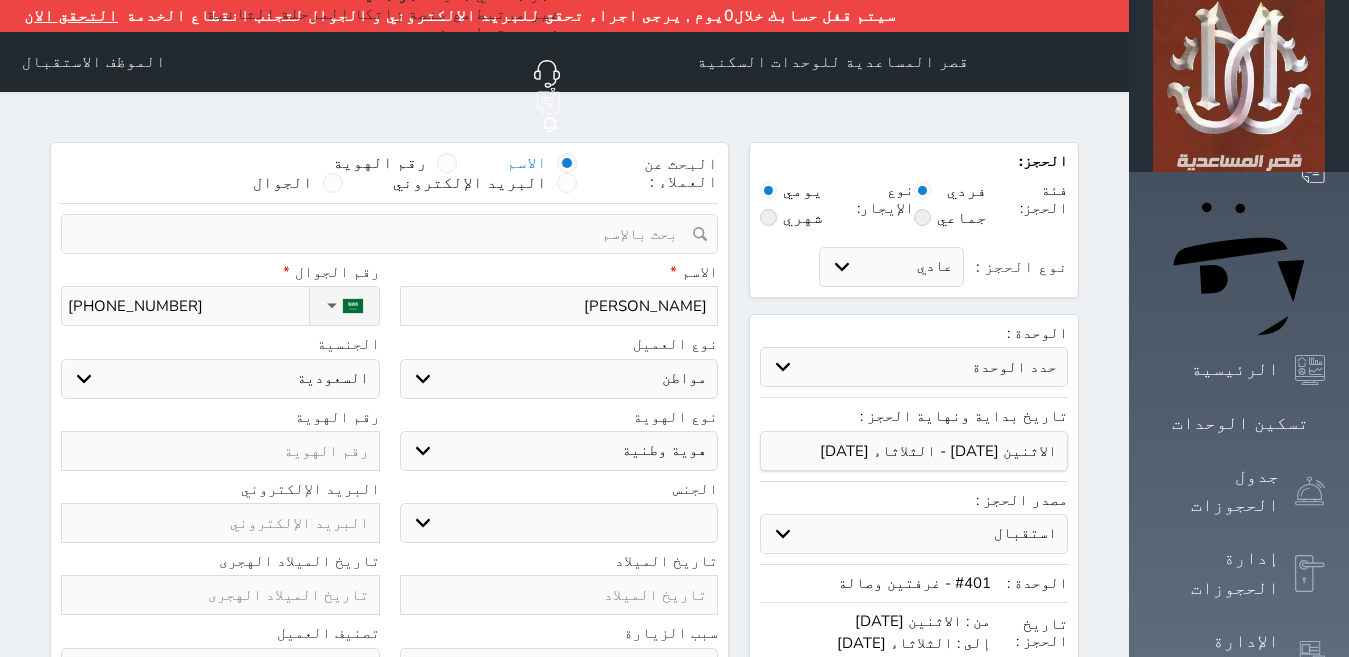 click on "اختر نوع   مواطن مواطن خليجي زائر مقيم" at bounding box center (559, 379) 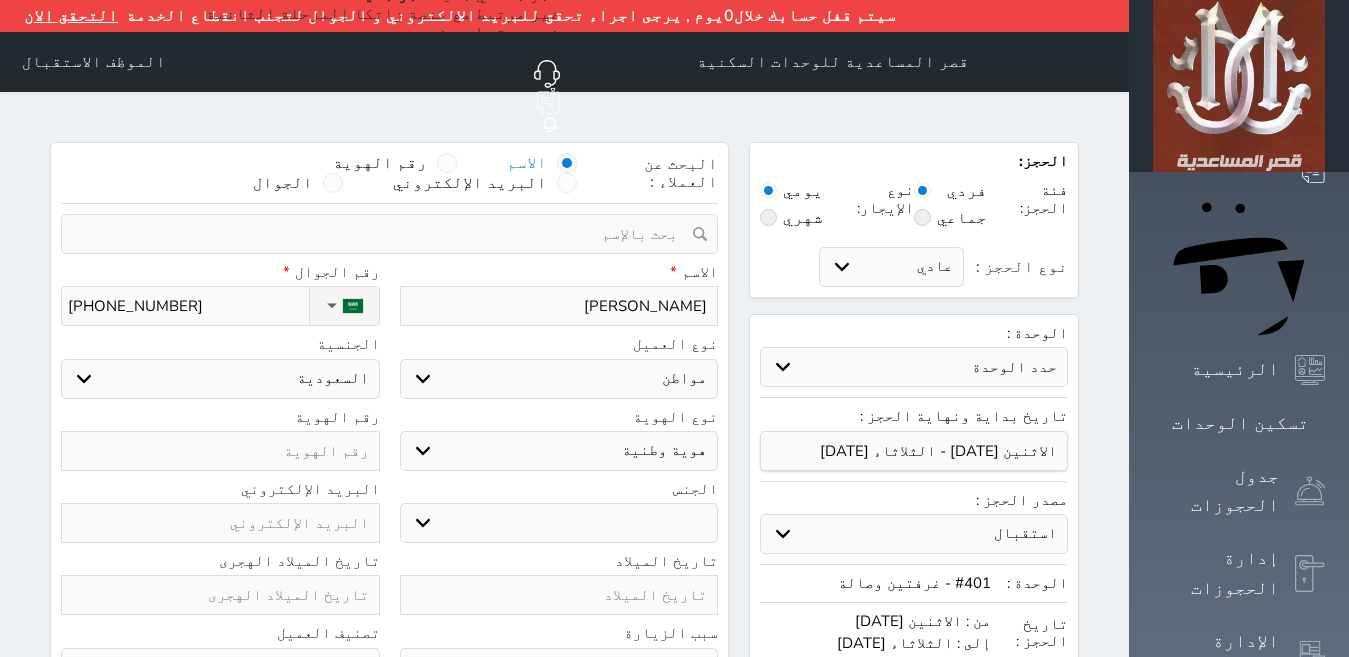 select on "4" 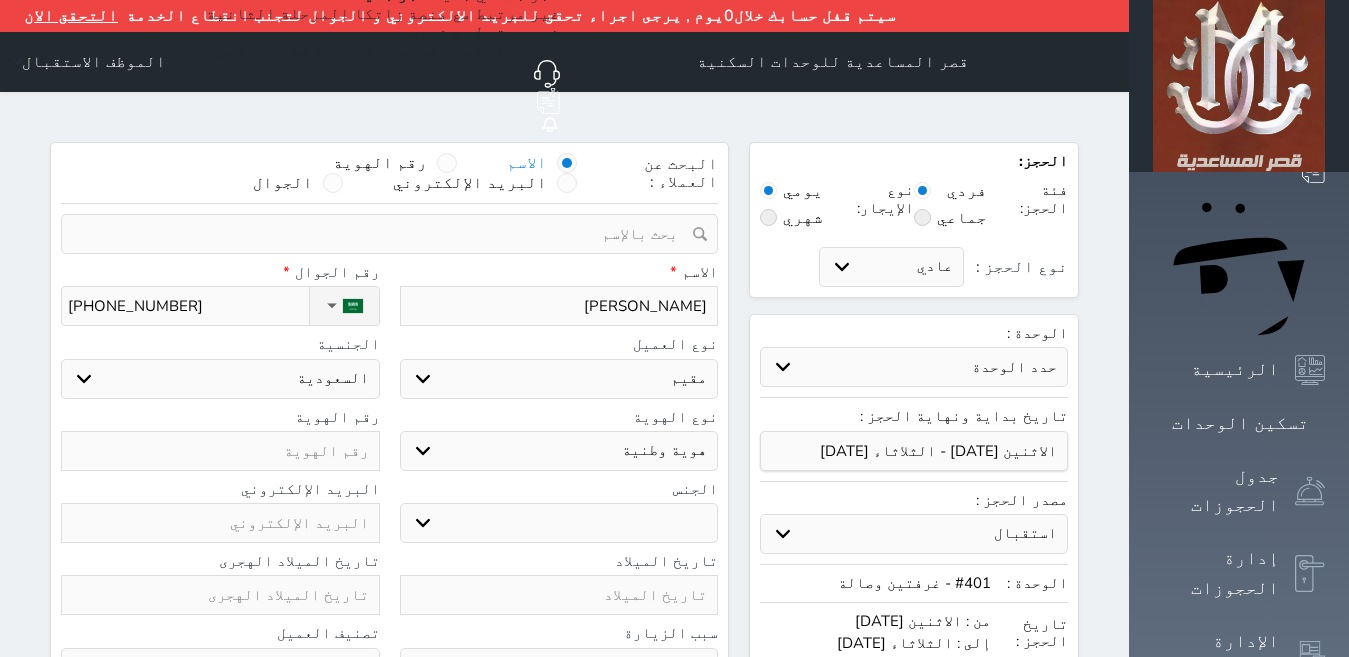 click on "اختر نوع   مواطن مواطن خليجي زائر مقيم" at bounding box center [559, 379] 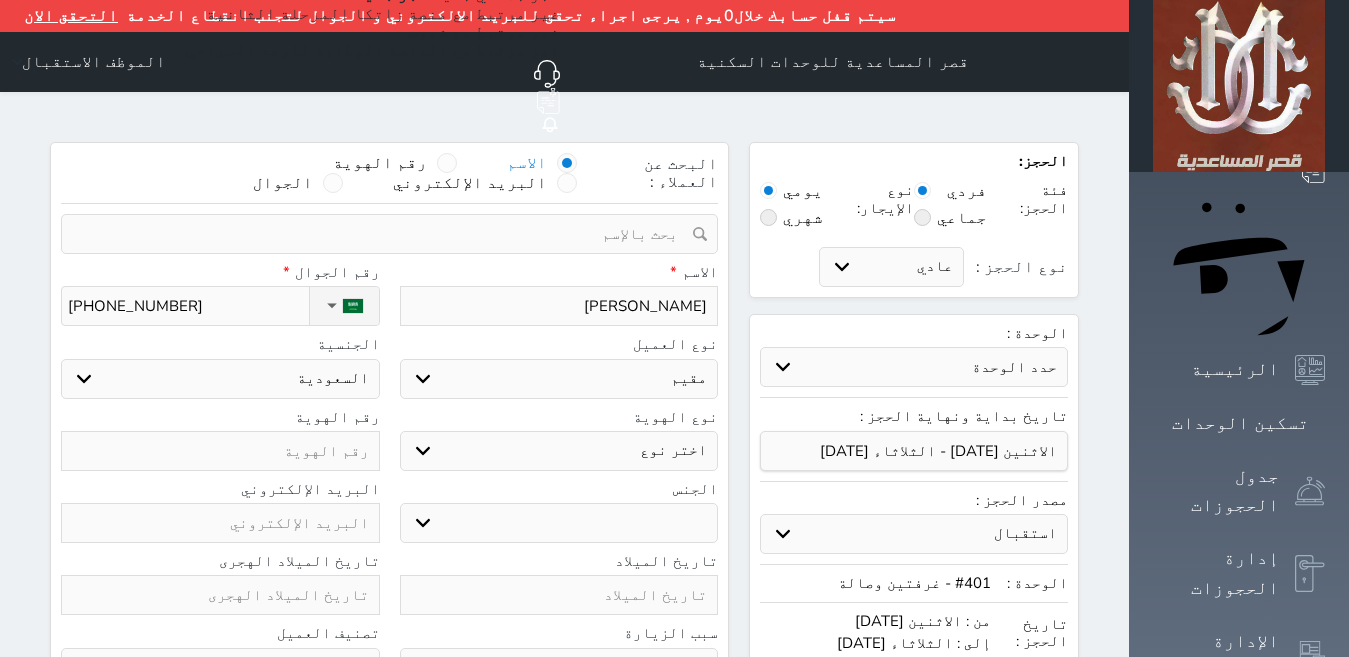 select 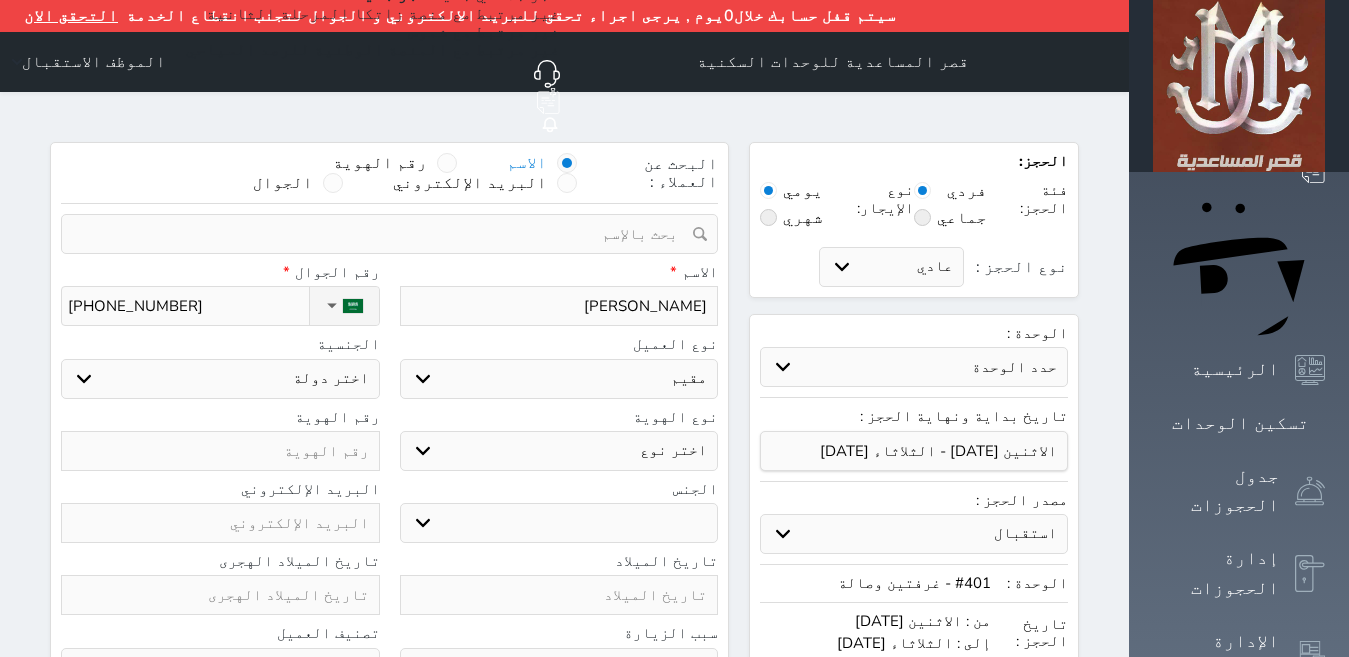 click on "اختر نوع   مواطن مواطن خليجي زائر مقيم" at bounding box center [559, 379] 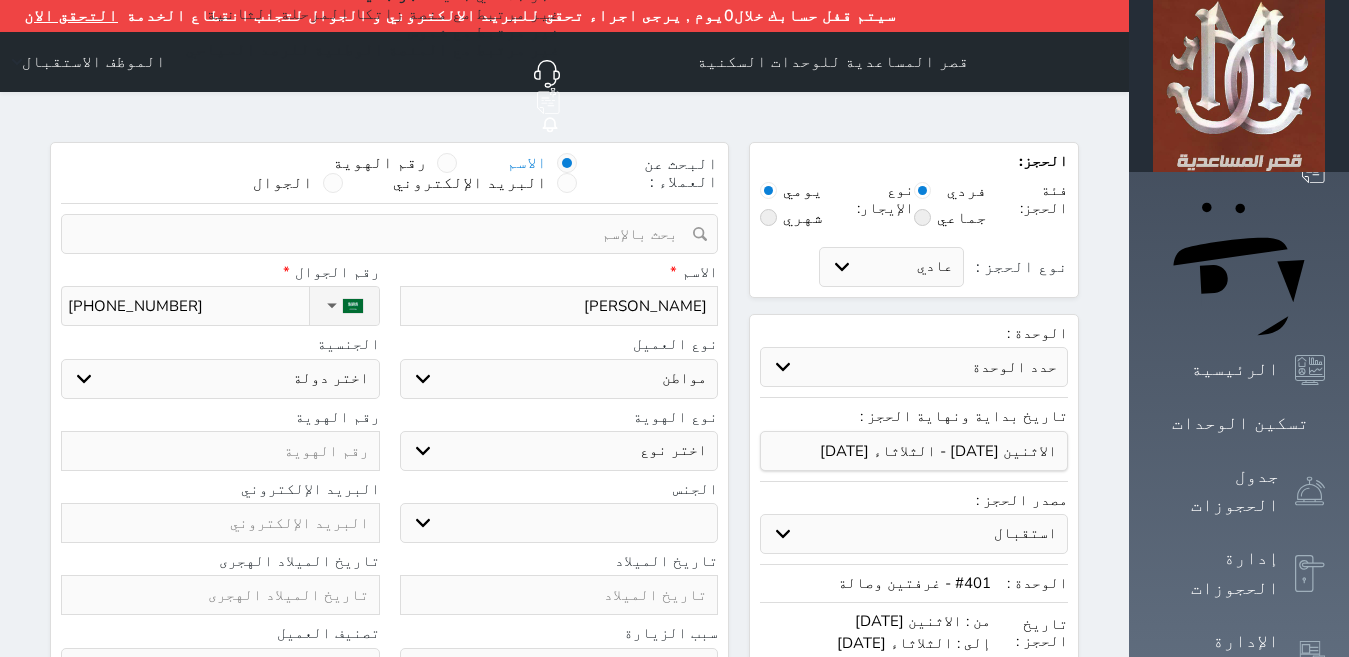 click on "اختر نوع   مواطن مواطن خليجي زائر مقيم" at bounding box center (559, 379) 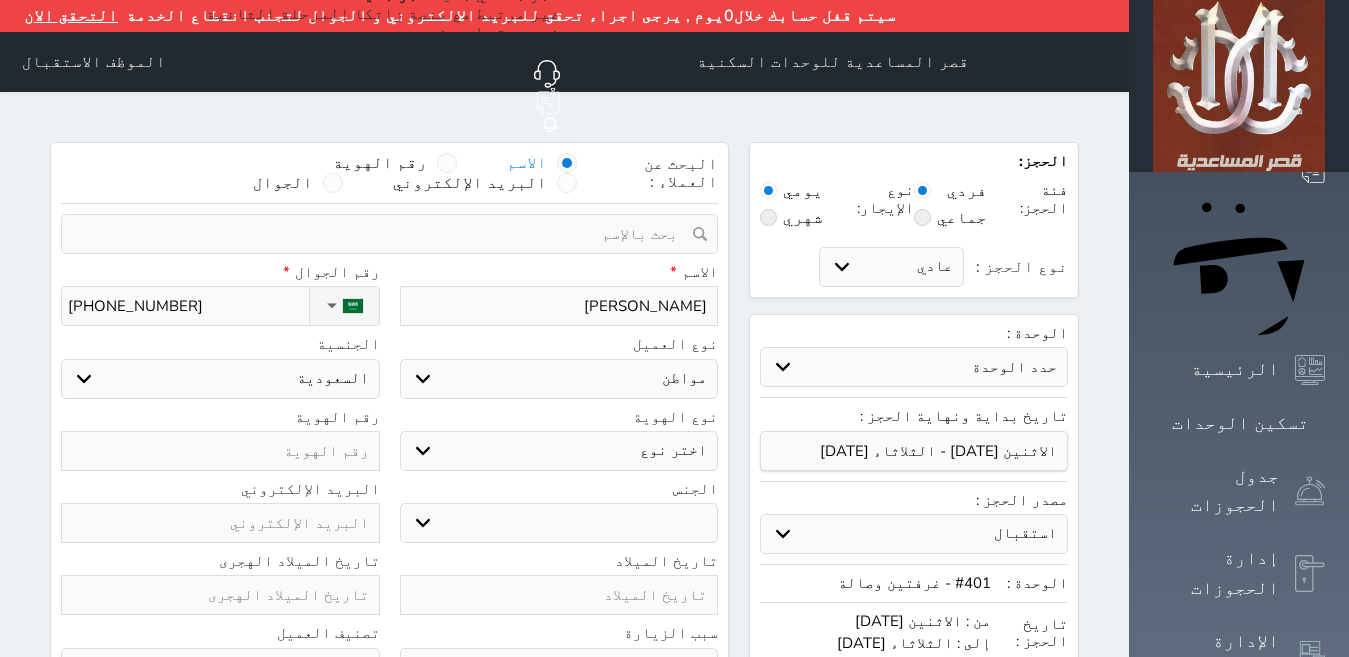 click at bounding box center [220, 451] 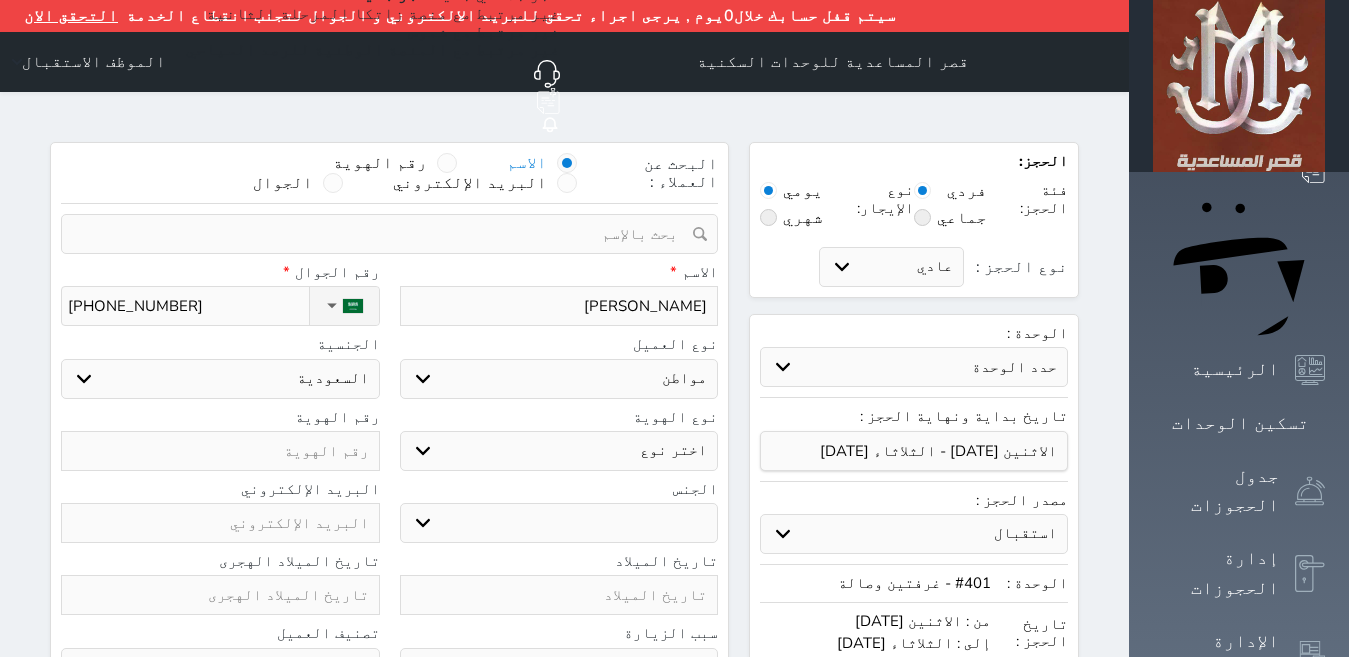 type on "1" 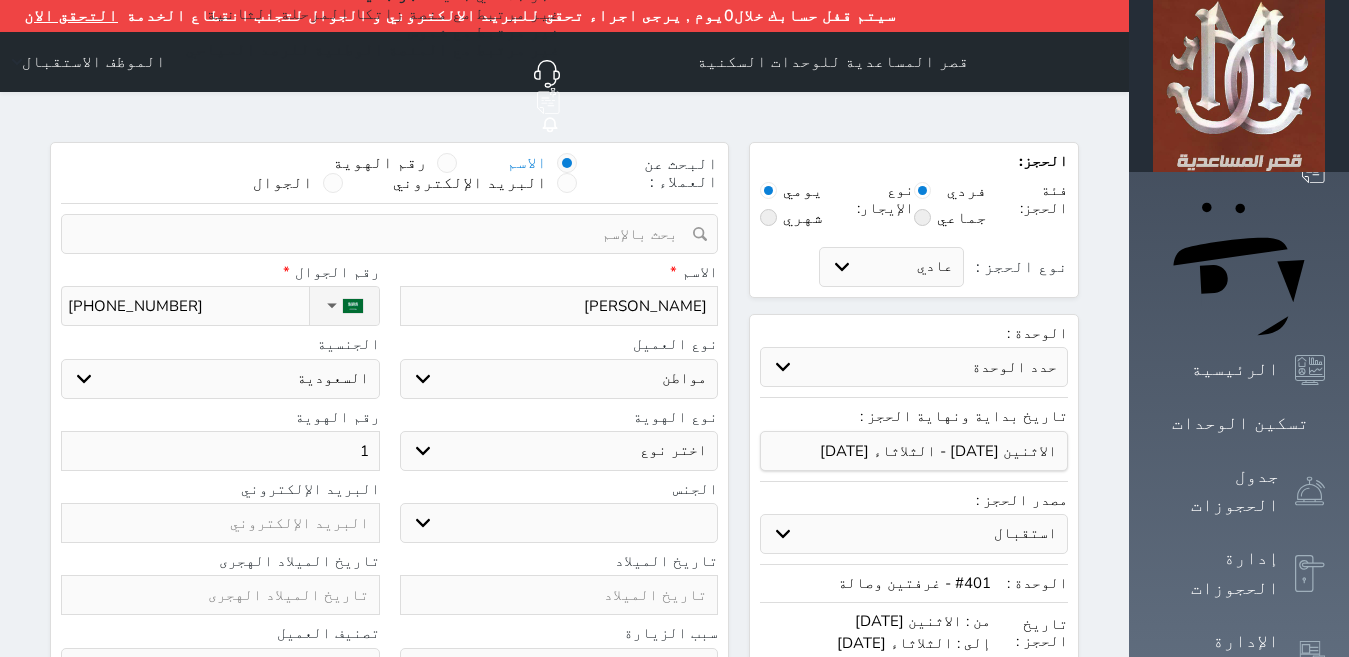 type on "11" 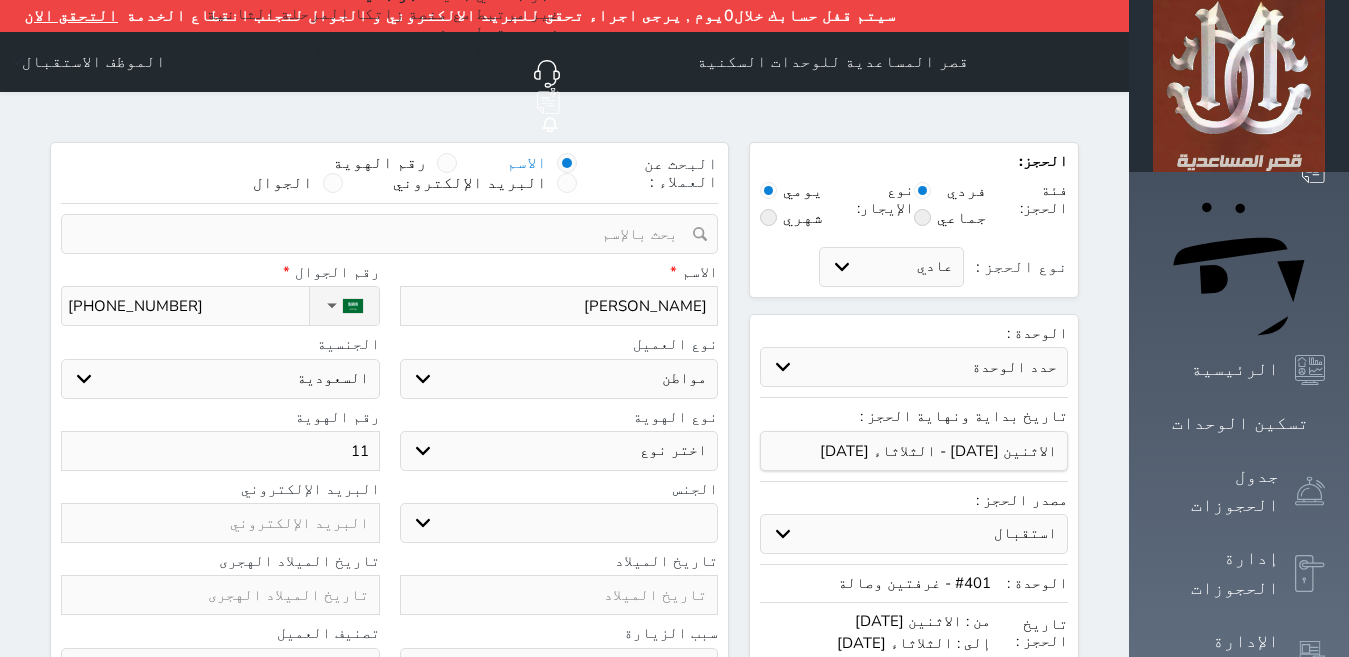 type on "112" 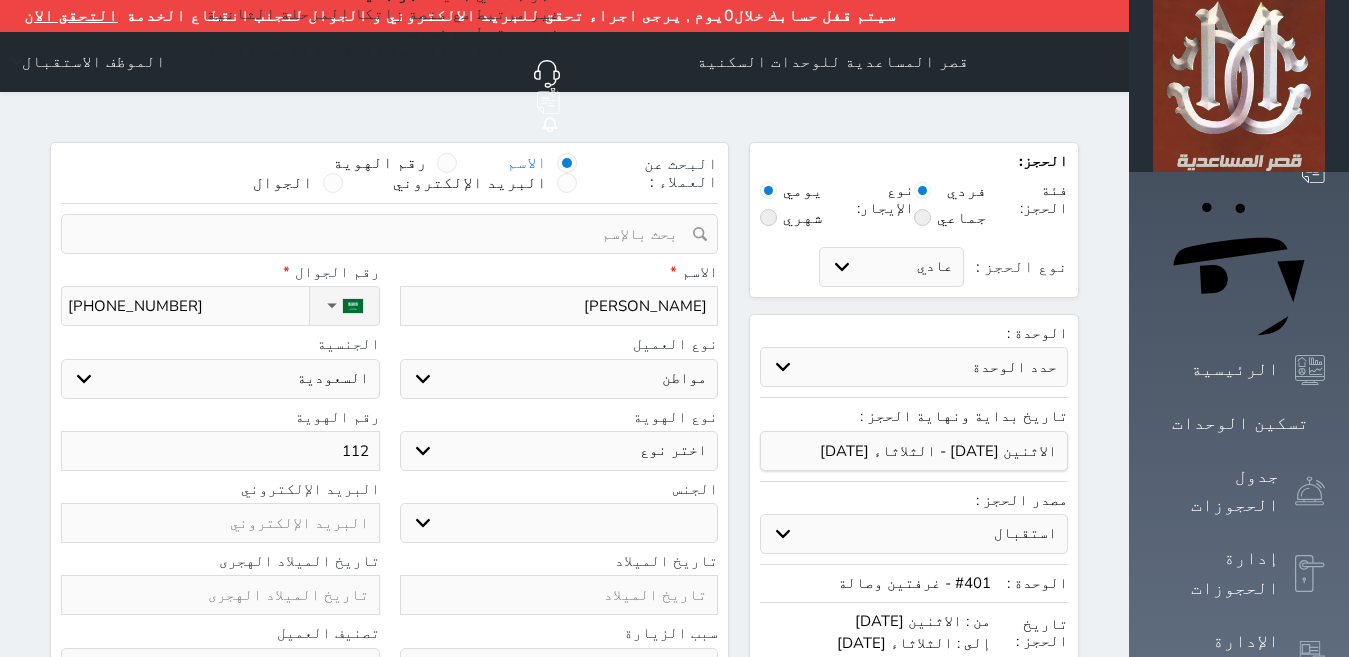 type on "1124" 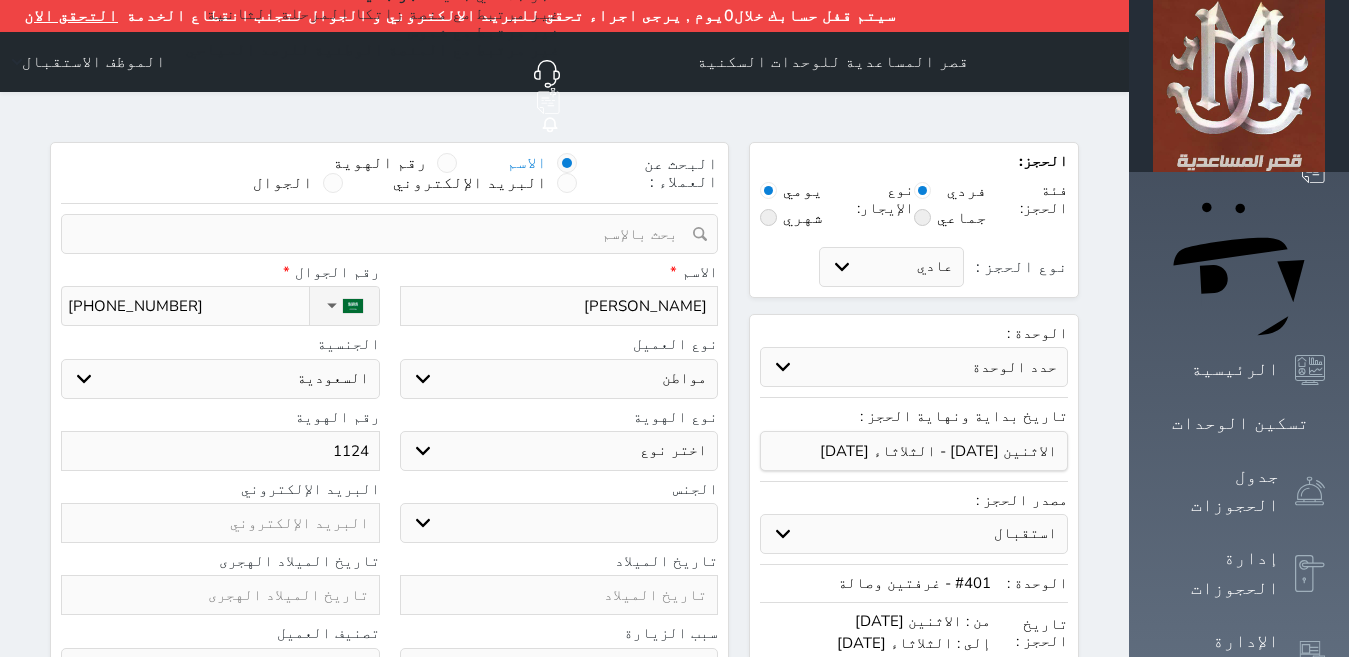 type on "11248" 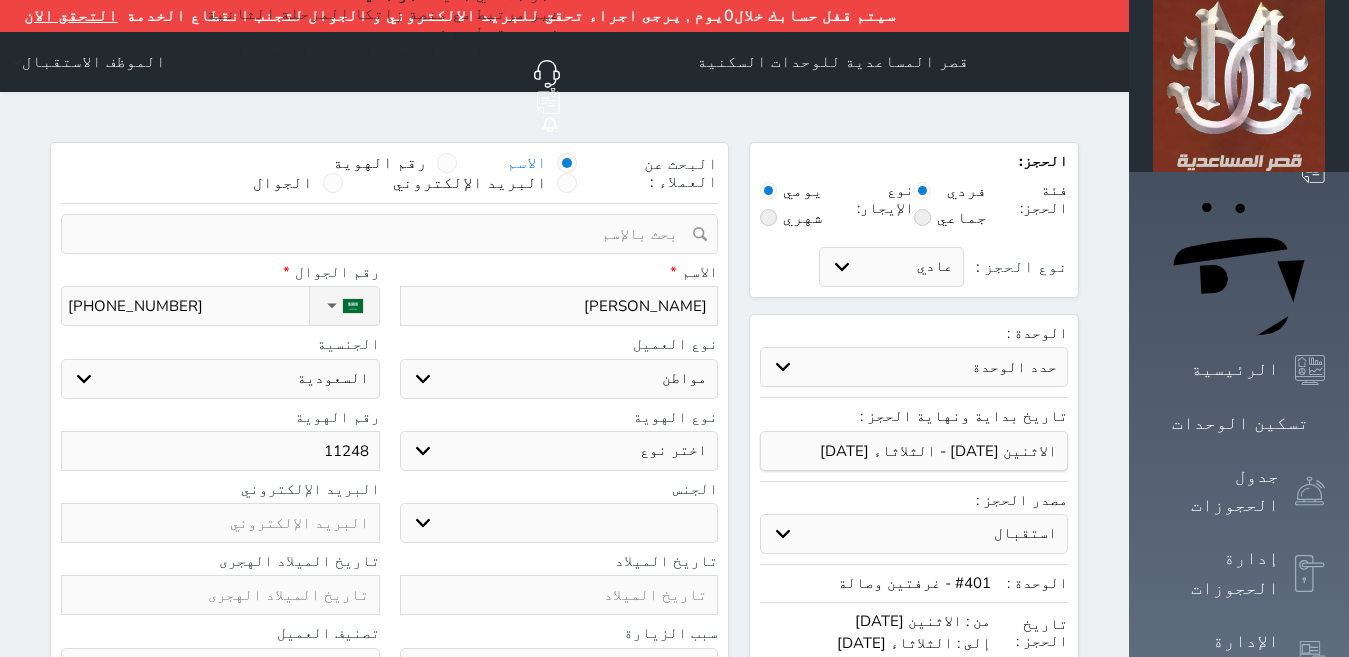 type on "112489" 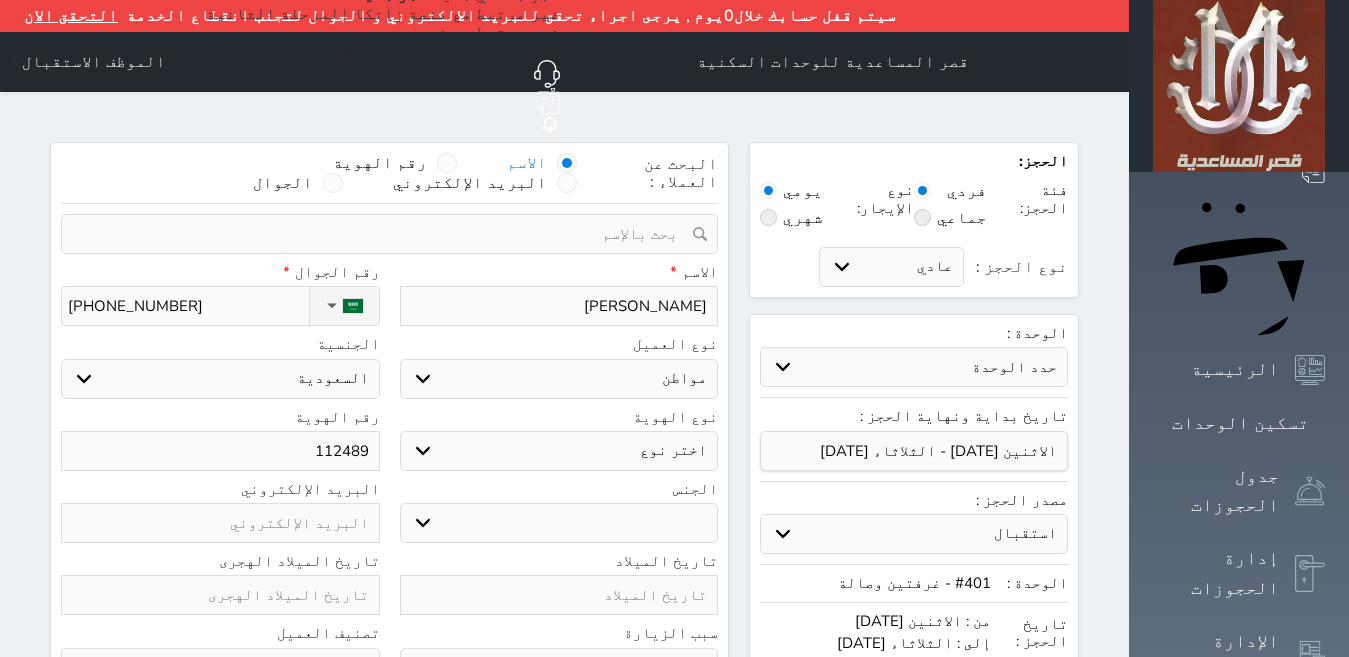 type on "1124890" 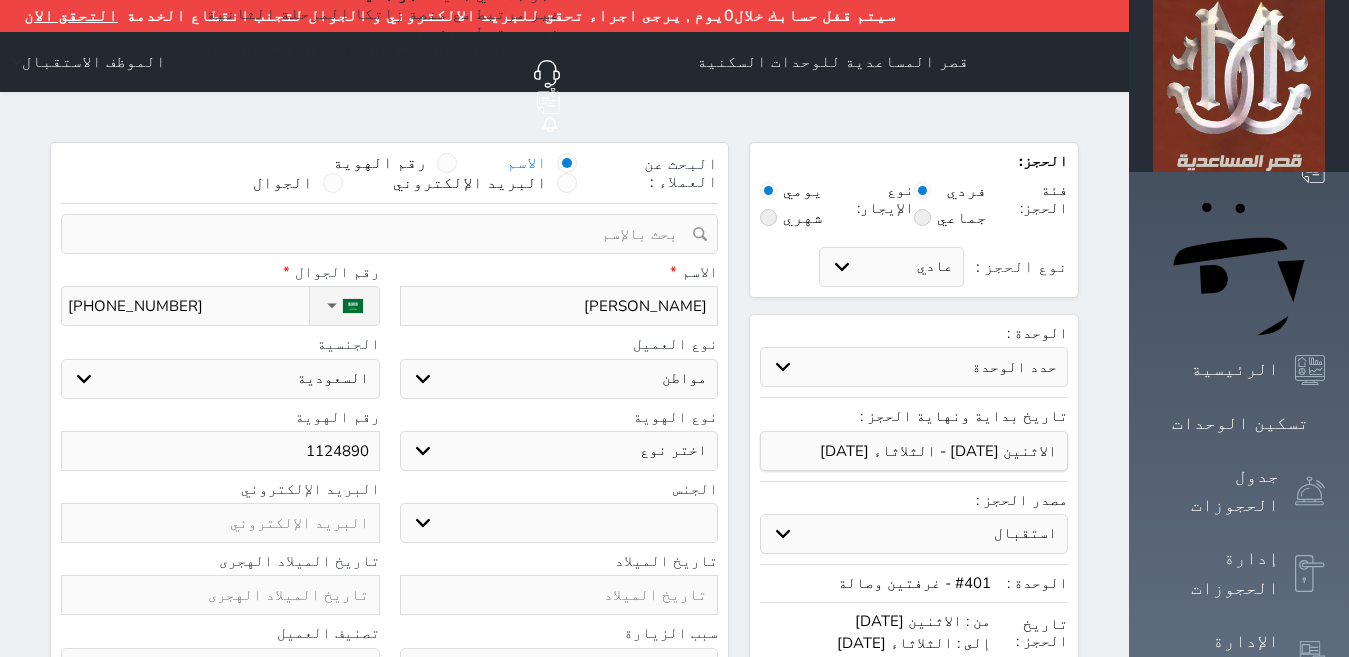type on "11248903" 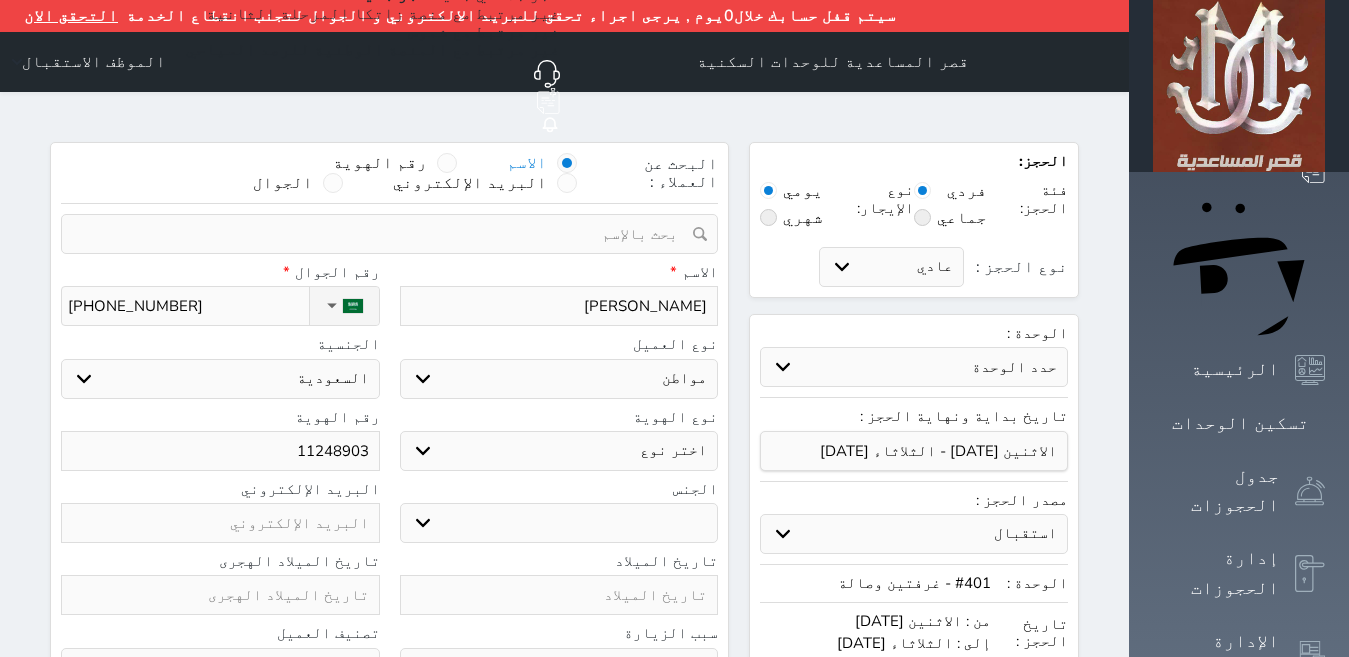type on "112489037" 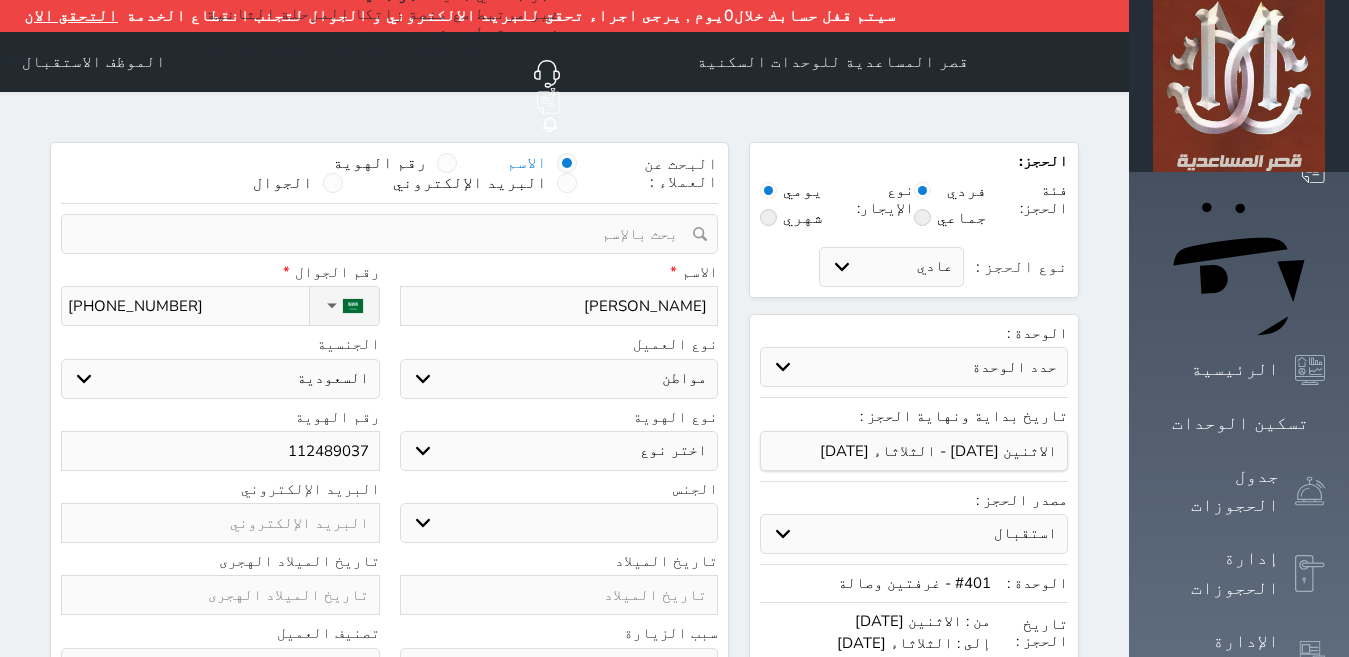 type on "1124890375" 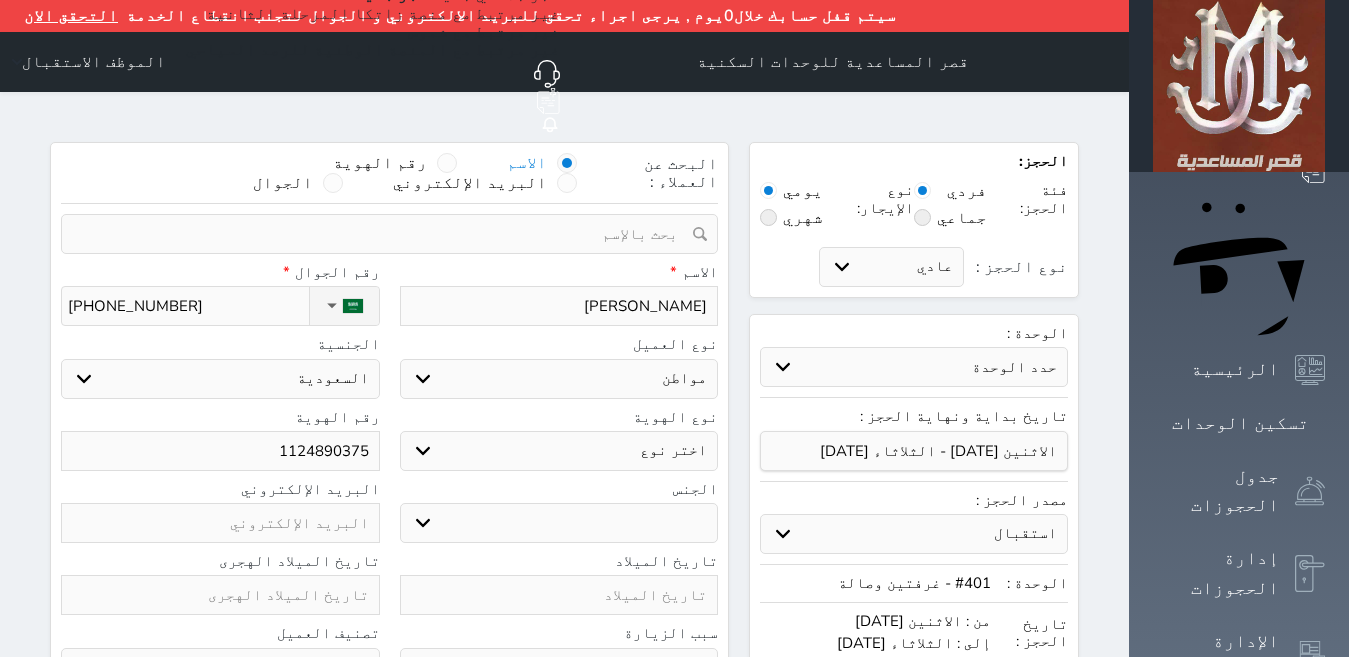 select 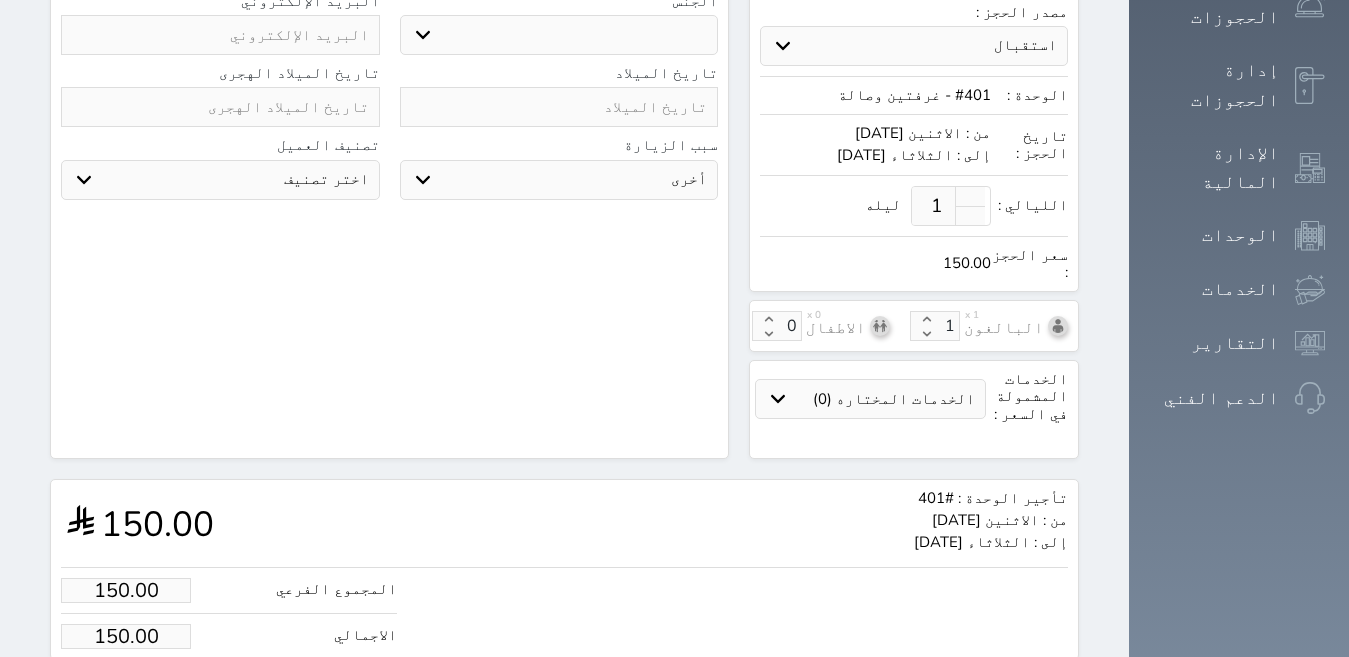 scroll, scrollTop: 514, scrollLeft: 0, axis: vertical 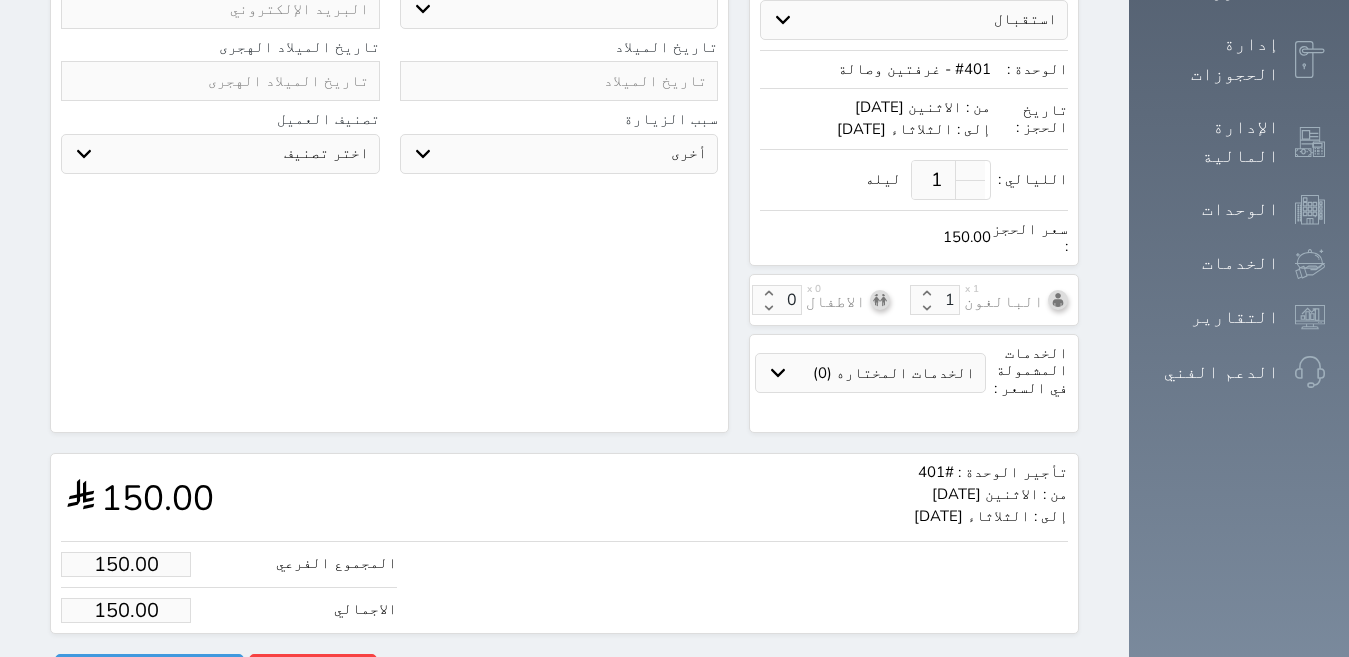 click on "150.00" at bounding box center (126, 564) 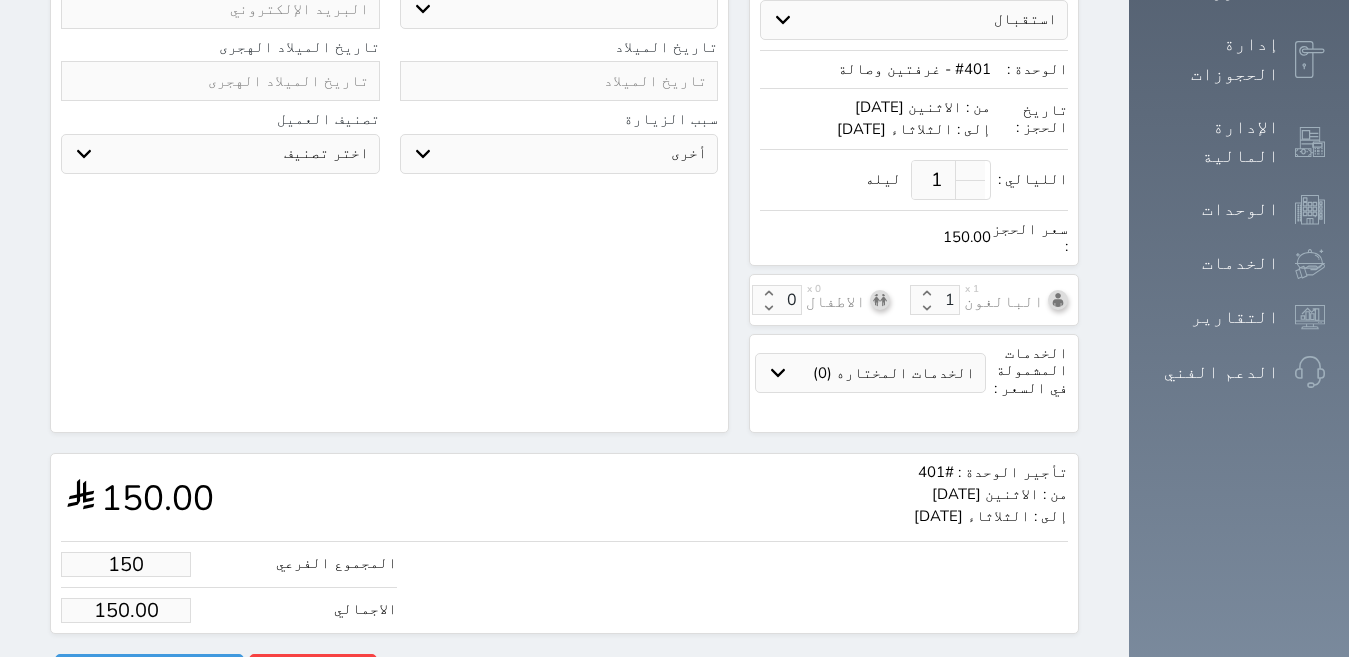 click on "150" at bounding box center (126, 564) 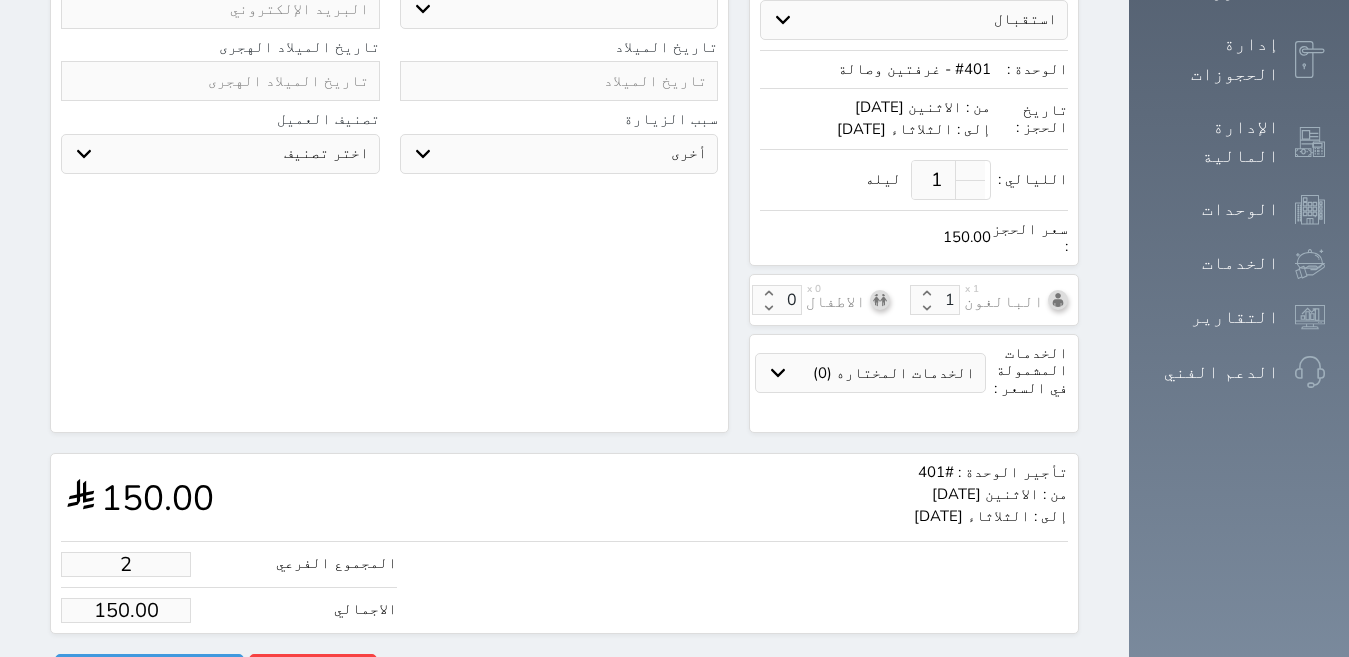 type on "2.00" 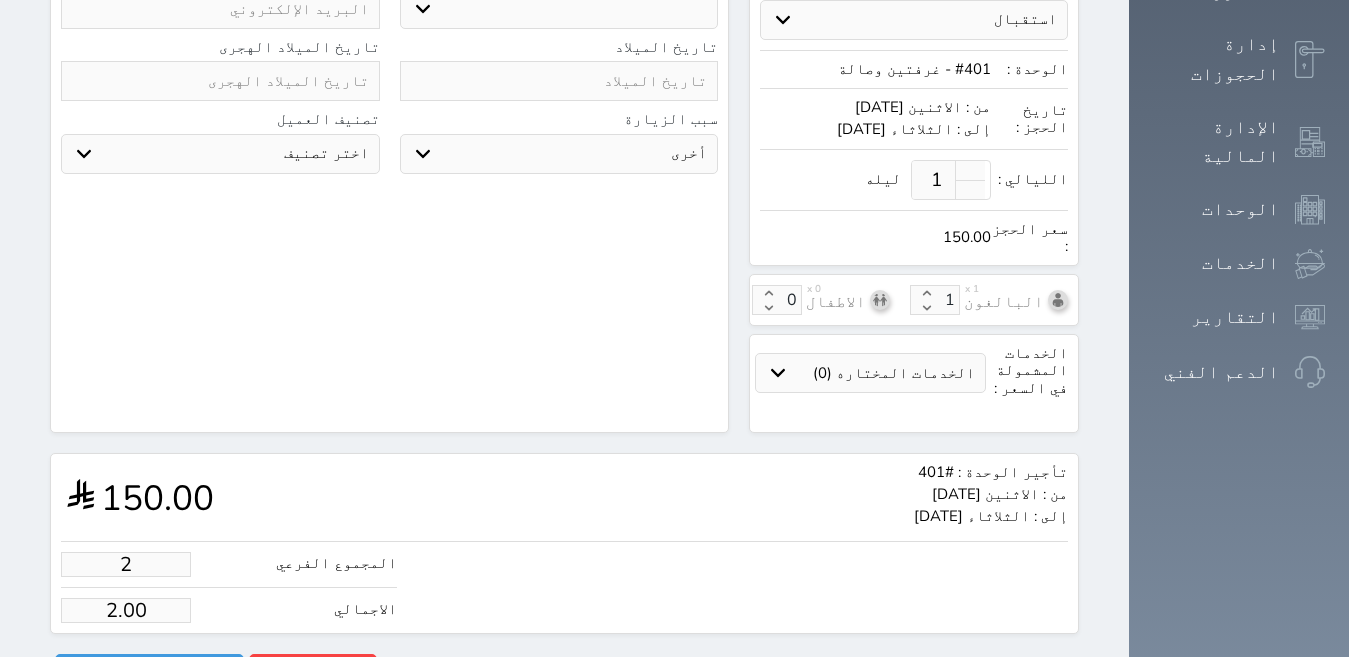 type on "25" 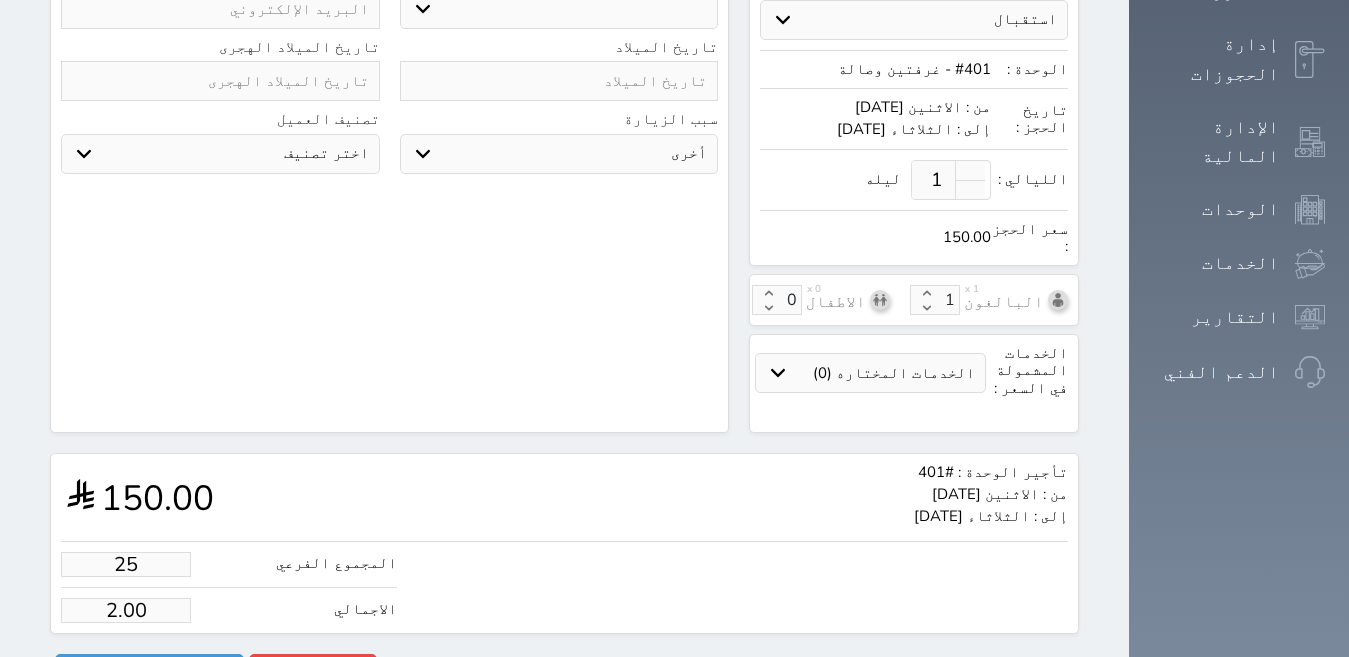 type on "25.00" 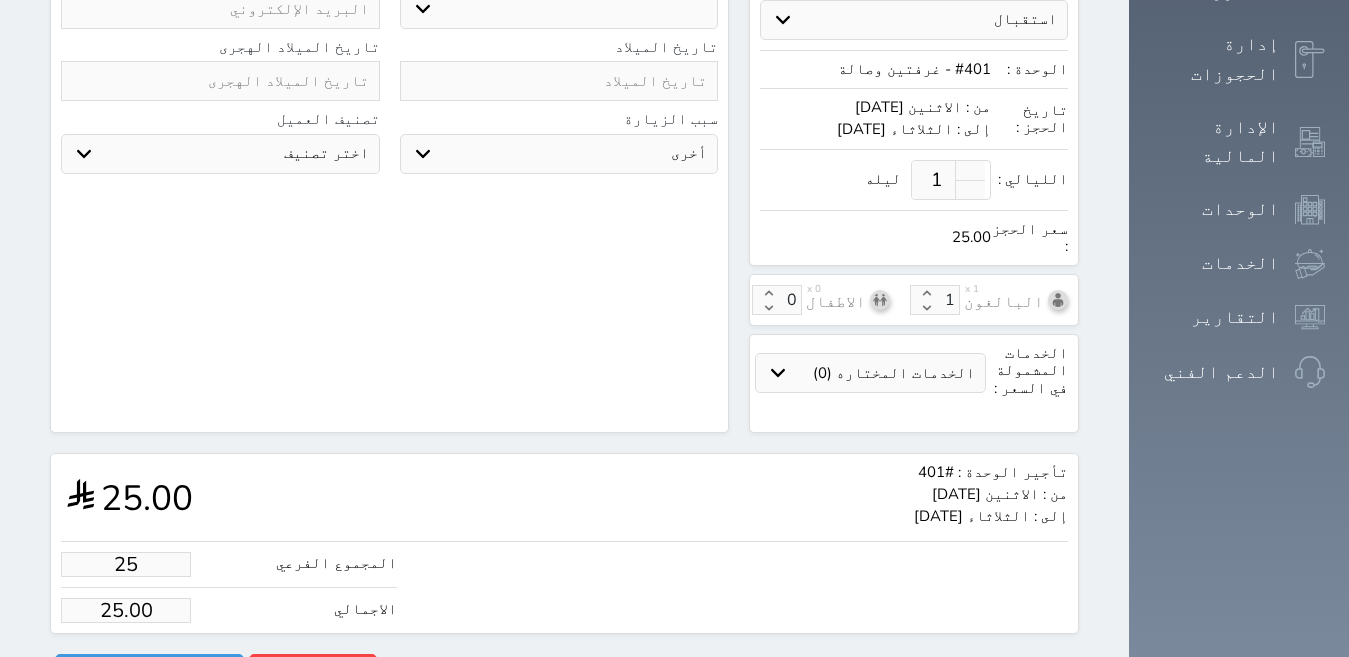 type on "250" 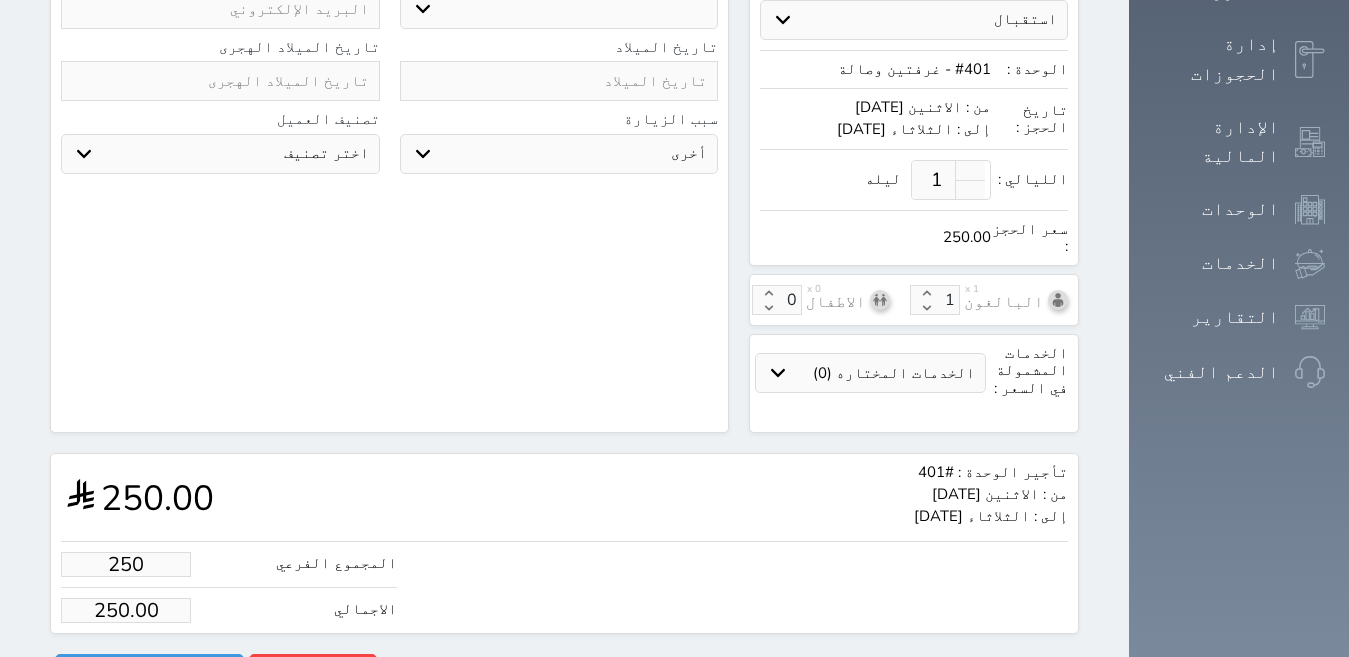 click on "تأجير الوحدة : #401   من : الاثنين [DATE]   إلى : الثلاثاء [DATE]    250.00       المجموع الفرعي   250         الاجمالي   250.00" at bounding box center [564, 543] 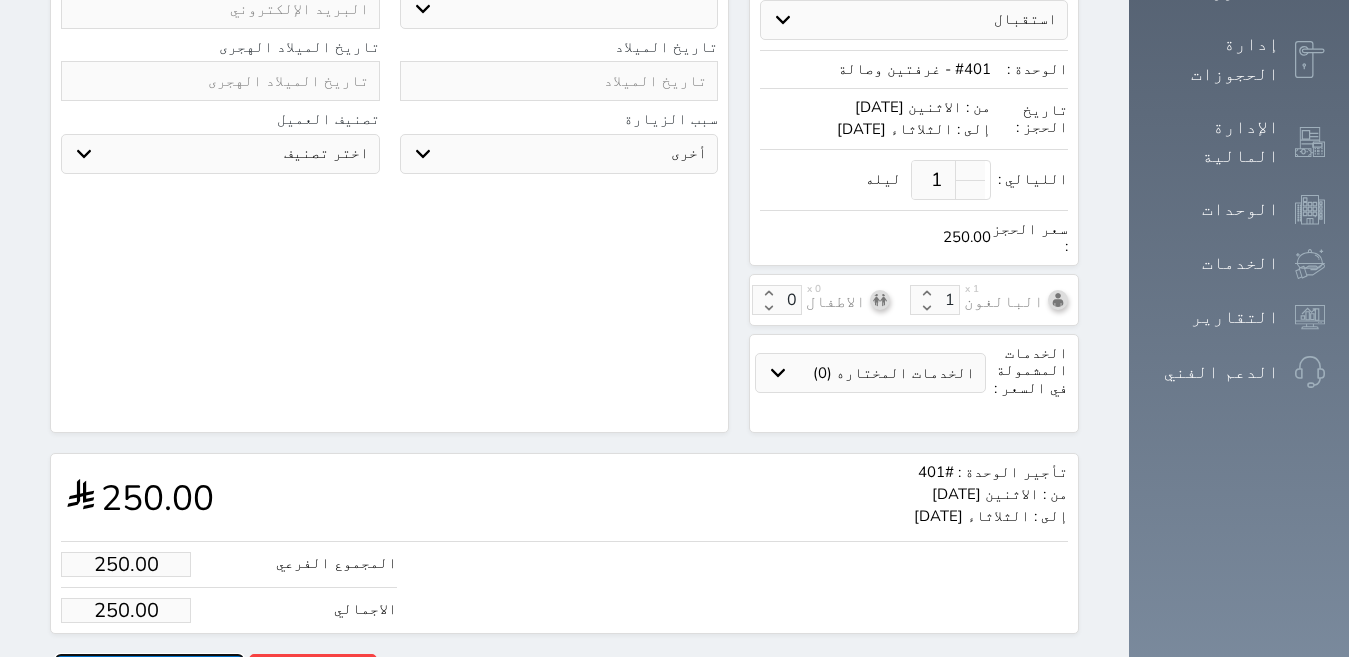 click on "حجز" at bounding box center [149, 671] 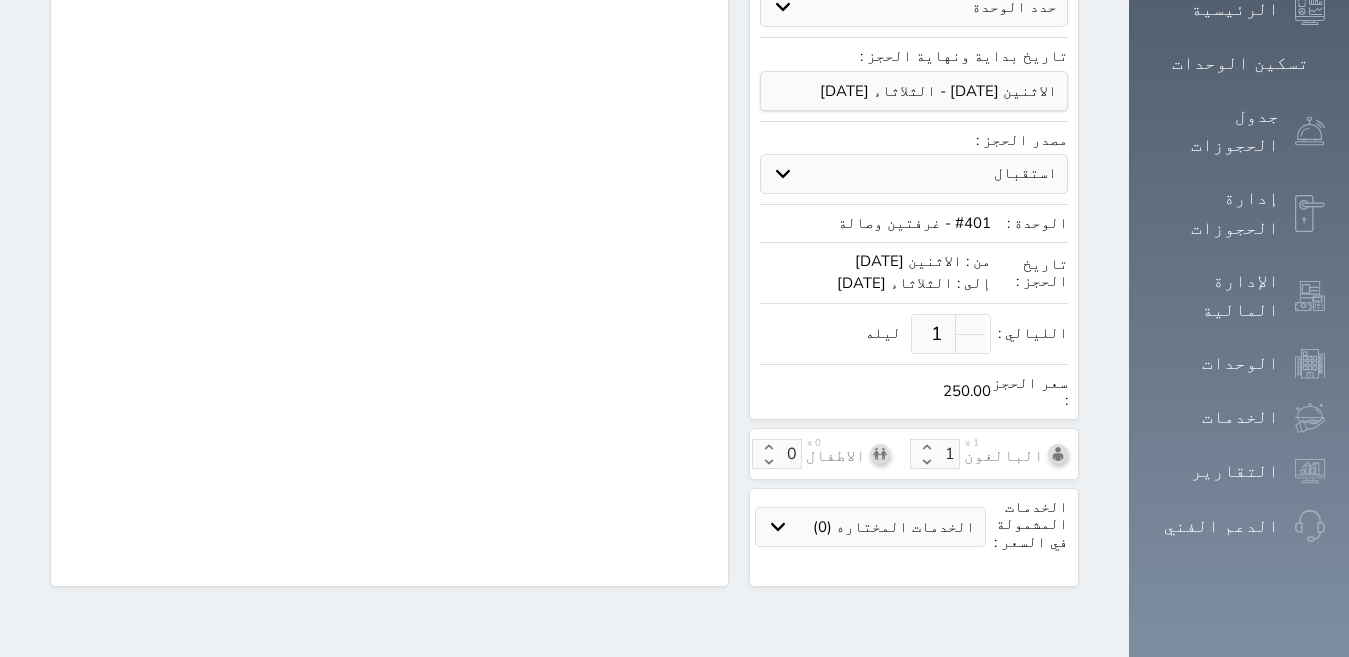 scroll, scrollTop: 279, scrollLeft: 0, axis: vertical 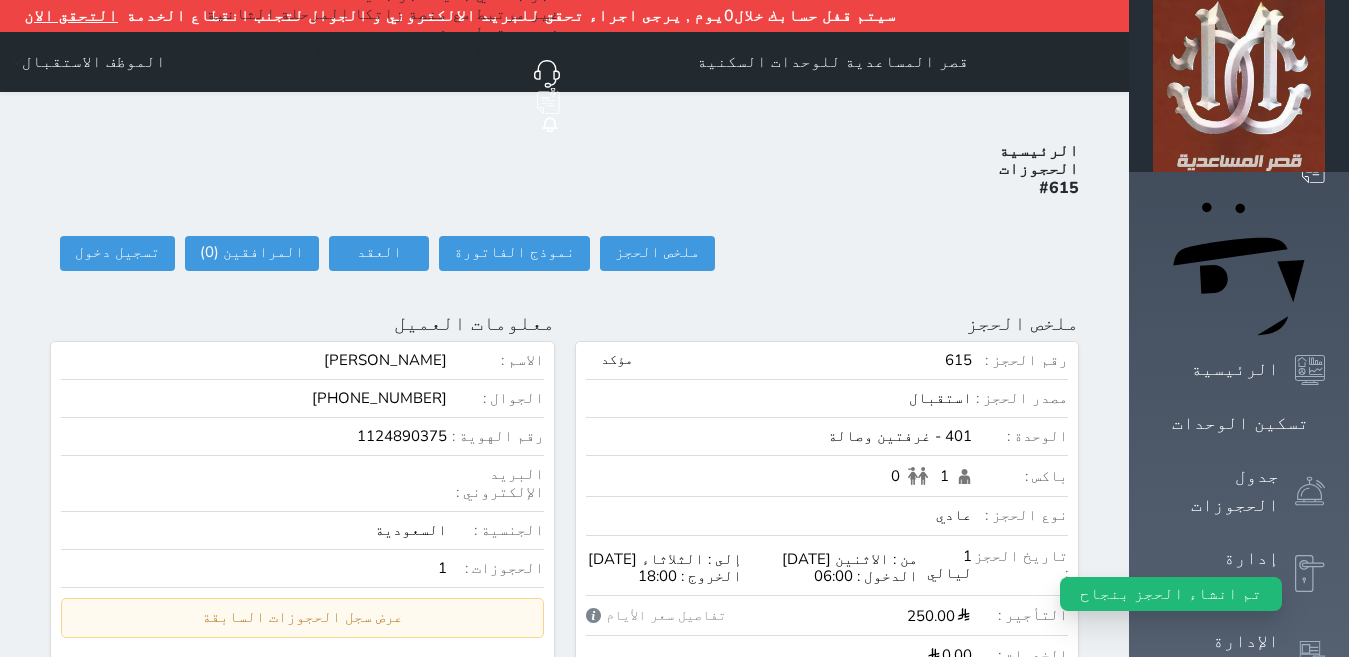 click on "الرئيسية   الحجوزات   #615         ملخص الحجز         ملخص الحجز #615                           نموذج الفاتورة           العقد         العقد #615                                   العقود الموقعه #615
العقود الموقعه (0)
#   تاريخ التوقيع   الاجرائات       المرافقين (0)         المرافقين                 البحث عن المرافقين :        الاسم       رقم الهوية       البريد الإلكتروني       الجوال           تغيير العميل              الاسم *     الجنس    اختر الجنس   ذكر انثى   تاريخ الميلاد         تاريخ الميلاد الهجرى         صلة القرابة
اختر صلة القرابة   ابن ابنه زوجة اخ اخت اب ام زوج أخرى   نوع العميل   اختر نوع   مواطن مواطن خليجي زائر" at bounding box center [564, 926] 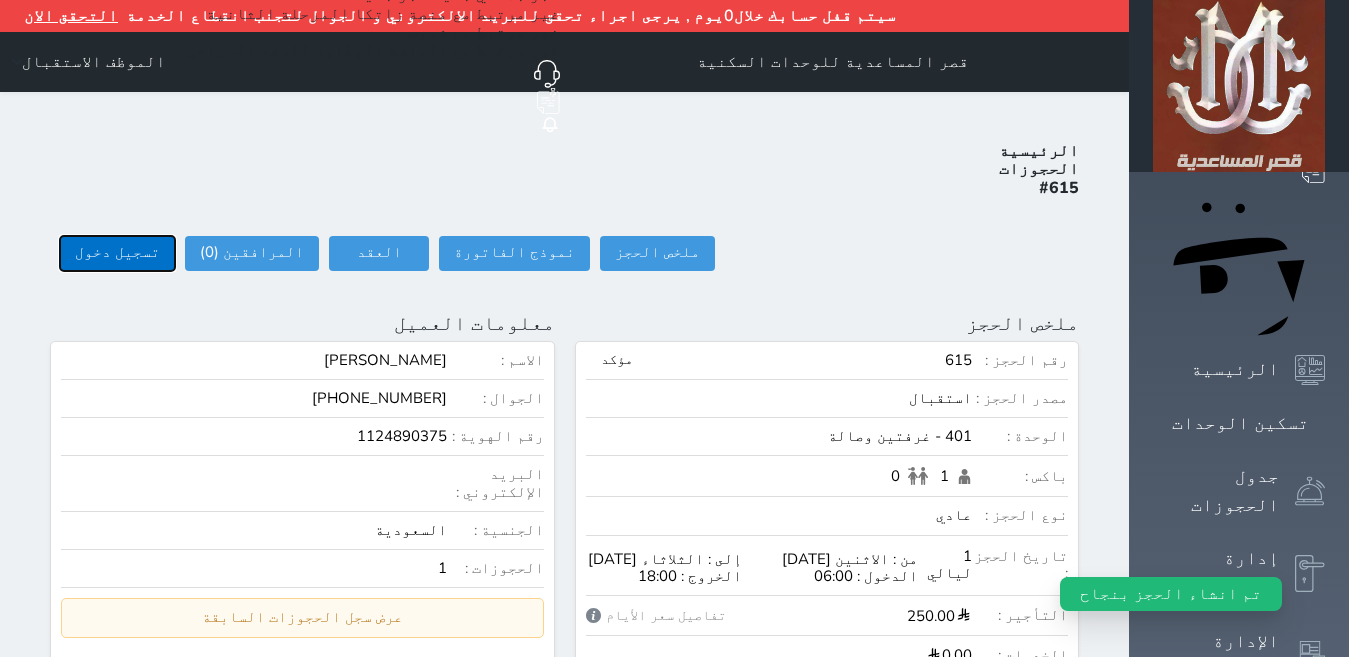 click on "تسجيل دخول" at bounding box center (117, 253) 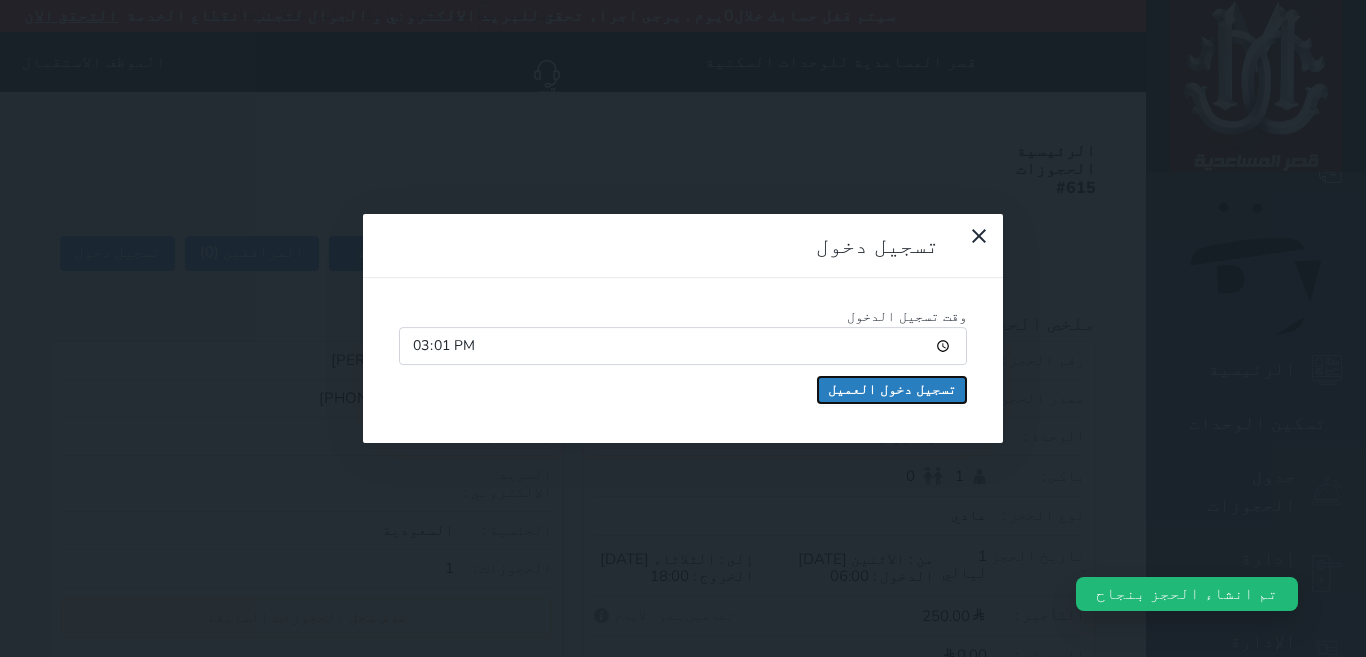 click on "تسجيل دخول العميل" at bounding box center (892, 390) 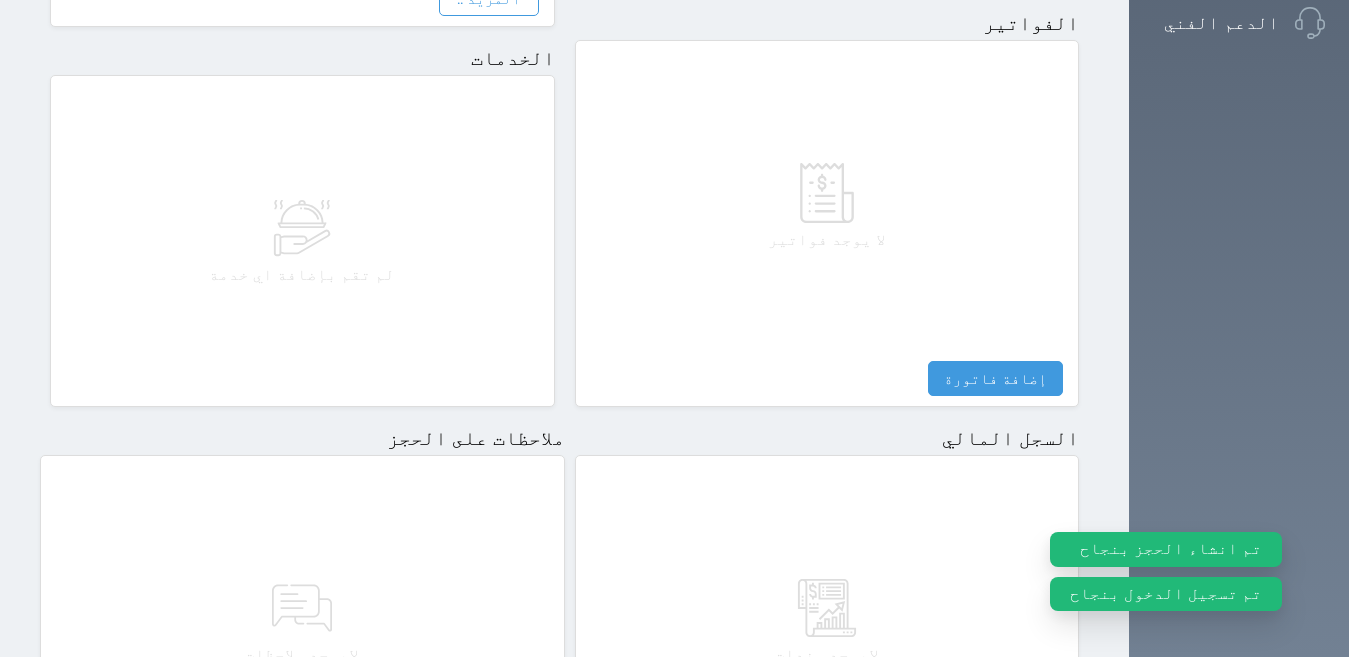 scroll, scrollTop: 1100, scrollLeft: 0, axis: vertical 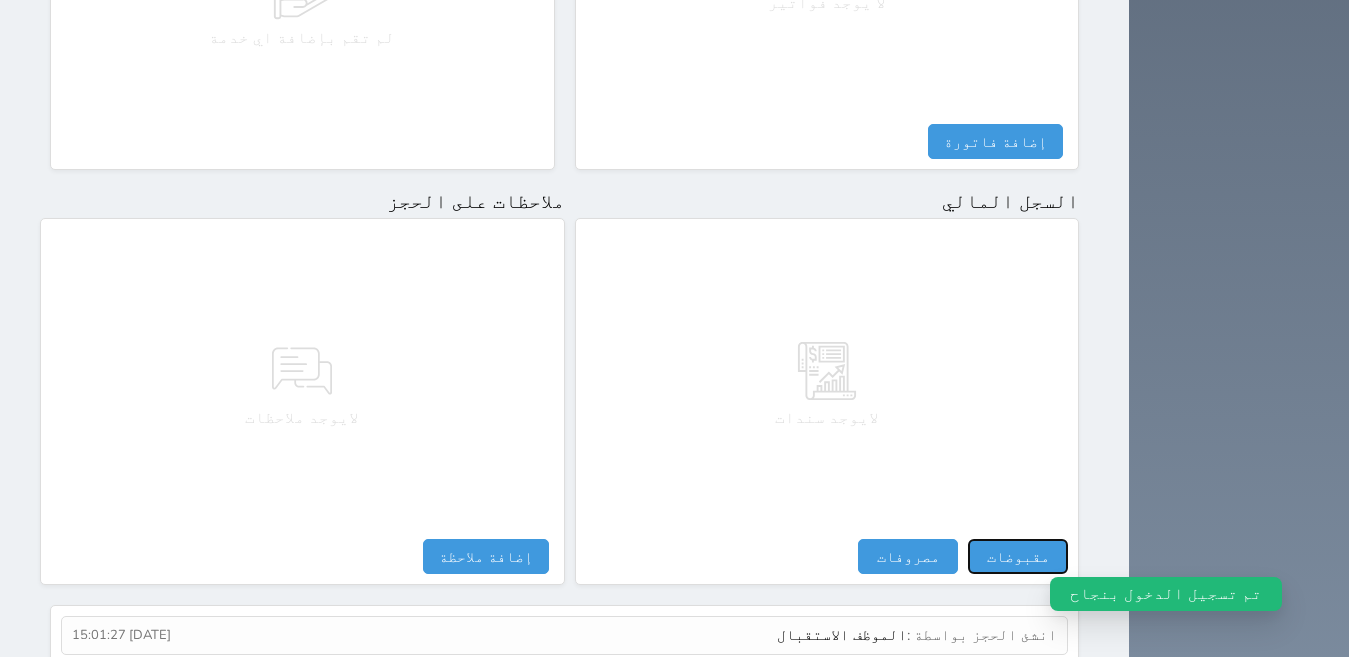 click on "مقبوضات" at bounding box center (1018, 556) 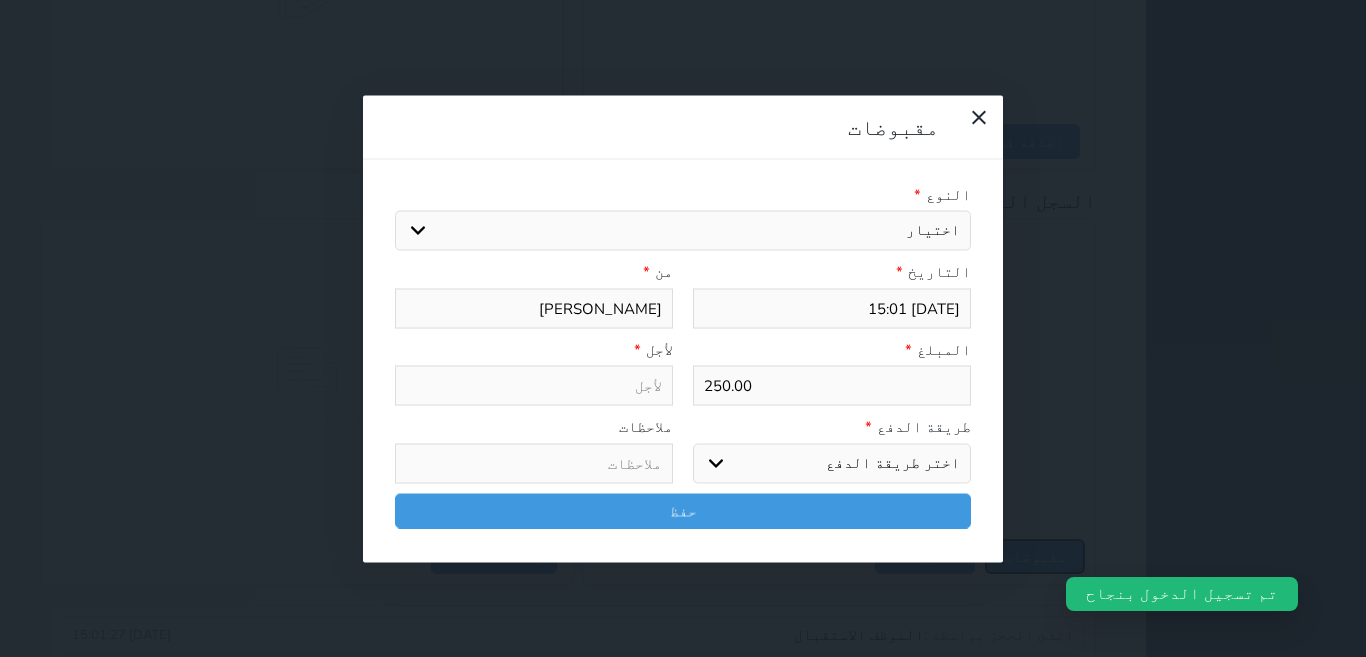 select 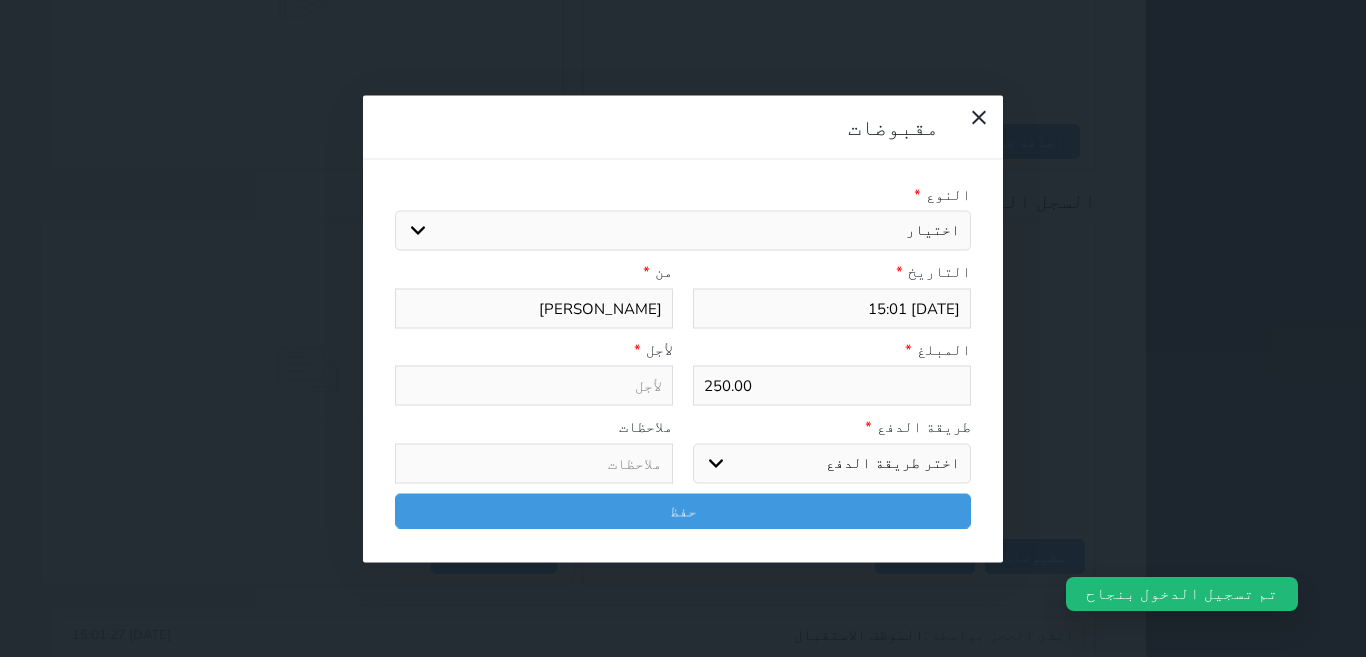 click on "اختيار   مقبوضات عامة قيمة إيجار فواتير تامين عربون لا ينطبق آخر مغسلة واي فاي - الإنترنت مواقف السيارات طعام الأغذية والمشروبات مشروبات المشروبات الباردة المشروبات الساخنة الإفطار غداء عشاء مخبز و كعك حمام سباحة الصالة الرياضية سبا و خدمات الجمال اختيار وإسقاط (خدمات النقل) ميني بار كابل - تلفزيون سرير إضافي تصفيف الشعر التسوق خدمات الجولات السياحية المنظمة خدمات الدليل السياحي" at bounding box center (683, 231) 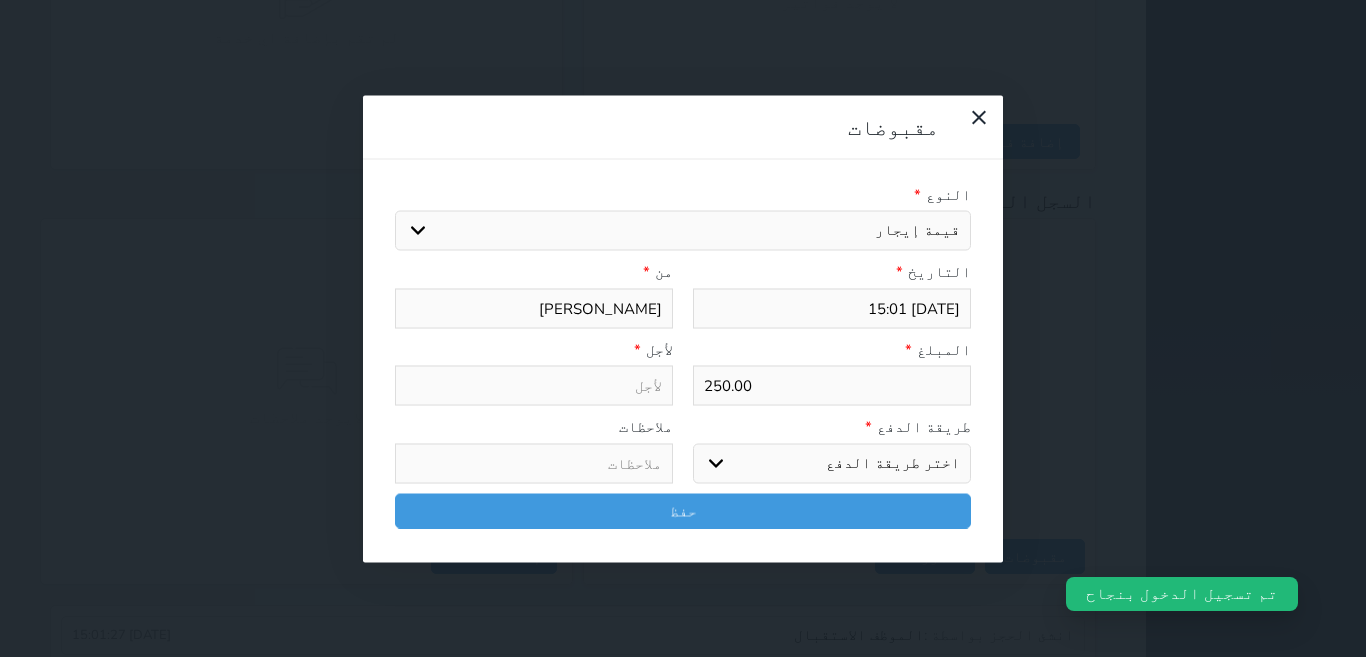 click on "اختيار   مقبوضات عامة قيمة إيجار فواتير تامين عربون لا ينطبق آخر مغسلة واي فاي - الإنترنت مواقف السيارات طعام الأغذية والمشروبات مشروبات المشروبات الباردة المشروبات الساخنة الإفطار غداء عشاء مخبز و كعك حمام سباحة الصالة الرياضية سبا و خدمات الجمال اختيار وإسقاط (خدمات النقل) ميني بار كابل - تلفزيون سرير إضافي تصفيف الشعر التسوق خدمات الجولات السياحية المنظمة خدمات الدليل السياحي" at bounding box center (683, 231) 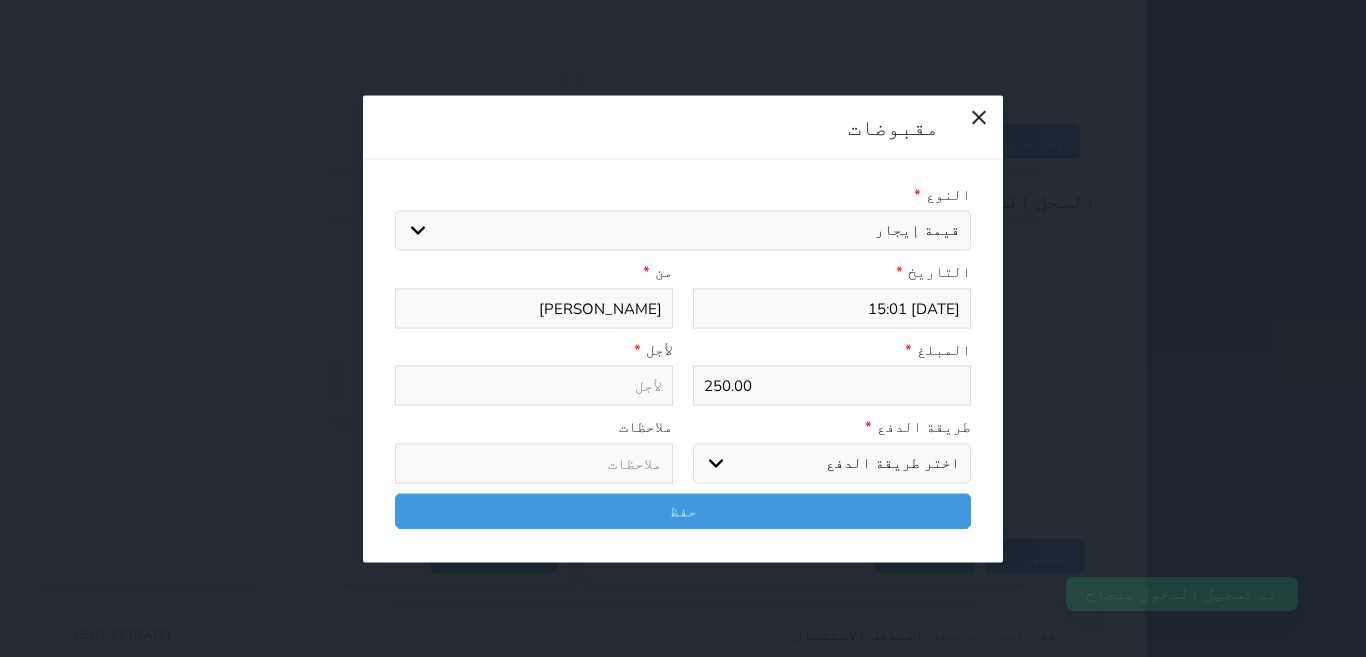 type on "قيمة إيجار - الوحدة - 401" 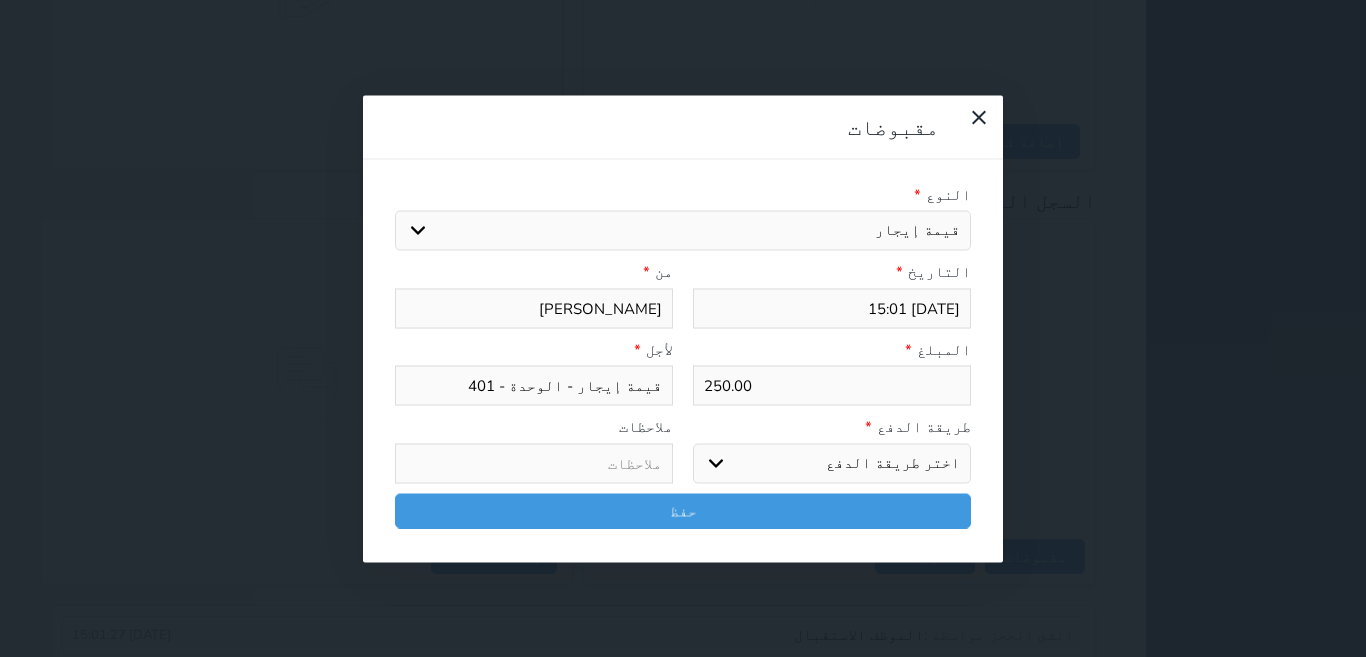 click on "اختر طريقة الدفع   دفع نقدى   تحويل بنكى   مدى   بطاقة ائتمان   آجل" at bounding box center (832, 463) 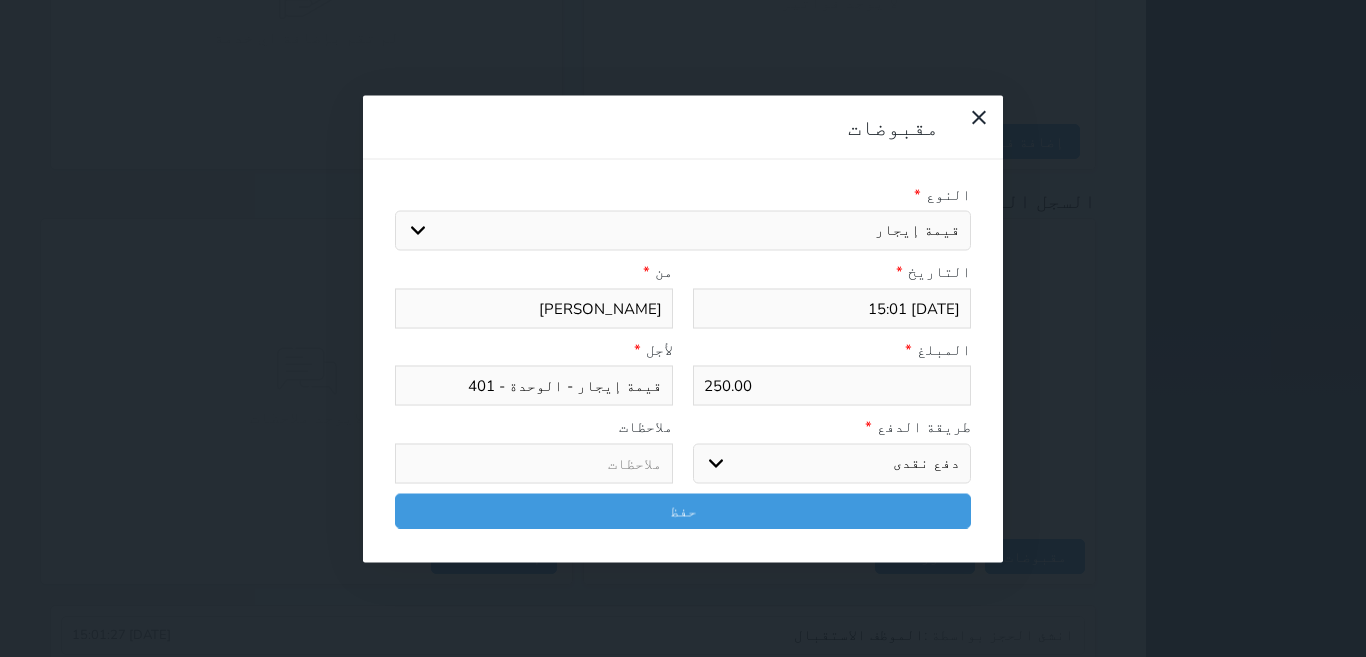 click on "اختر طريقة الدفع   دفع نقدى   تحويل بنكى   مدى   بطاقة ائتمان   آجل" at bounding box center [832, 463] 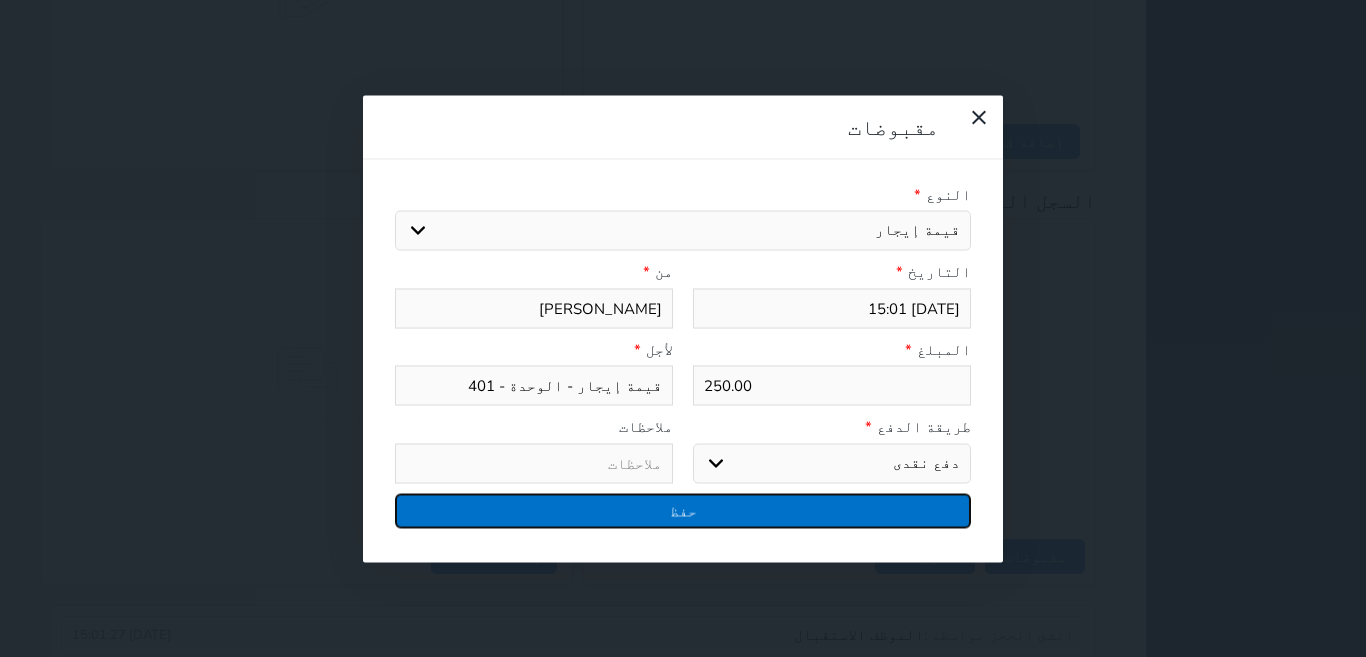 click on "حفظ" at bounding box center (683, 510) 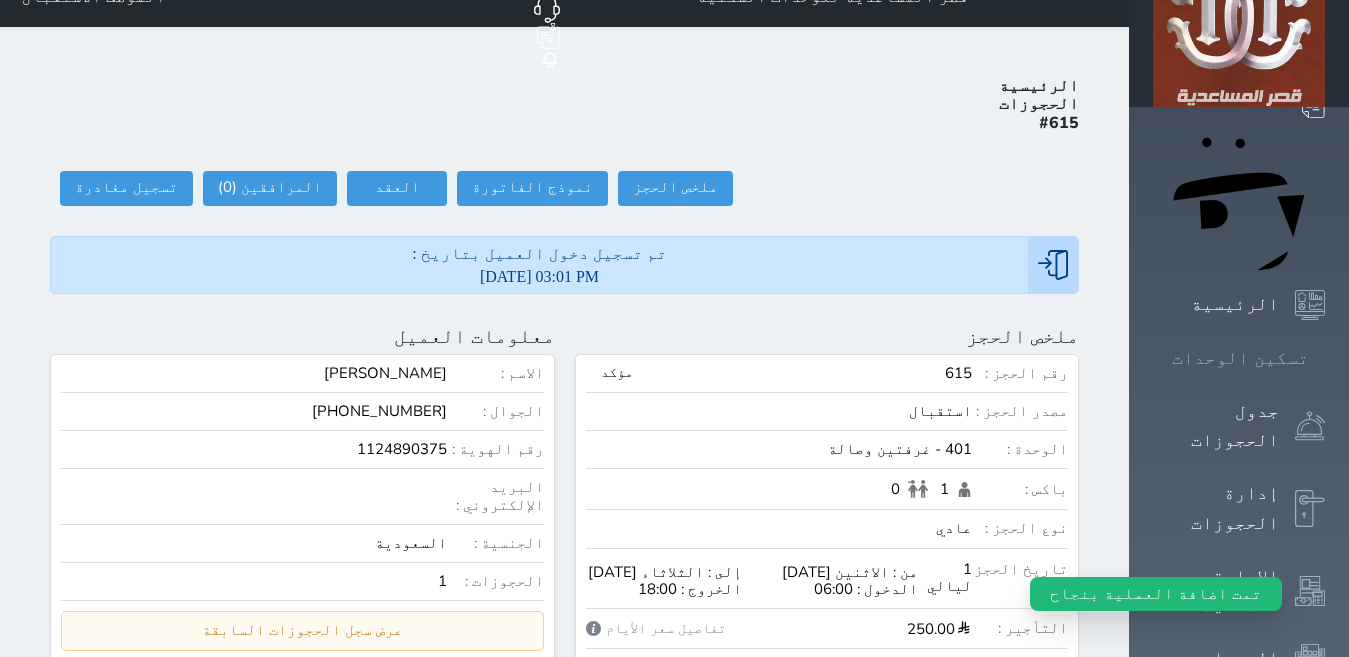 click 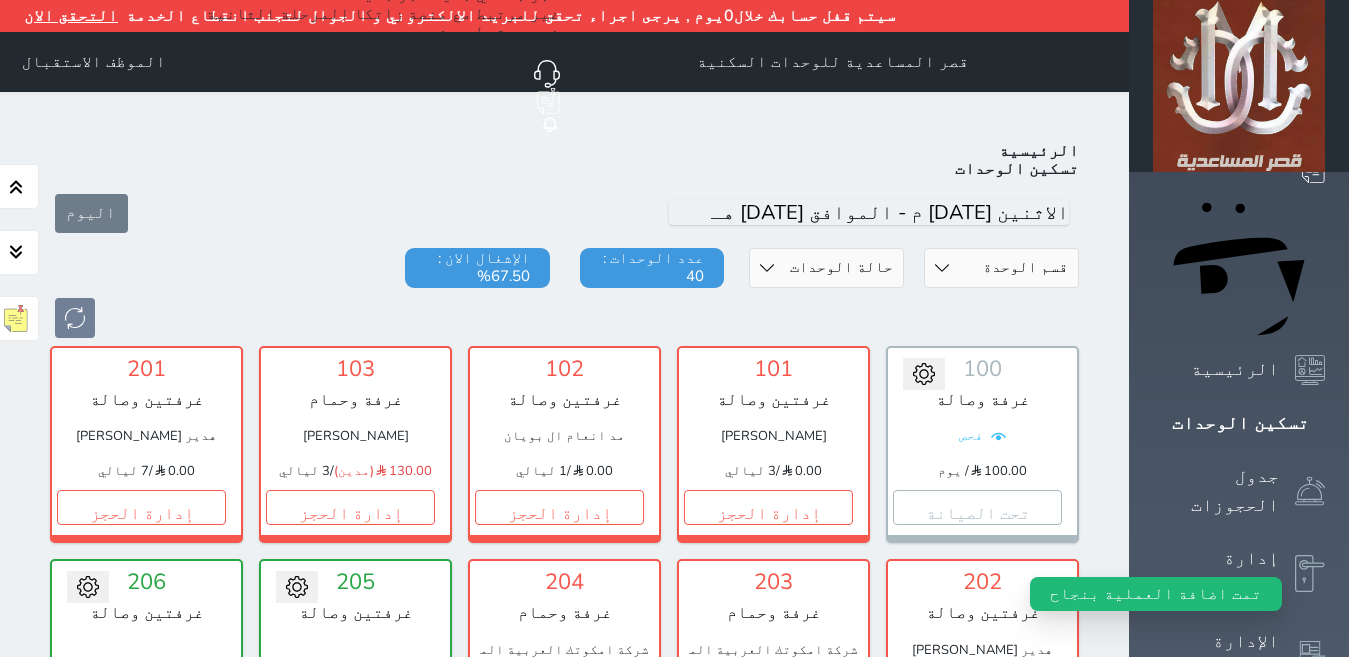scroll, scrollTop: 110, scrollLeft: 0, axis: vertical 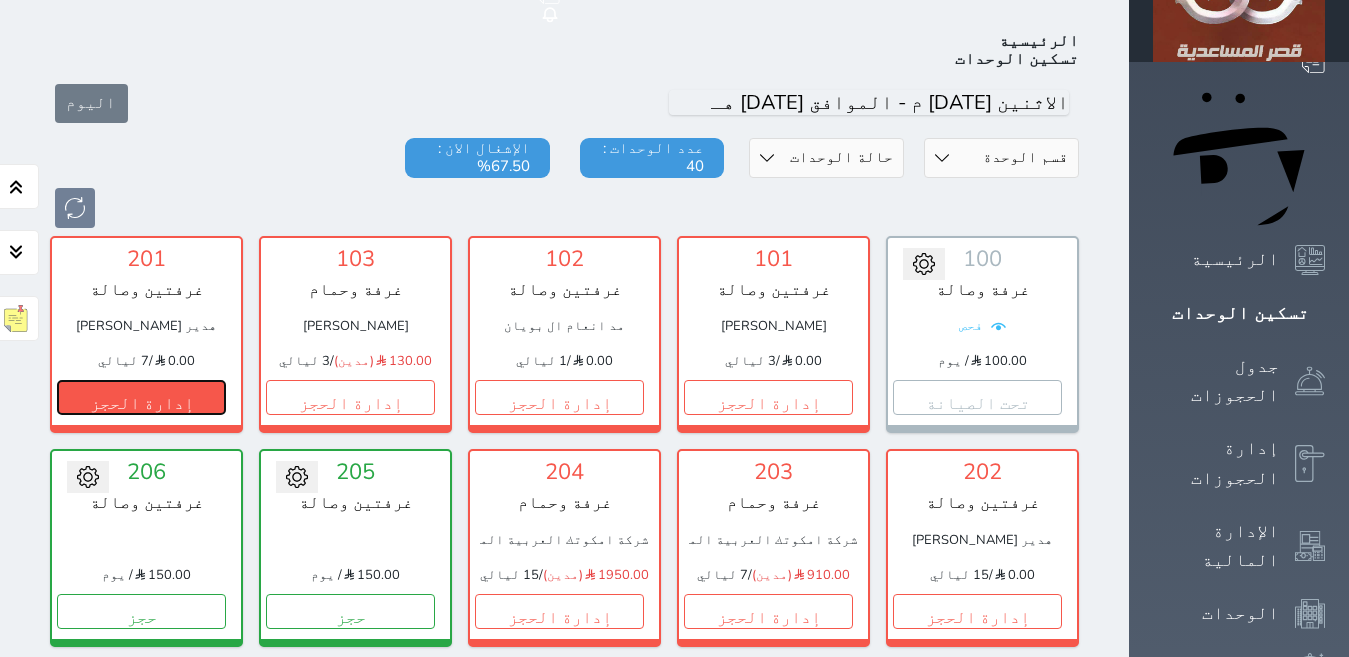 click on "إدارة الحجز" at bounding box center (141, 397) 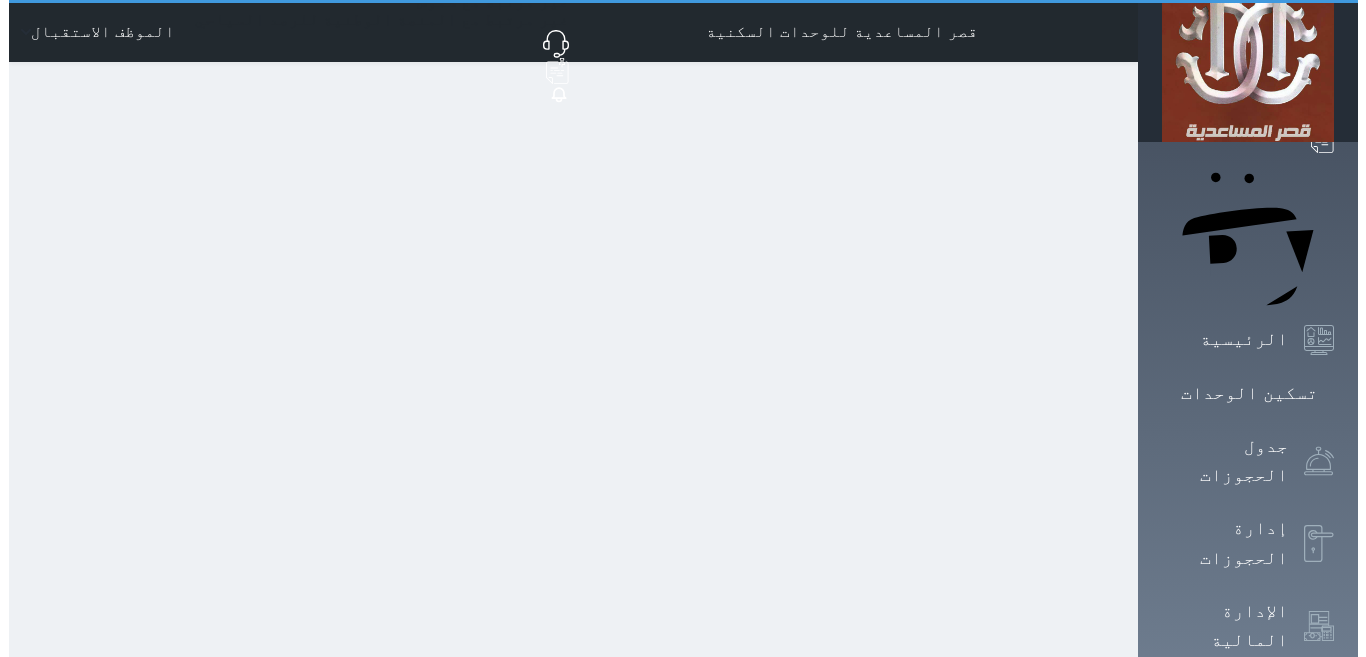 scroll, scrollTop: 0, scrollLeft: 0, axis: both 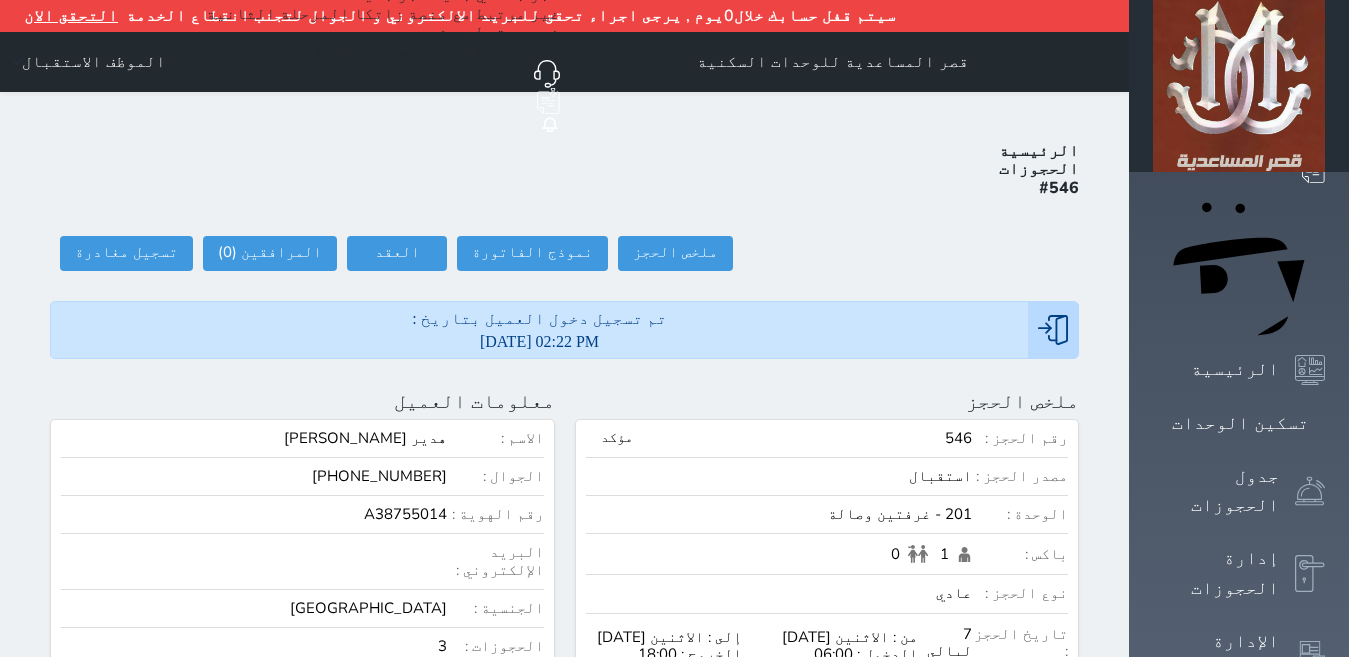 select 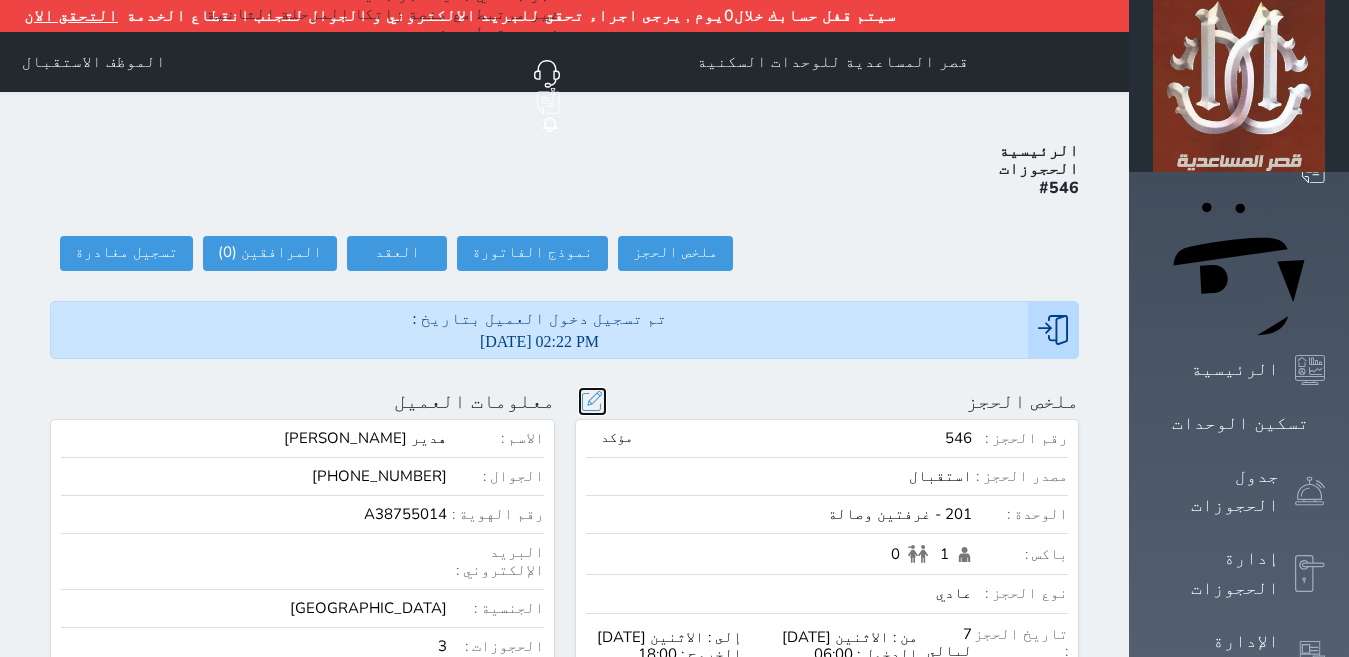 click at bounding box center (592, 401) 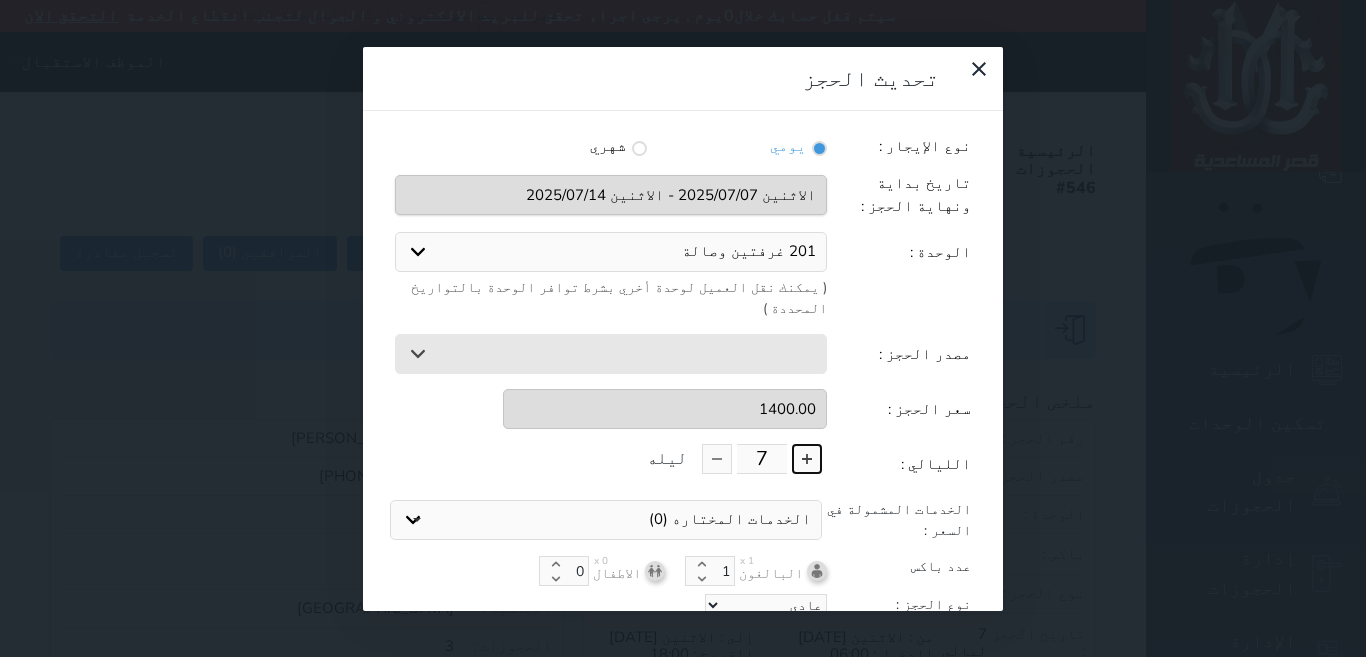click at bounding box center (807, 459) 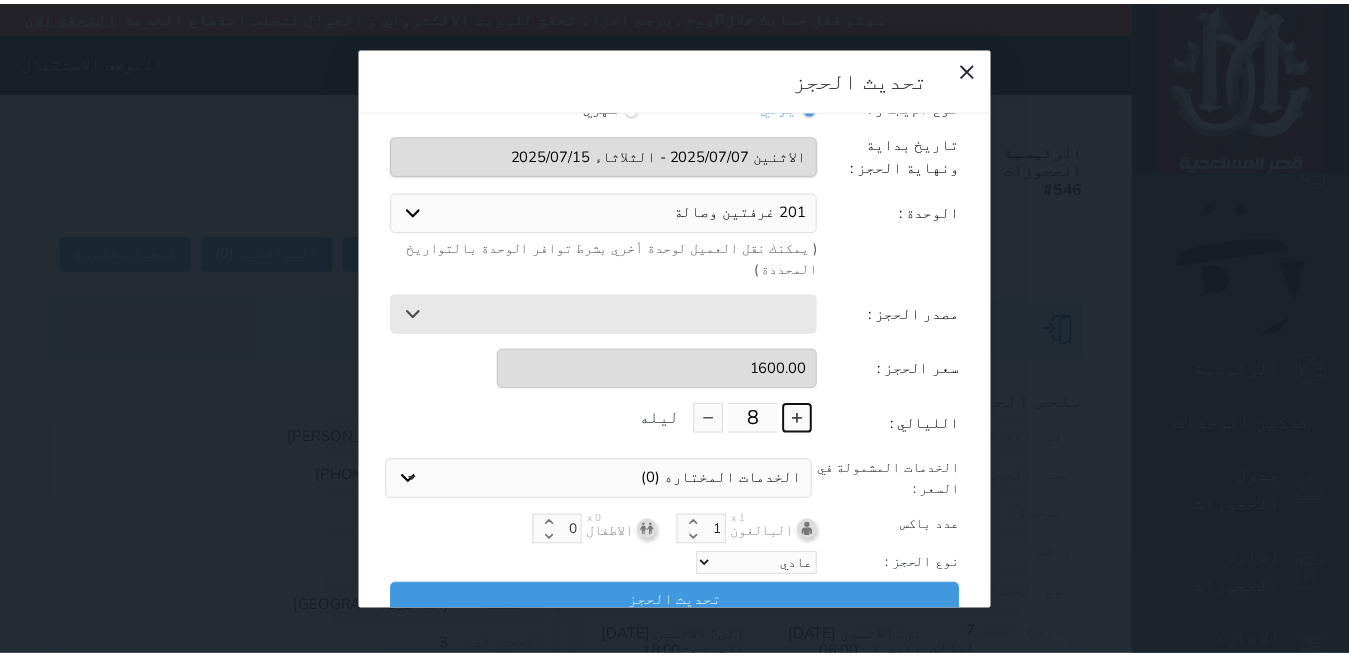 scroll, scrollTop: 45, scrollLeft: 0, axis: vertical 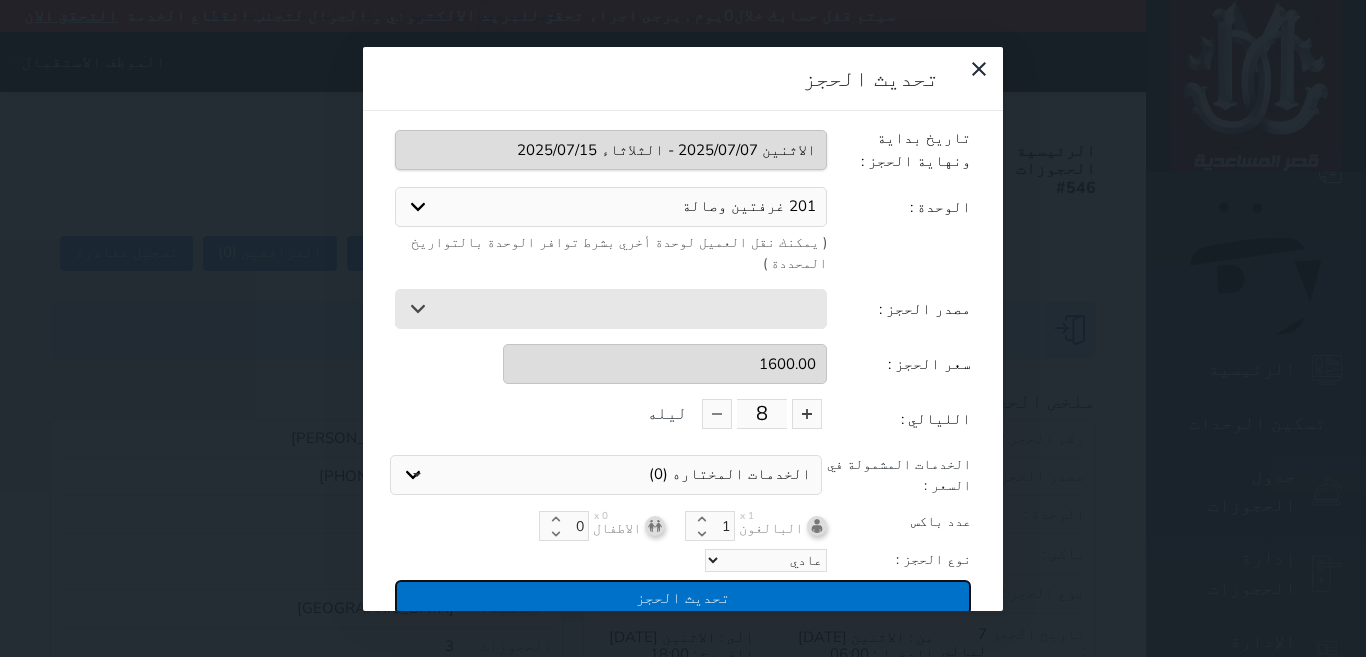 click on "تحديث الحجز" at bounding box center [683, 597] 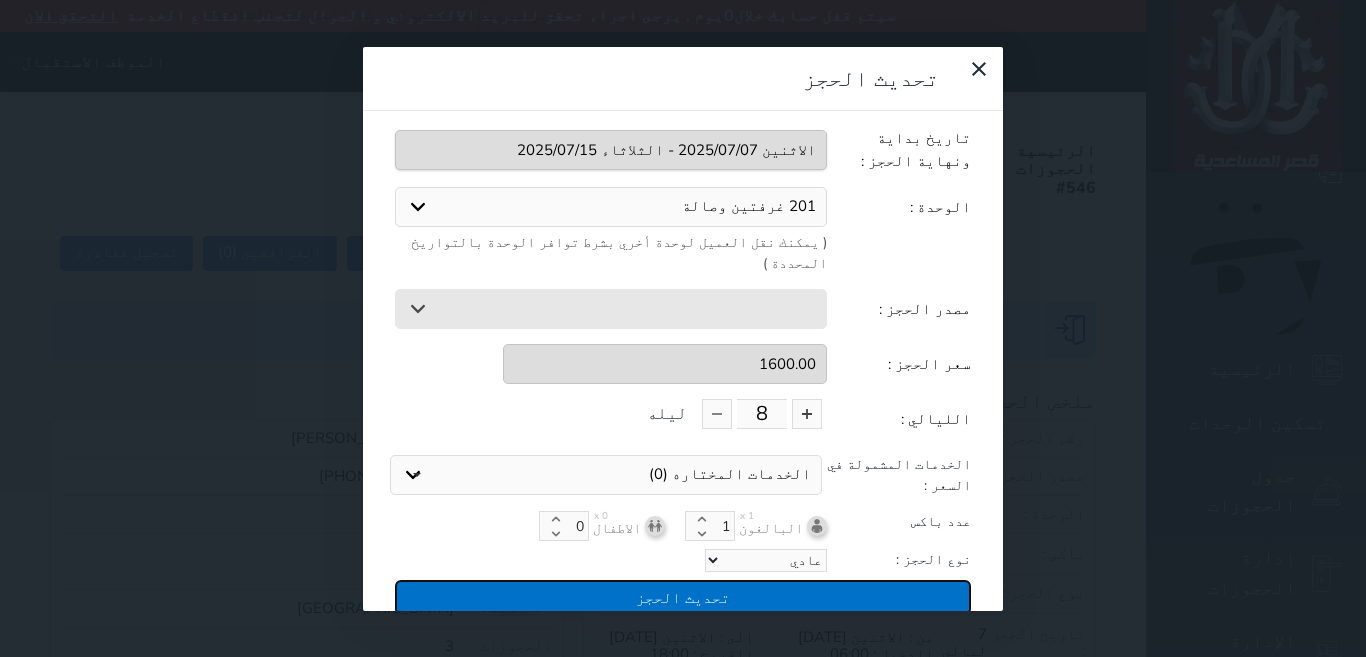 type on "1600" 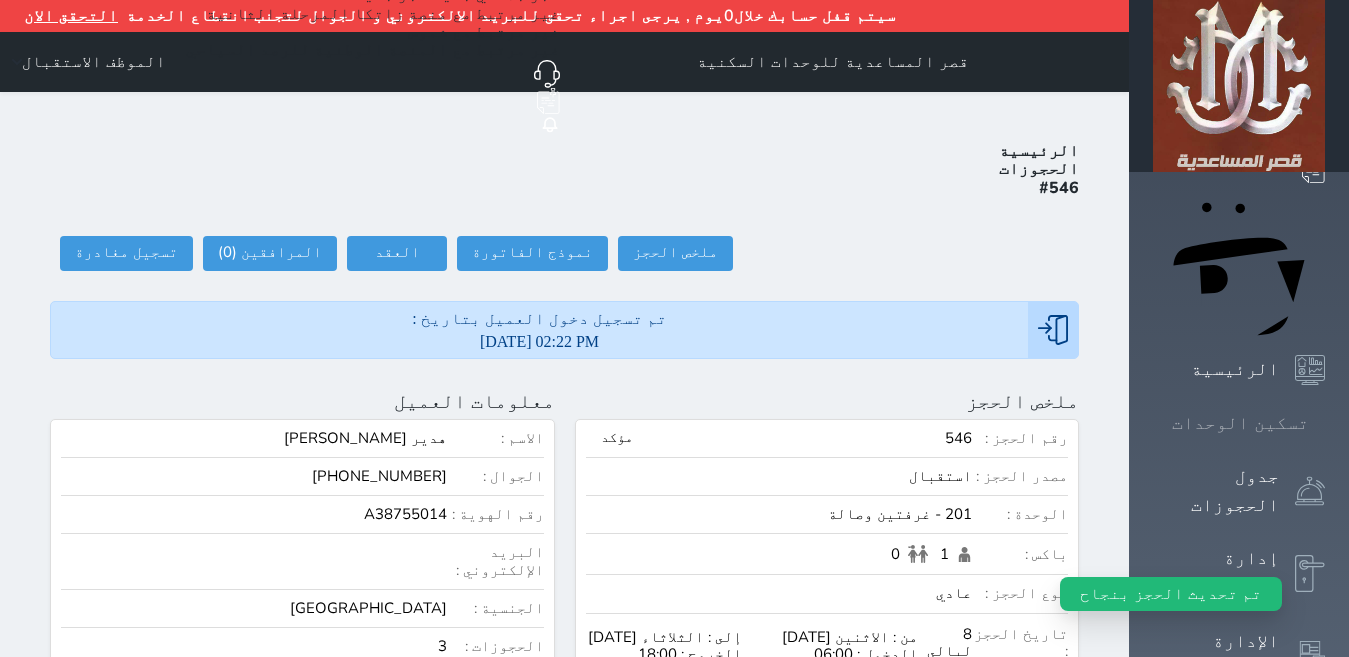 click on "تسكين الوحدات" at bounding box center [1240, 423] 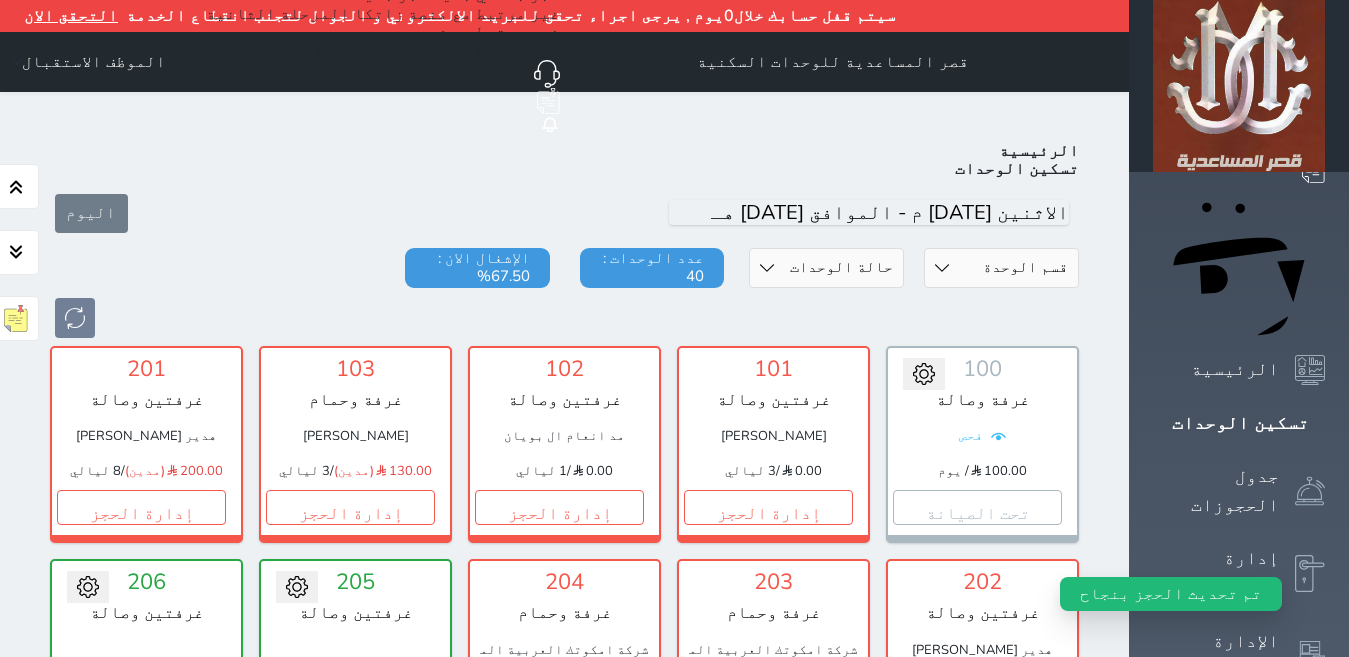 scroll, scrollTop: 110, scrollLeft: 0, axis: vertical 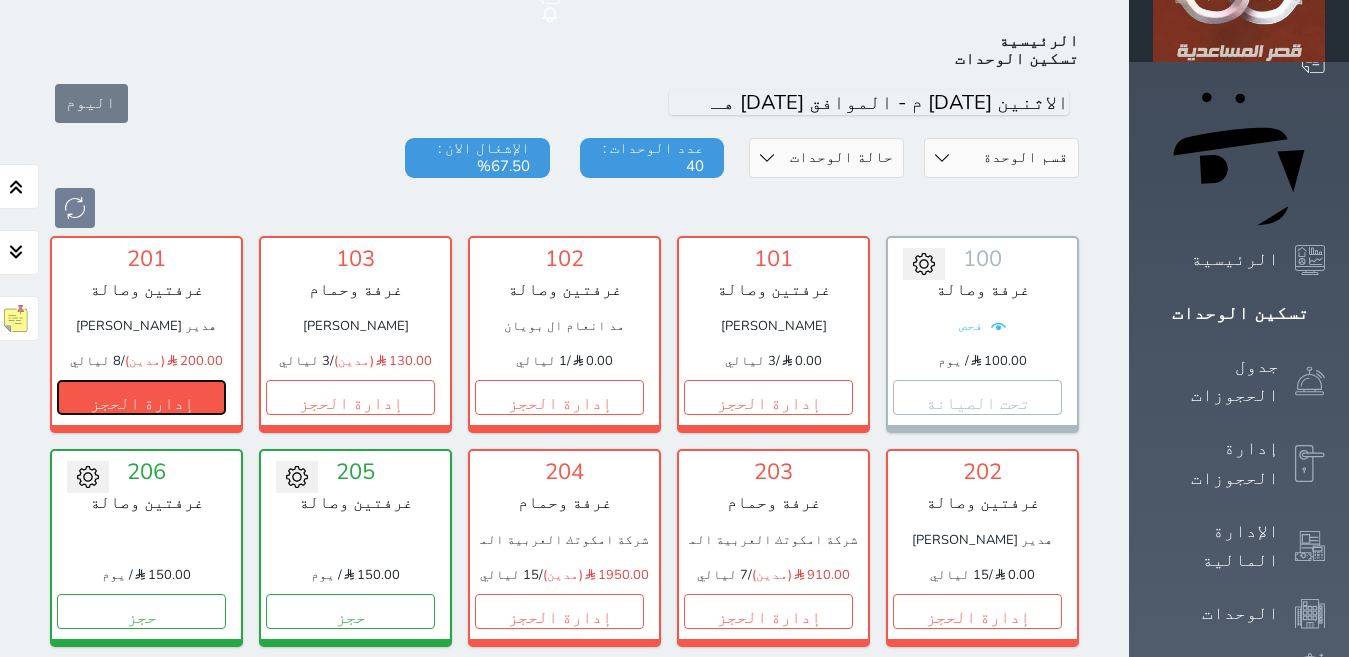 click on "إدارة الحجز" at bounding box center (141, 397) 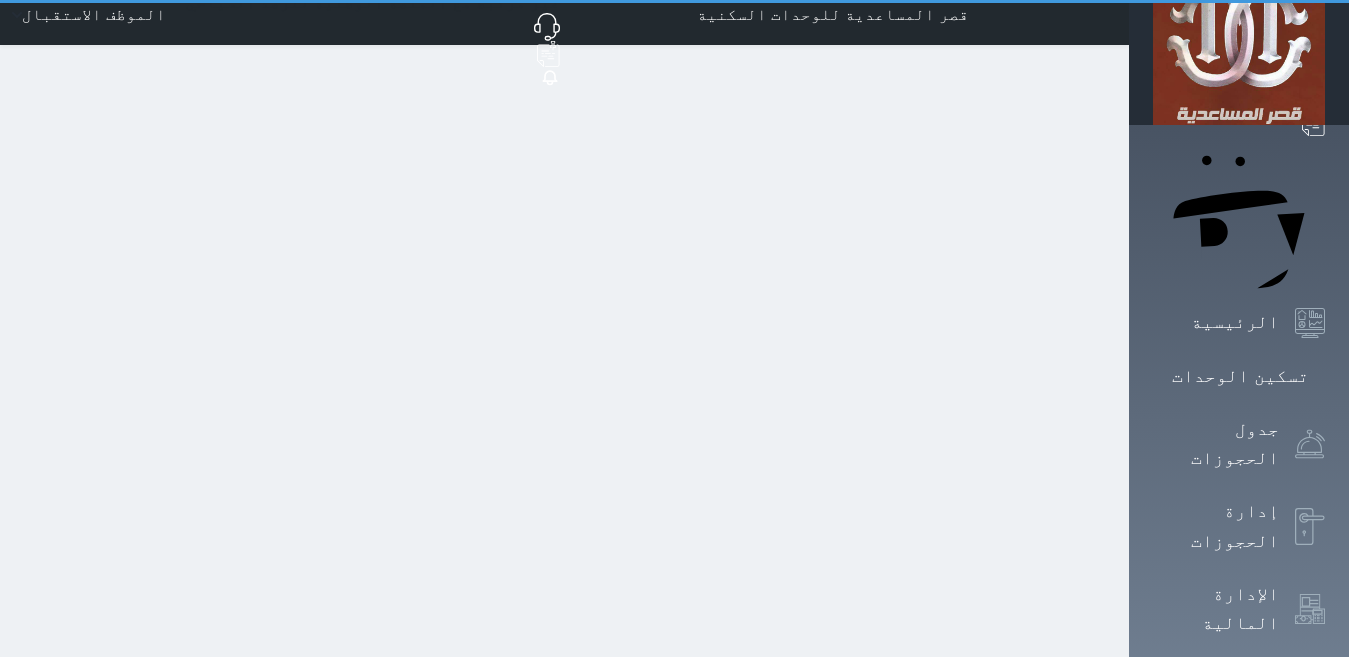 scroll, scrollTop: 0, scrollLeft: 0, axis: both 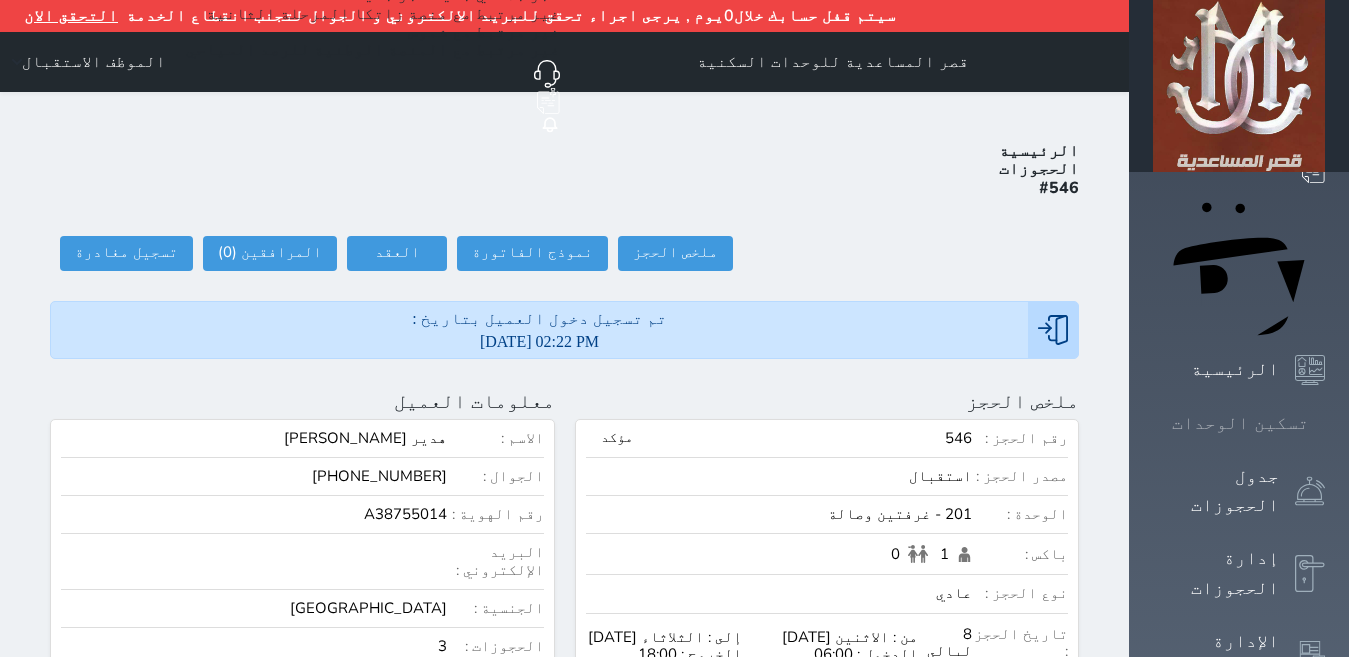 click at bounding box center [1325, 423] 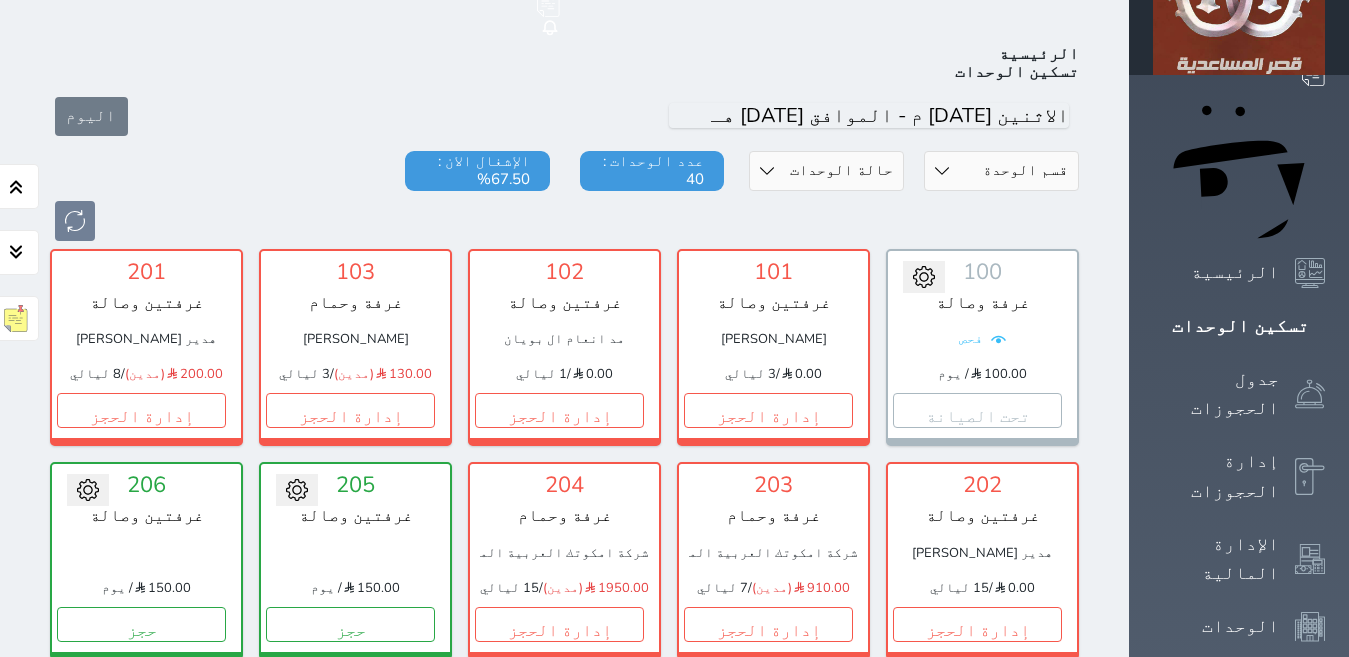 scroll, scrollTop: 110, scrollLeft: 0, axis: vertical 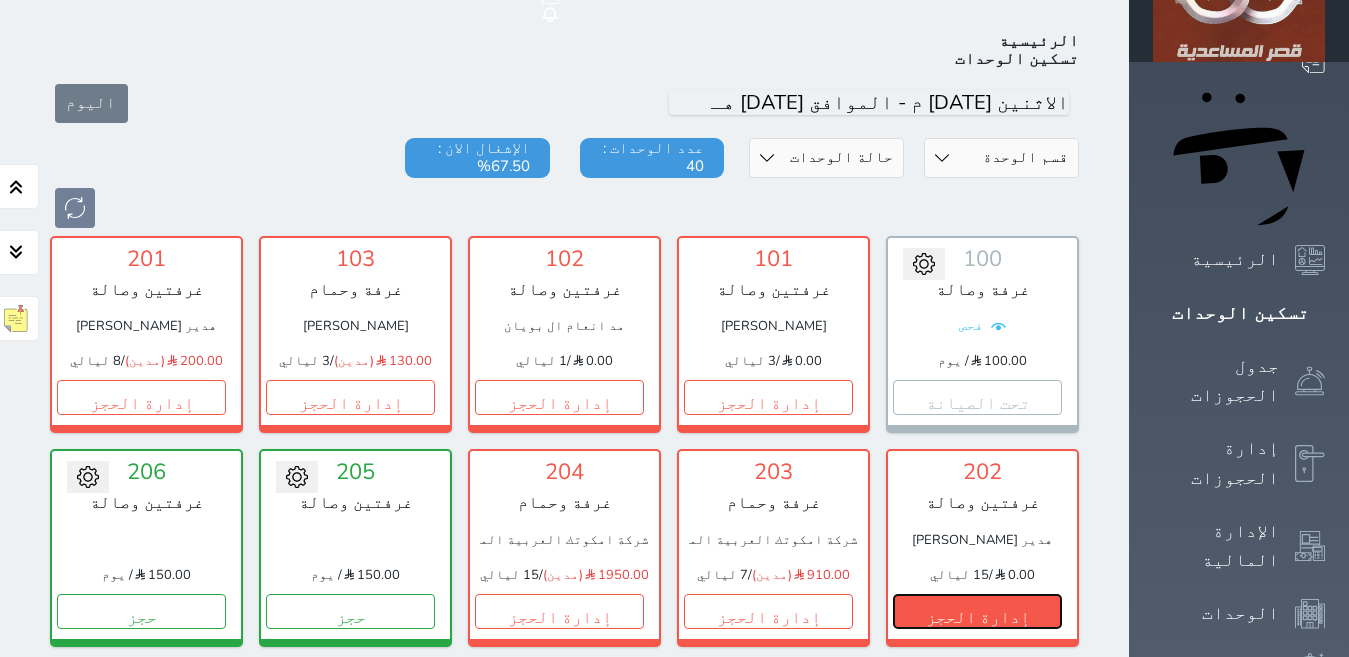 click on "إدارة الحجز" at bounding box center (977, 611) 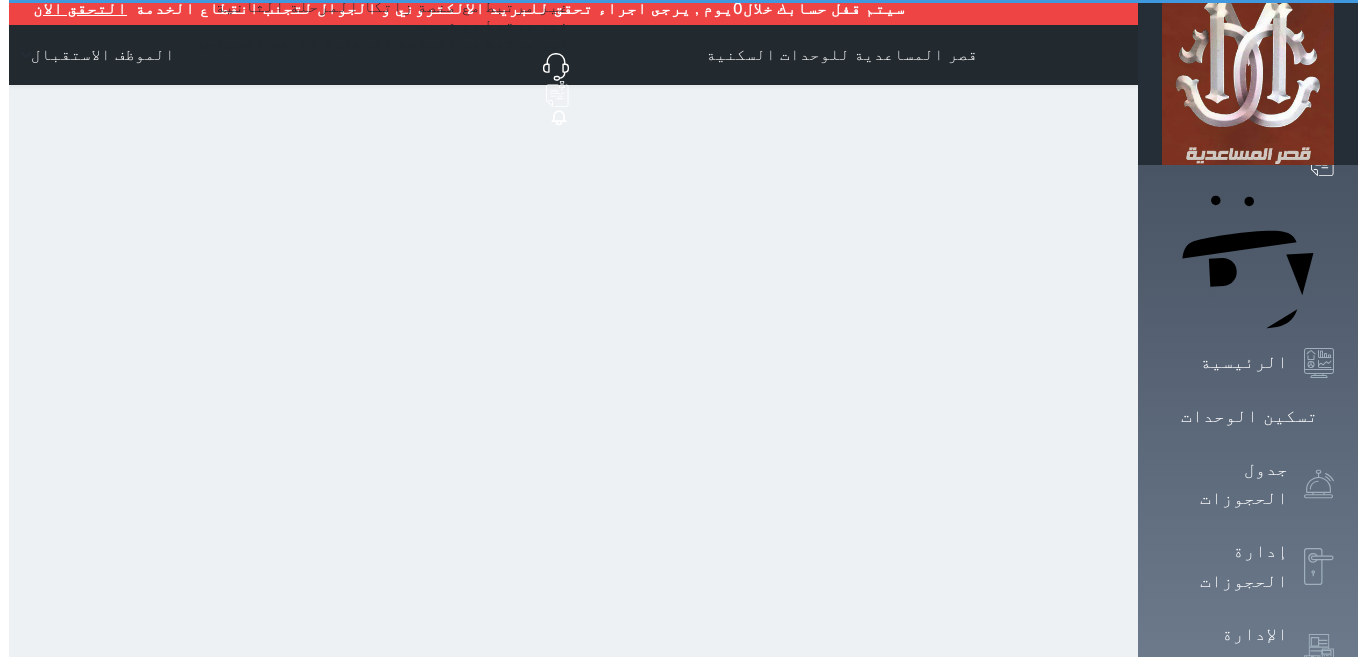 scroll, scrollTop: 0, scrollLeft: 0, axis: both 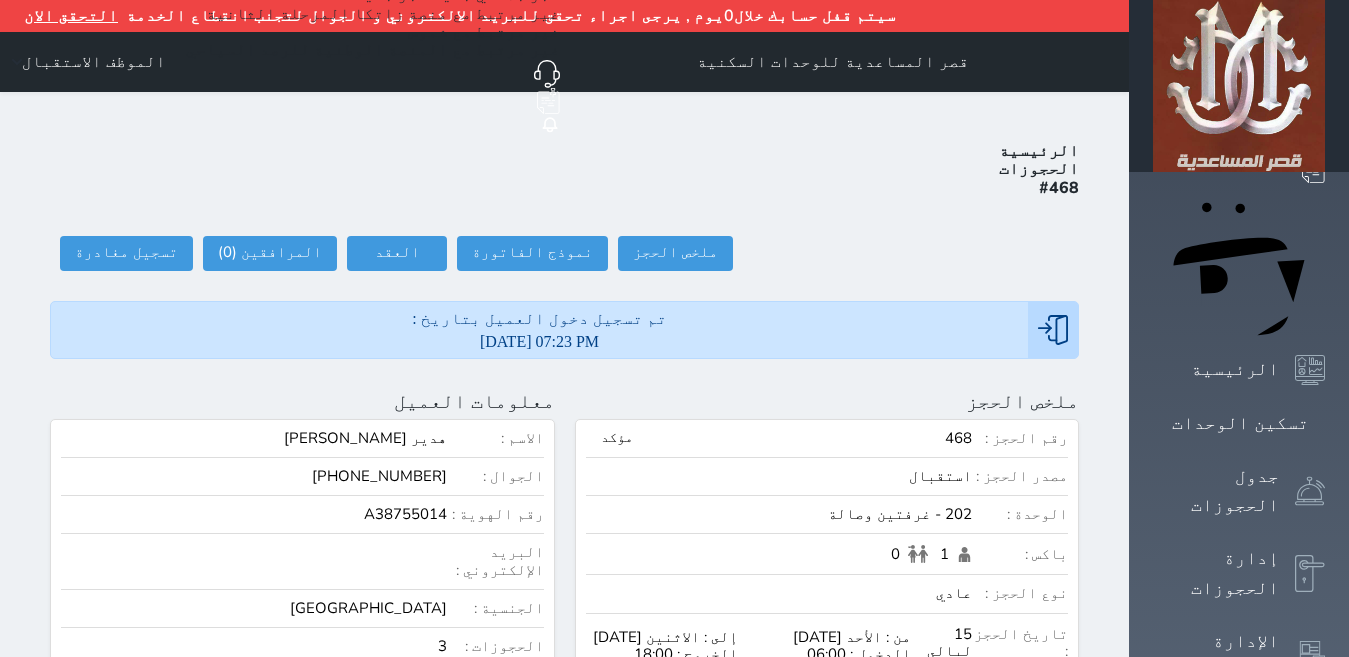 select 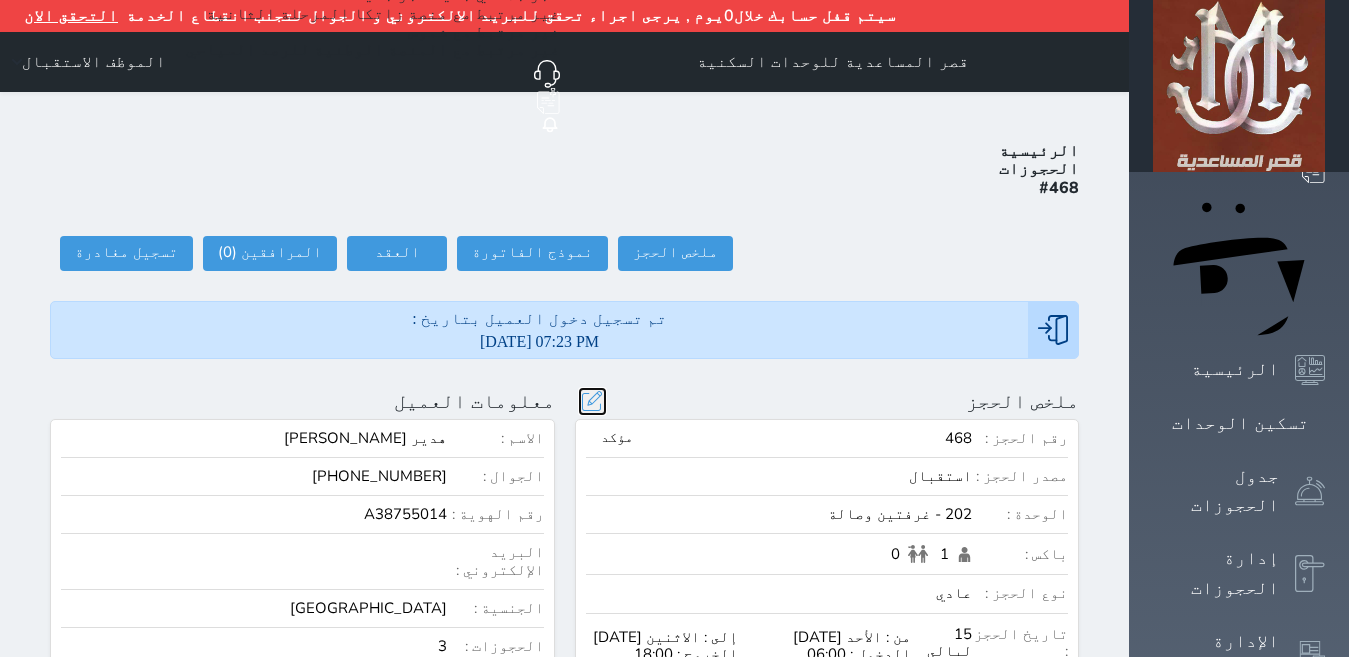 click at bounding box center (592, 401) 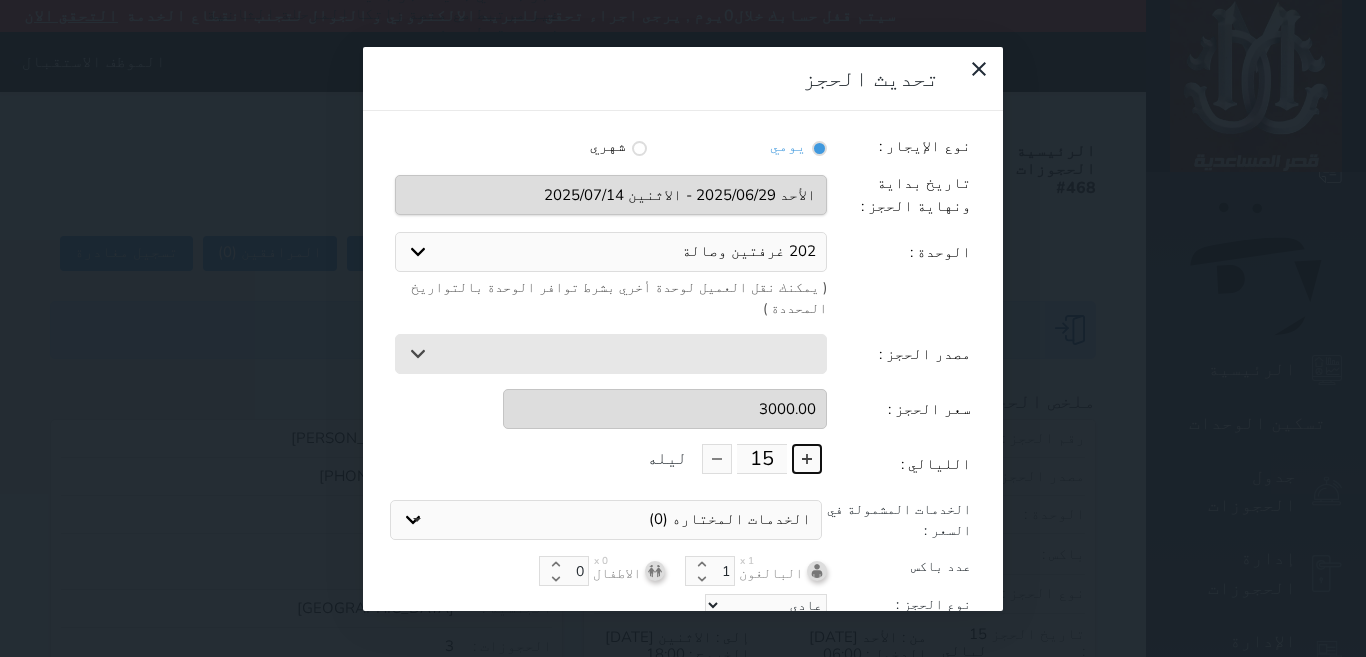 click at bounding box center (807, 459) 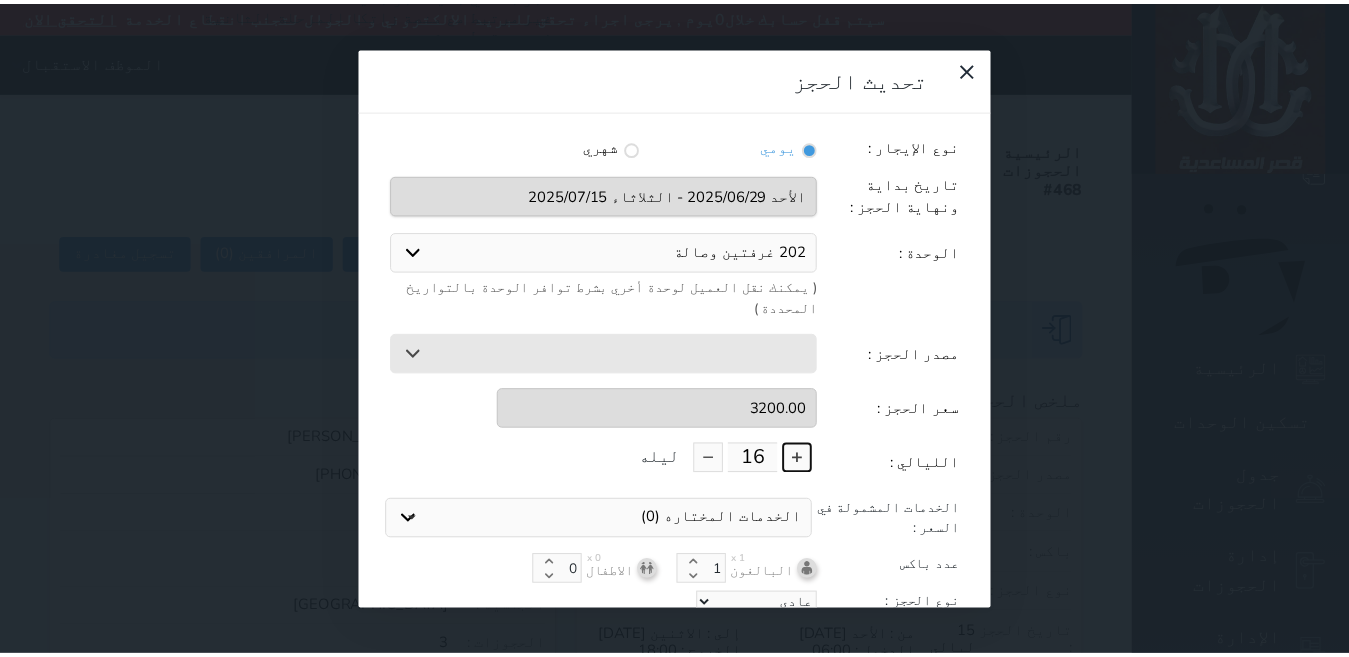 scroll, scrollTop: 45, scrollLeft: 0, axis: vertical 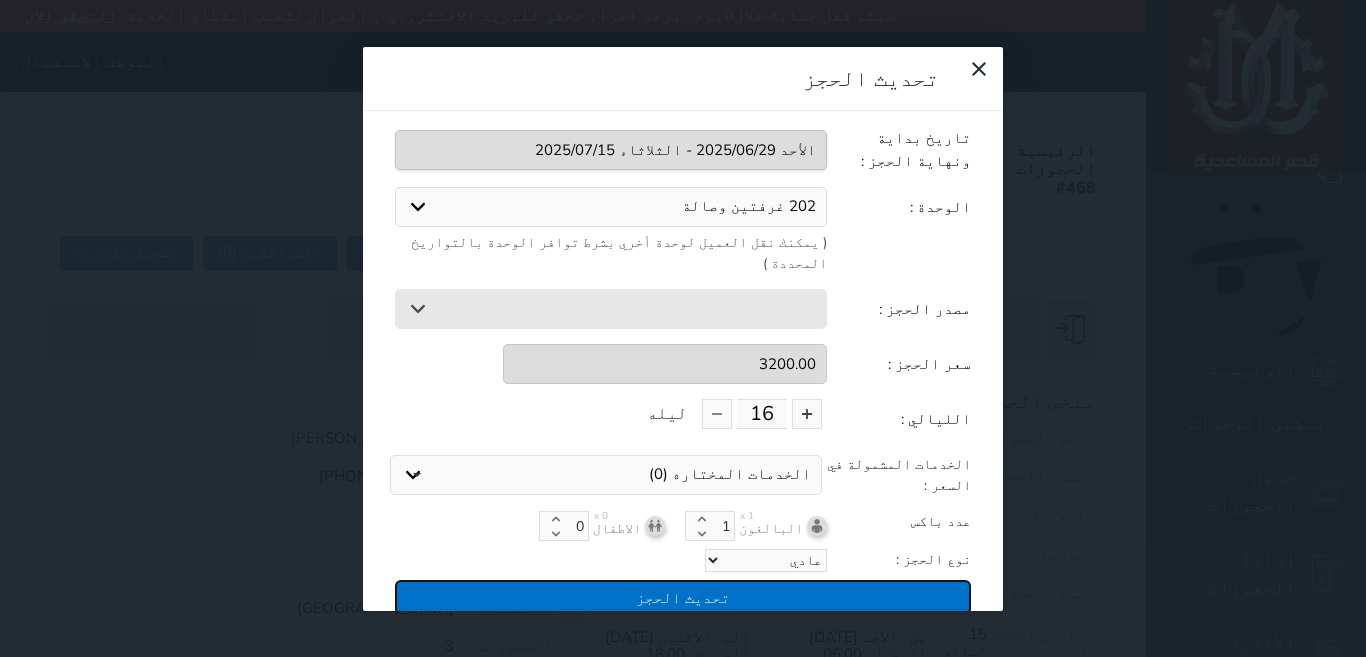 click on "تحديث الحجز" at bounding box center [683, 597] 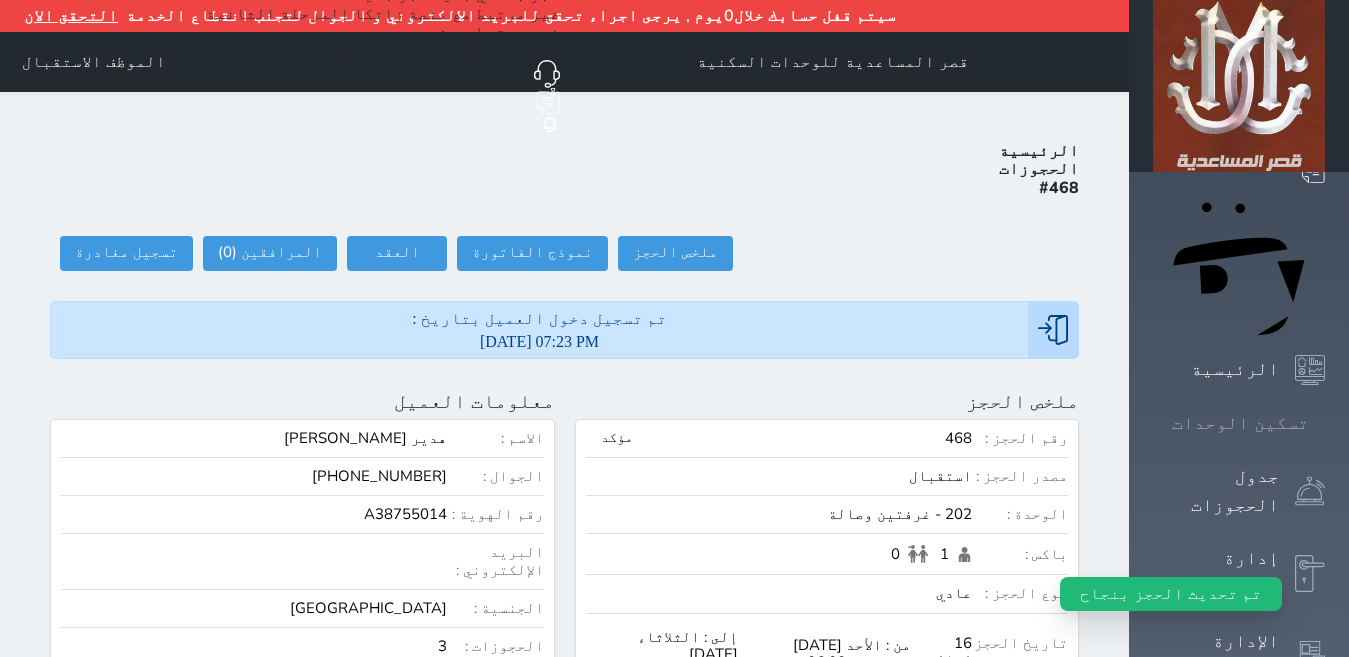 click on "تسكين الوحدات" at bounding box center [1240, 423] 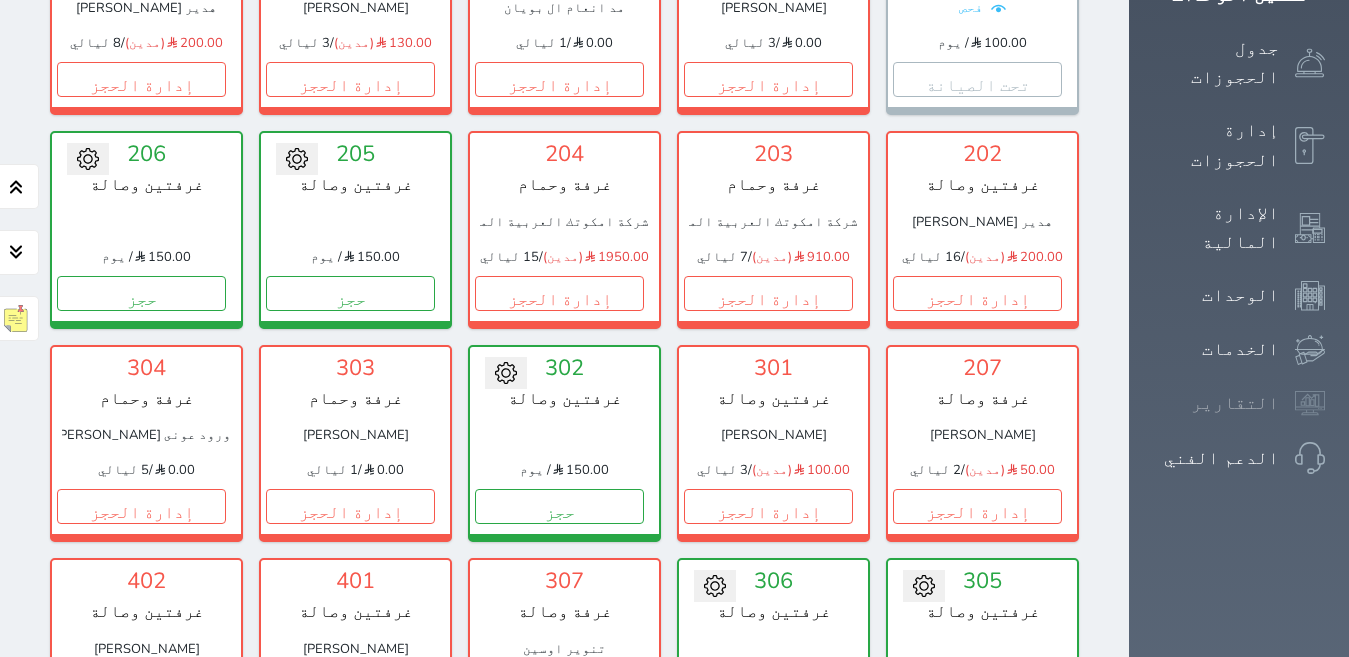 scroll, scrollTop: 432, scrollLeft: 0, axis: vertical 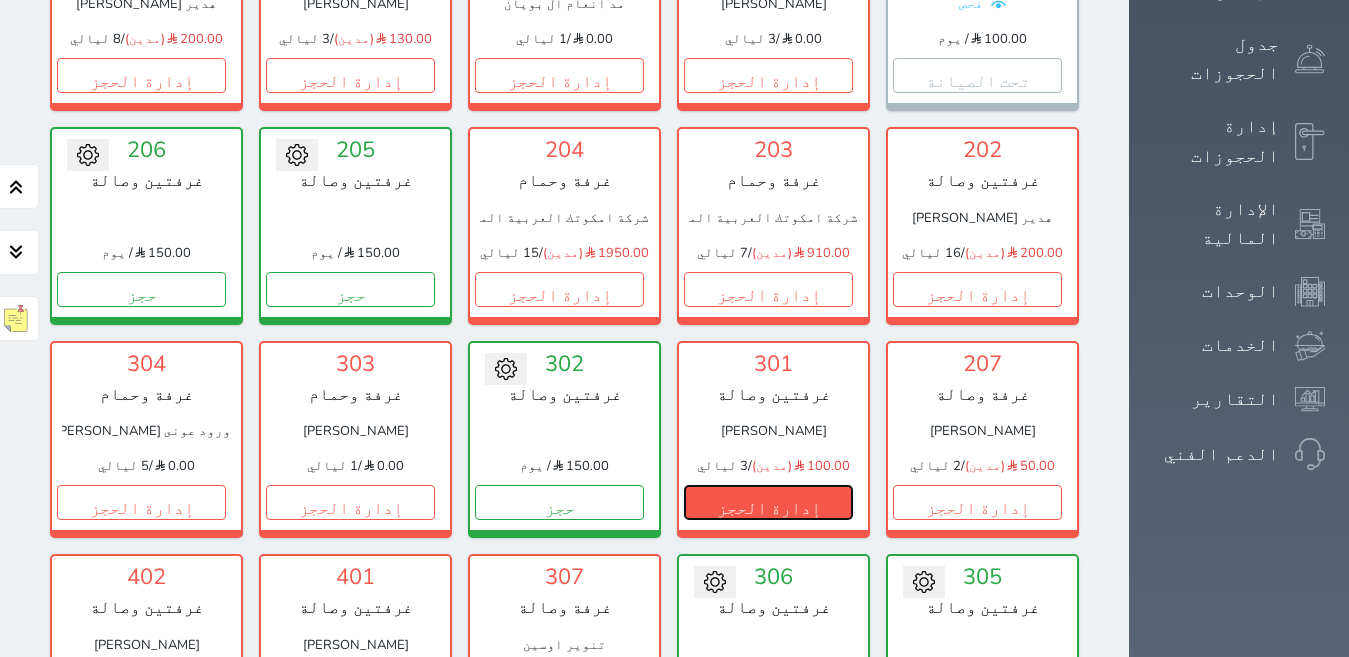 click on "إدارة الحجز" at bounding box center (768, 502) 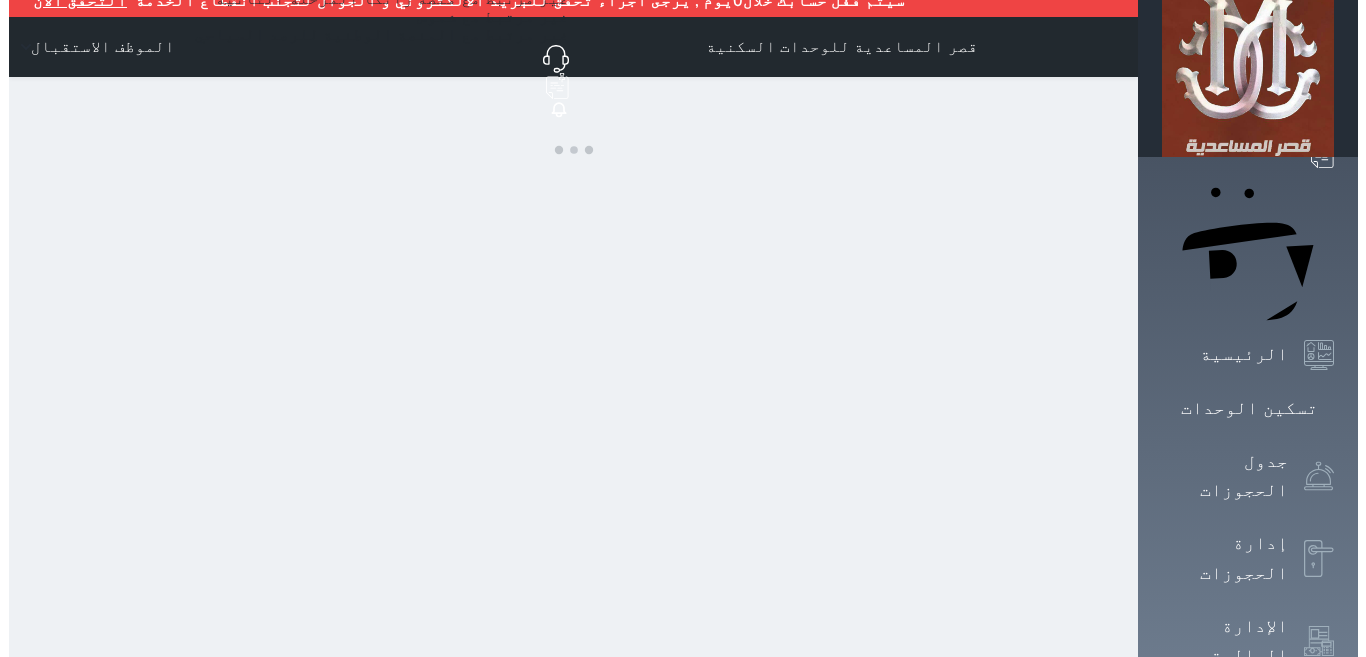 scroll, scrollTop: 0, scrollLeft: 0, axis: both 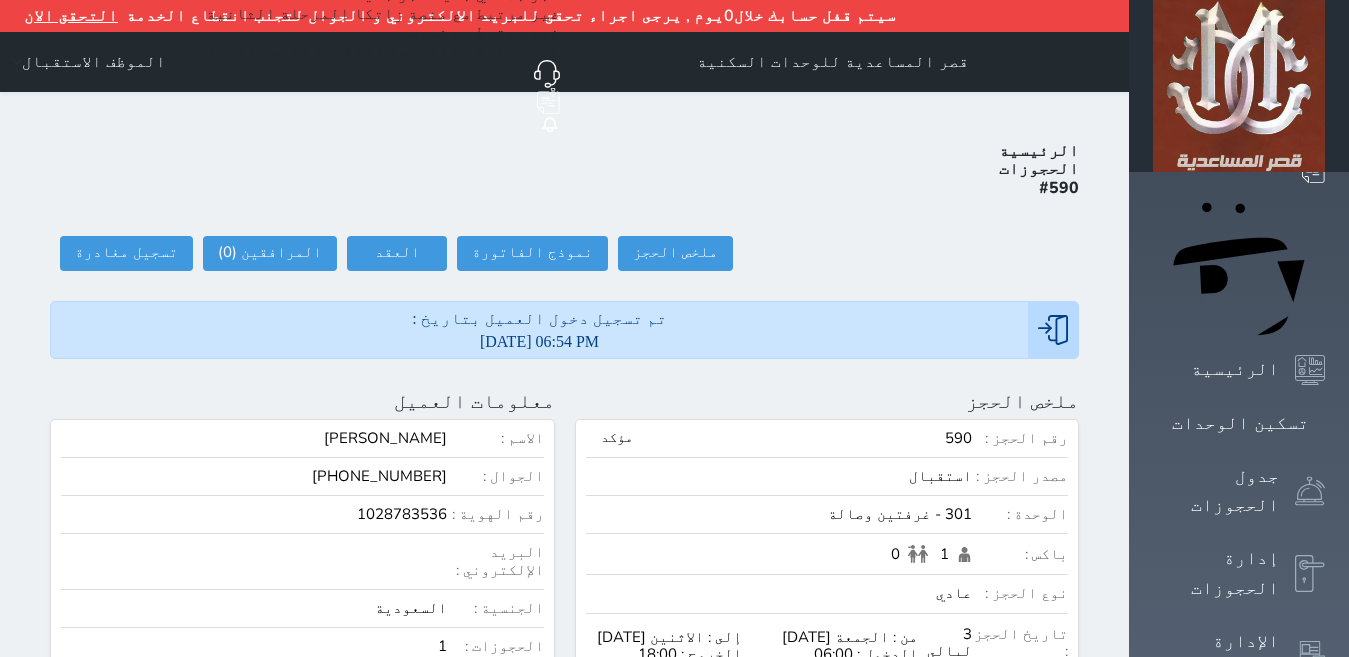 select 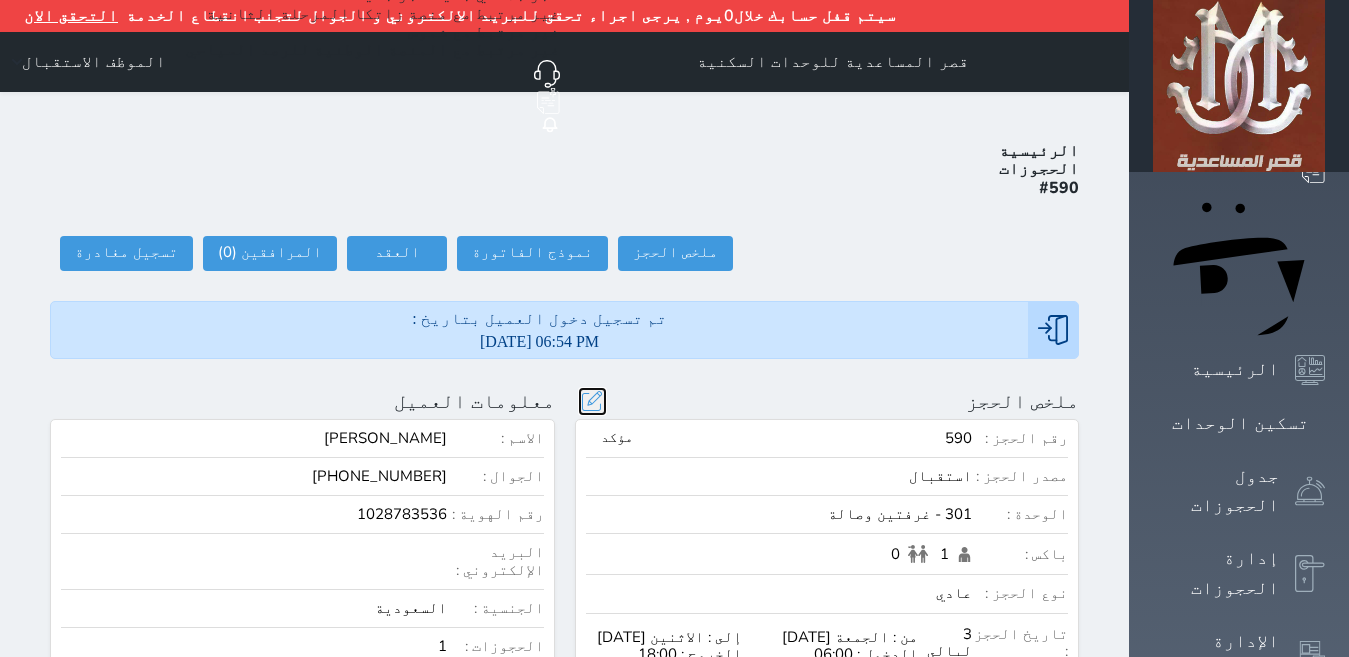 click at bounding box center (592, 401) 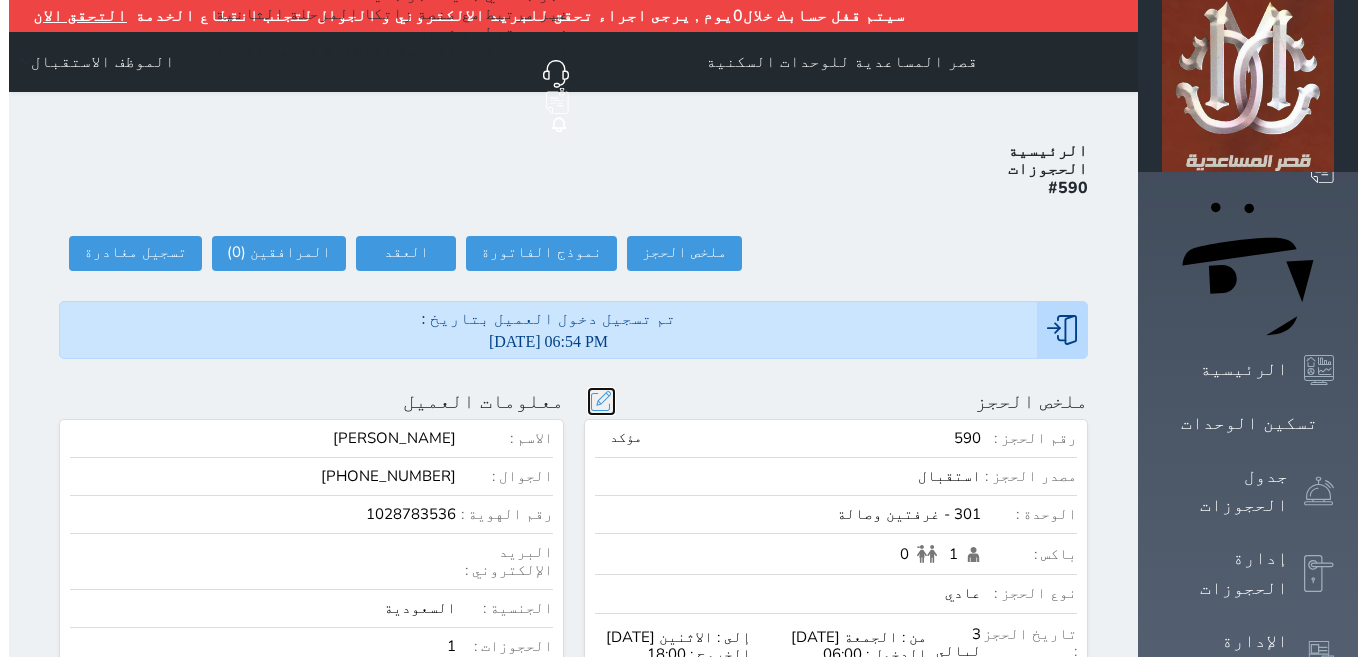 select on "95916" 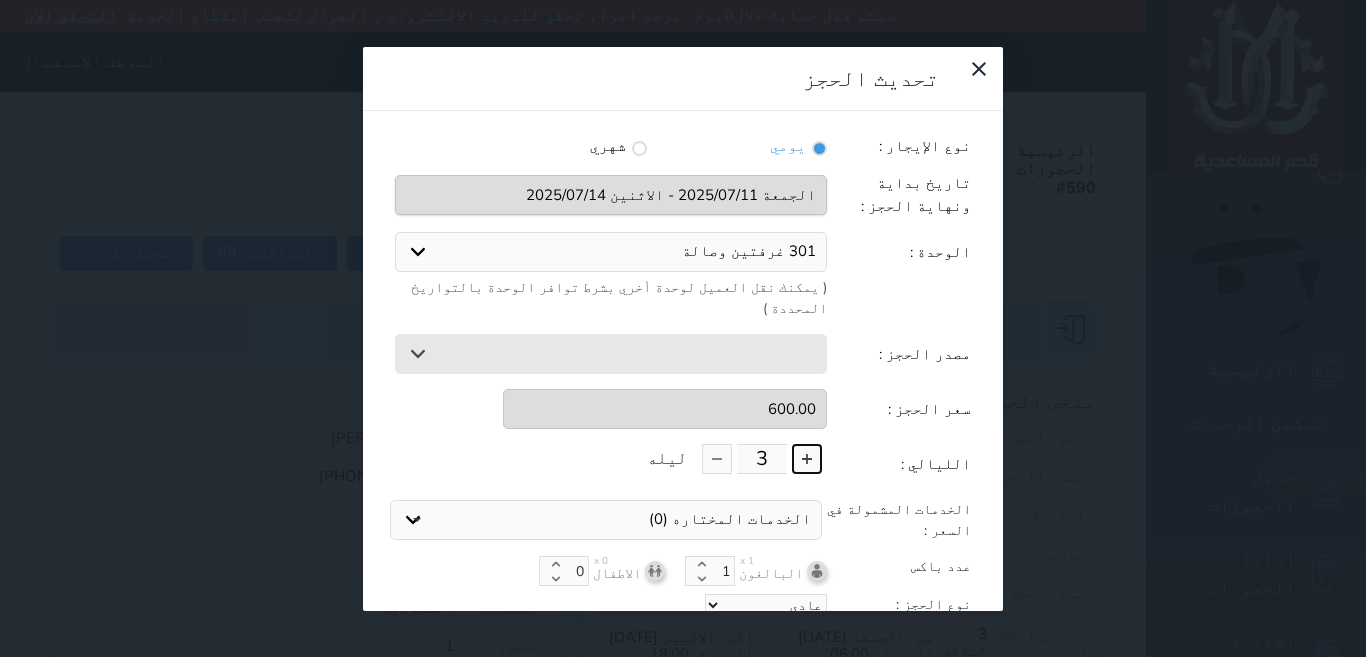 click at bounding box center [807, 459] 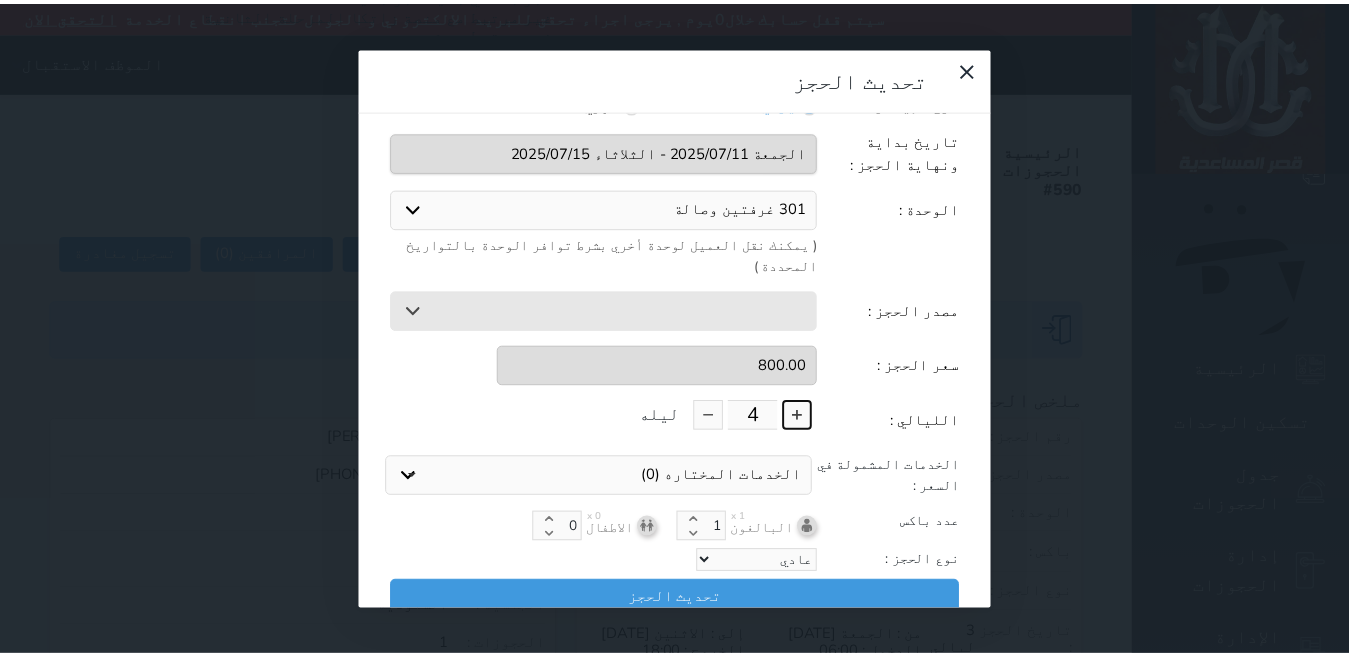 scroll, scrollTop: 45, scrollLeft: 0, axis: vertical 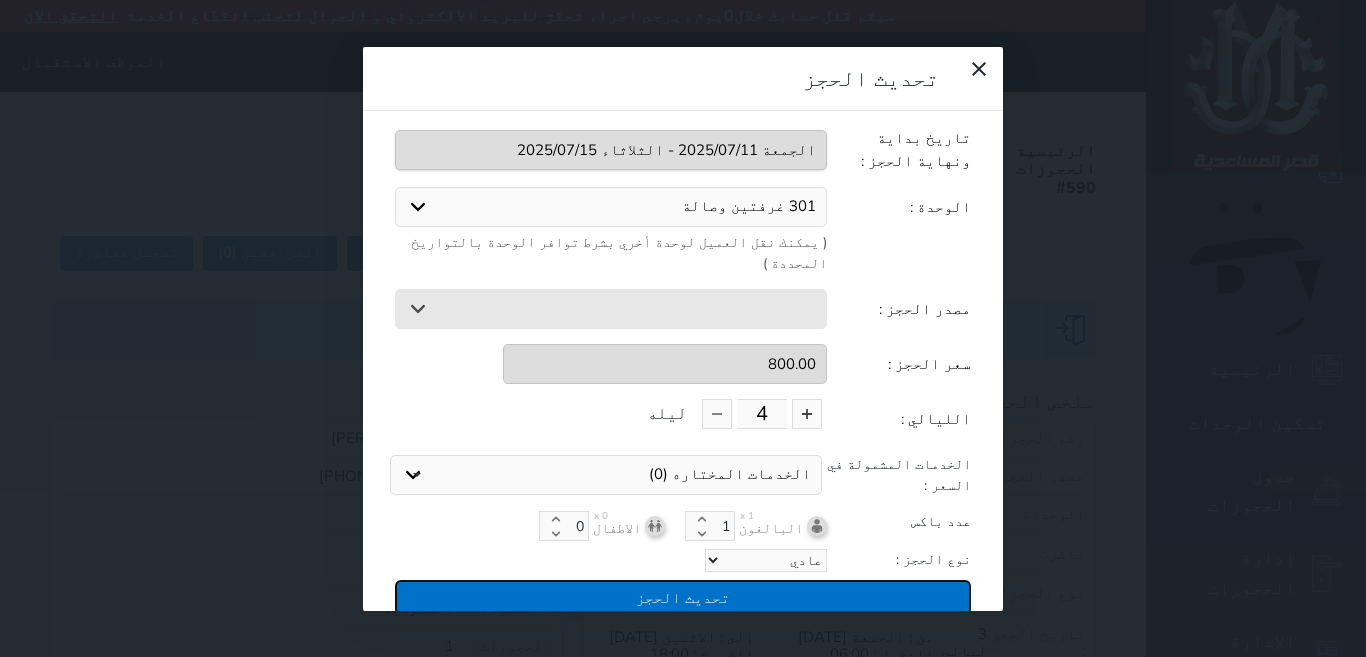 click on "تحديث الحجز" at bounding box center [683, 597] 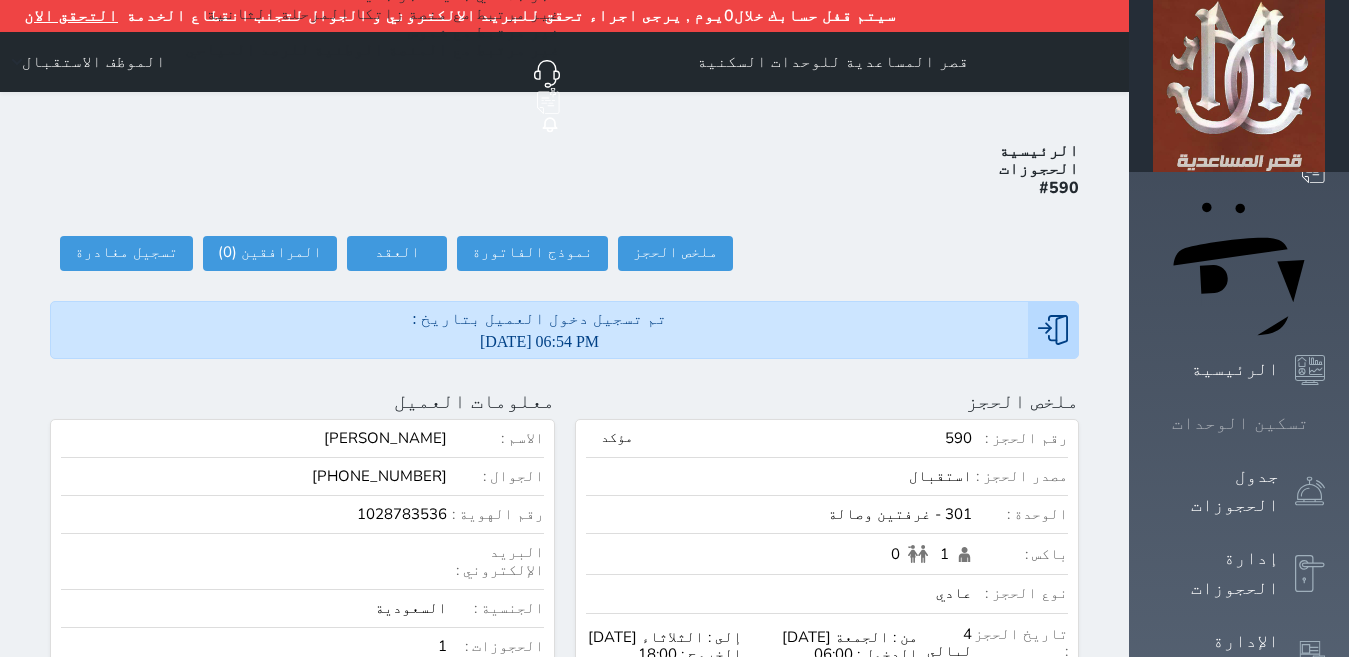 click on "تسكين الوحدات" at bounding box center (1239, 423) 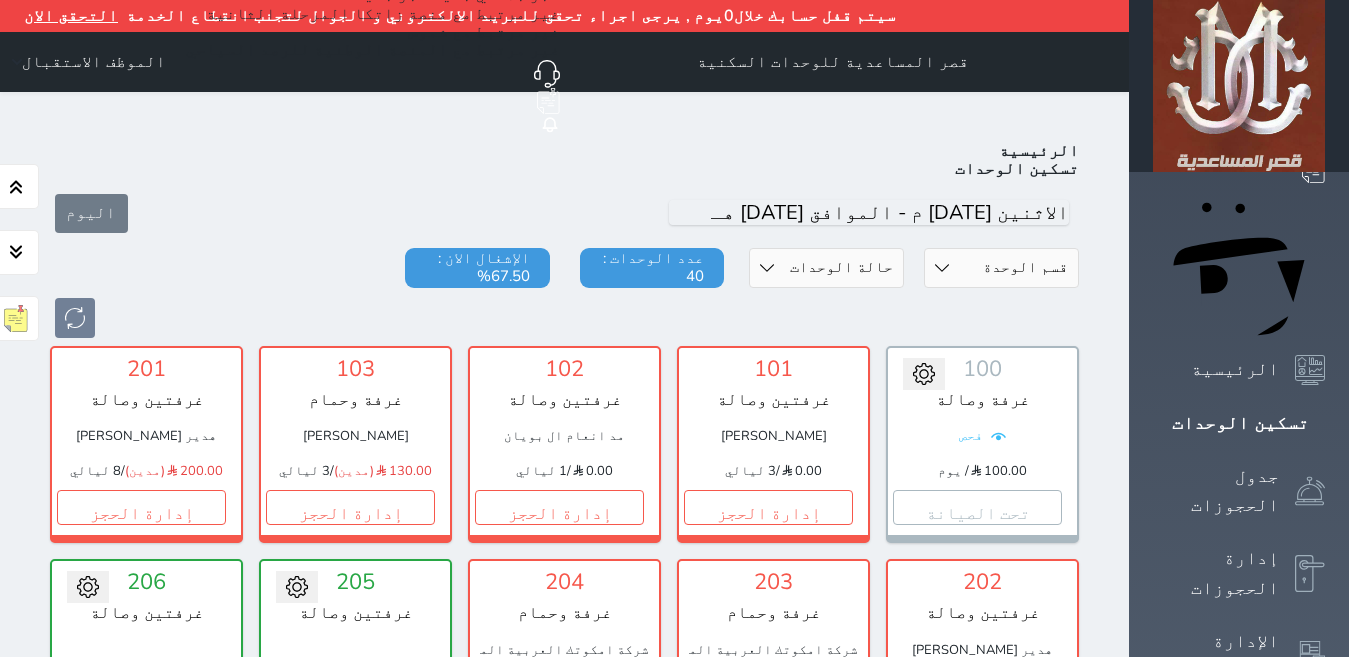scroll, scrollTop: 110, scrollLeft: 0, axis: vertical 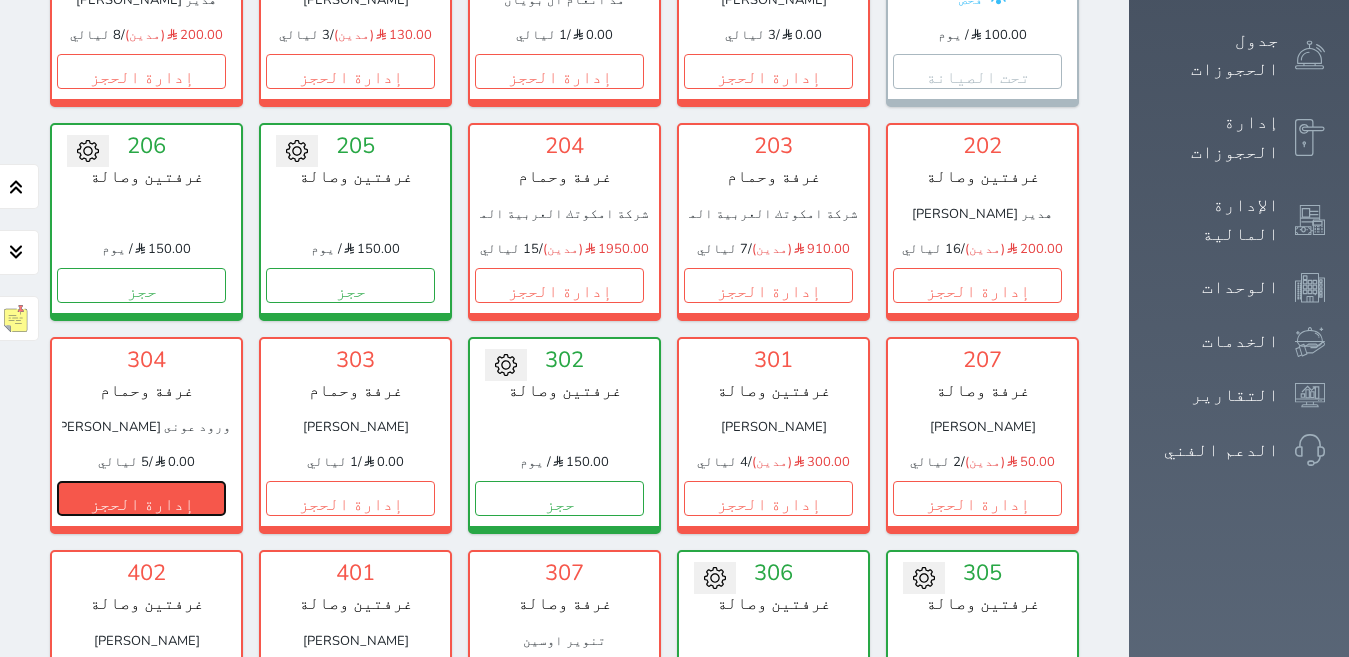 click on "إدارة الحجز" at bounding box center (141, 498) 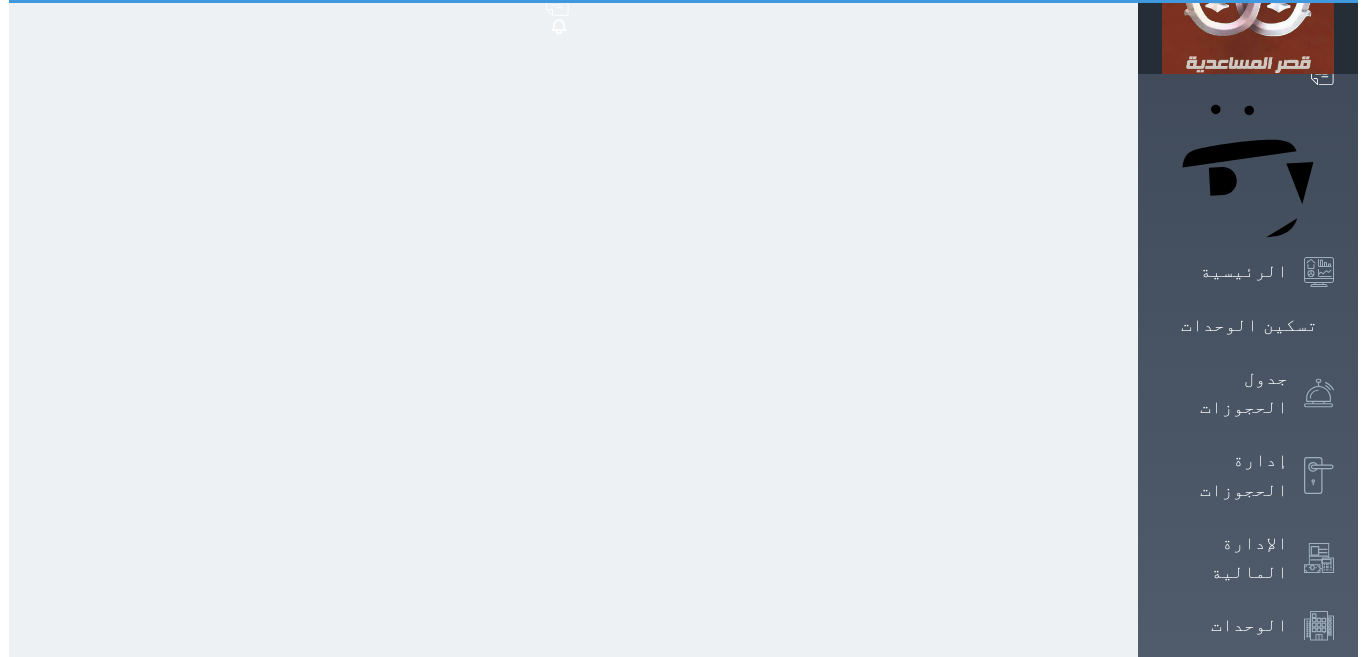 scroll, scrollTop: 0, scrollLeft: 0, axis: both 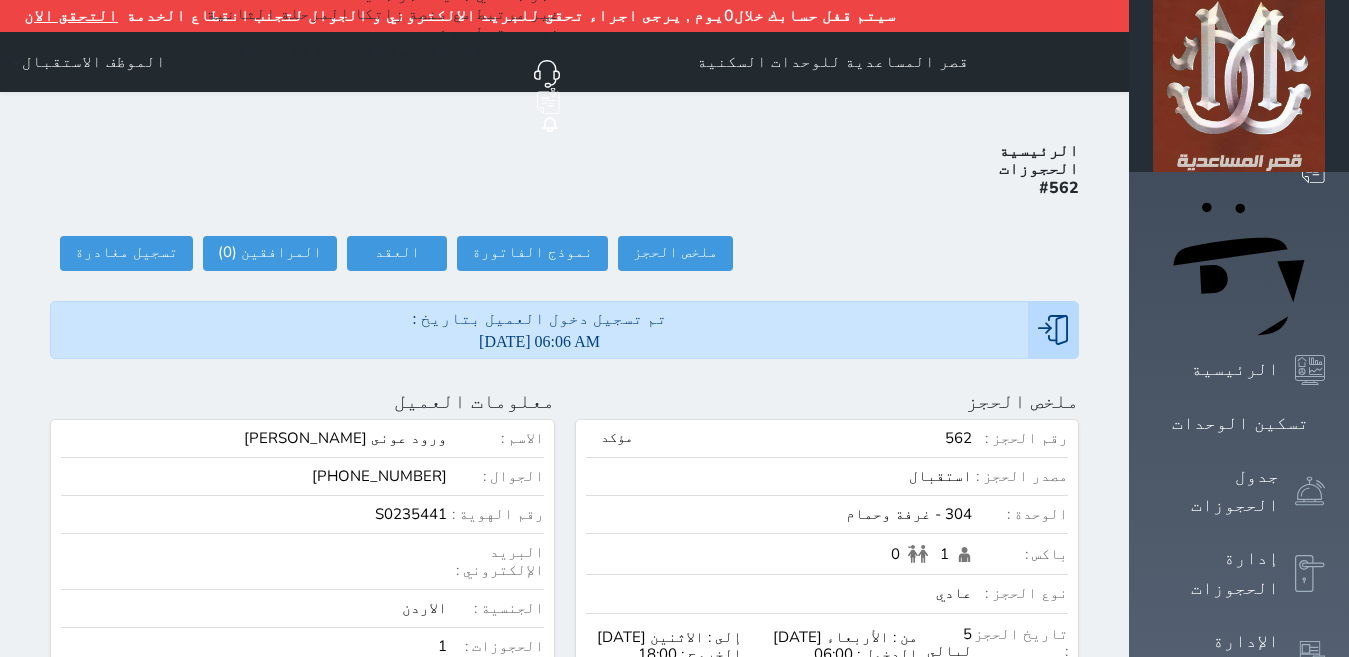 select 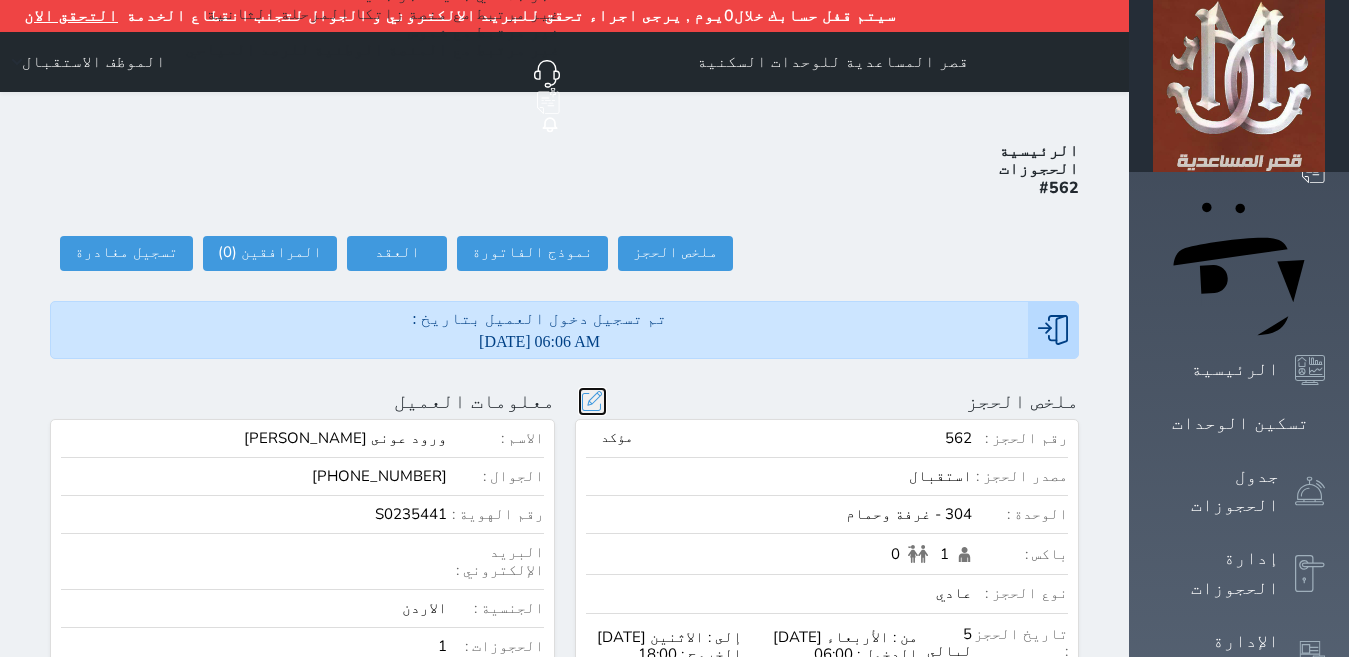 click at bounding box center [592, 401] 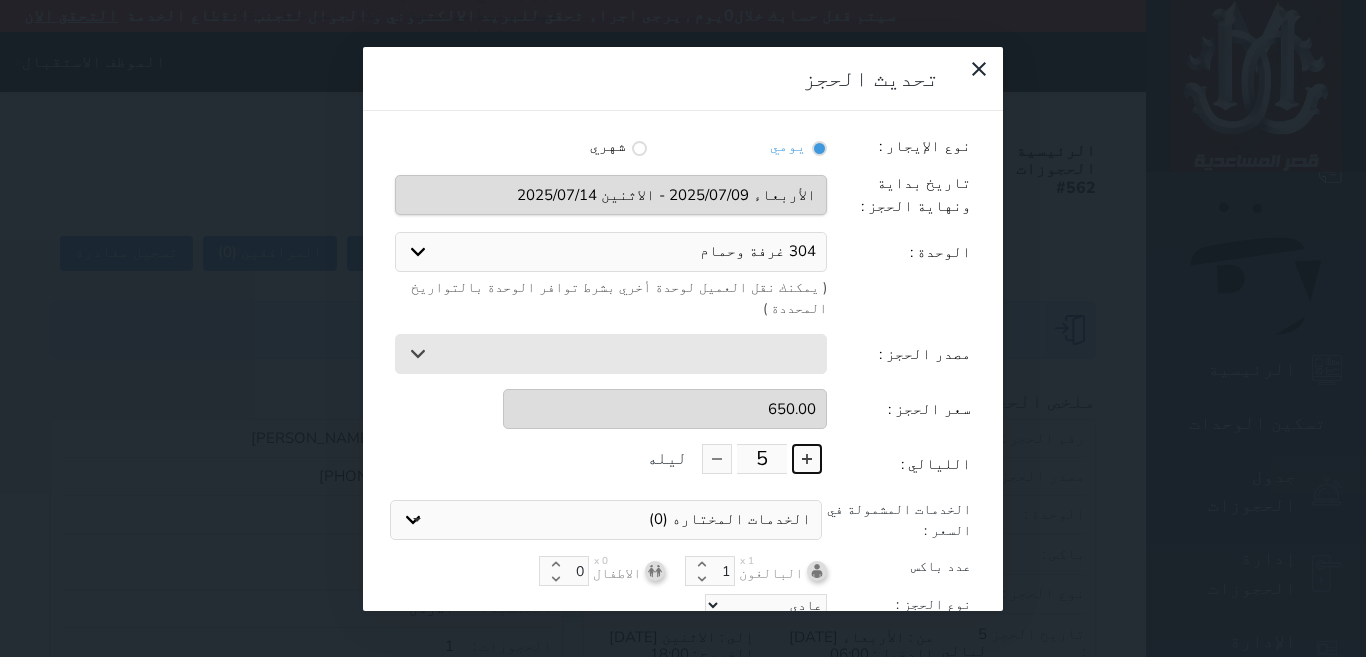 click at bounding box center (807, 459) 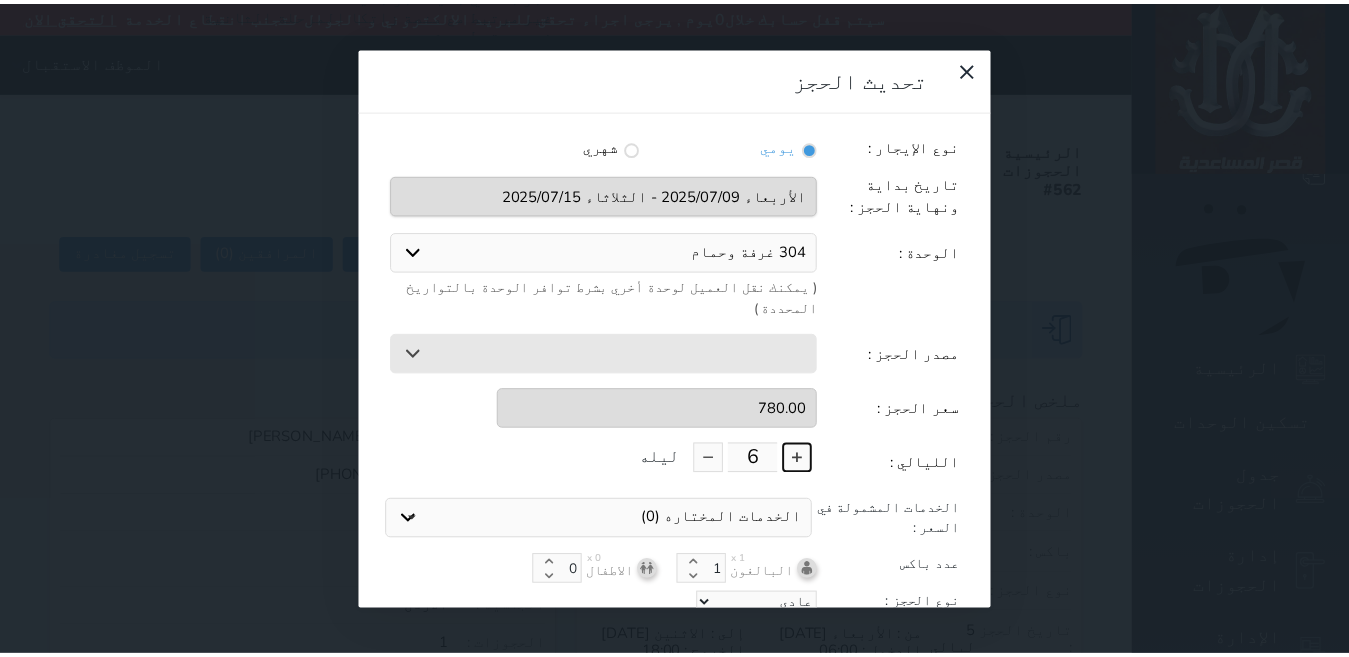 scroll, scrollTop: 45, scrollLeft: 0, axis: vertical 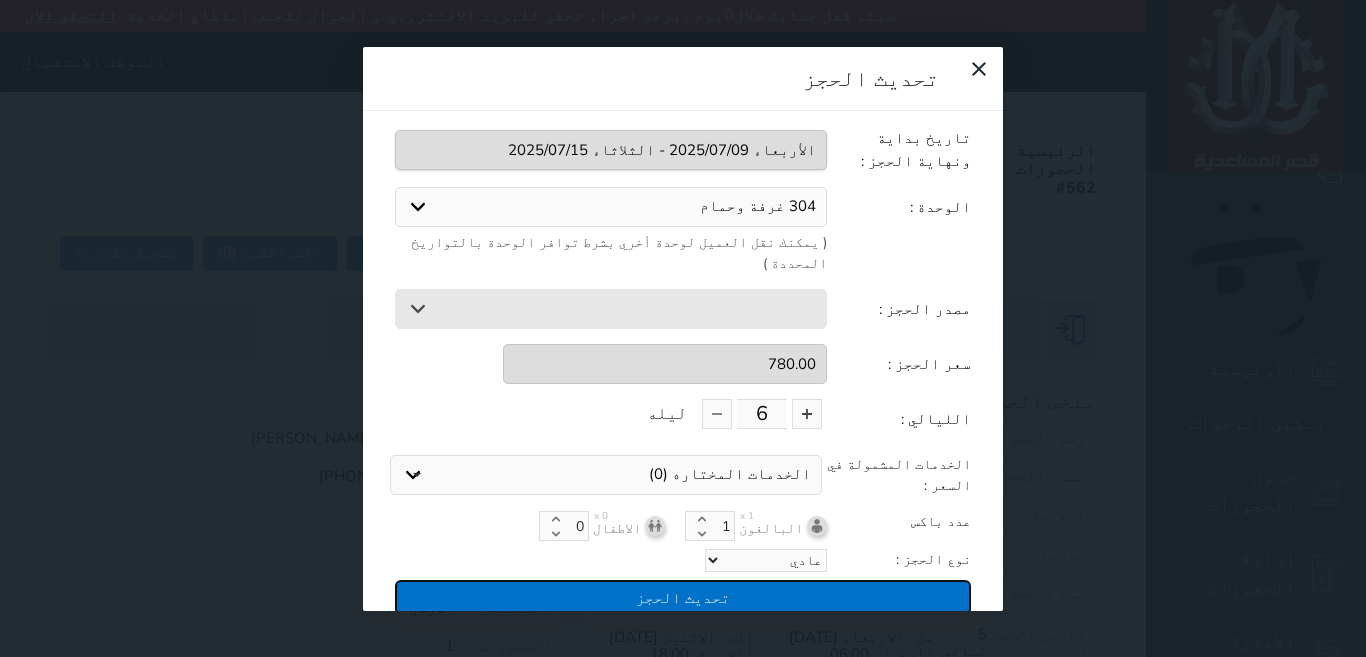 click on "تحديث الحجز" at bounding box center [683, 597] 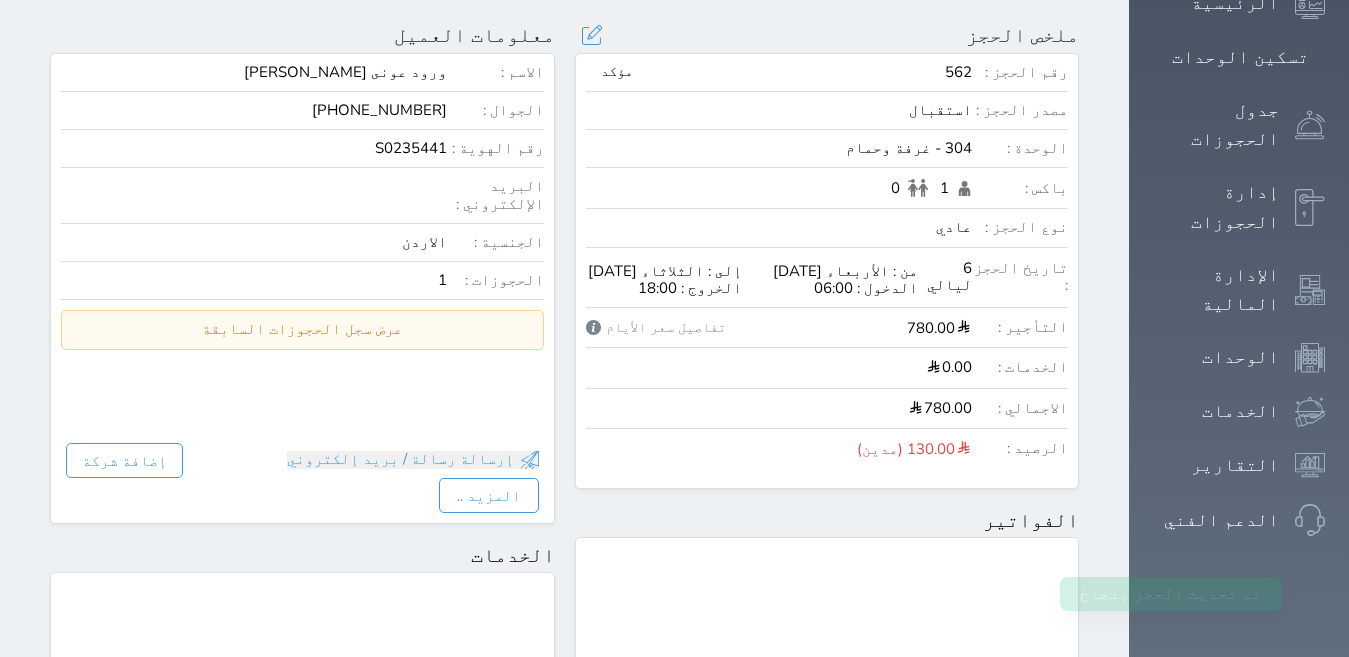 scroll, scrollTop: 400, scrollLeft: 0, axis: vertical 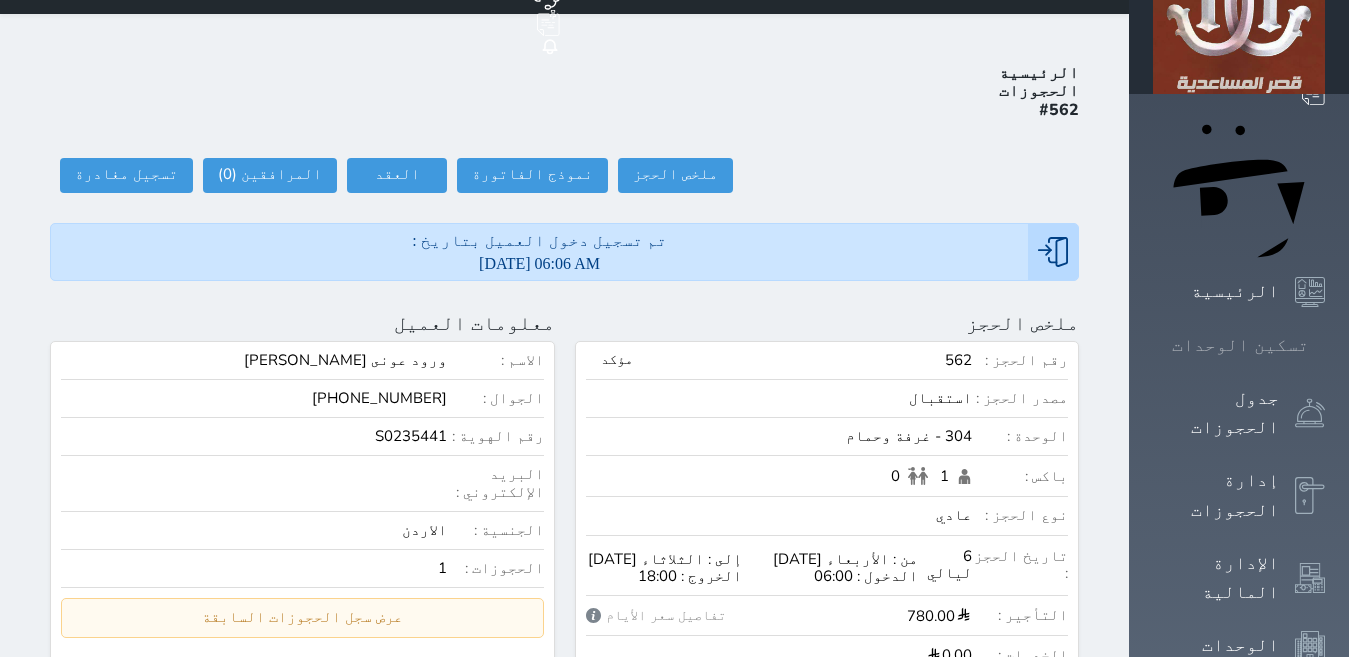 click 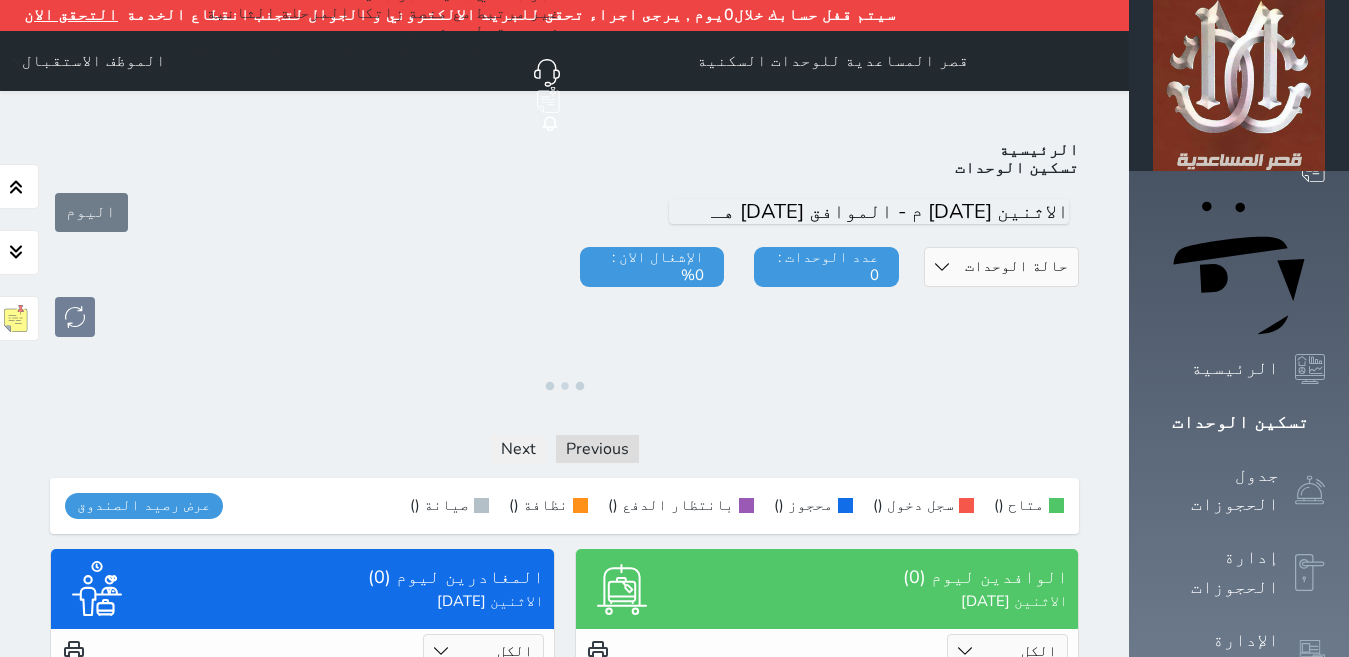 scroll, scrollTop: 0, scrollLeft: 0, axis: both 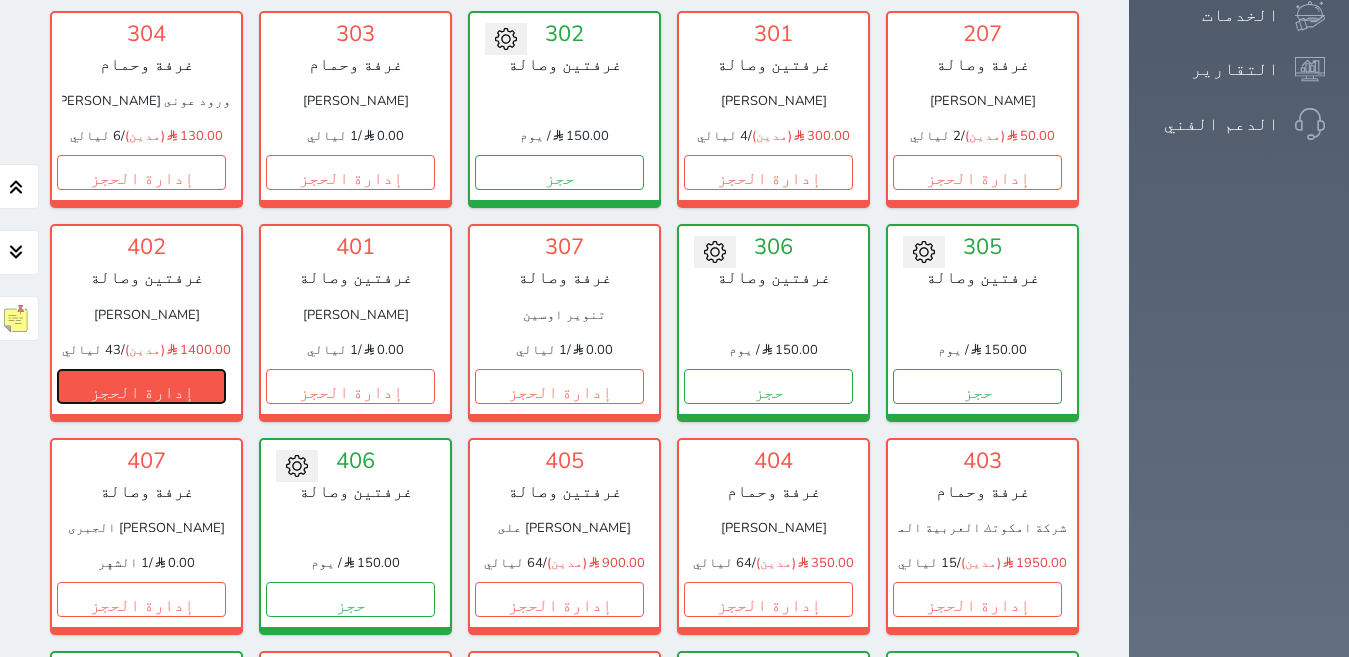 click on "إدارة الحجز" at bounding box center [141, 386] 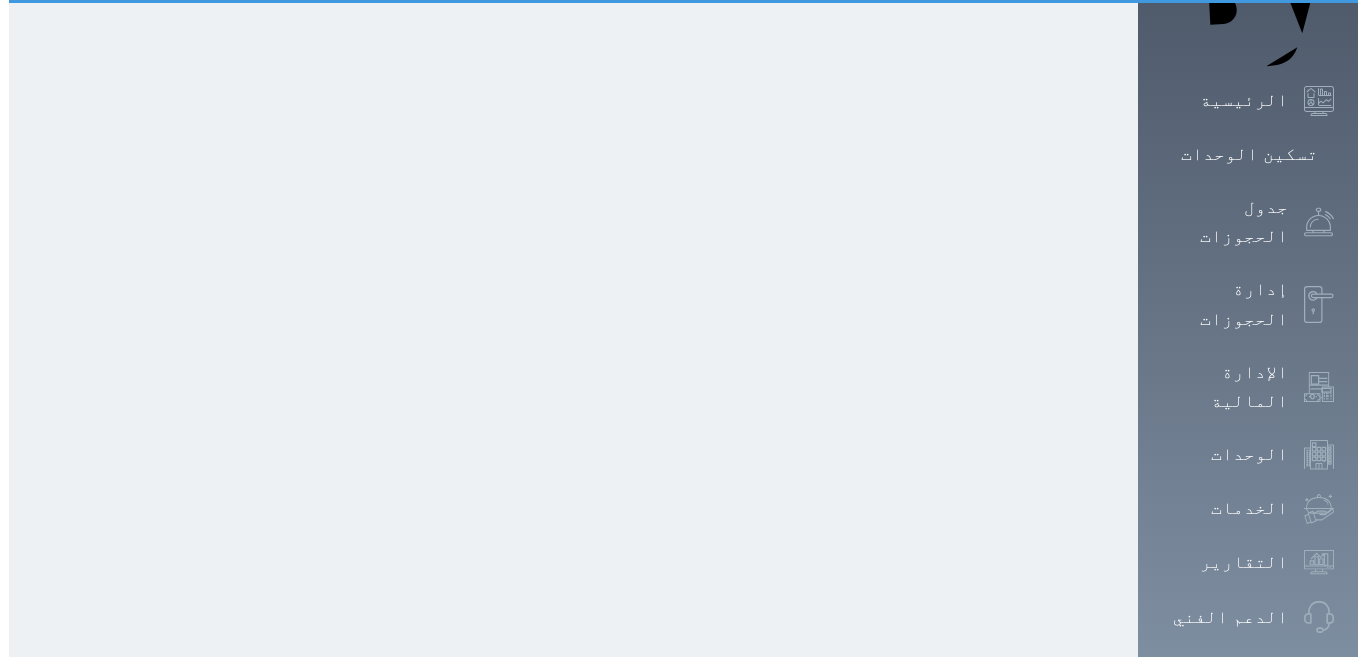 scroll, scrollTop: 0, scrollLeft: 0, axis: both 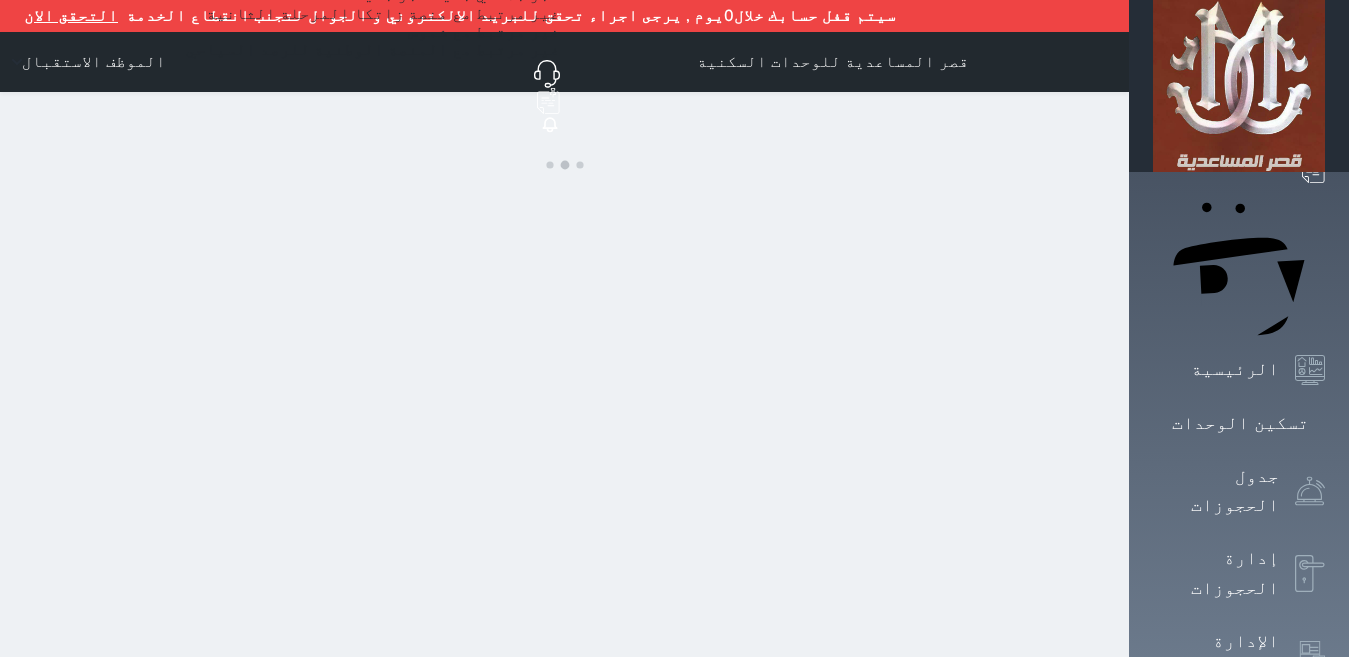 select 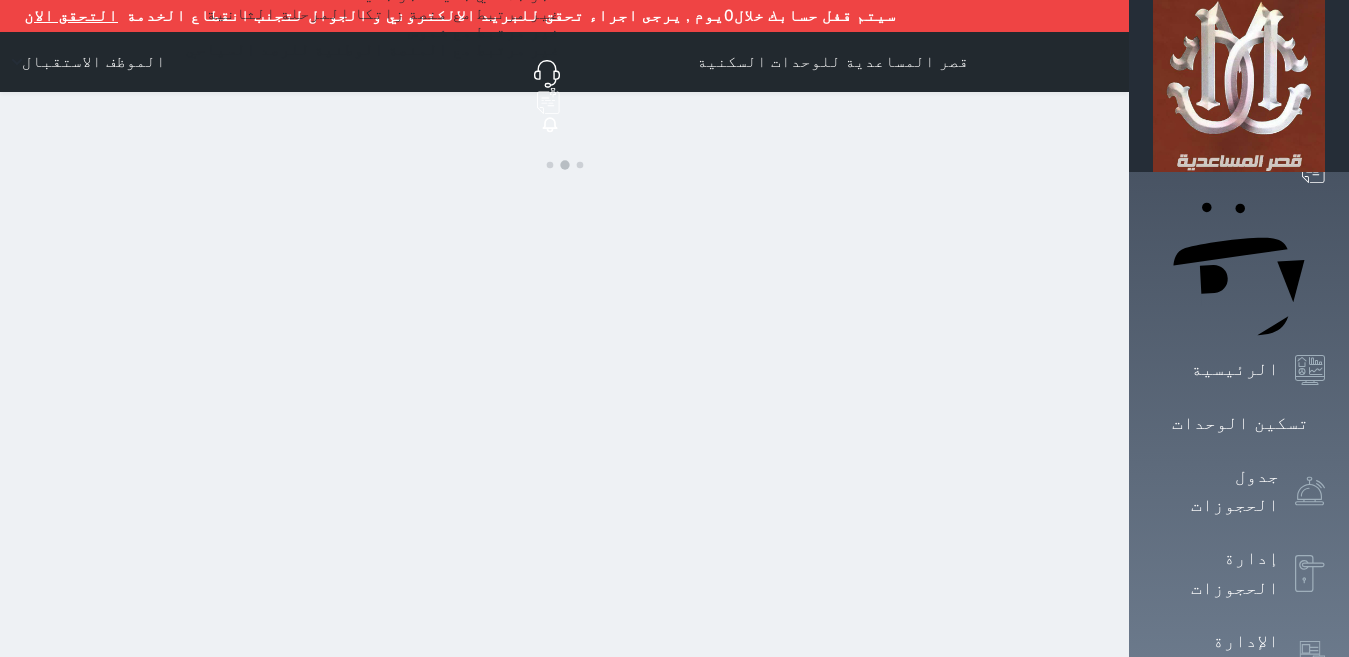 select 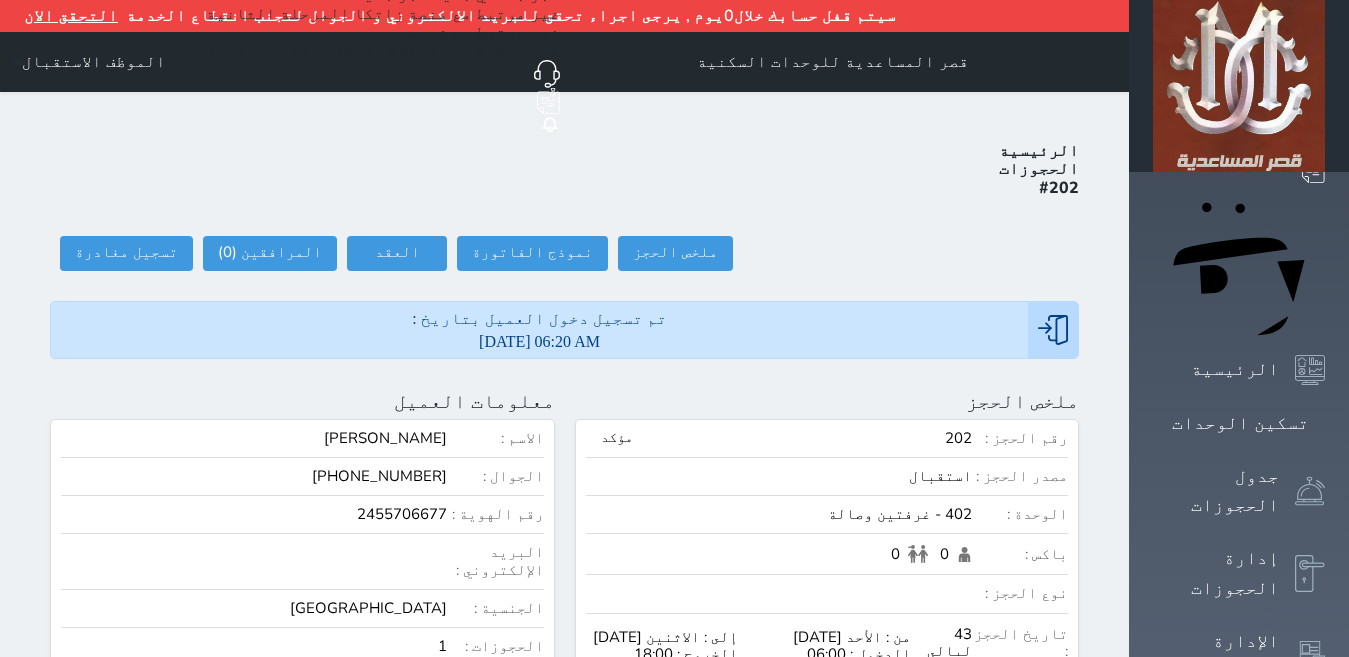 select 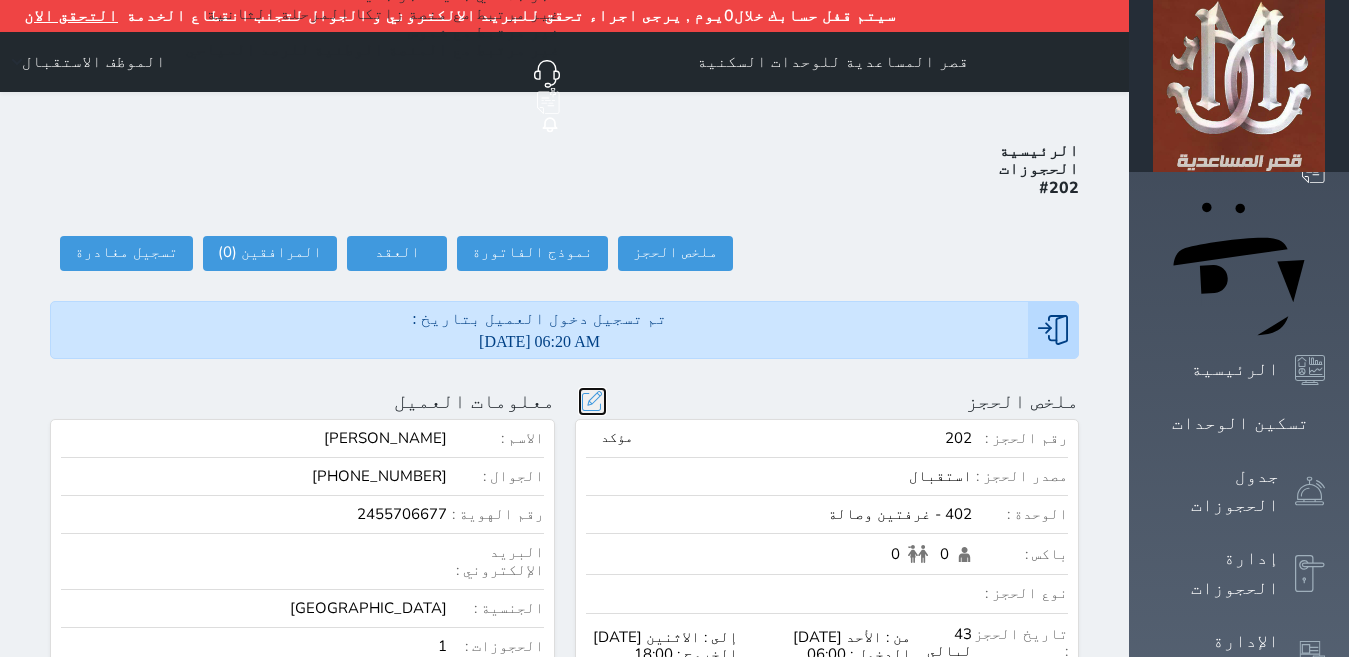 click at bounding box center (592, 401) 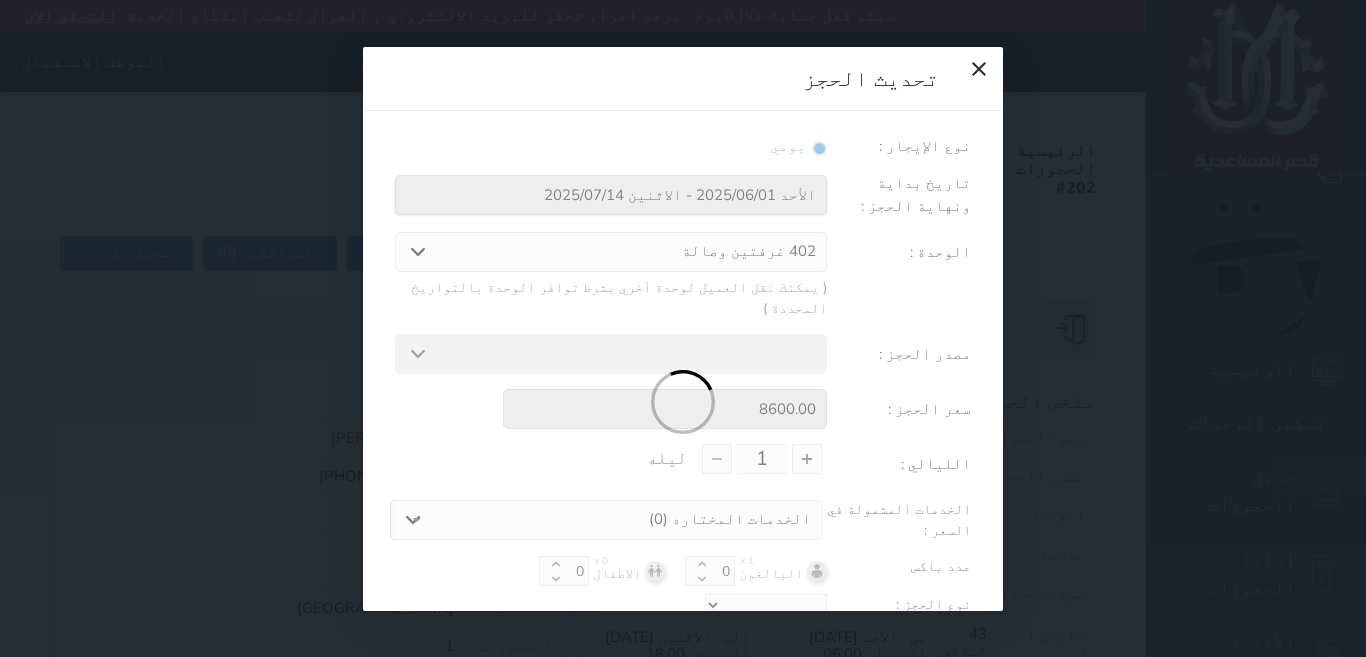 select 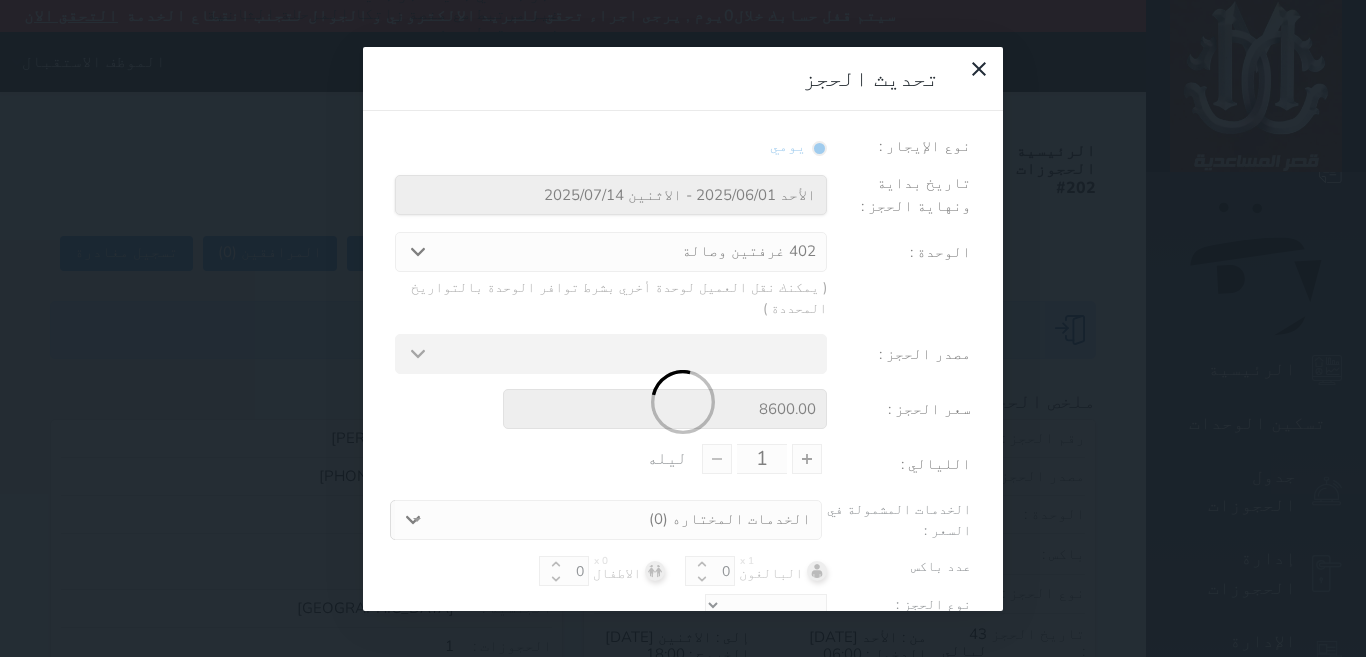 type on "43" 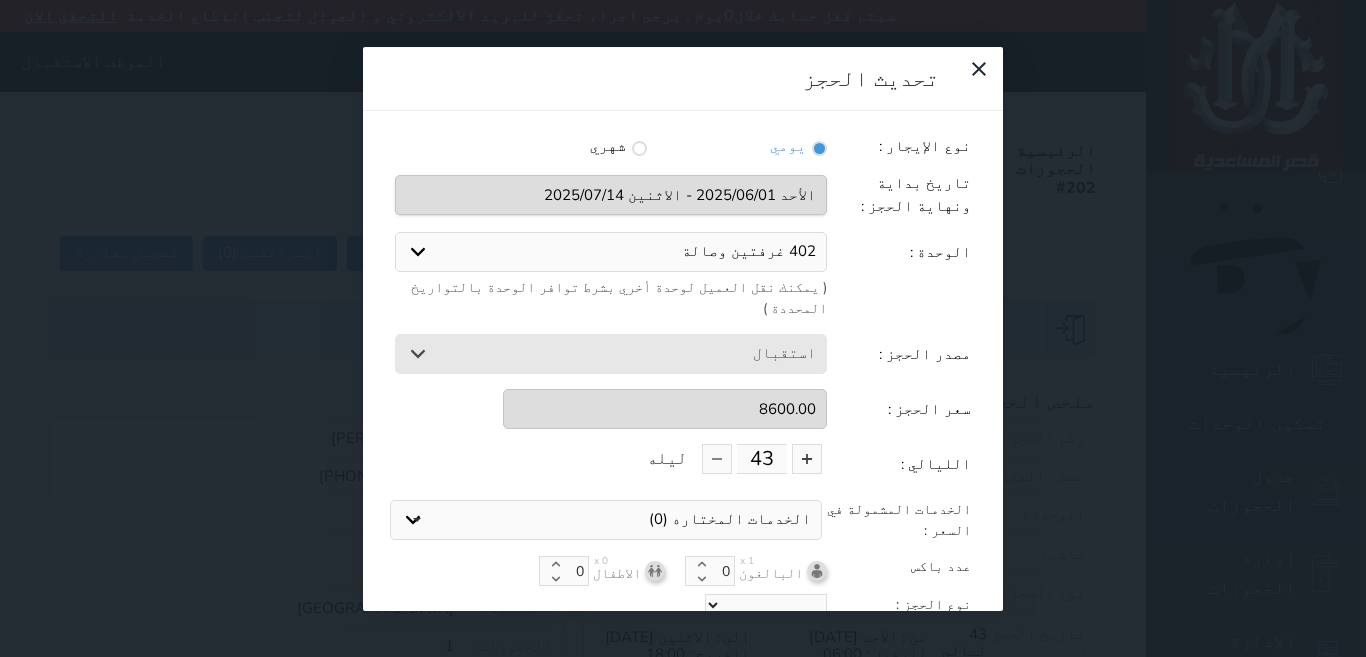 select 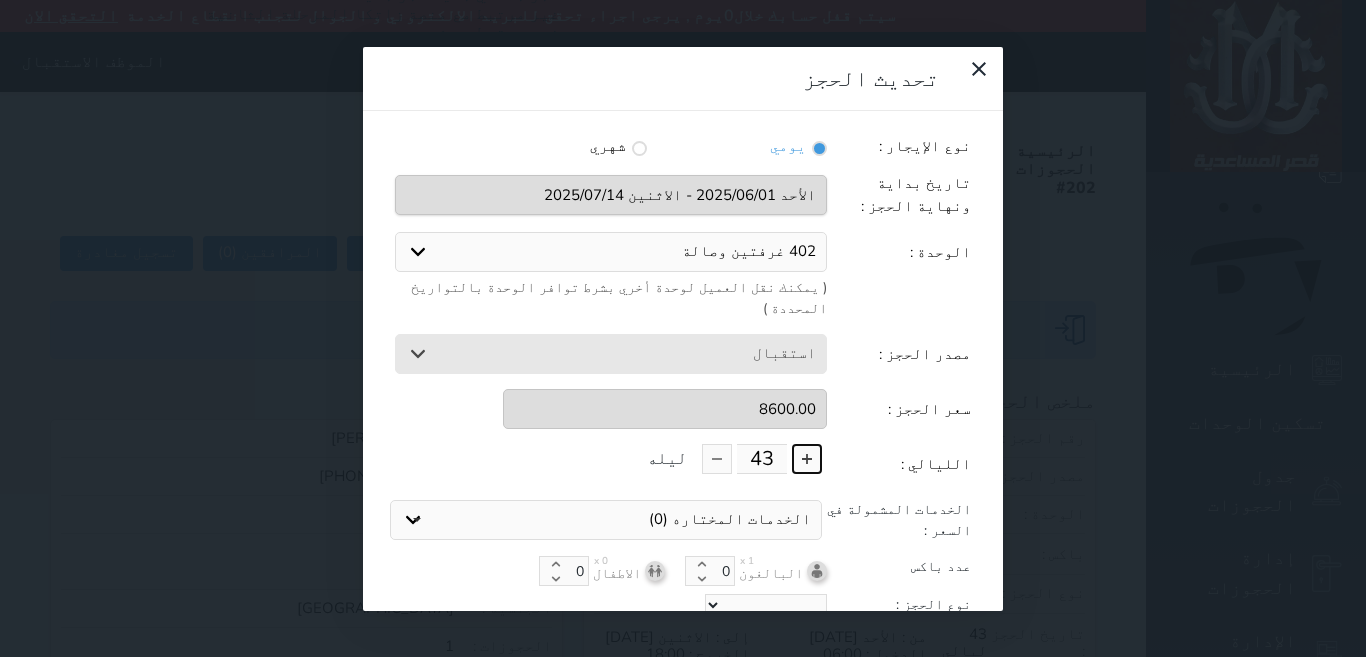 click at bounding box center (807, 459) 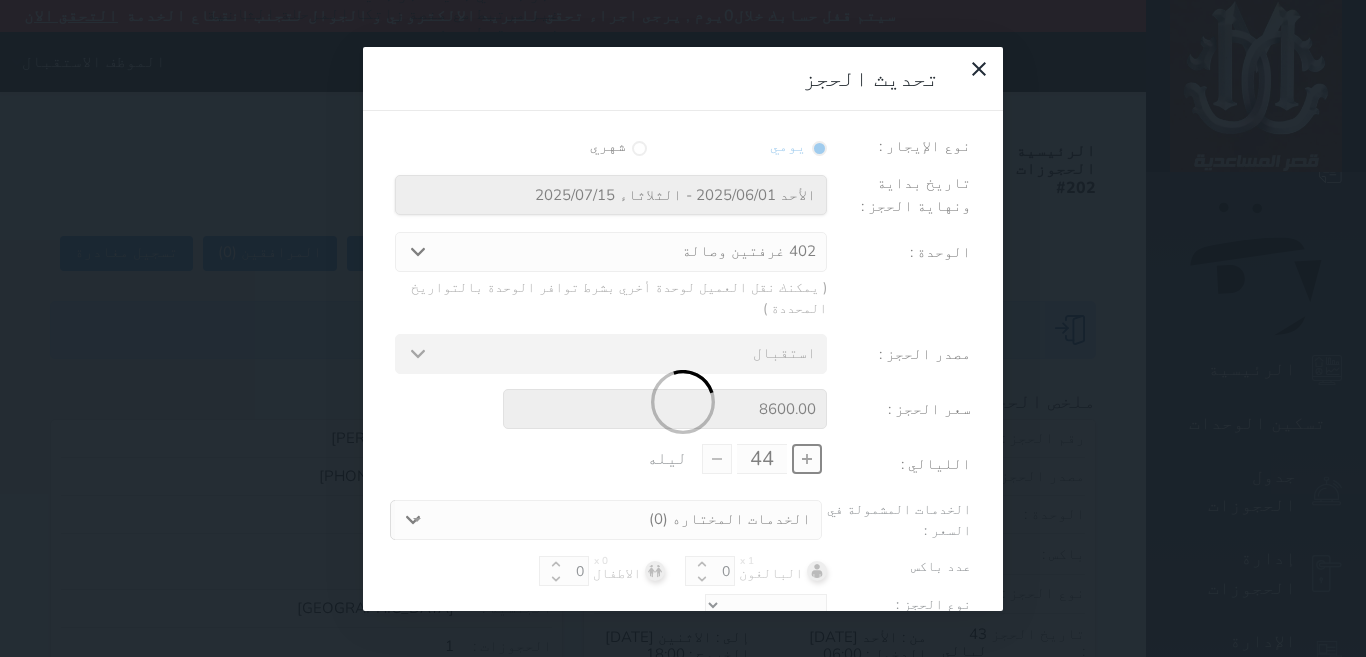 select 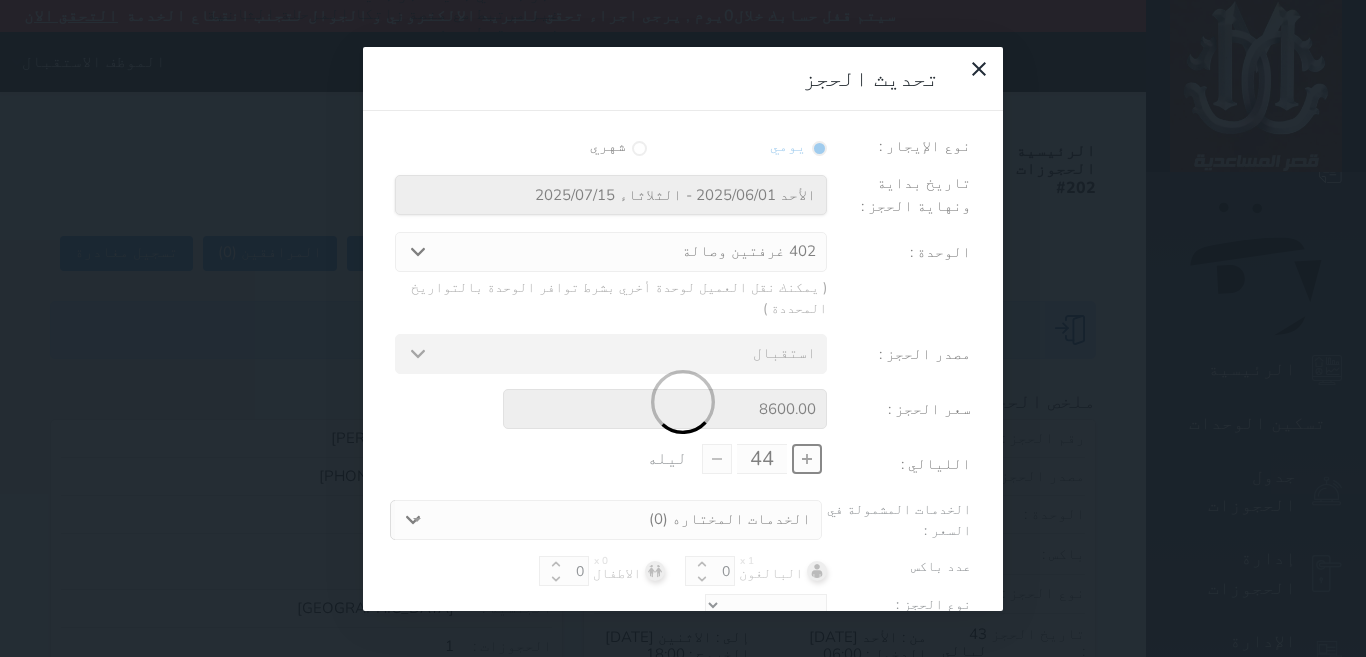 type on "8800.00" 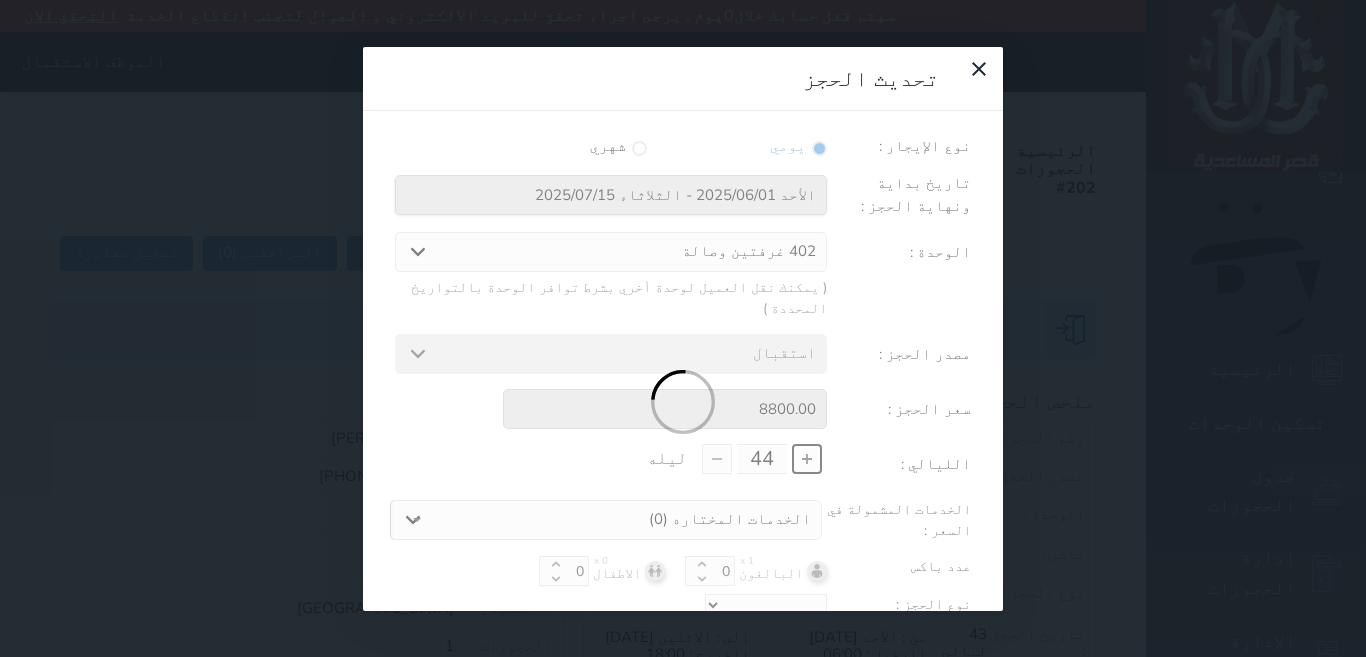 select 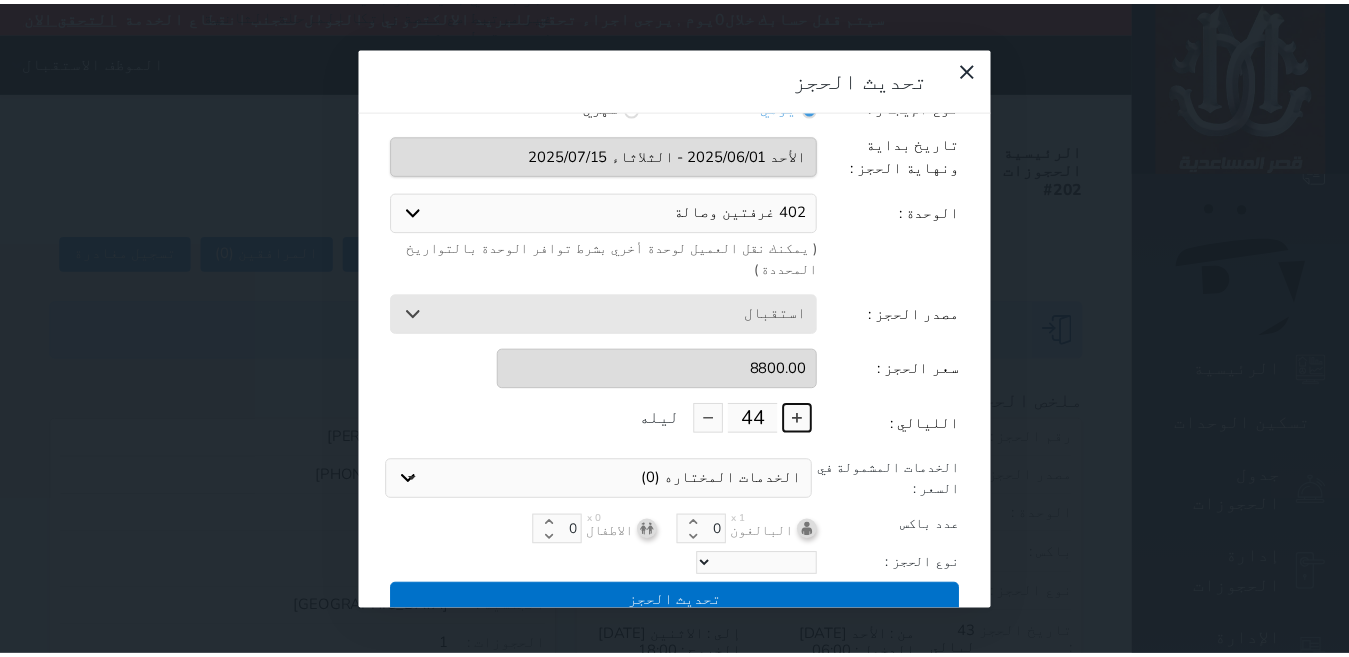 scroll, scrollTop: 45, scrollLeft: 0, axis: vertical 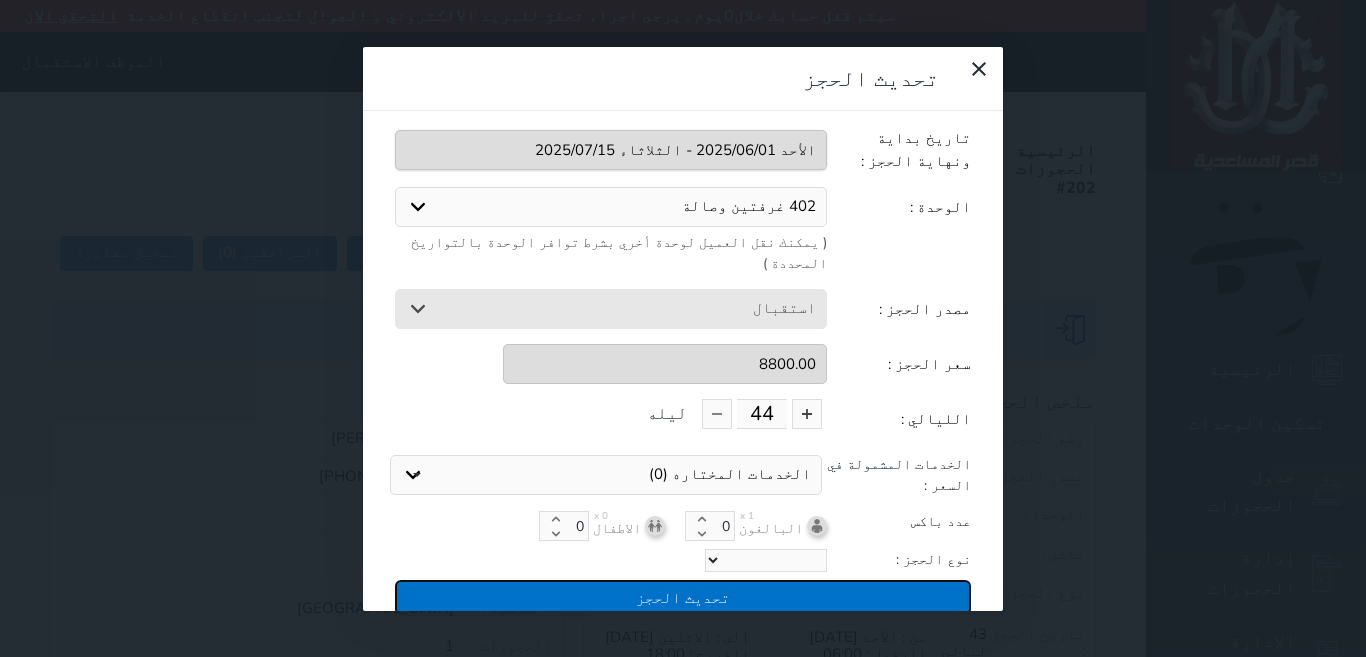 click on "تحديث الحجز" at bounding box center (683, 597) 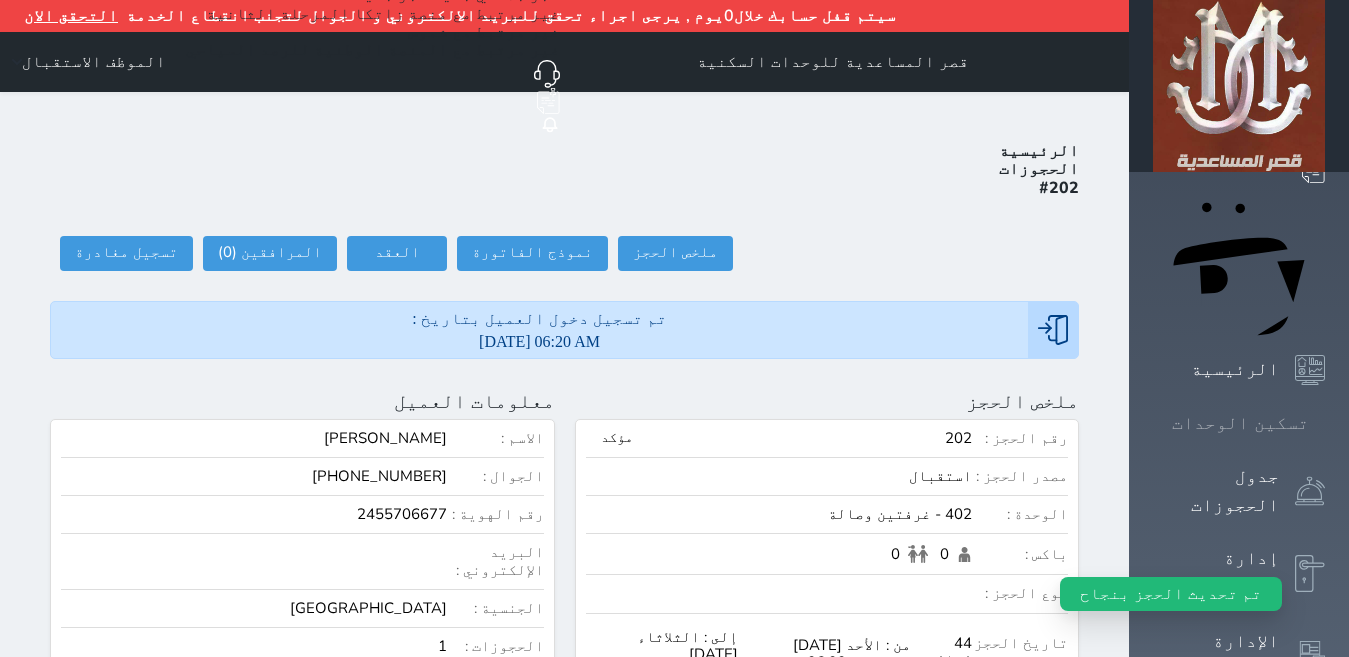 click on "تسكين الوحدات" at bounding box center (1240, 423) 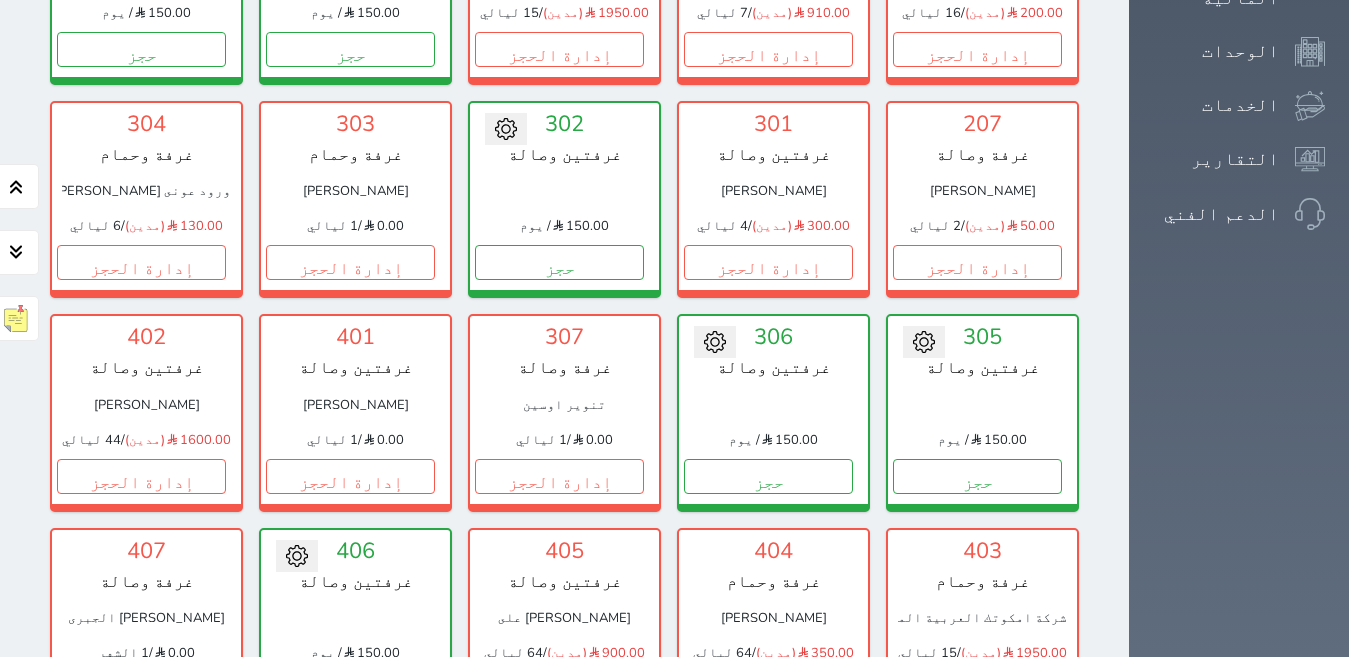 scroll, scrollTop: 675, scrollLeft: 0, axis: vertical 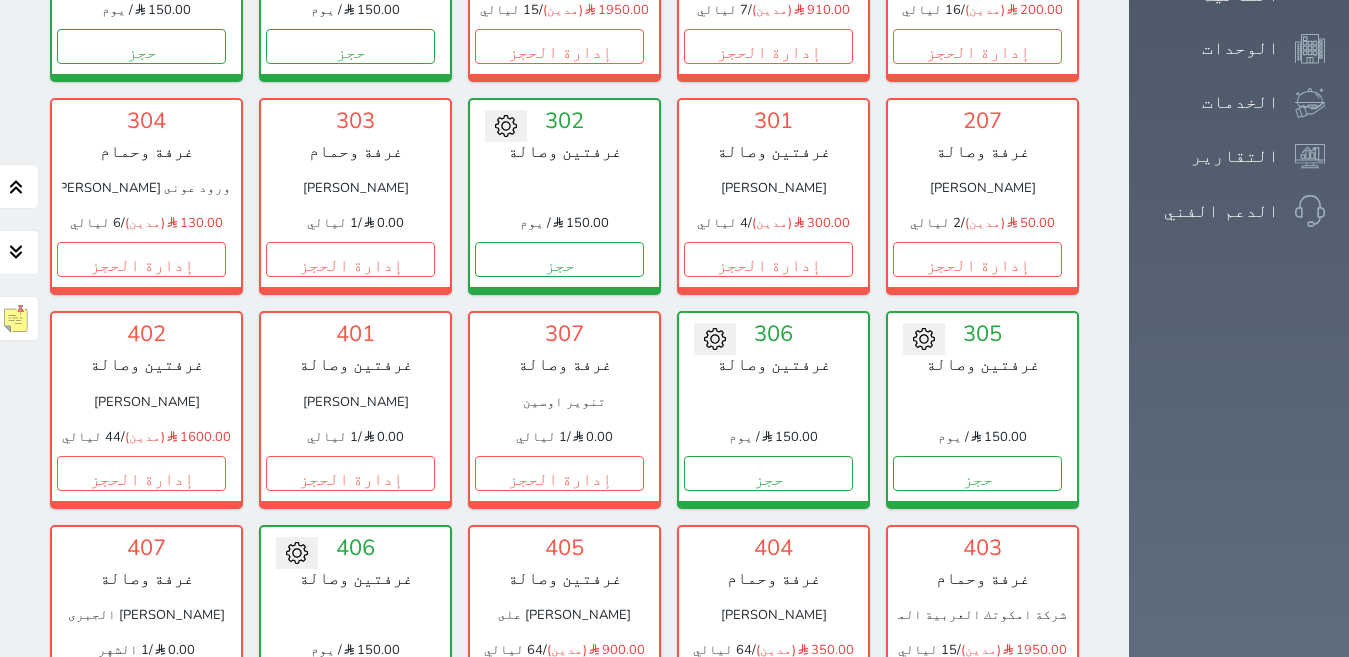 click on "إدارة الحجز" at bounding box center (768, 686) 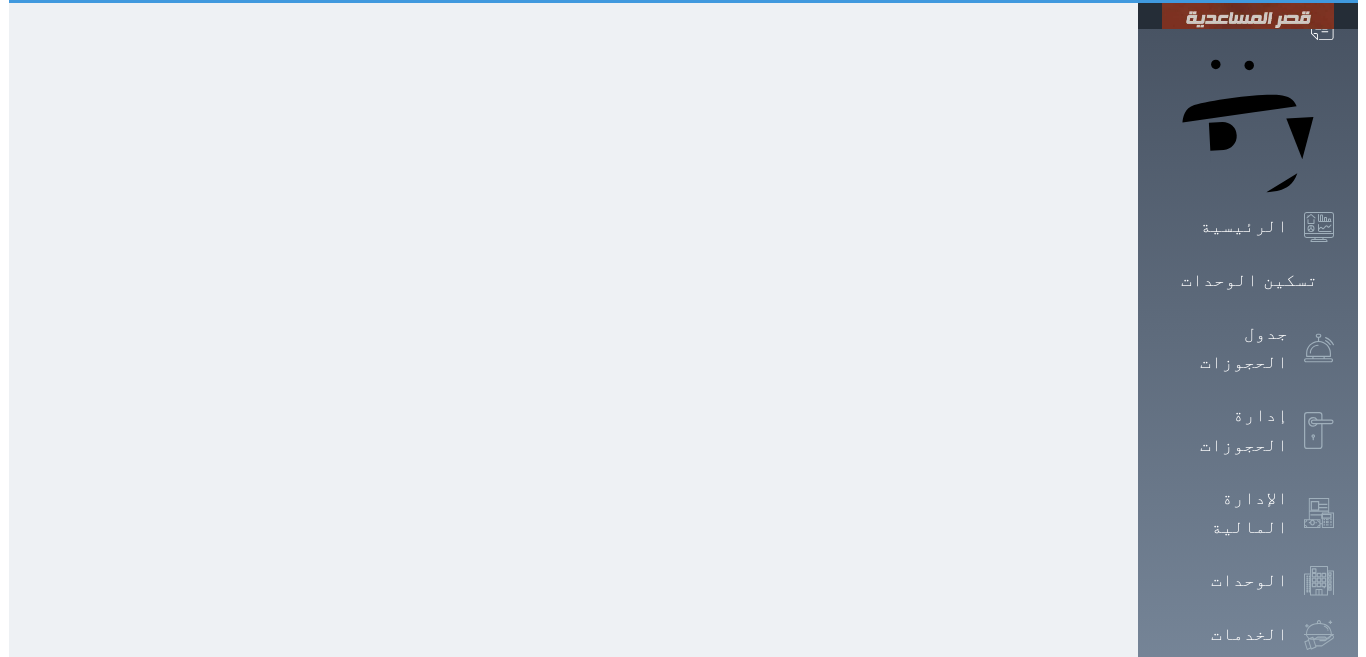 scroll, scrollTop: 0, scrollLeft: 0, axis: both 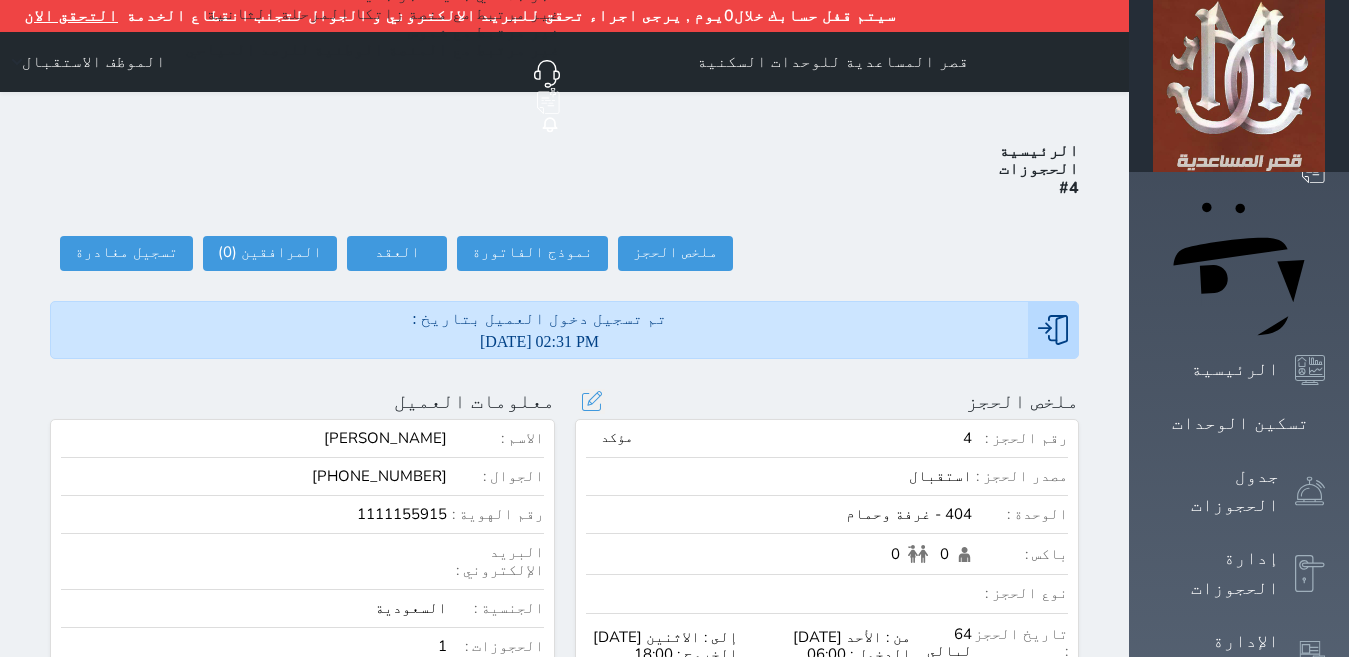click on "تحديث الحجز                       نوع الإيجار :     يومي     تاريخ بداية ونهاية الحجز :     الوحدة :   404 غرفة وحمام     ( يمكنك نقل العميل لوحدة أخري بشرط توافر الوحدة بالتواريخ المحددة )   مصدر الحجز :       سعر الحجز :           الليالي :     1     ليله    الخدمات المشمولة في السعر :   الخدمات المختاره (0)  تحديد الكل  ×  فطار   عدد باكس           البالغون     0                             الاطفال     0               نوع الحجز :
عادي
إقامة مجانية
إستخدام داخلي
إستخدام يومي
تحديث الحجز" at bounding box center (592, 401) 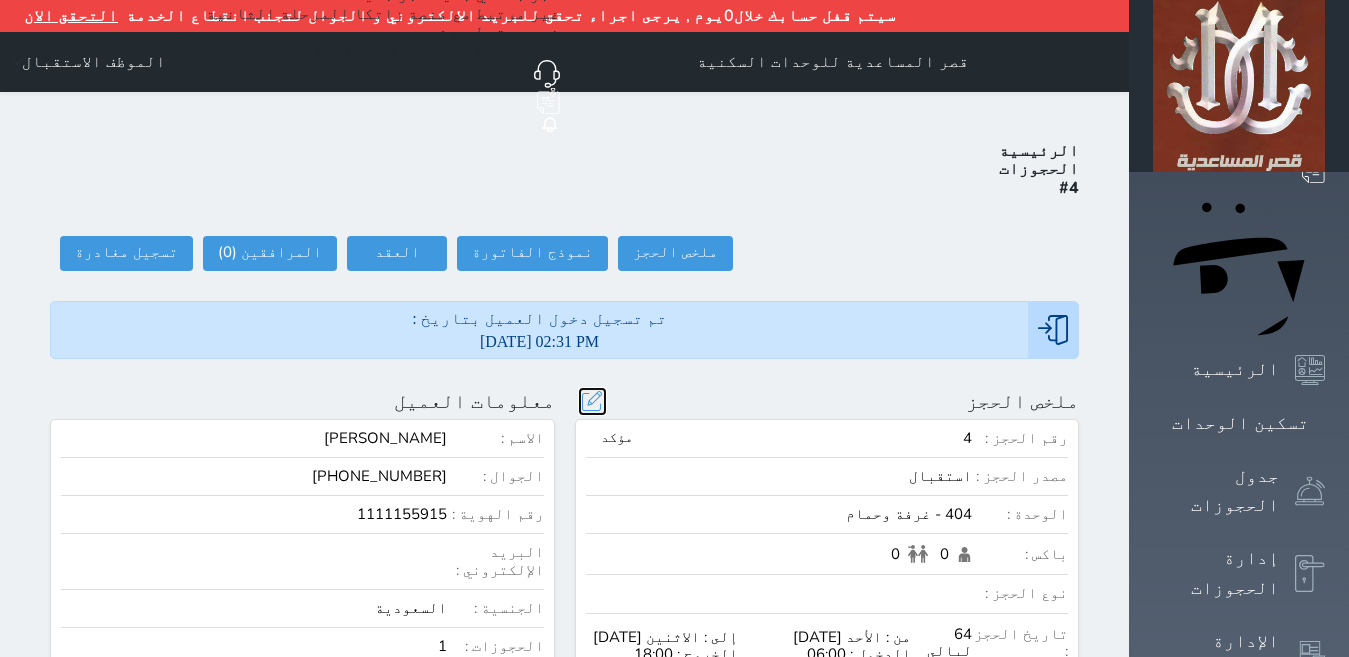 click at bounding box center (592, 401) 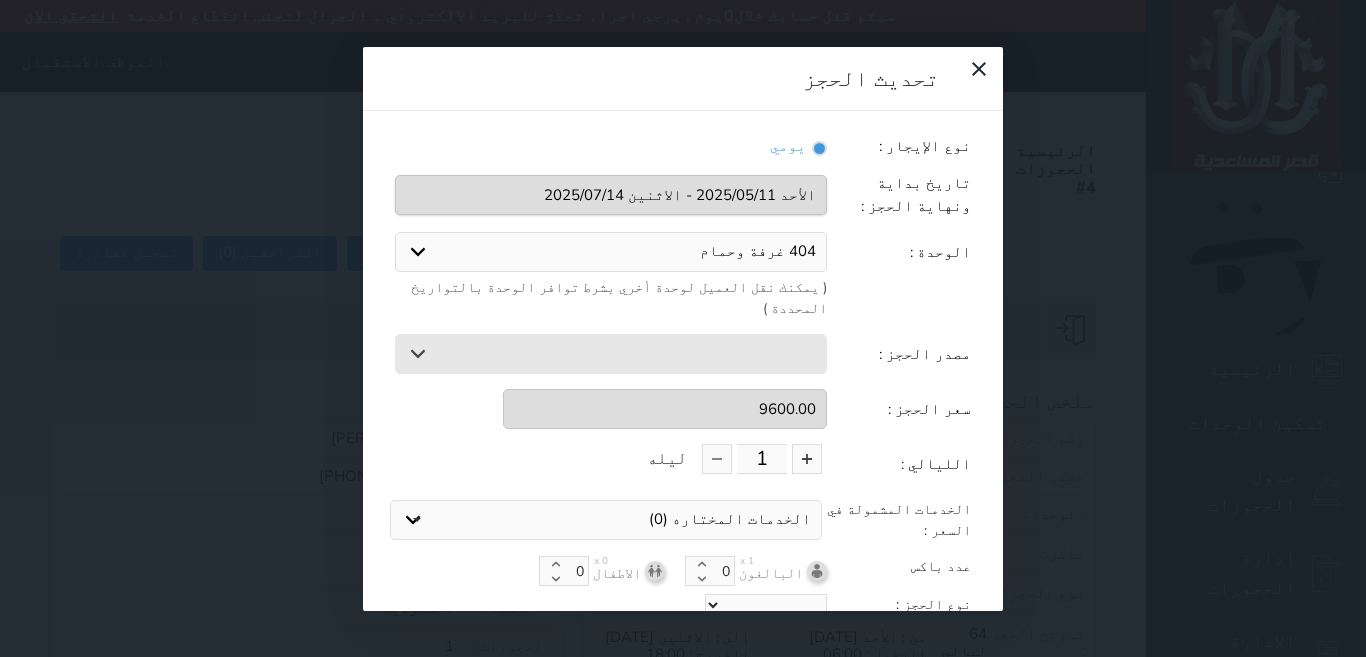 select 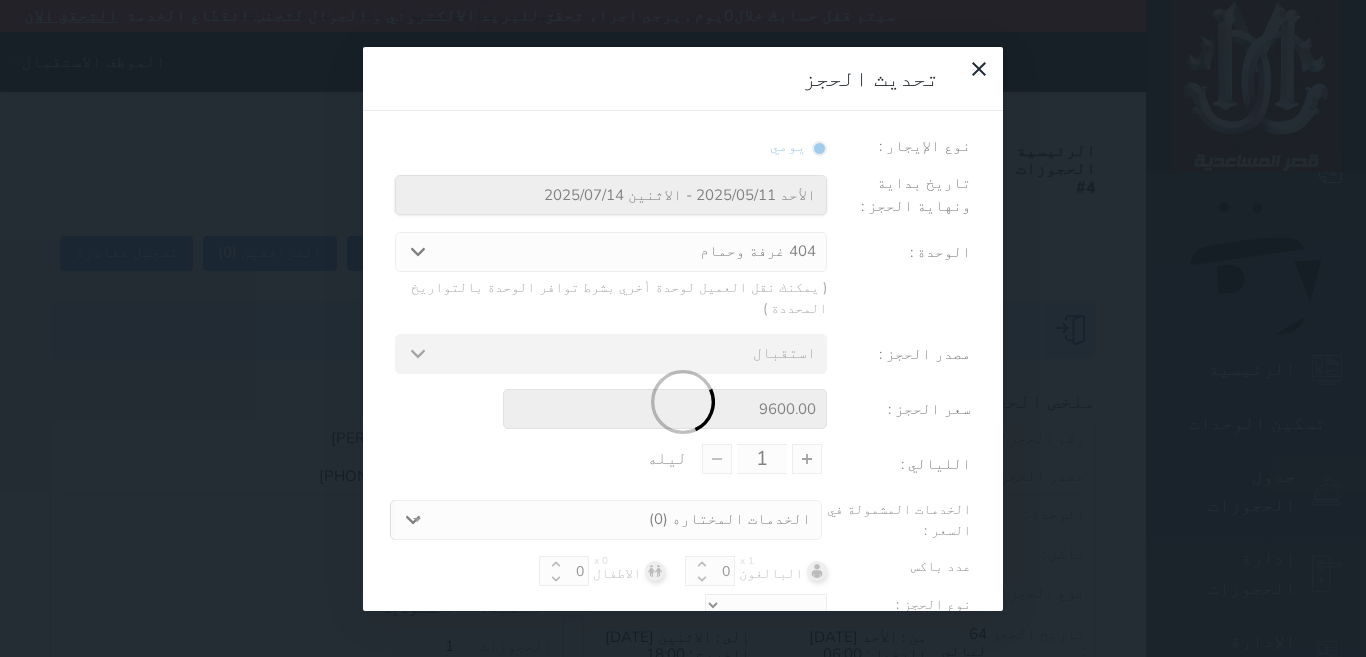 type on "64" 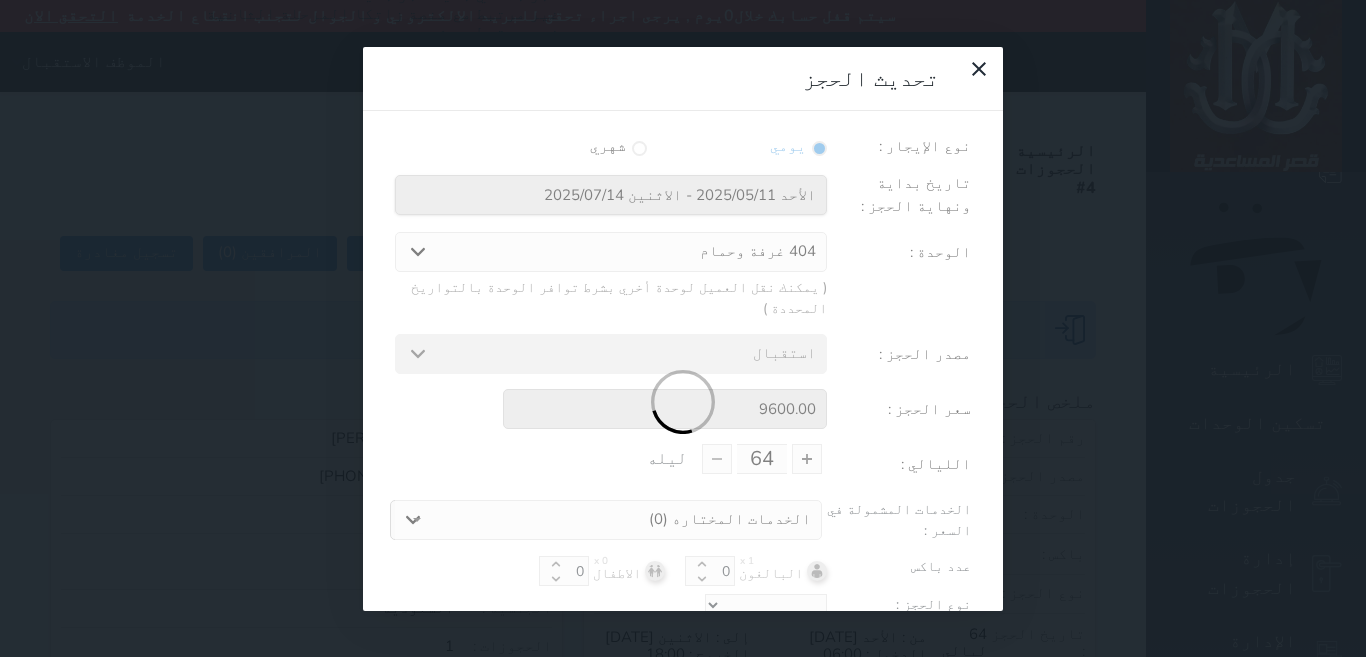 select 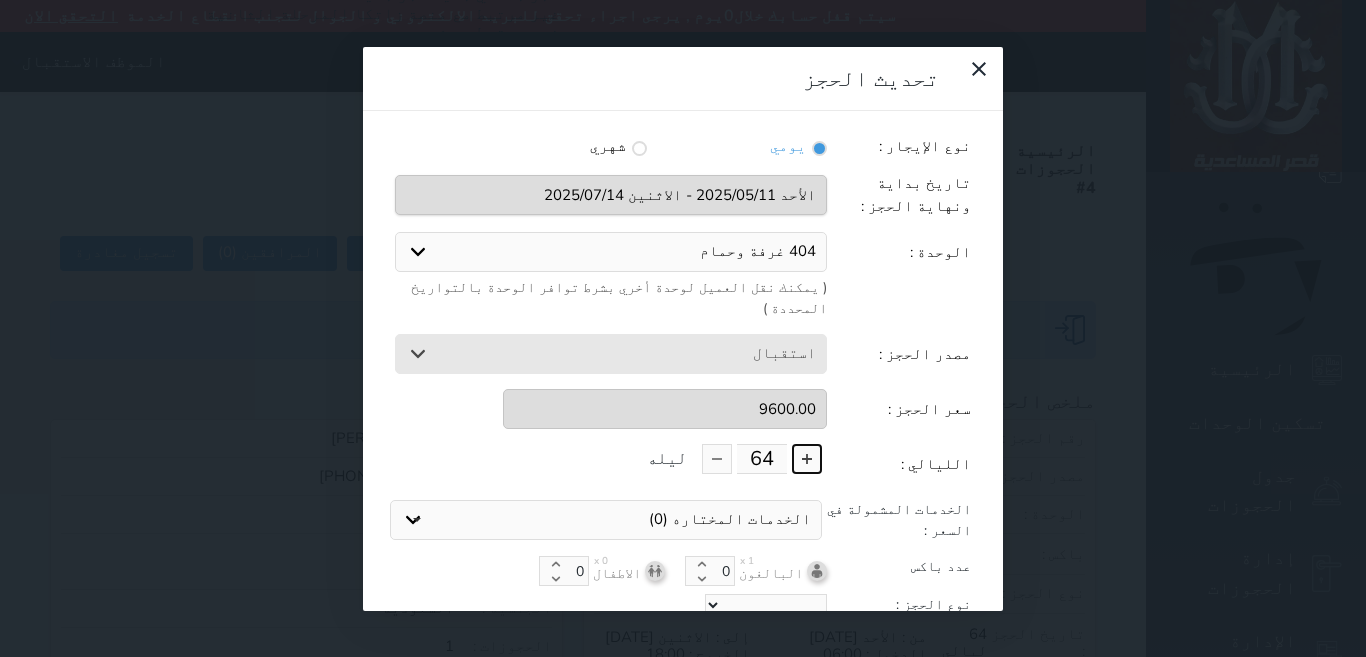 click at bounding box center [807, 459] 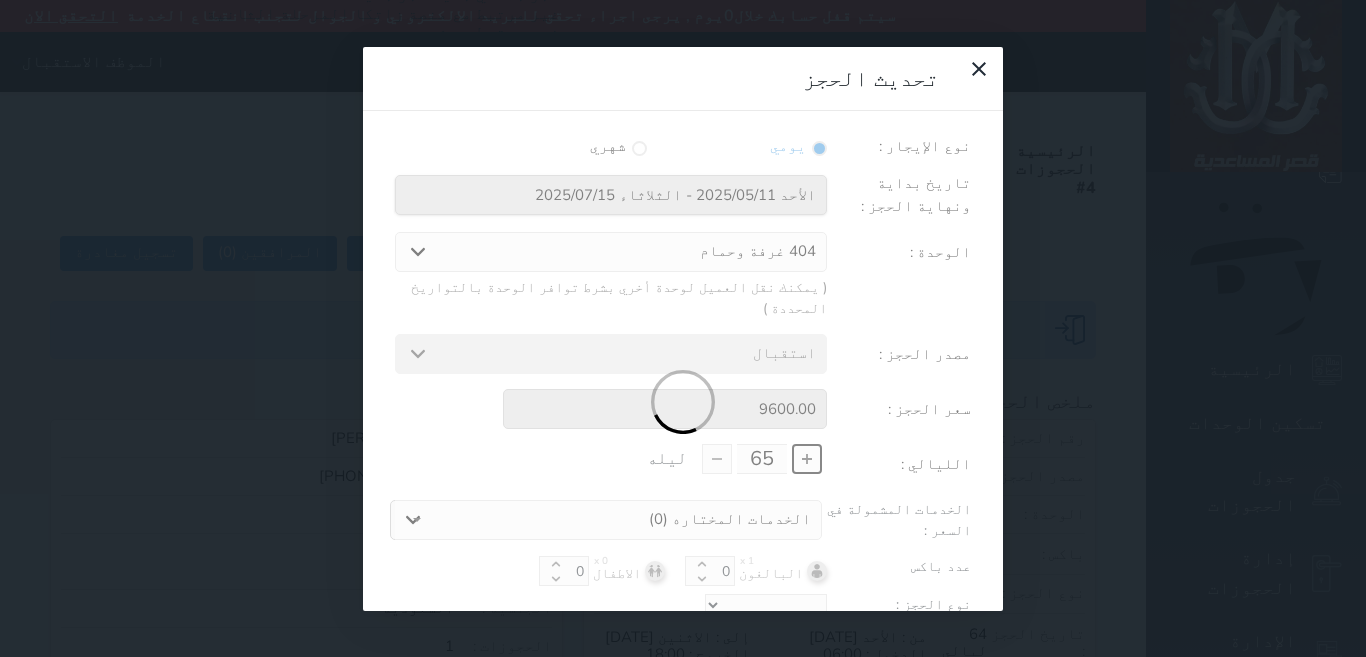 select 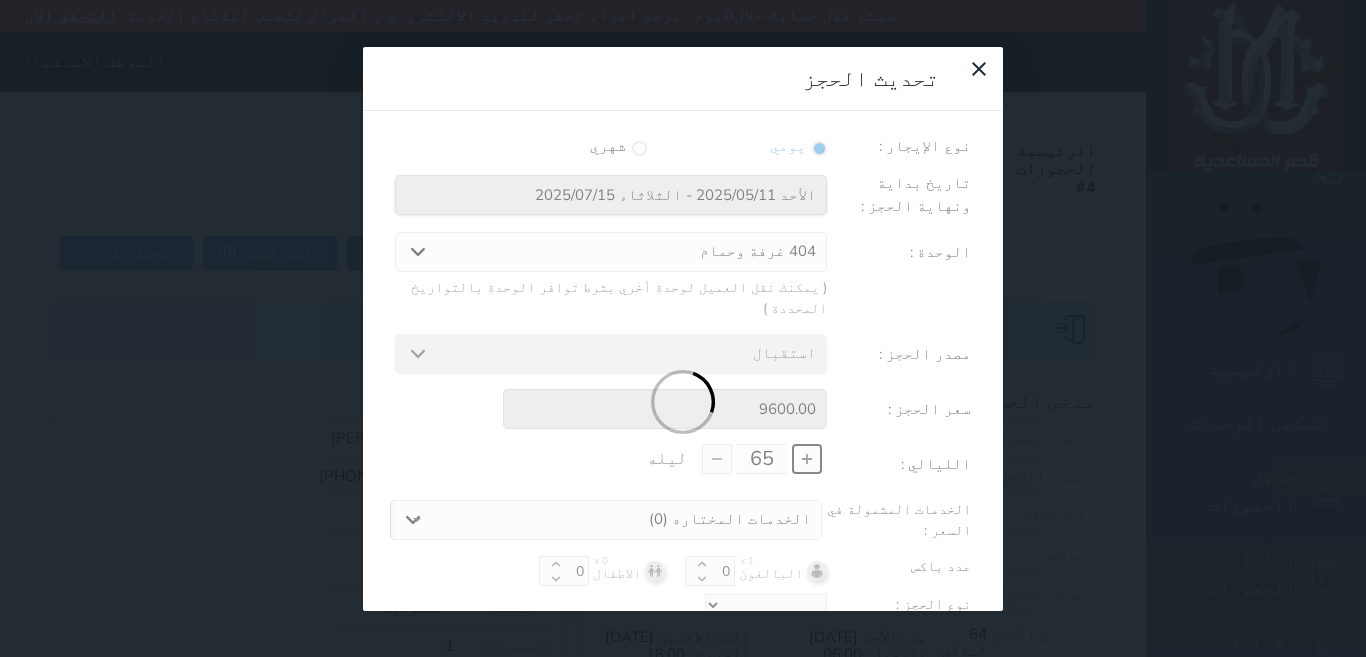 type on "9750.00" 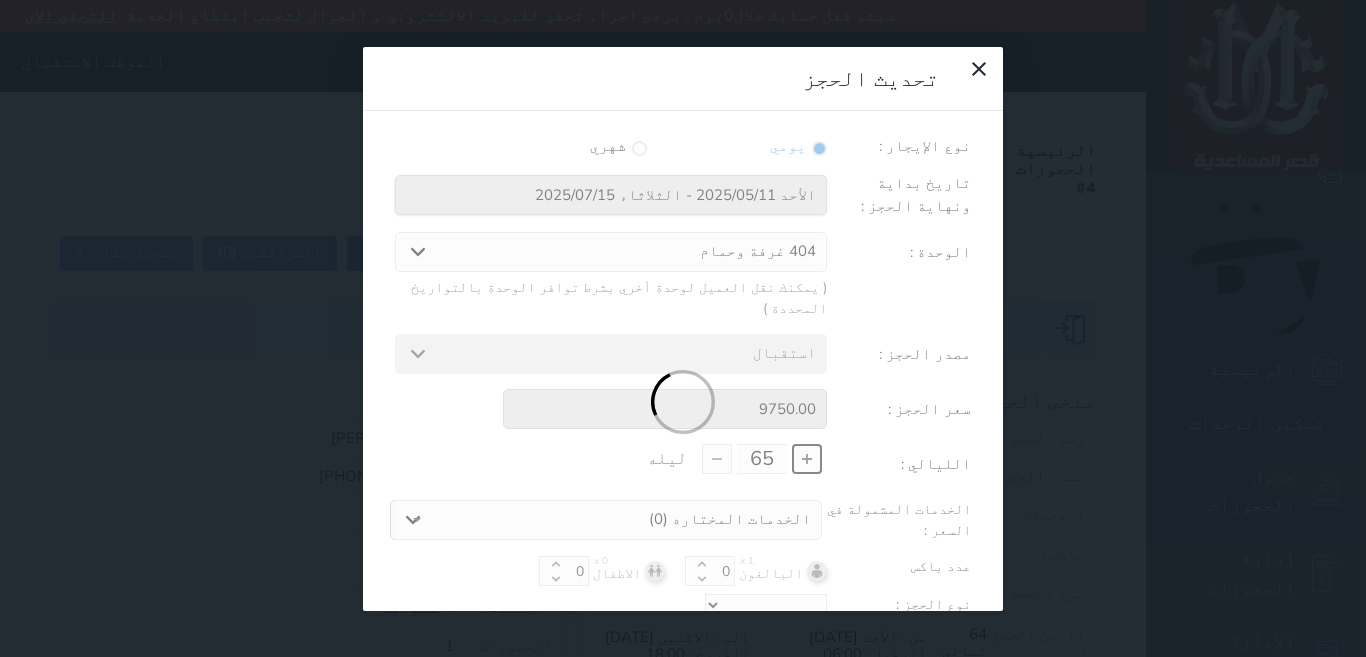 select 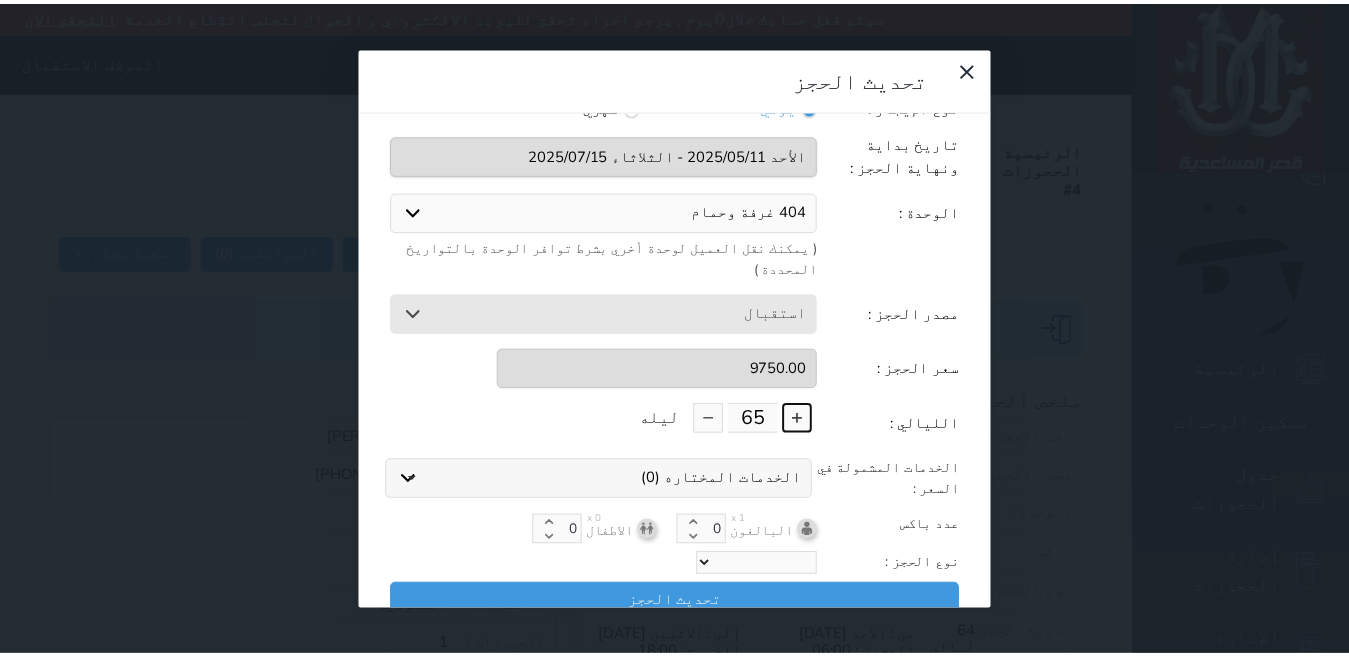 scroll, scrollTop: 45, scrollLeft: 0, axis: vertical 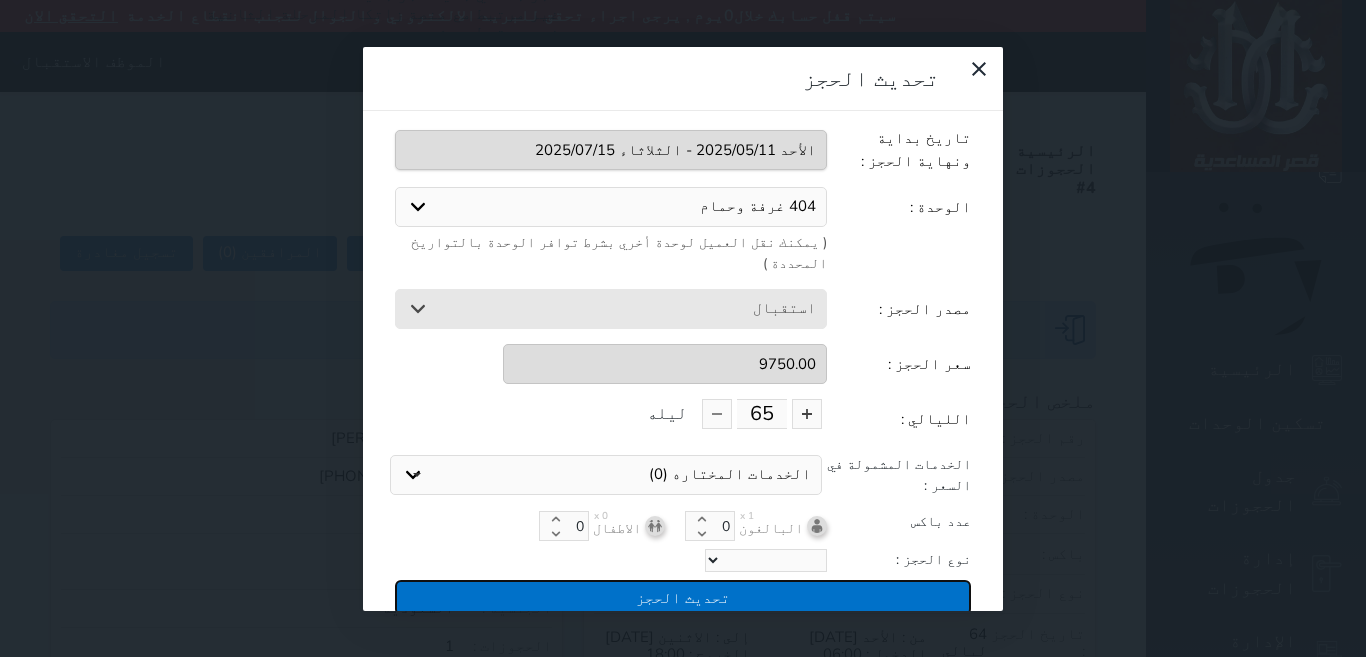 click on "تحديث الحجز" at bounding box center (683, 597) 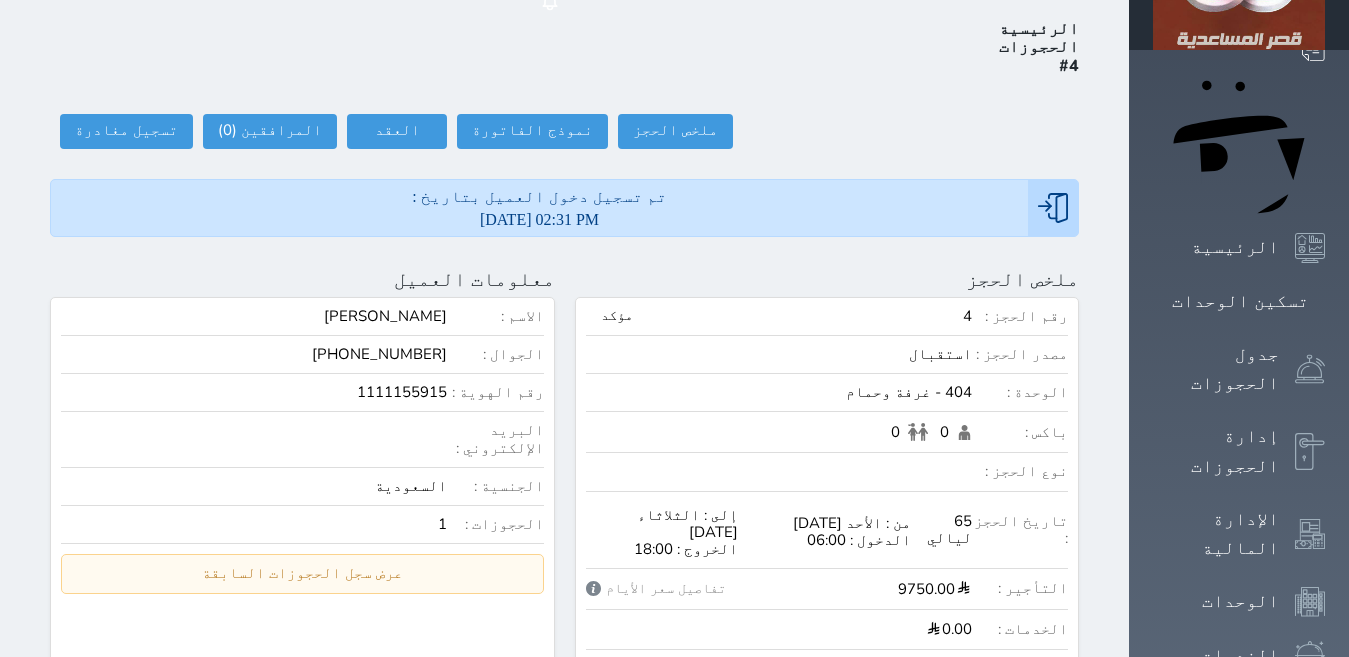 scroll, scrollTop: 102, scrollLeft: 0, axis: vertical 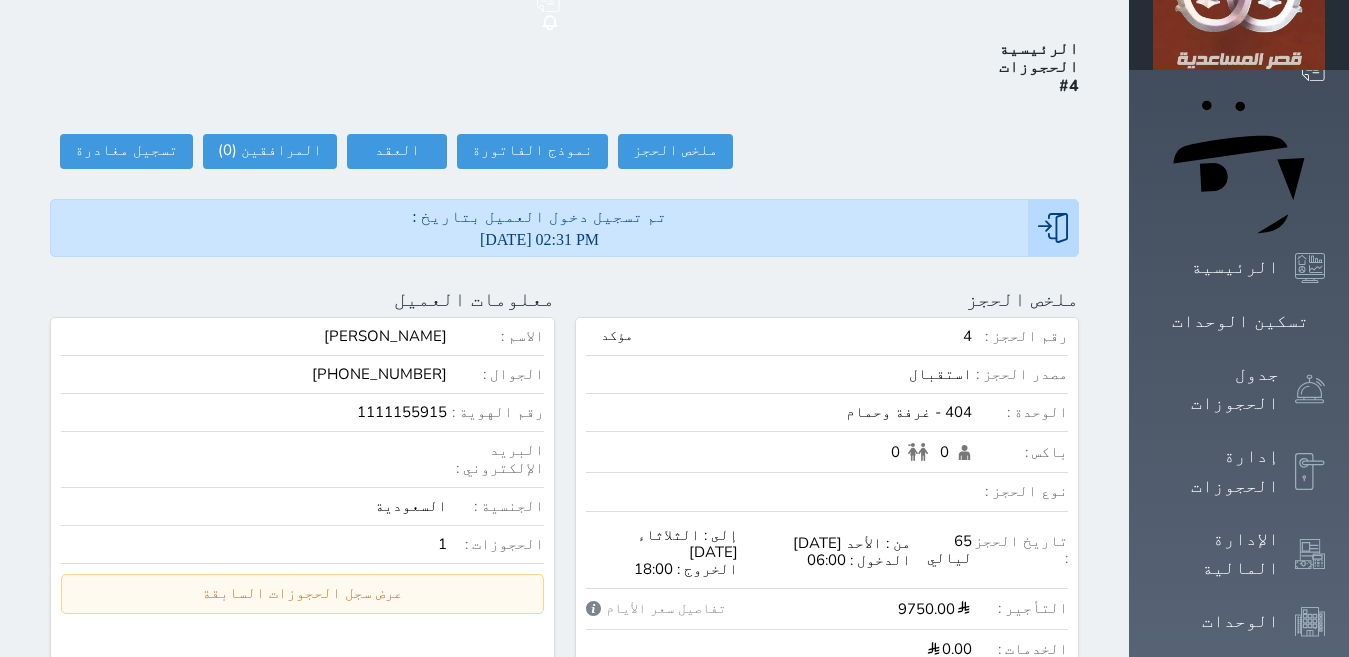 click on "حجز جماعي جديد   حجز جديد             الرئيسية     تسكين الوحدات     جدول الحجوزات     إدارة الحجوزات       الإدارة المالية         الوحدات     الخدمات     التقارير       الدعم الفني" at bounding box center [1239, 827] 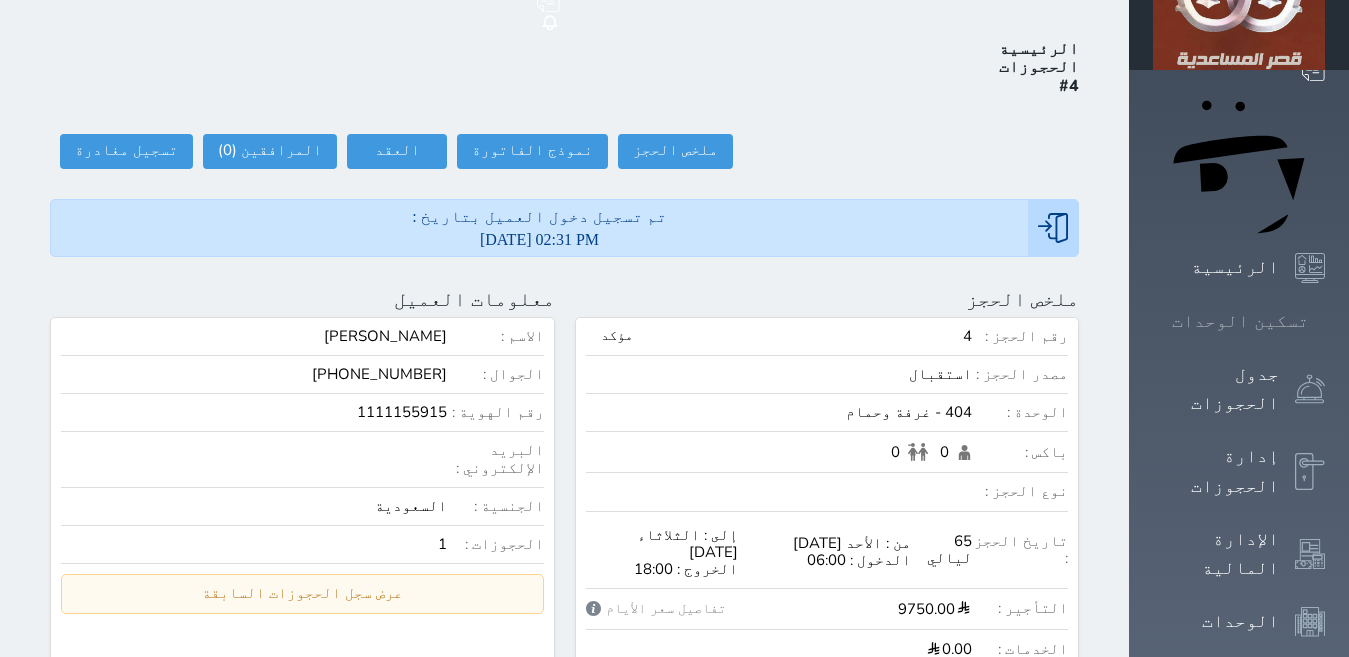 click on "تسكين الوحدات" at bounding box center (1240, 321) 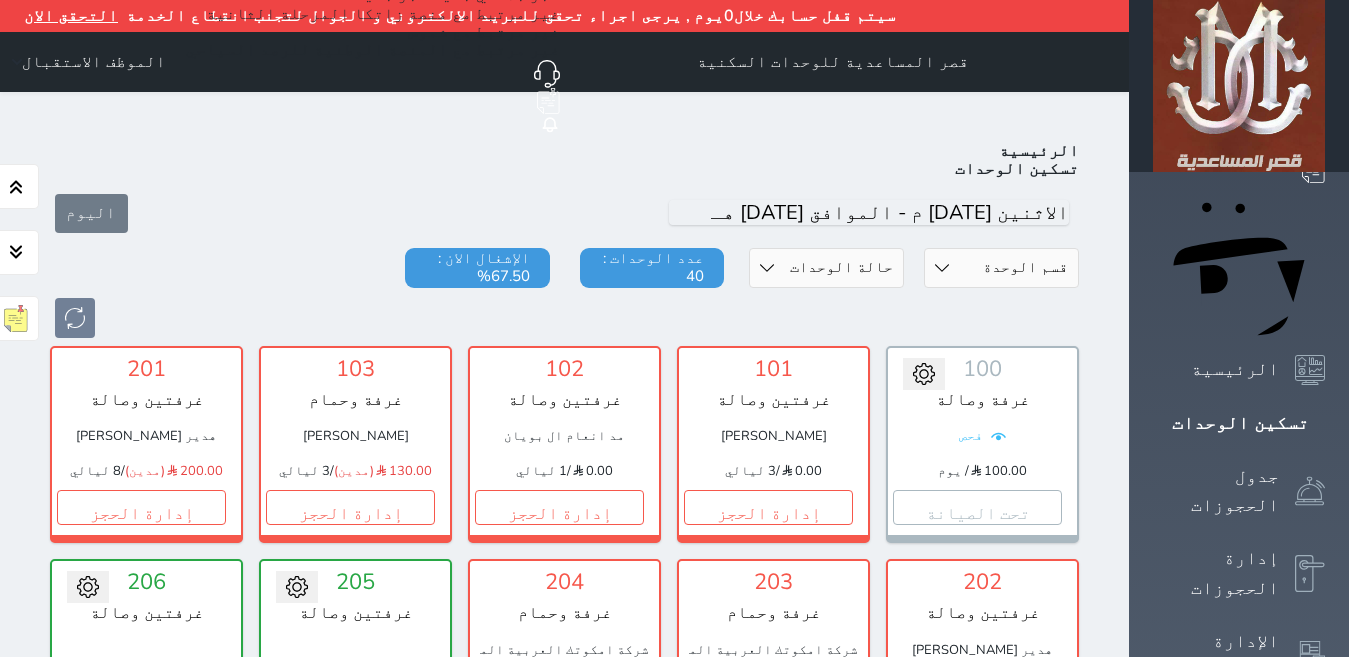 scroll, scrollTop: 110, scrollLeft: 0, axis: vertical 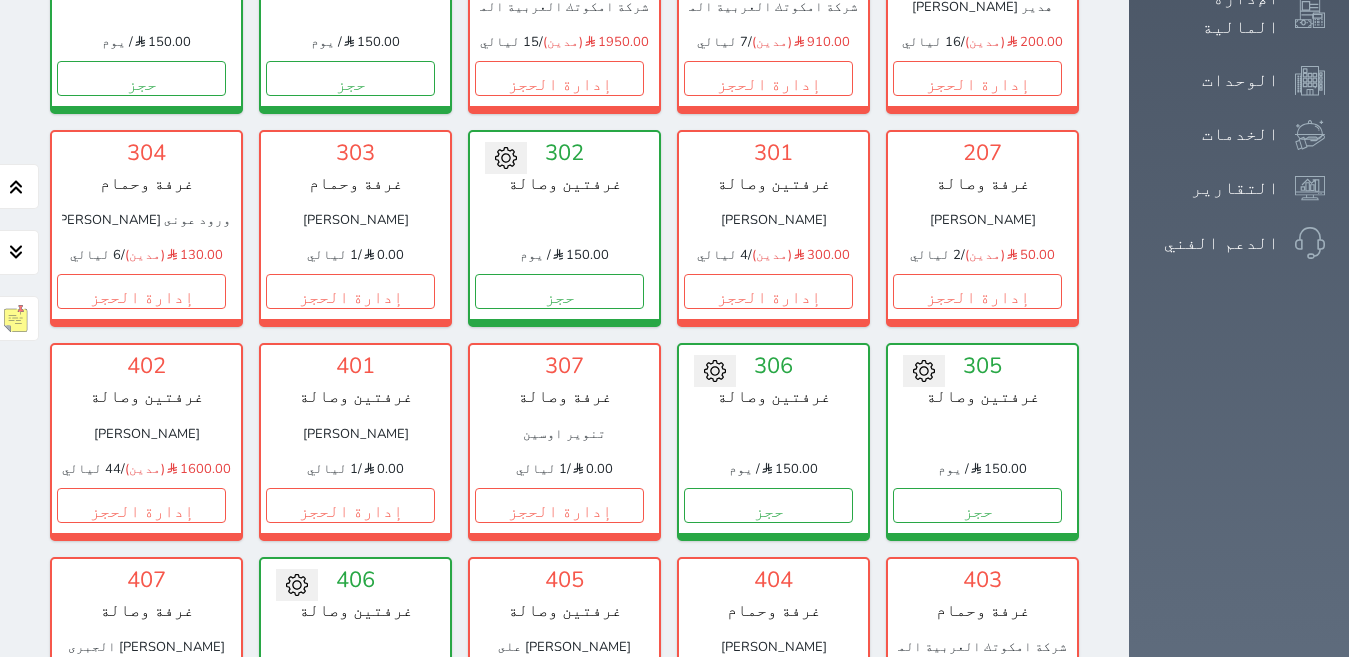 click on "إدارة الحجز" at bounding box center [559, 718] 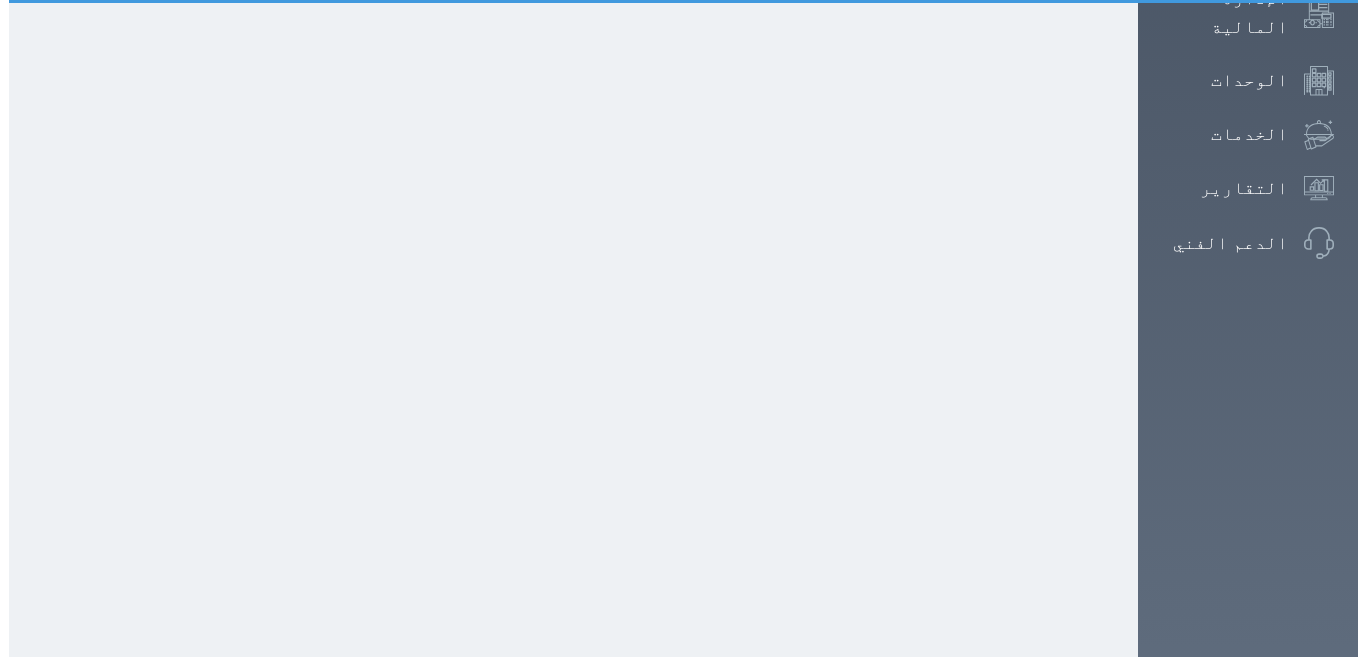 scroll, scrollTop: 0, scrollLeft: 0, axis: both 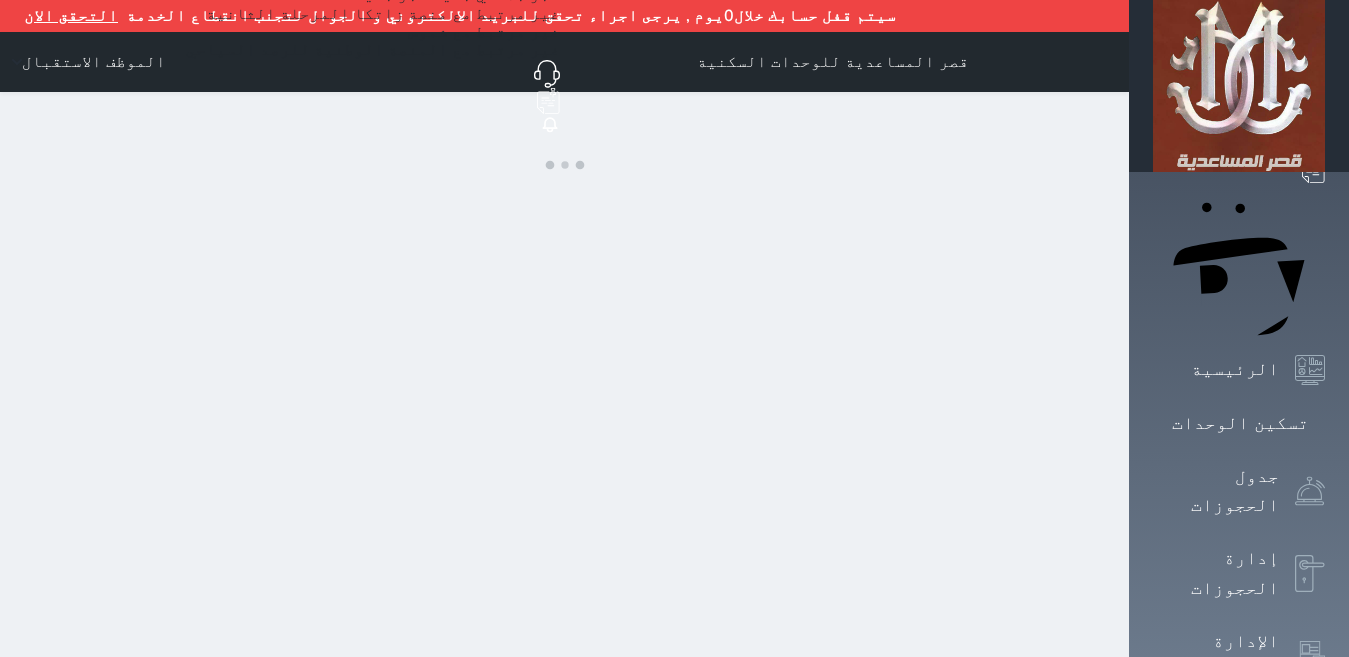 select 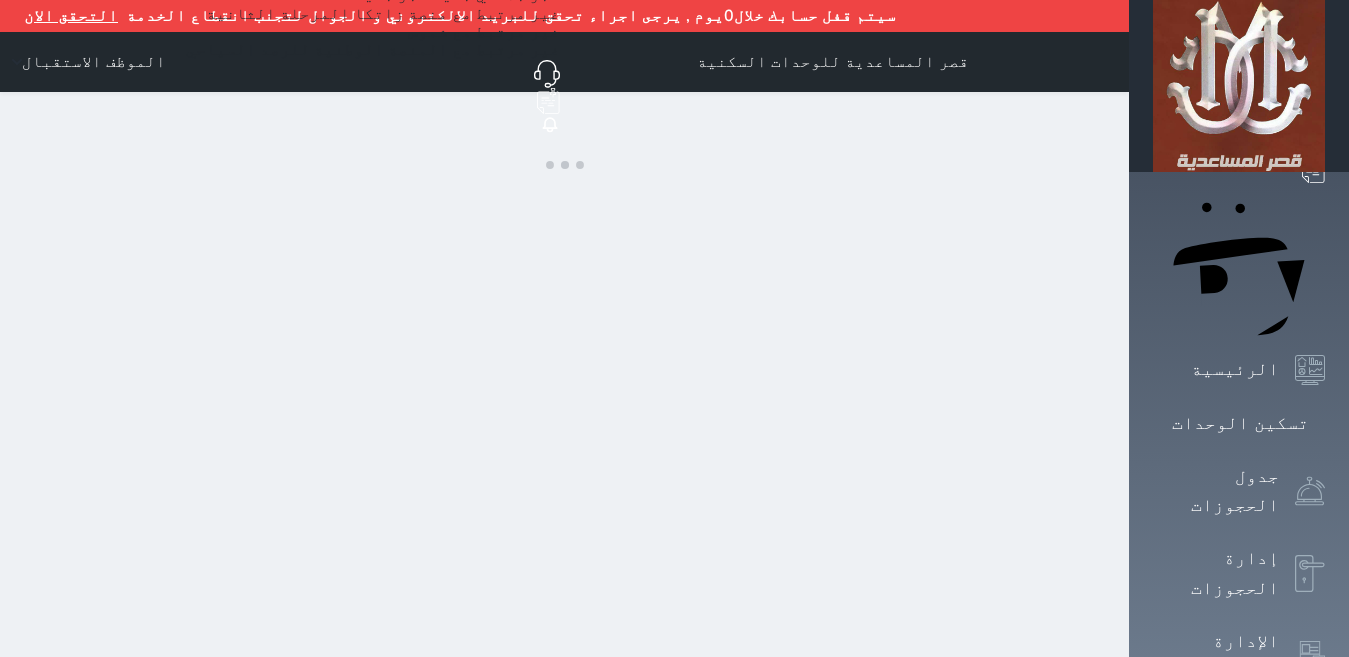 select 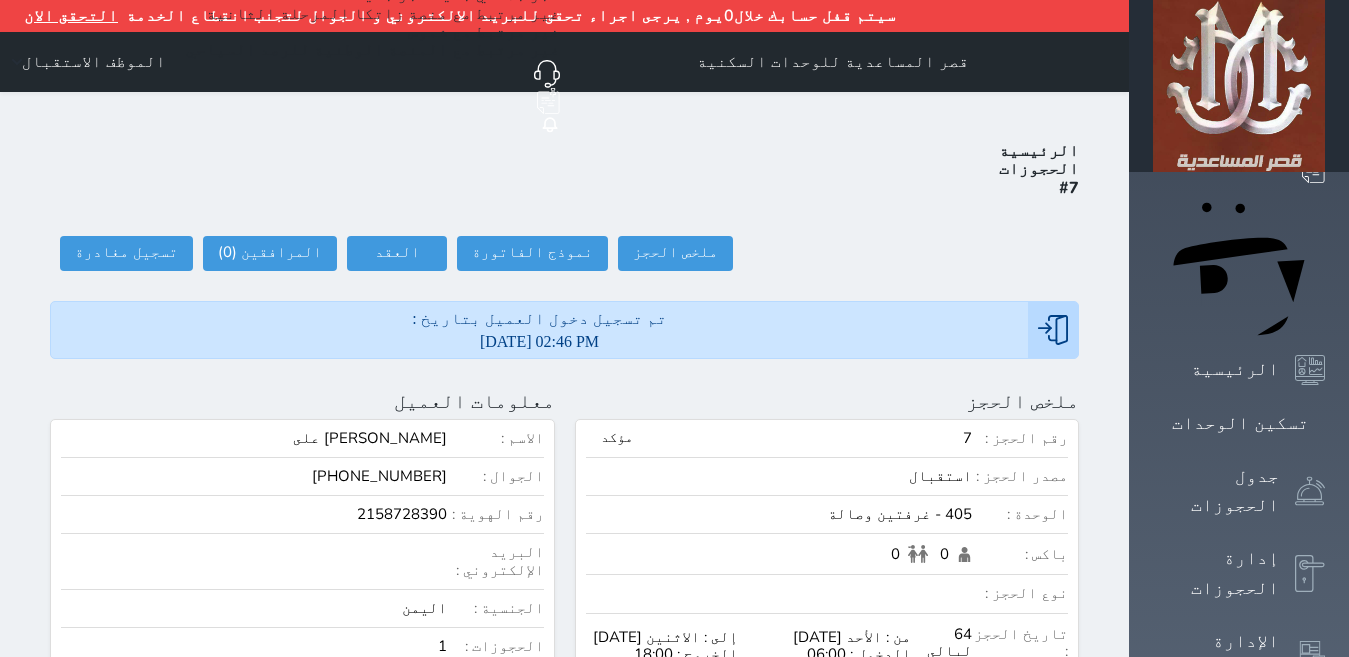 select 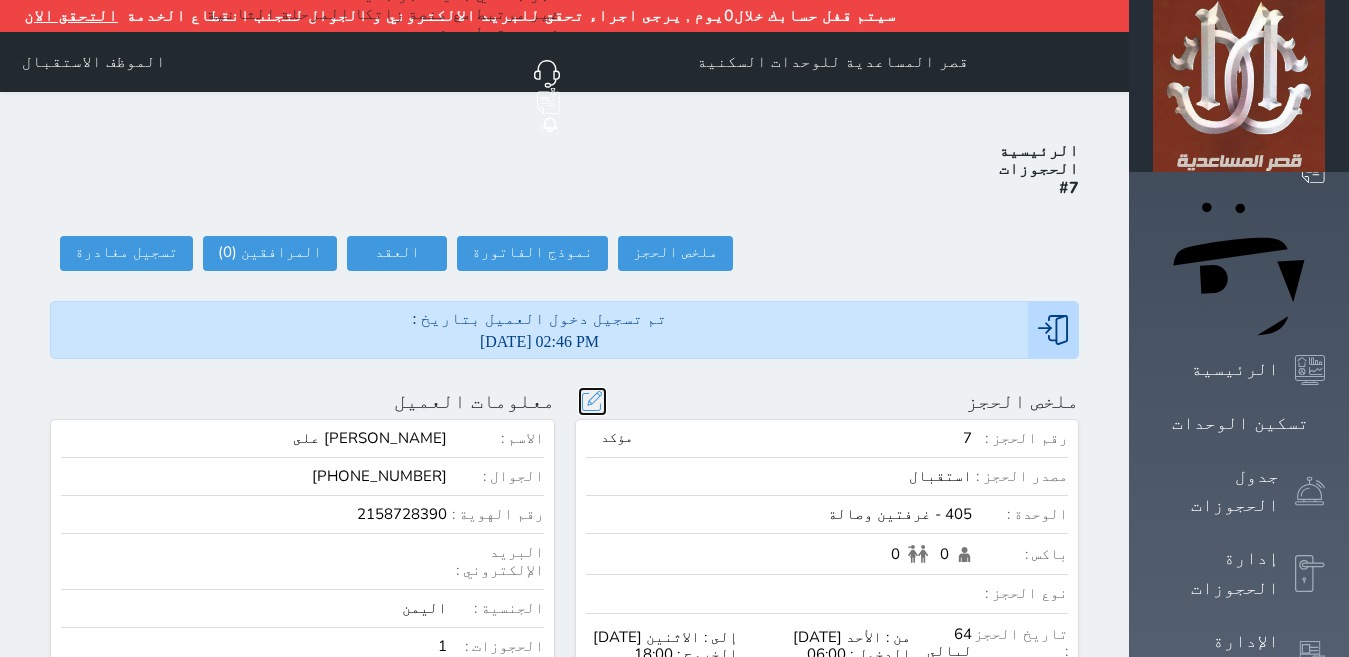 click at bounding box center [592, 401] 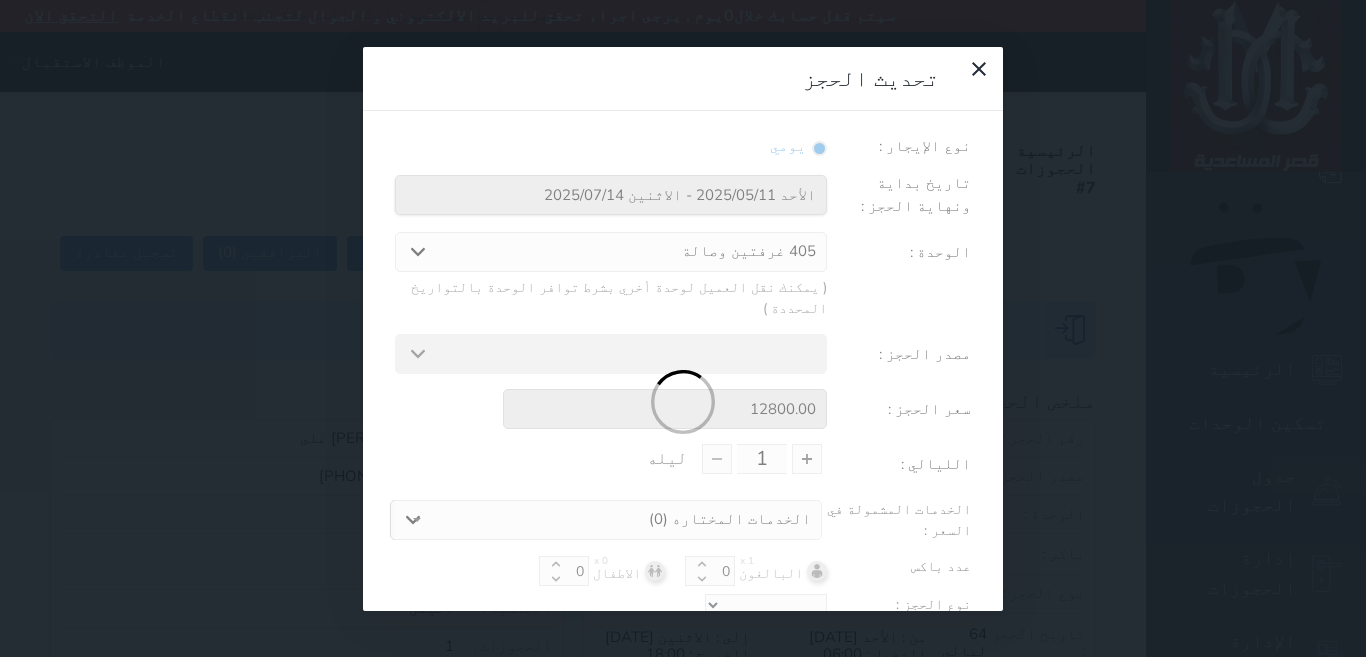 select 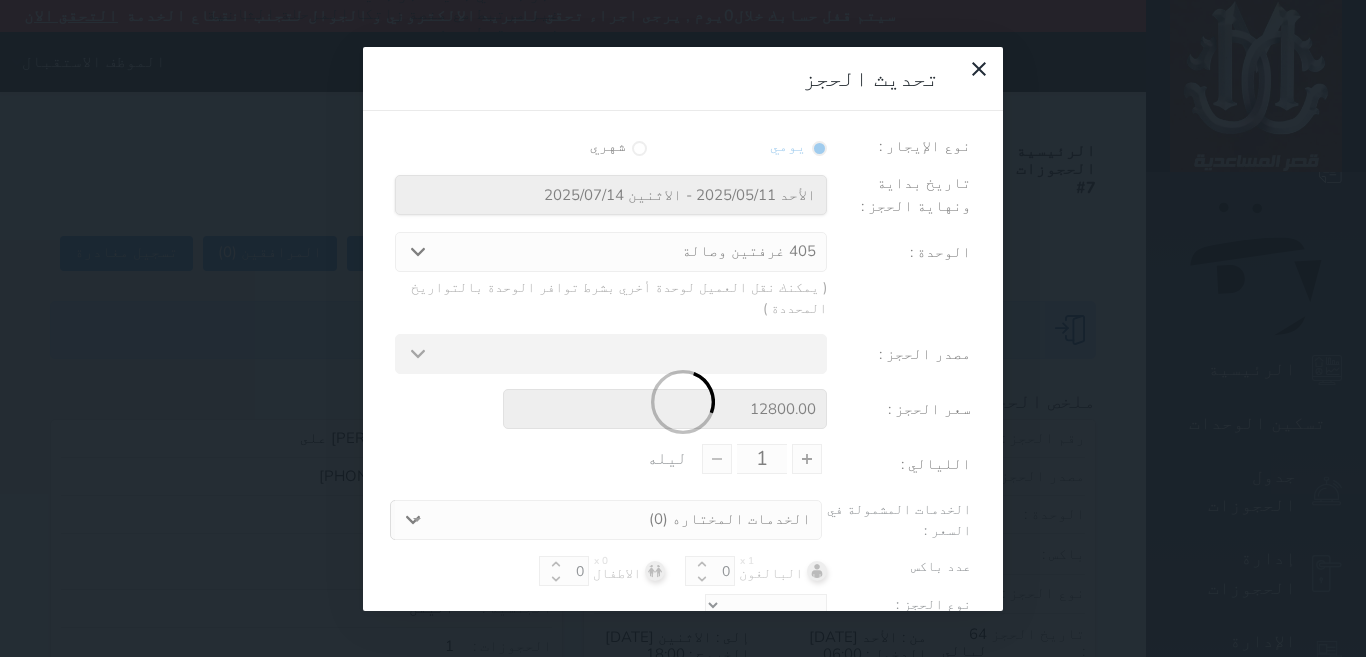 type on "64" 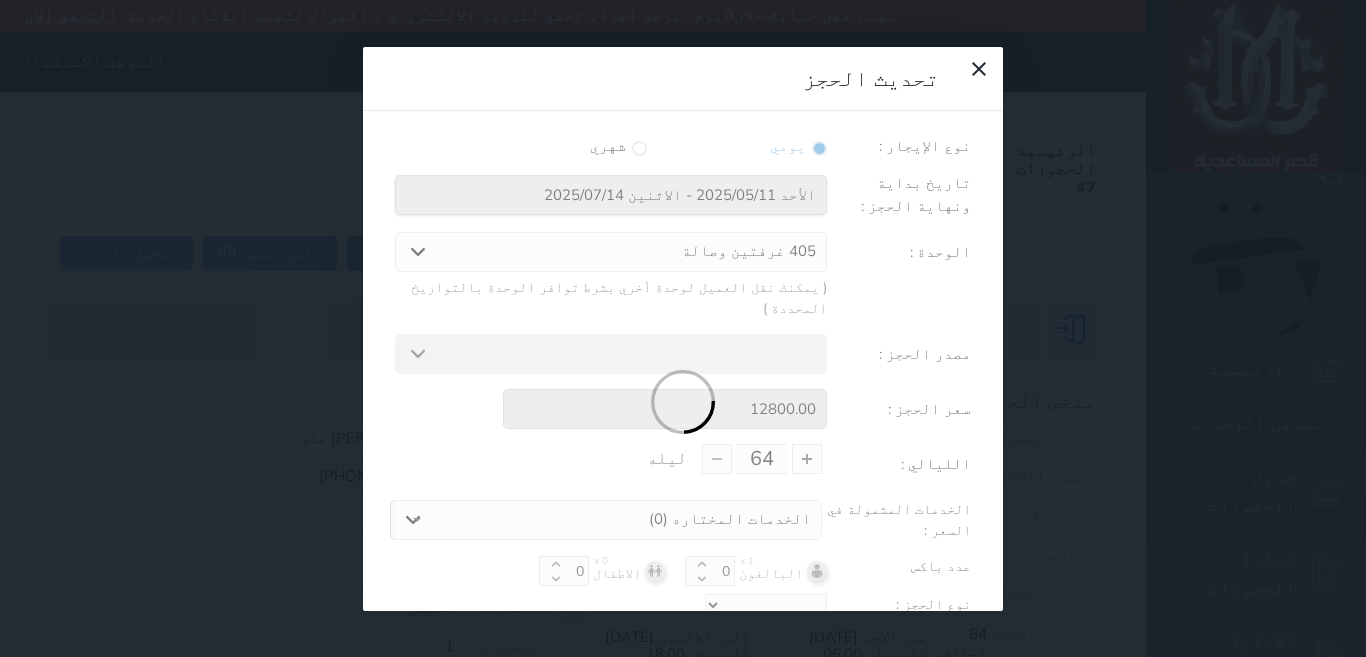 select 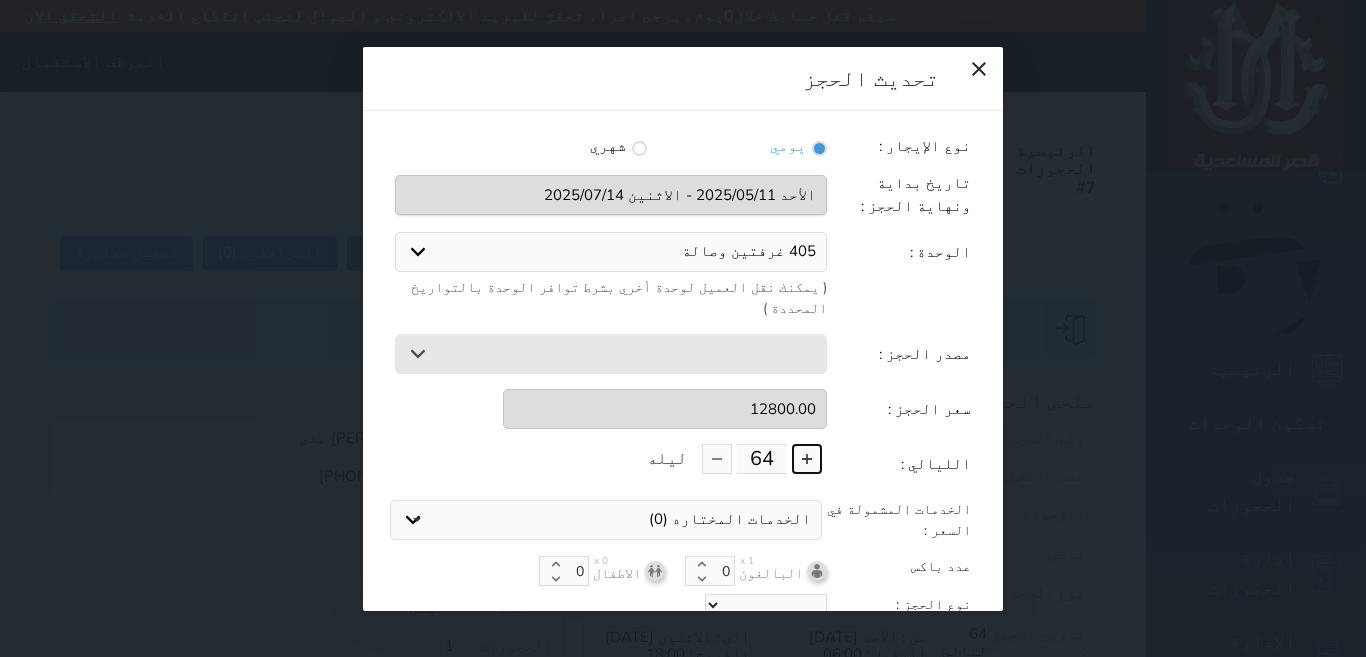 click at bounding box center [807, 459] 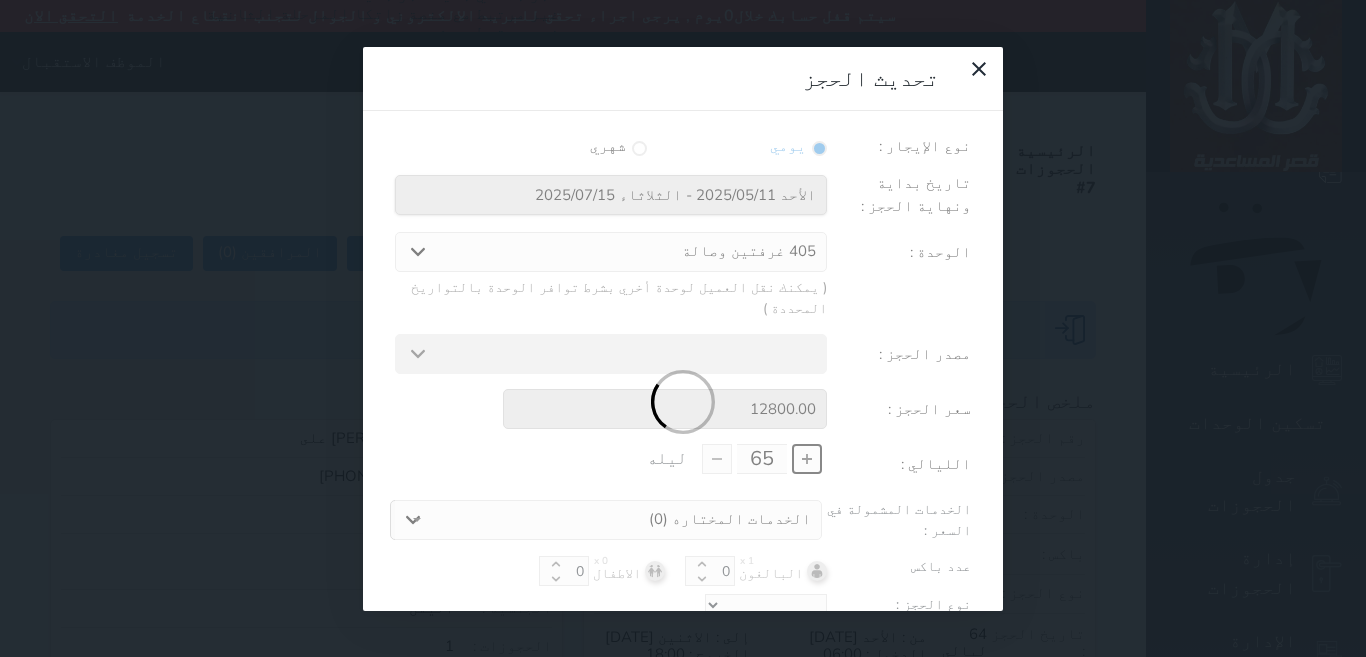 select 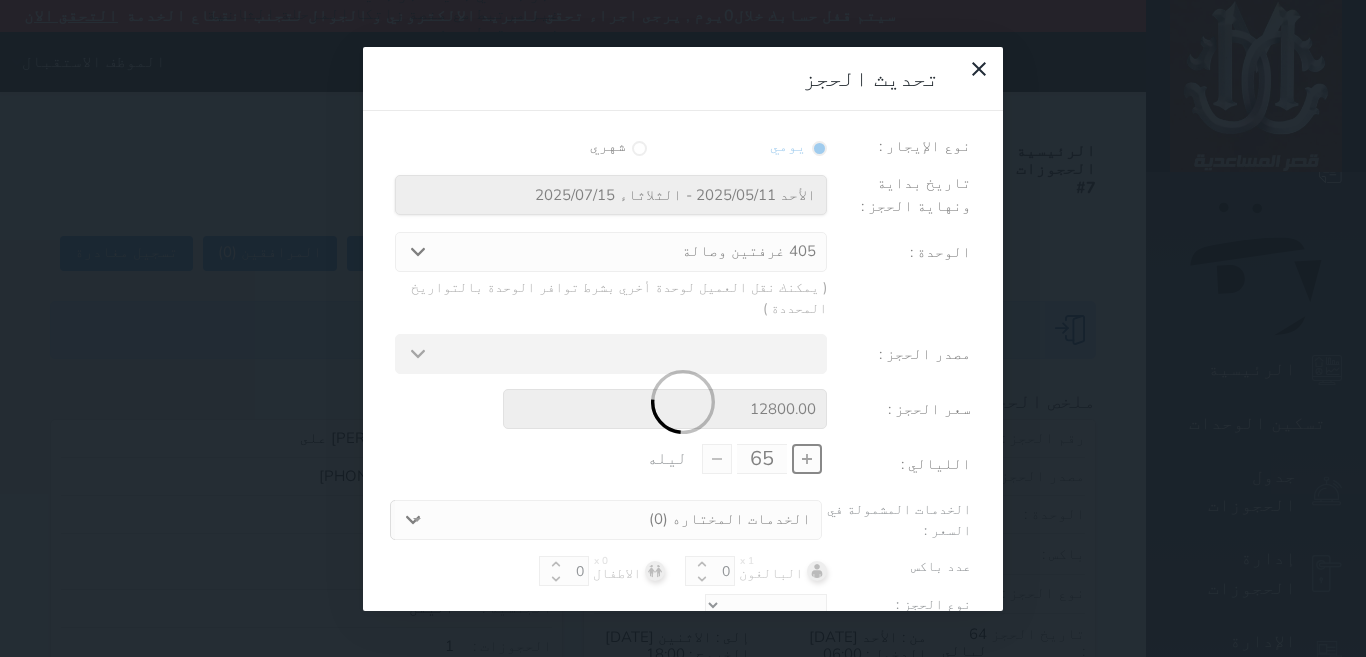 type on "13000.00" 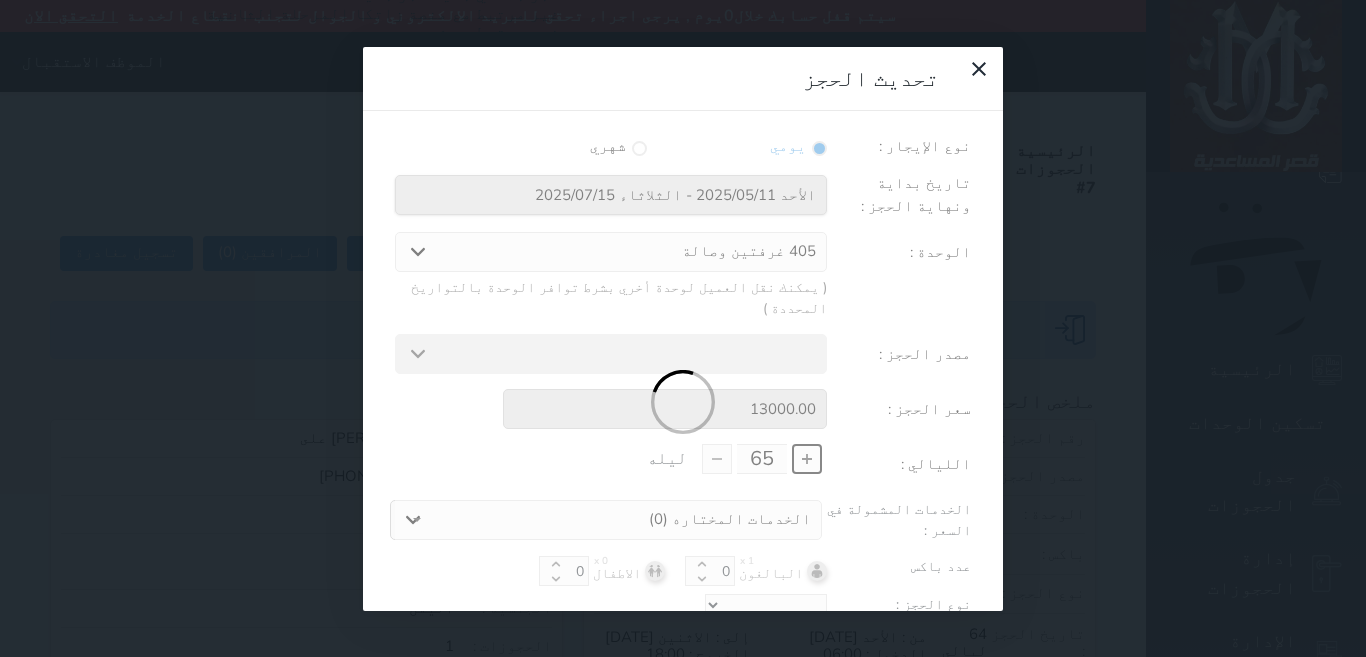 select 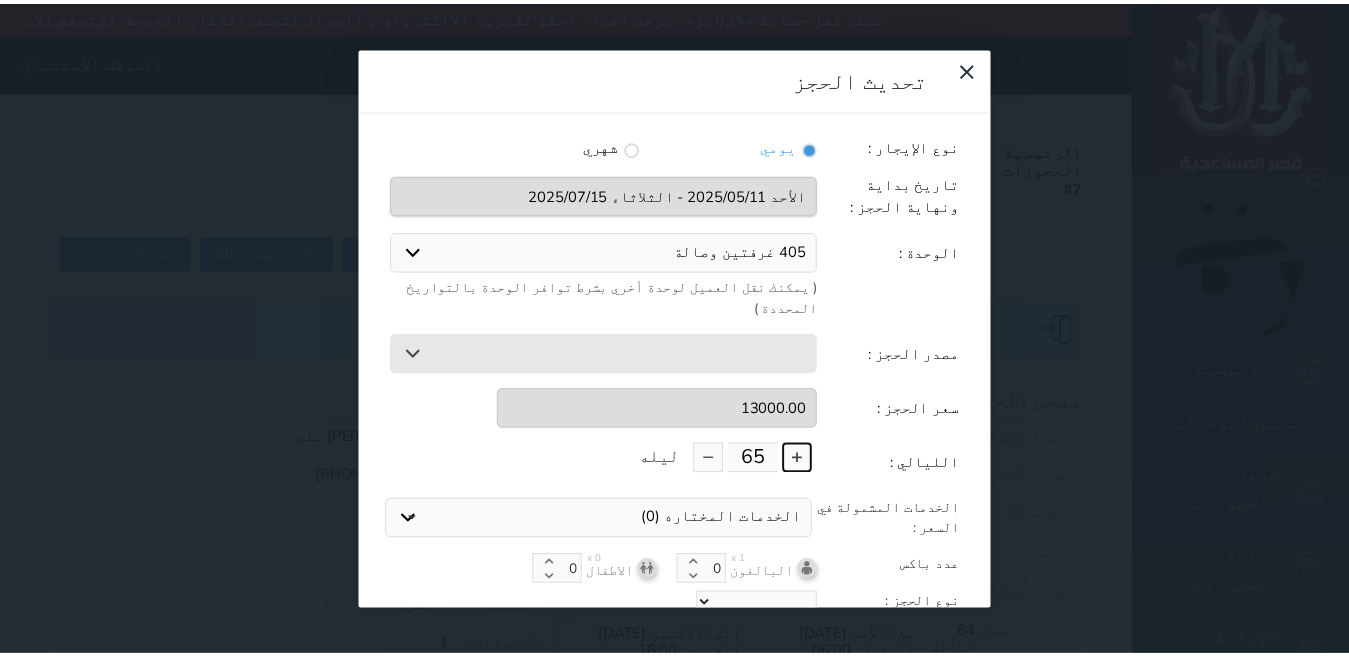 scroll, scrollTop: 45, scrollLeft: 0, axis: vertical 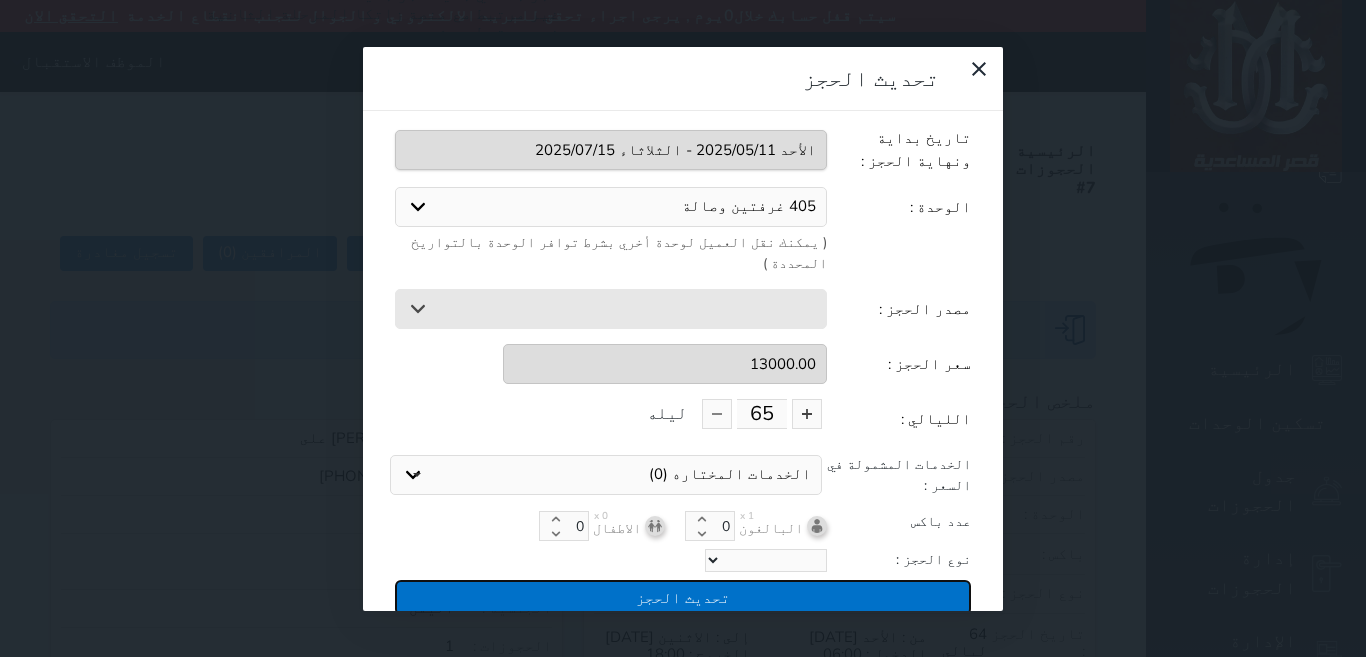 click on "تحديث الحجز" at bounding box center [683, 597] 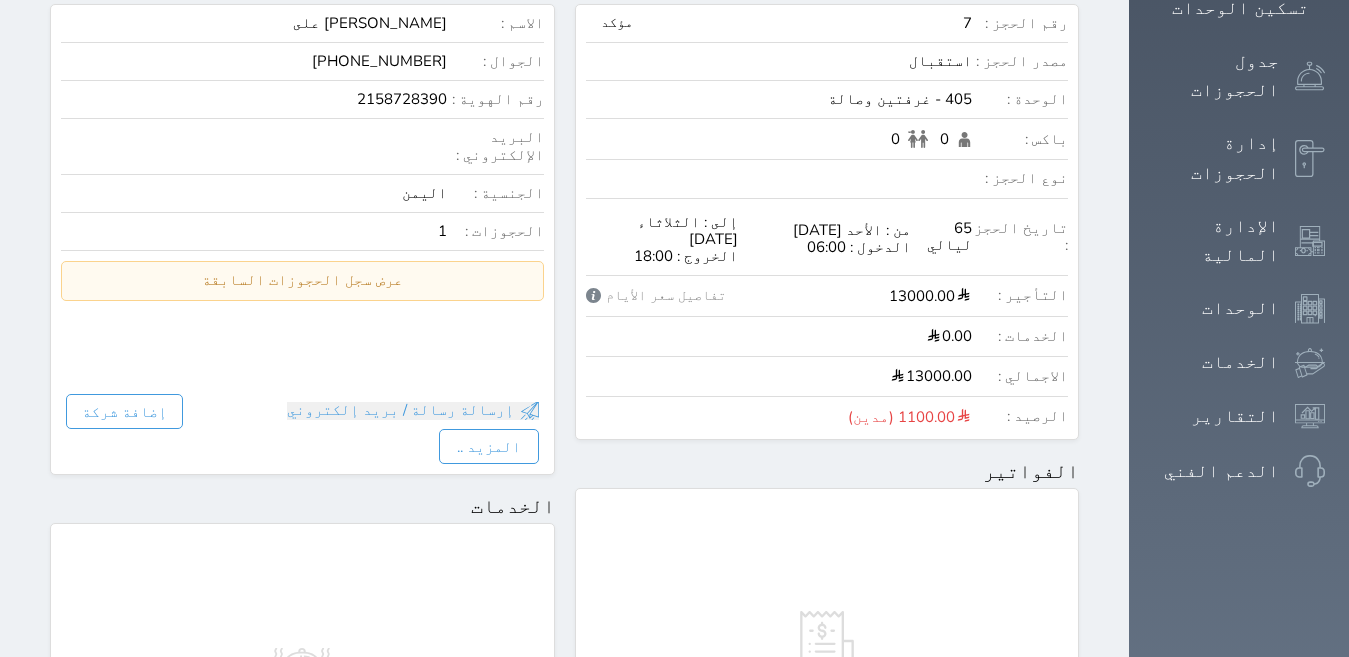 scroll, scrollTop: 200, scrollLeft: 0, axis: vertical 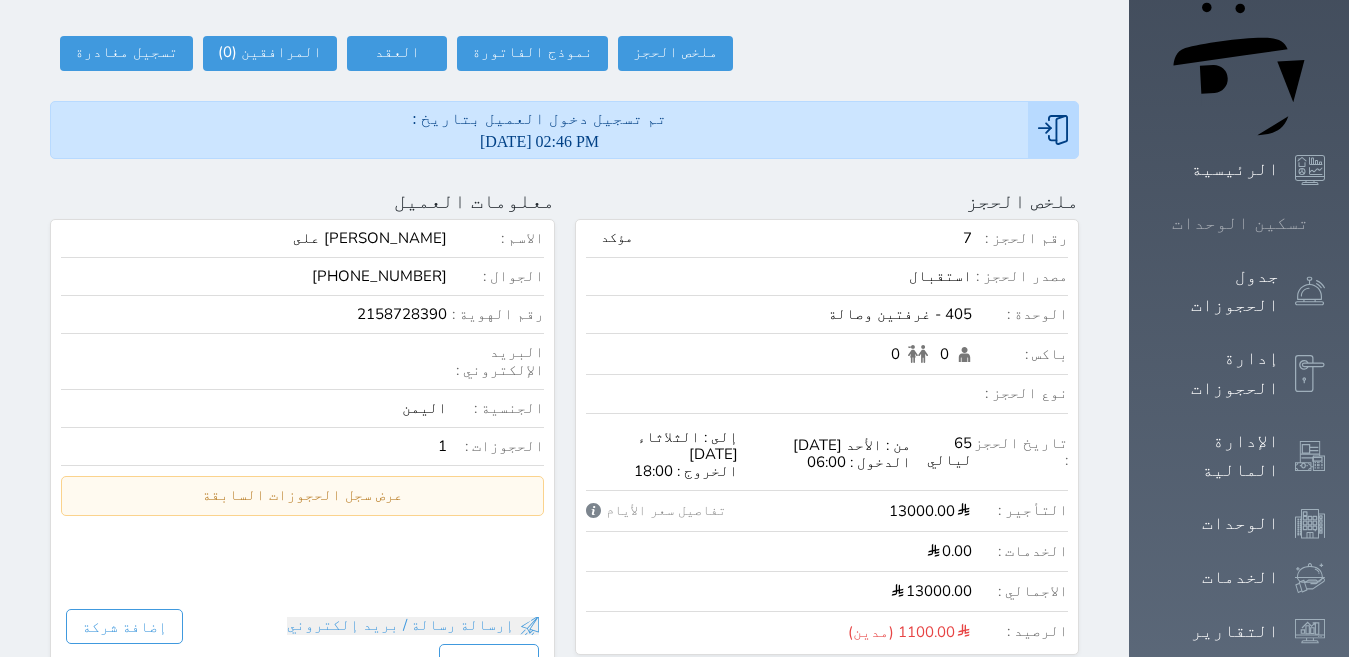click on "تسكين الوحدات" at bounding box center (1240, 223) 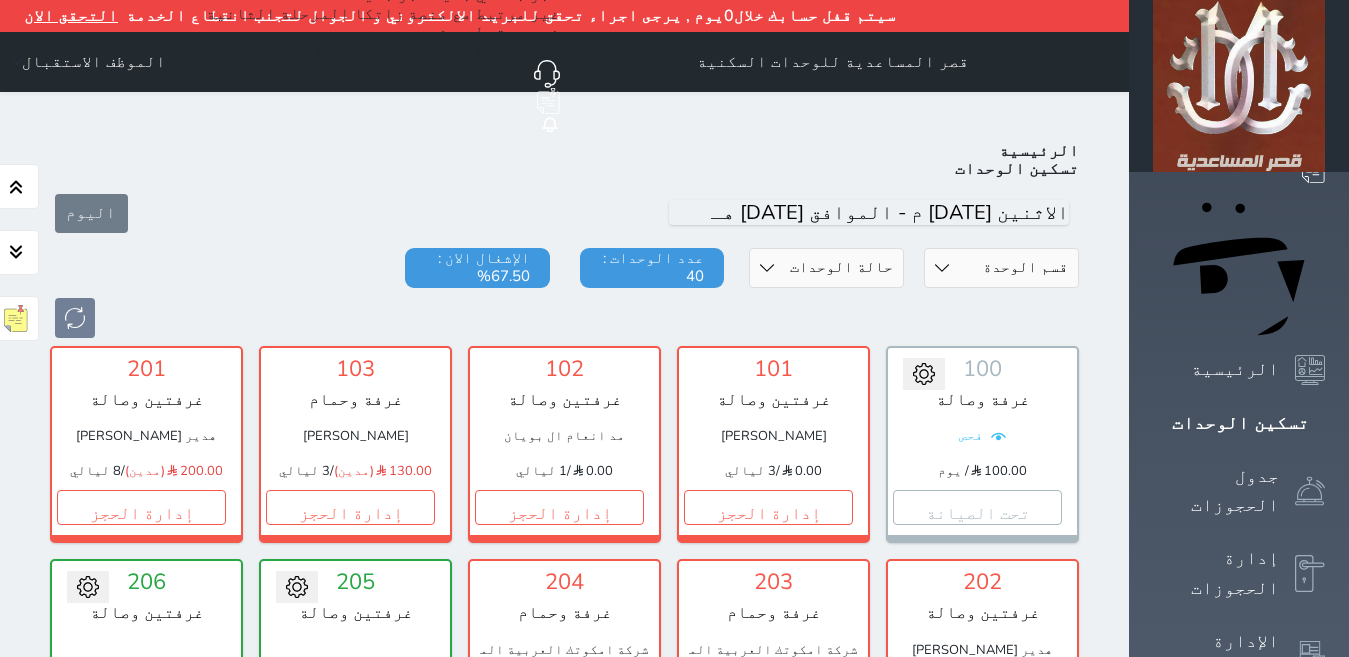 scroll, scrollTop: 110, scrollLeft: 0, axis: vertical 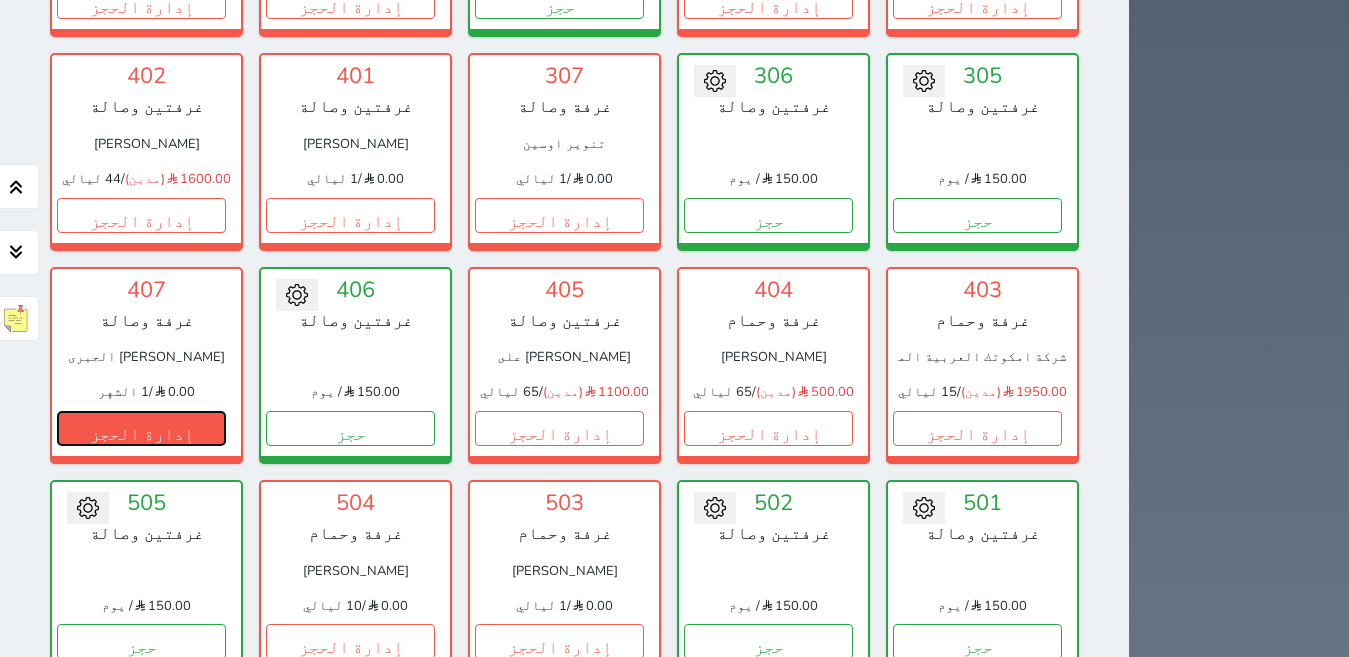 click on "إدارة الحجز" at bounding box center (141, 428) 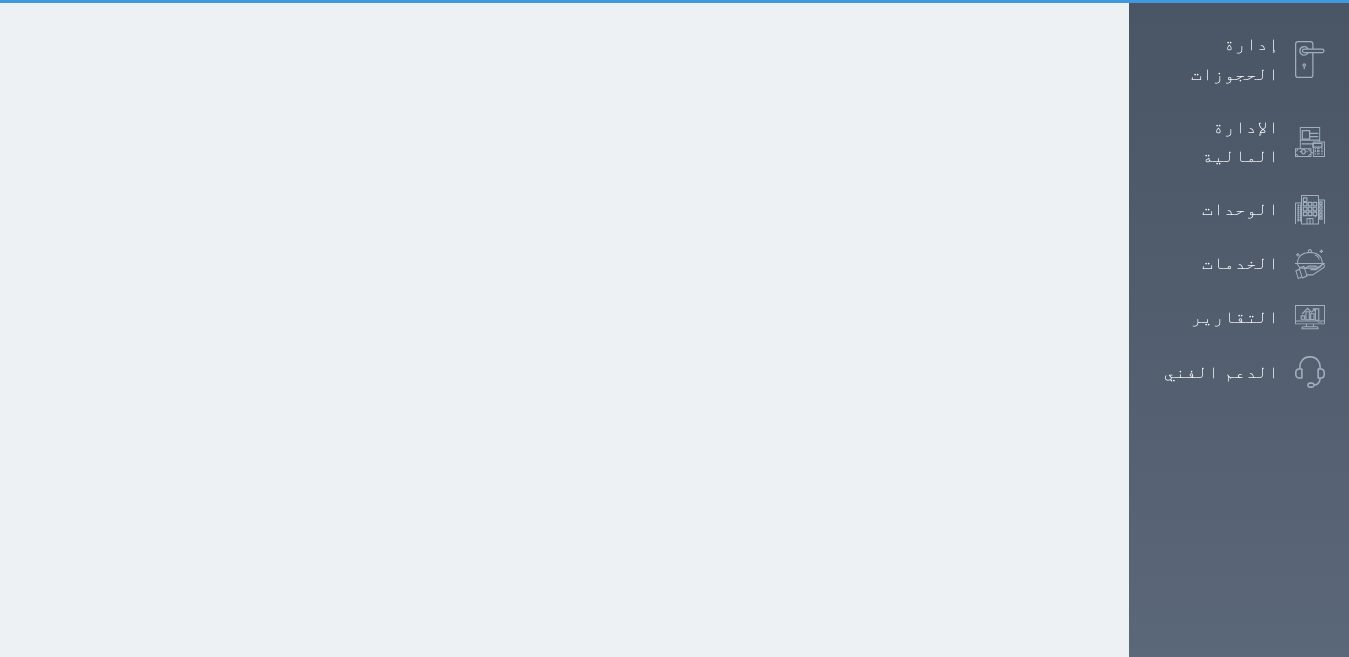 scroll, scrollTop: 0, scrollLeft: 0, axis: both 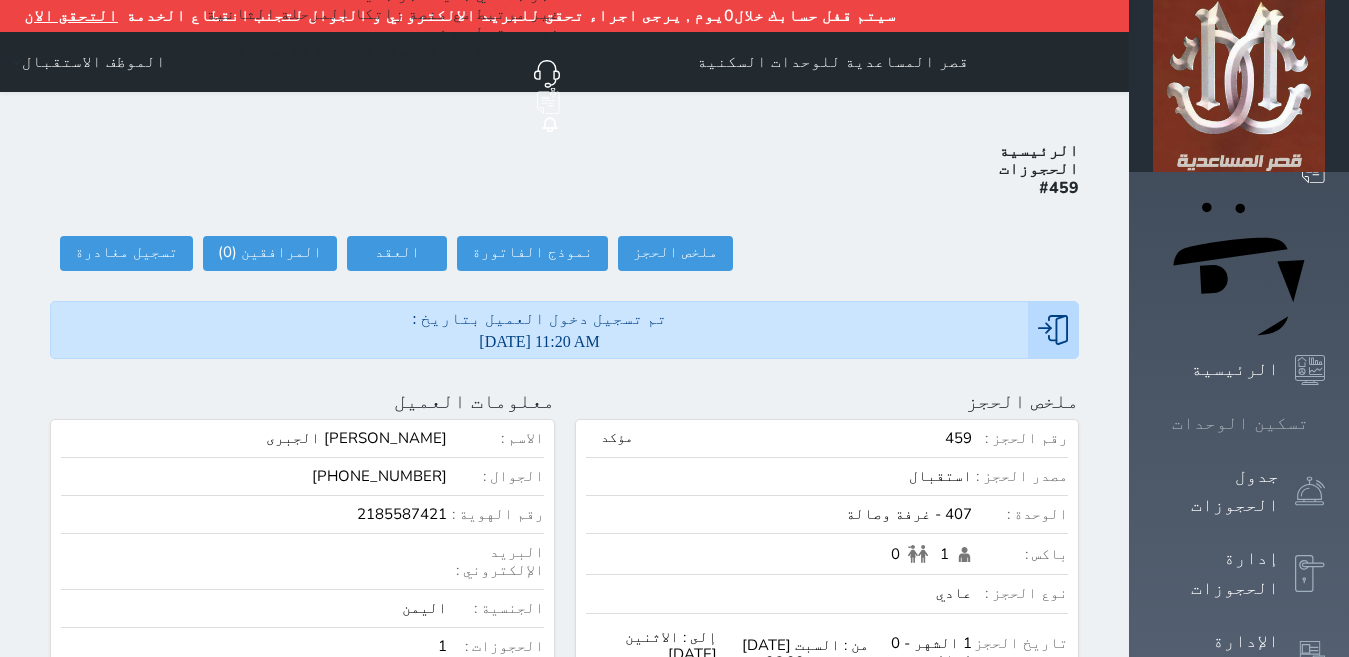 click 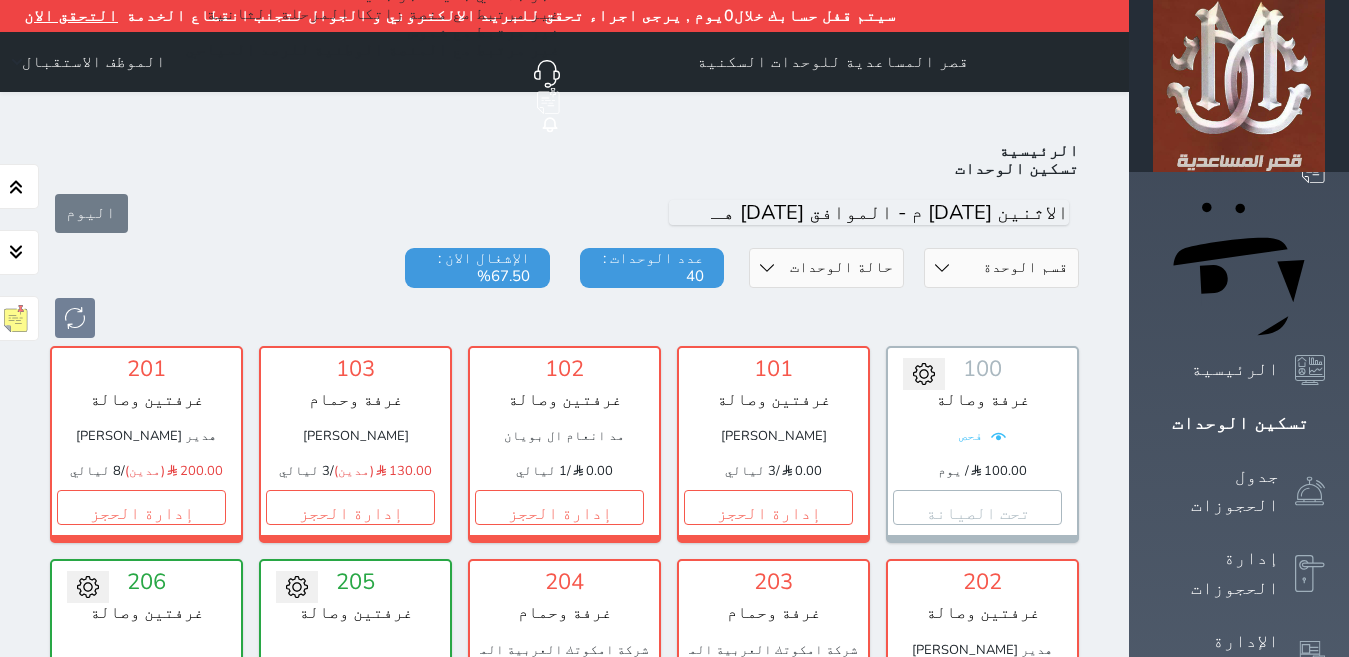 scroll, scrollTop: 110, scrollLeft: 0, axis: vertical 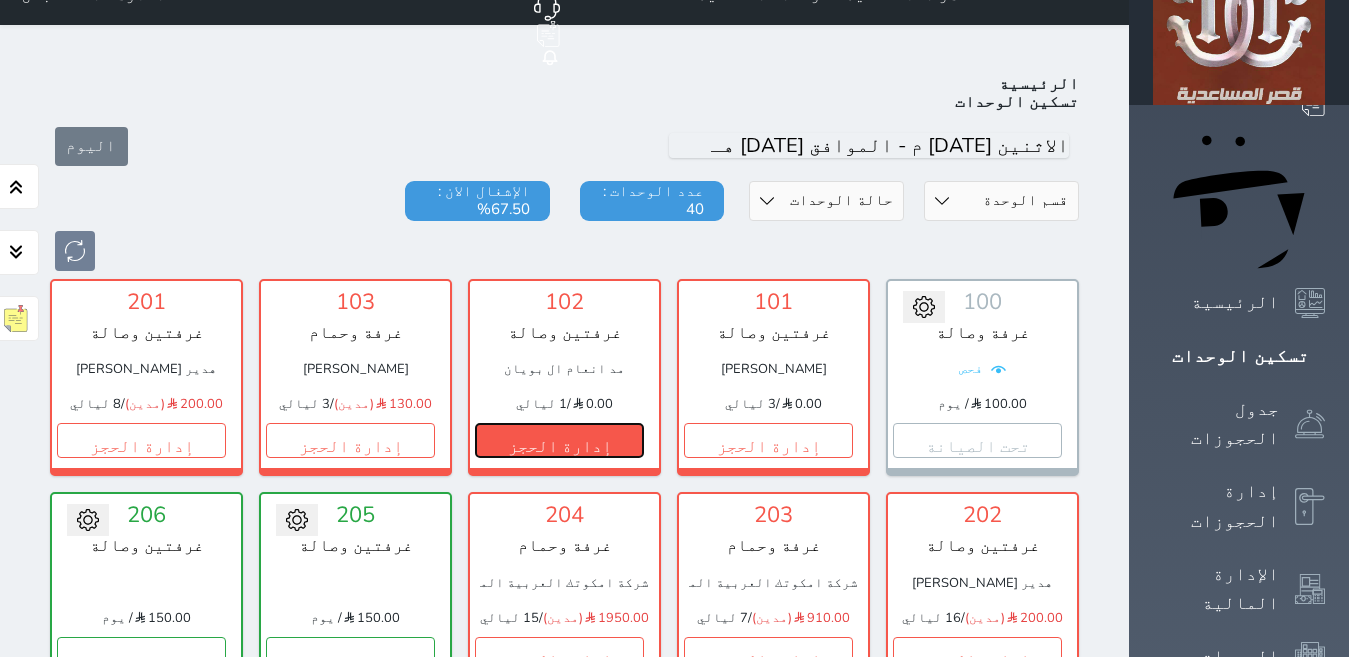click on "إدارة الحجز" at bounding box center (559, 440) 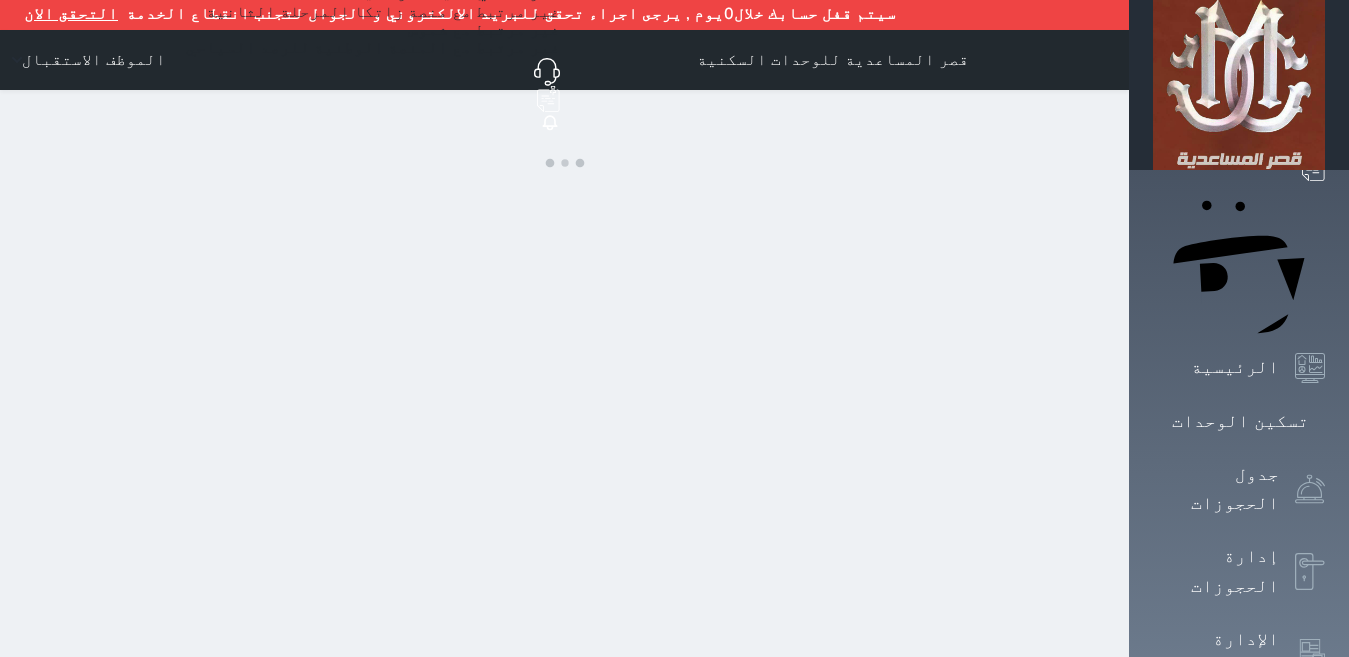 scroll, scrollTop: 0, scrollLeft: 0, axis: both 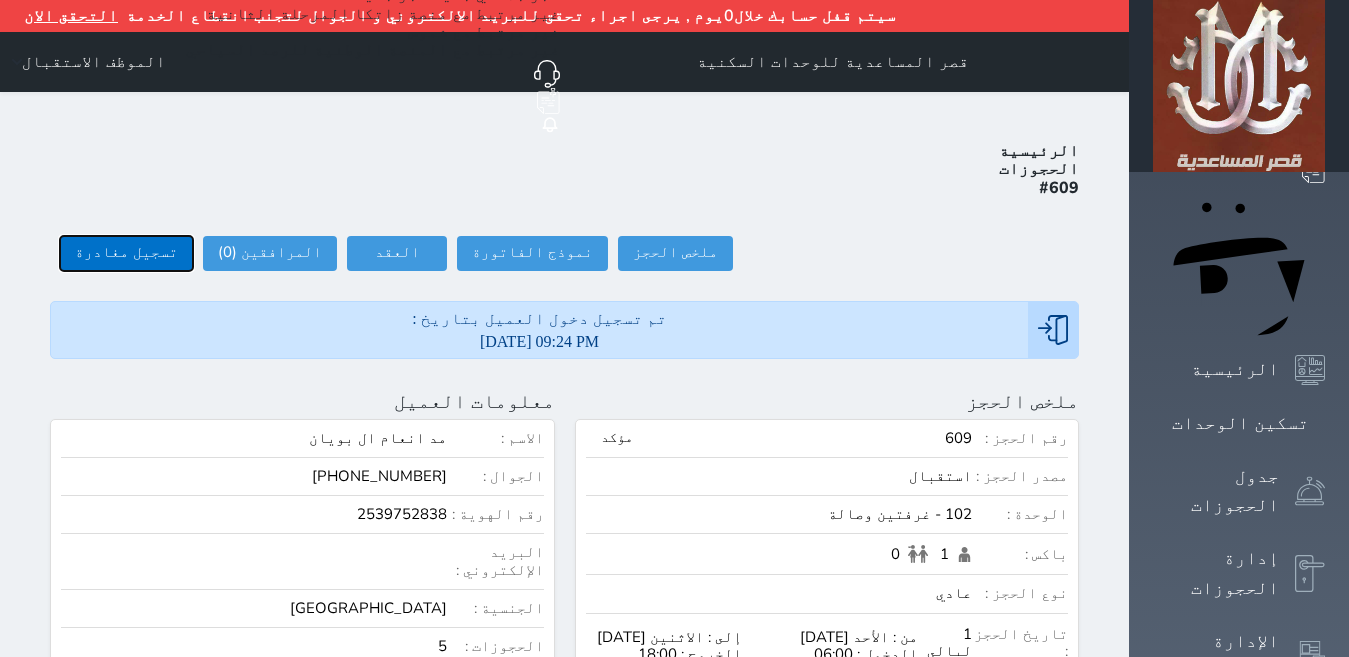click on "تسجيل مغادرة" at bounding box center [126, 253] 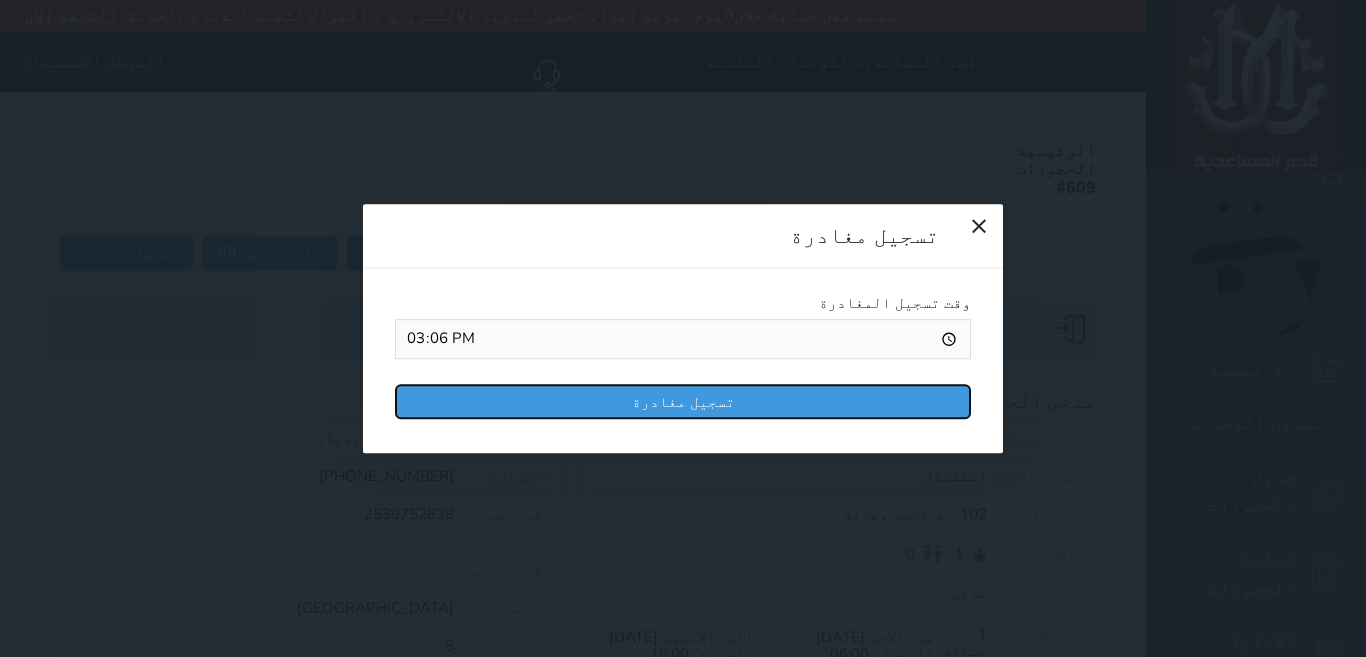click on "تسجيل مغادرة" at bounding box center (683, 401) 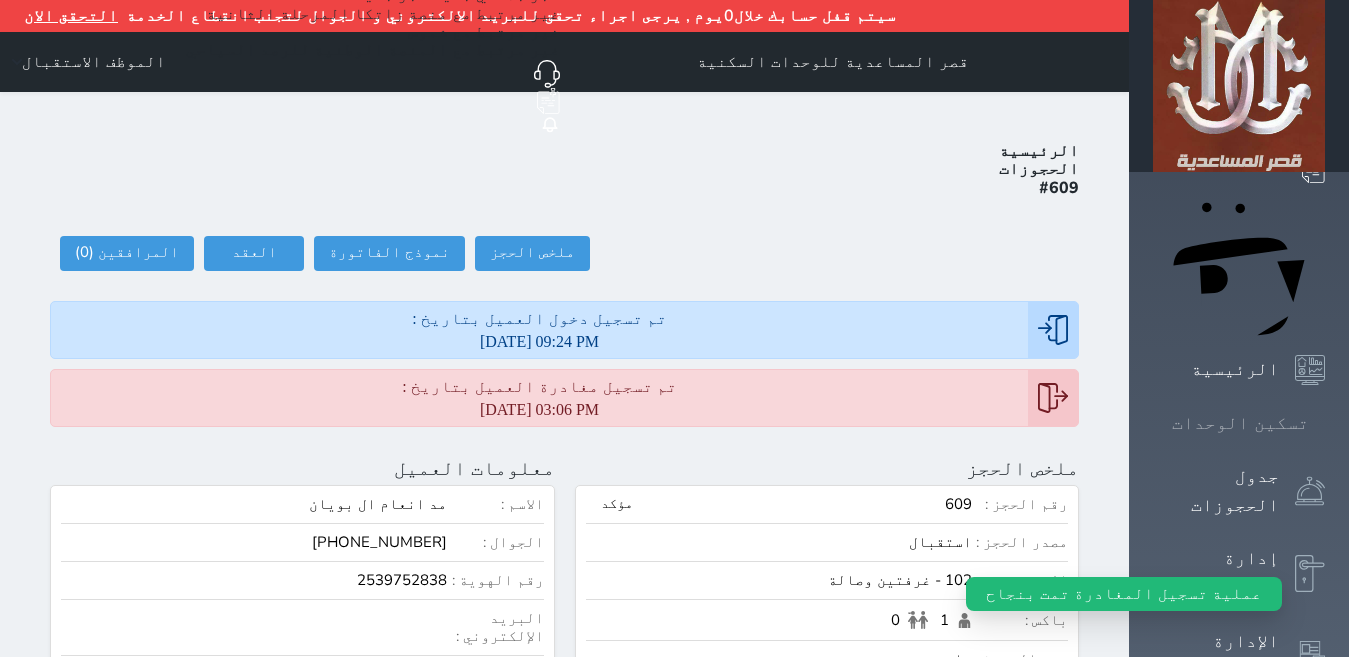 click on "تسكين الوحدات" at bounding box center [1239, 423] 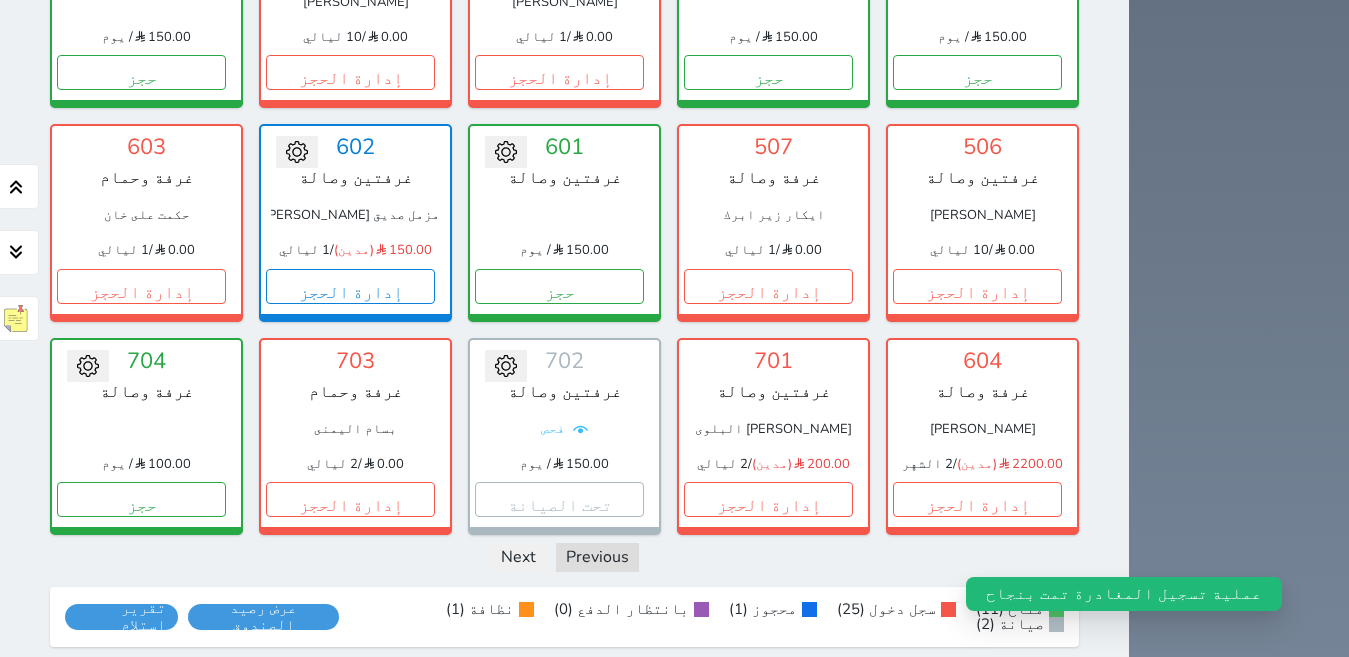 scroll, scrollTop: 1570, scrollLeft: 0, axis: vertical 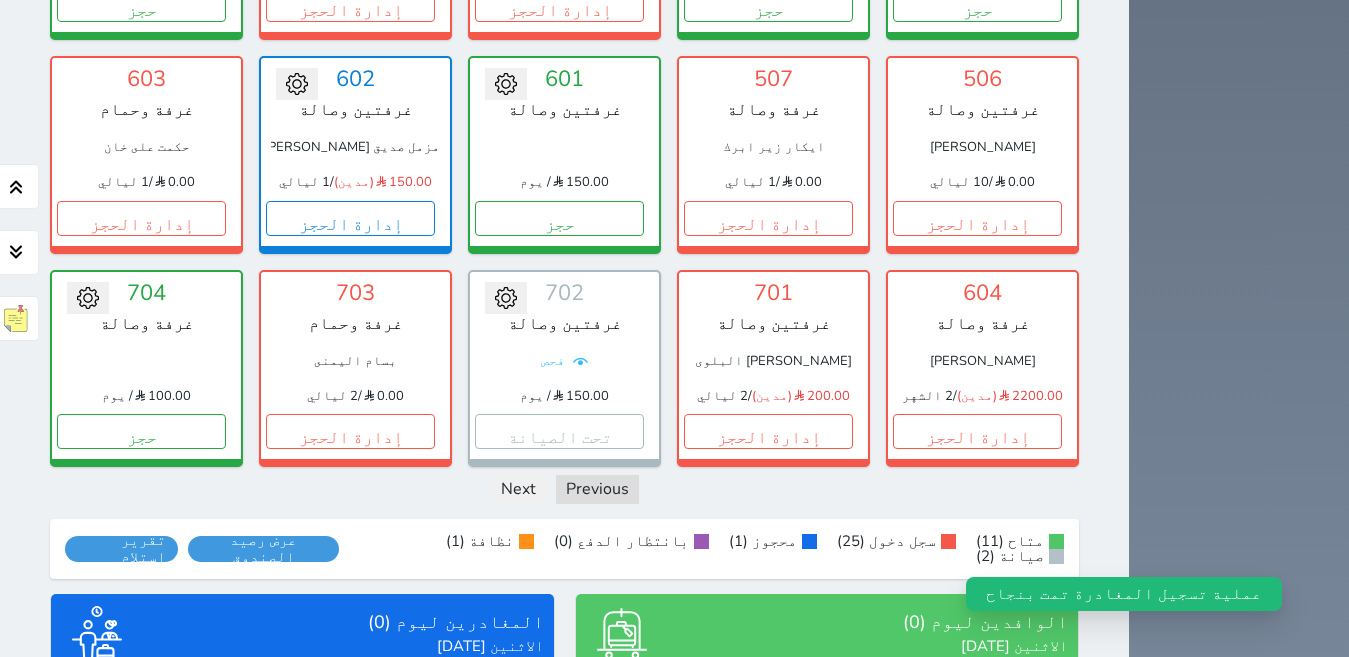 click on "الكل   تم الدخول   تم المغادرة" at bounding box center [483, 696] 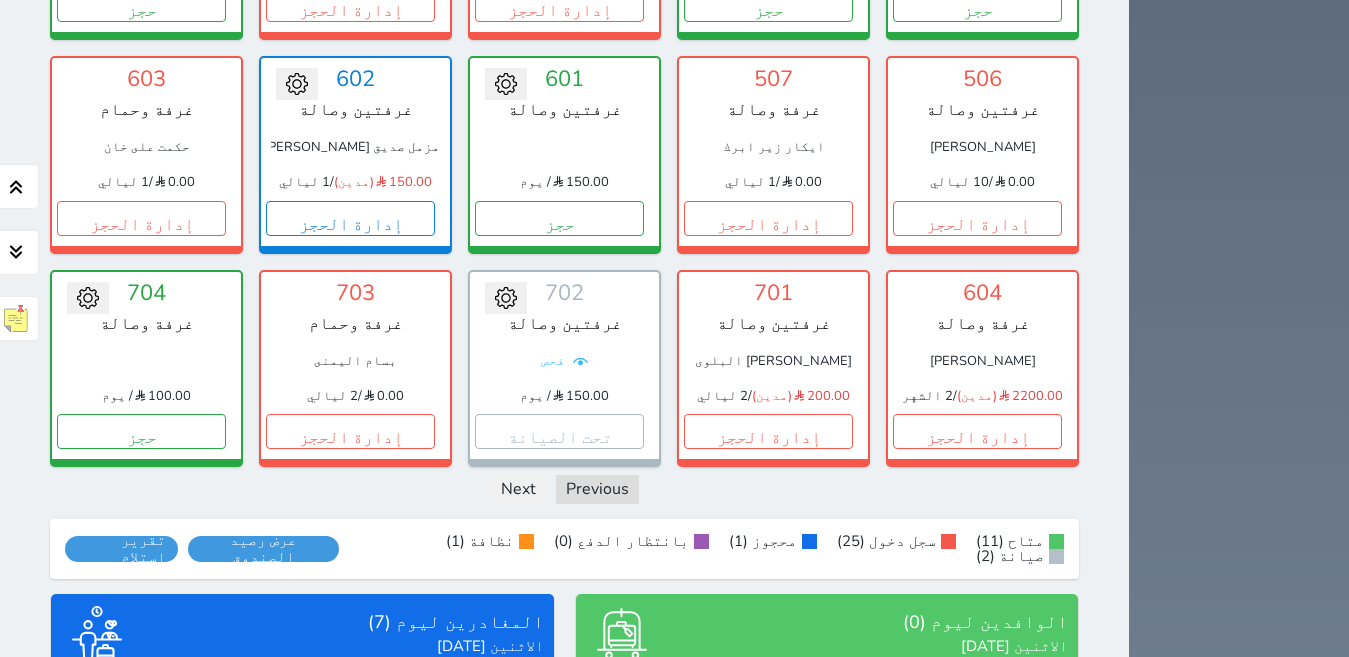 click at bounding box center (73, 696) 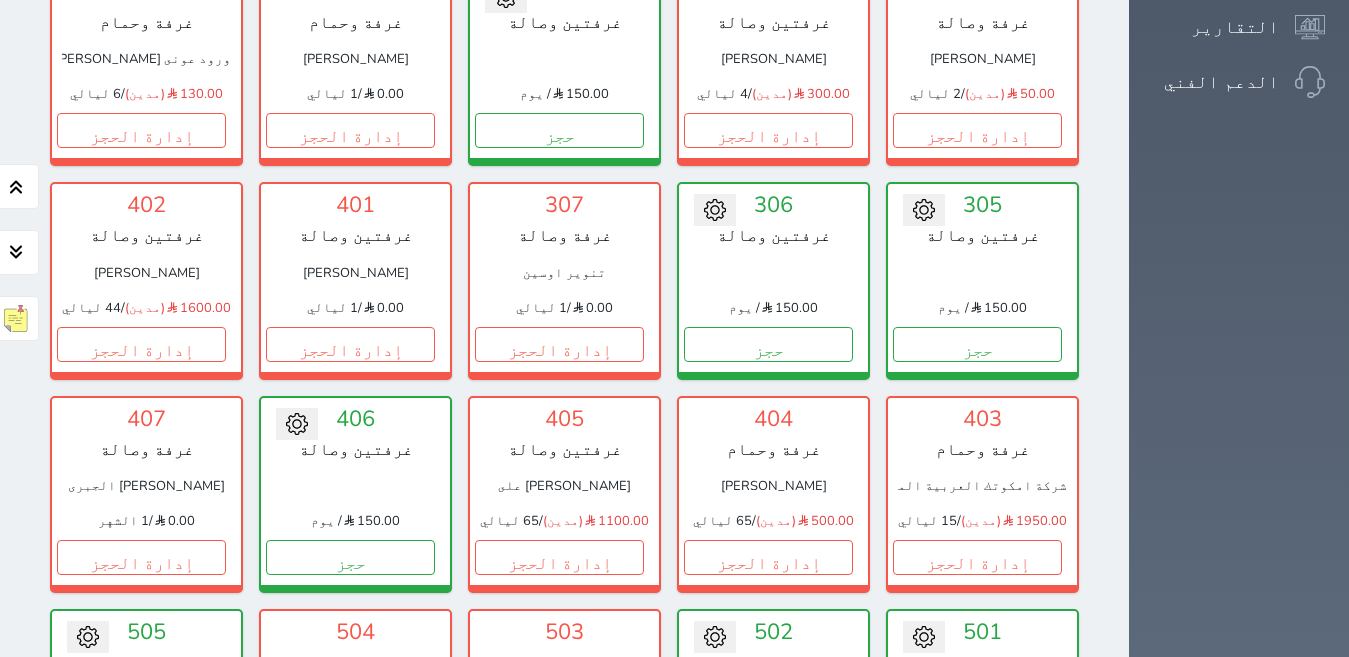 scroll, scrollTop: 809, scrollLeft: 0, axis: vertical 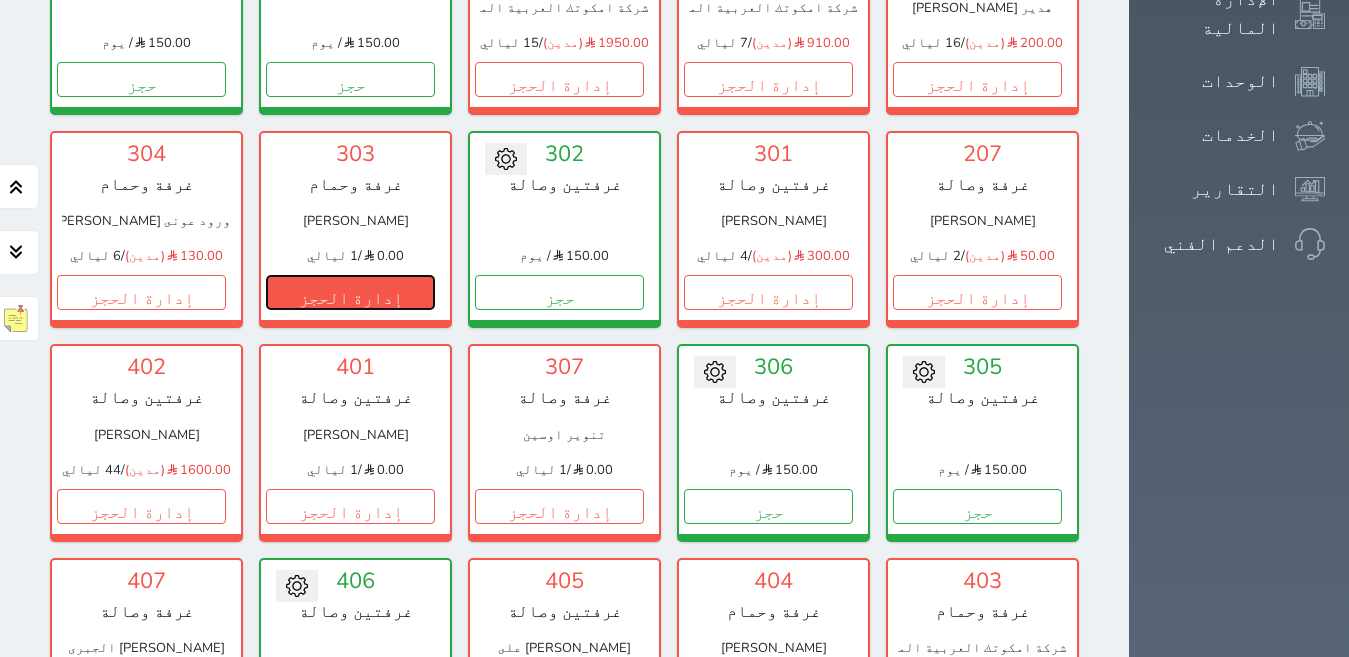 click on "إدارة الحجز" at bounding box center (350, 292) 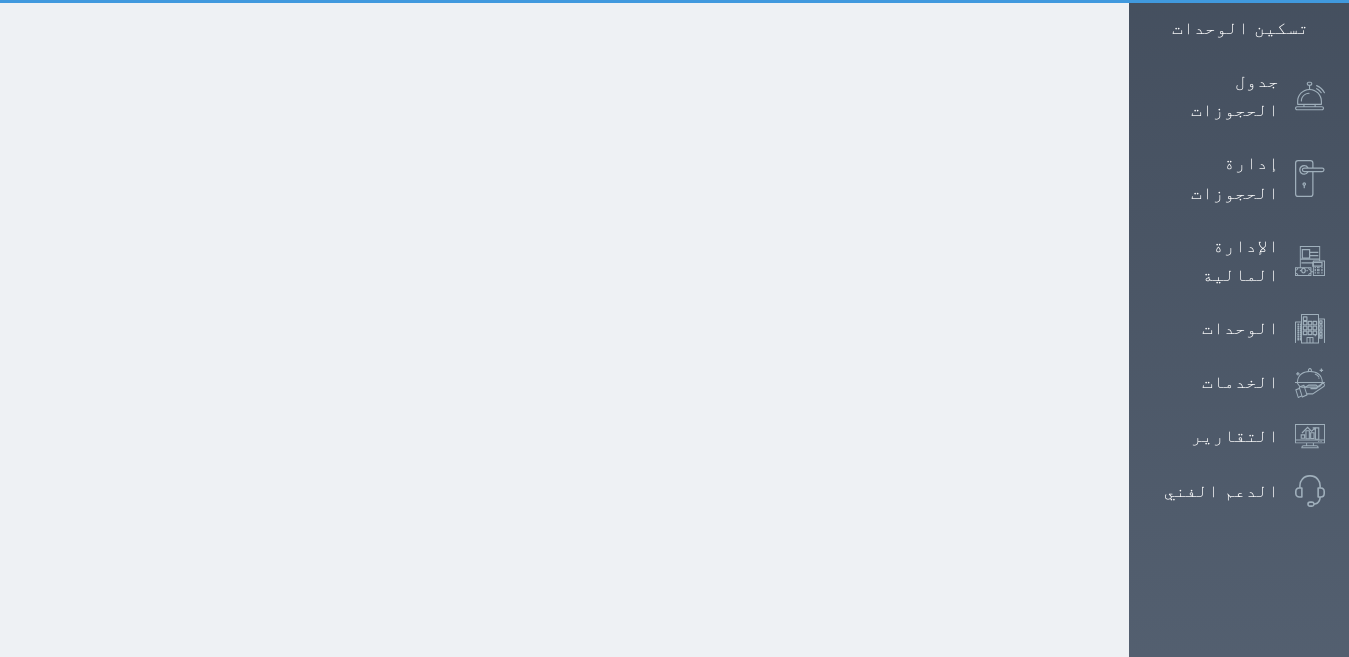 scroll, scrollTop: 0, scrollLeft: 0, axis: both 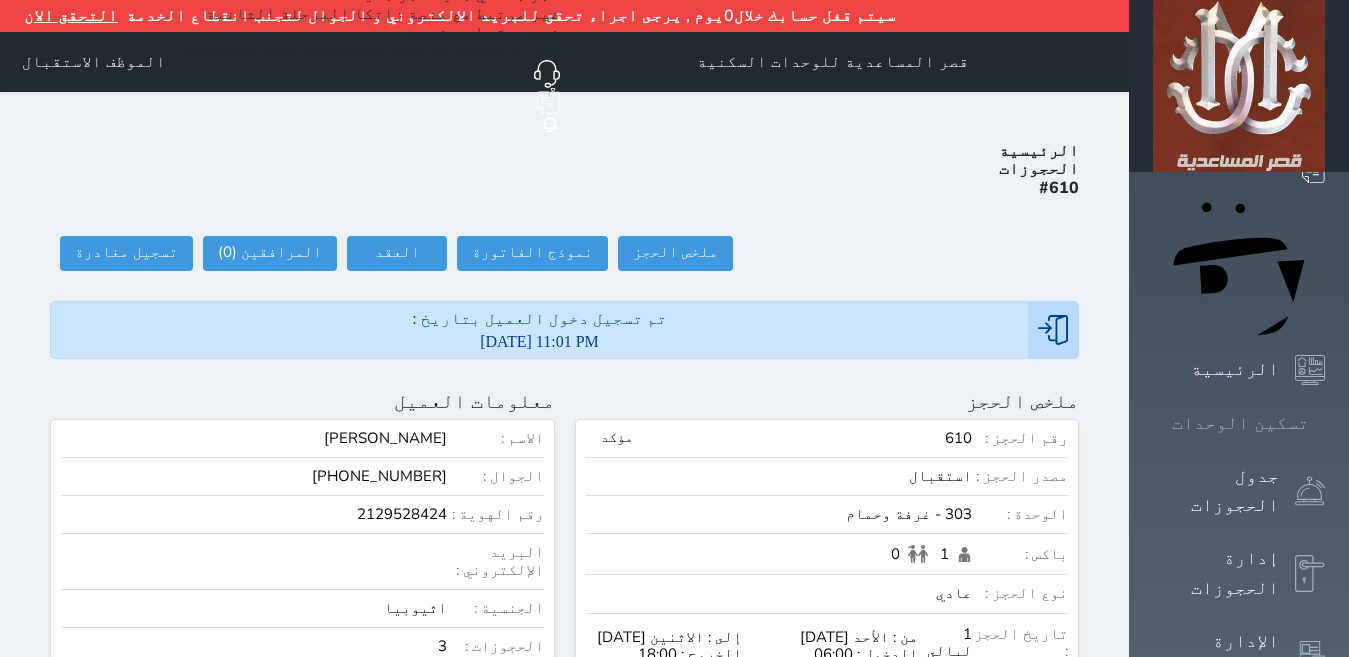click on "تسكين الوحدات" at bounding box center (1240, 423) 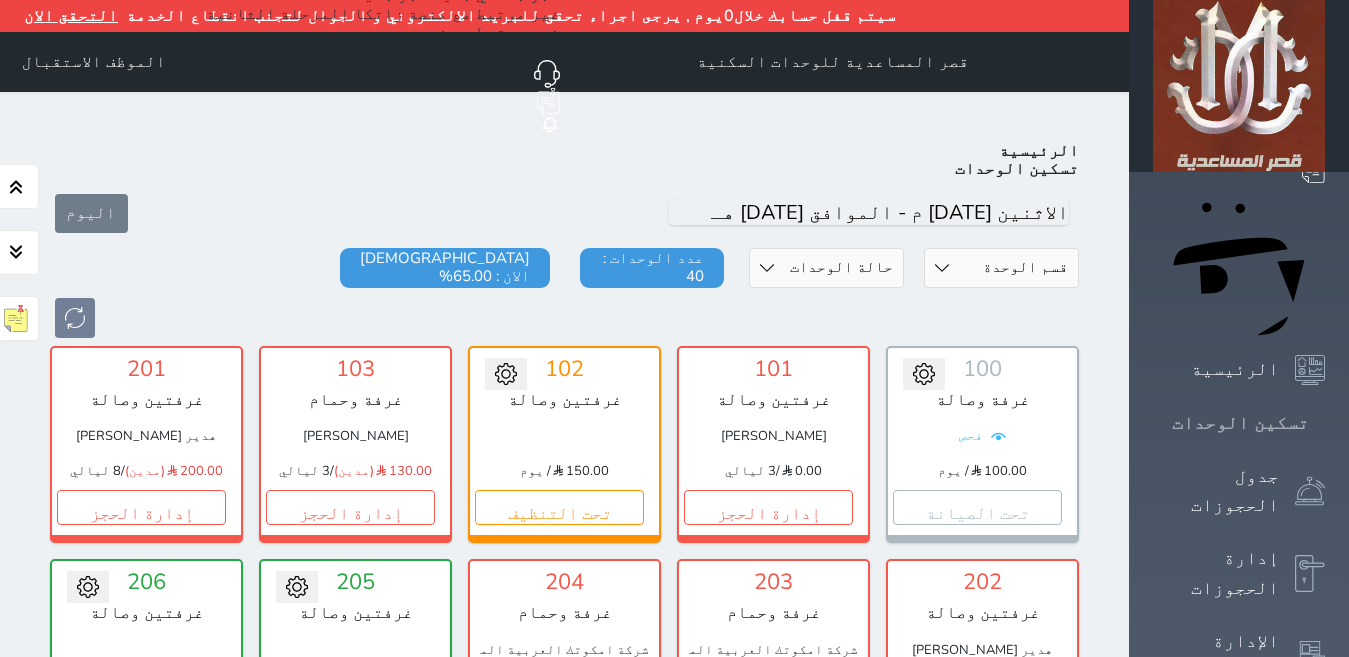scroll, scrollTop: 110, scrollLeft: 0, axis: vertical 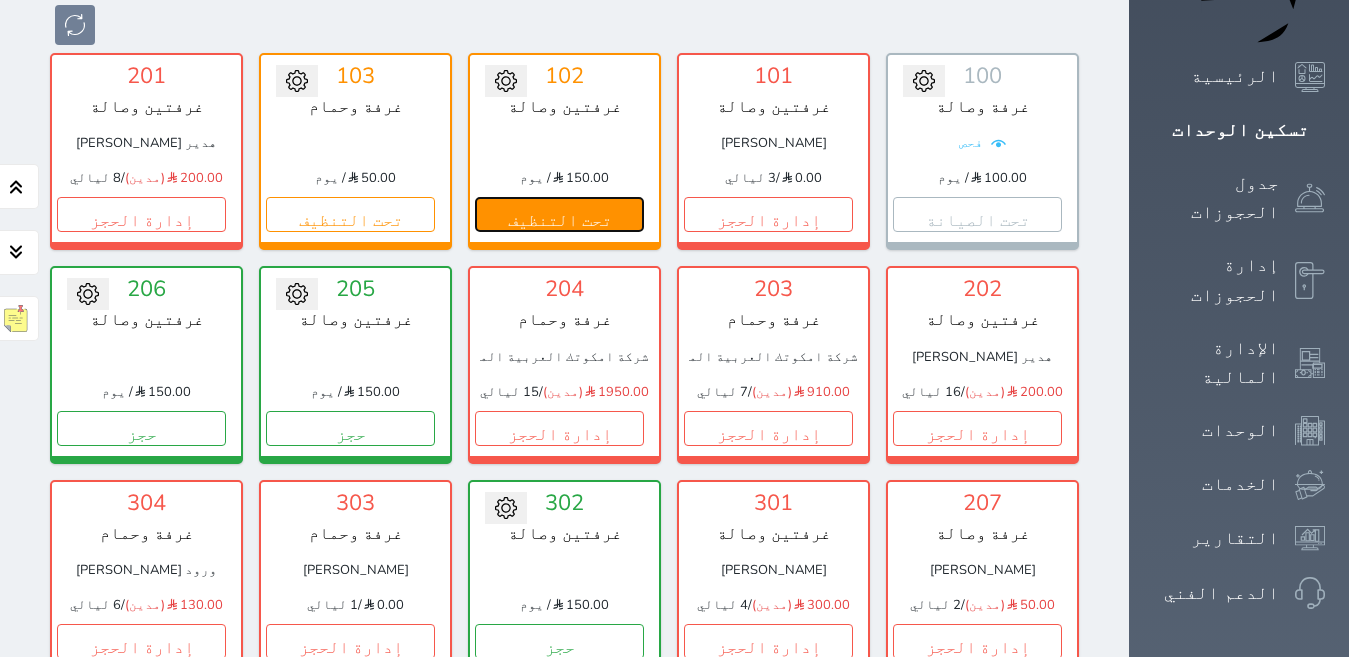 click on "تحت التنظيف" at bounding box center [559, 214] 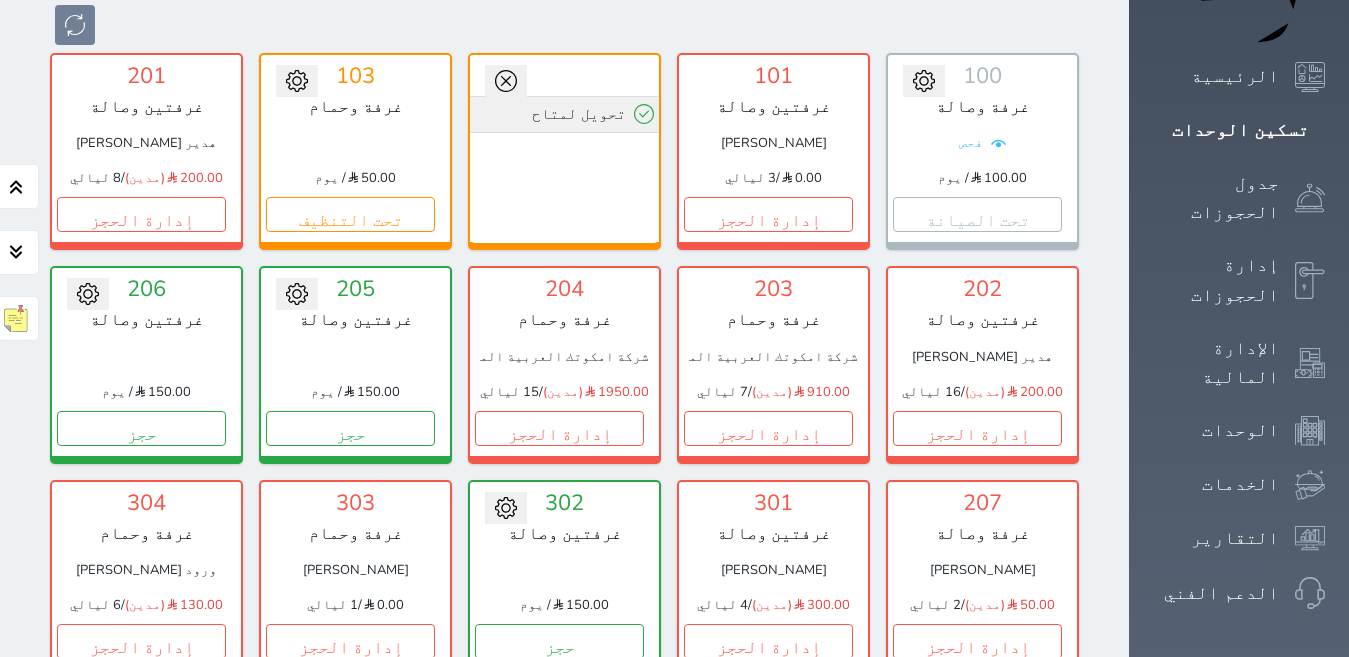 click 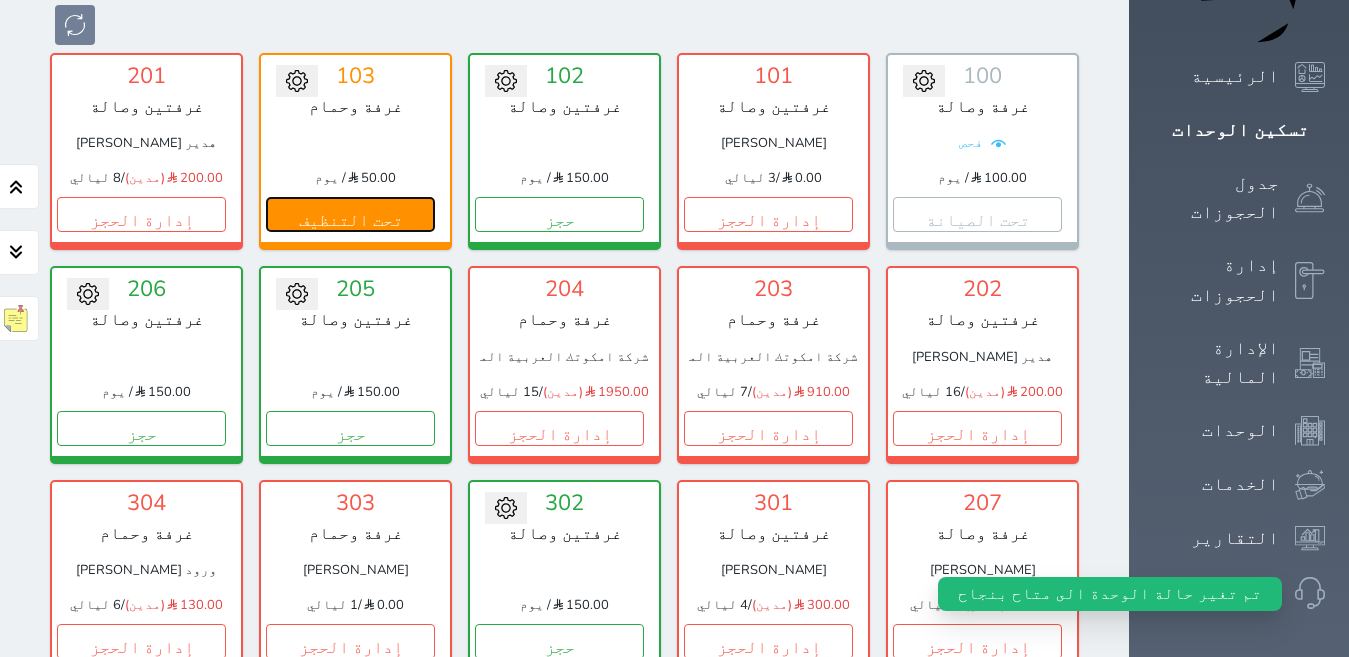 click on "تحت التنظيف" at bounding box center [350, 214] 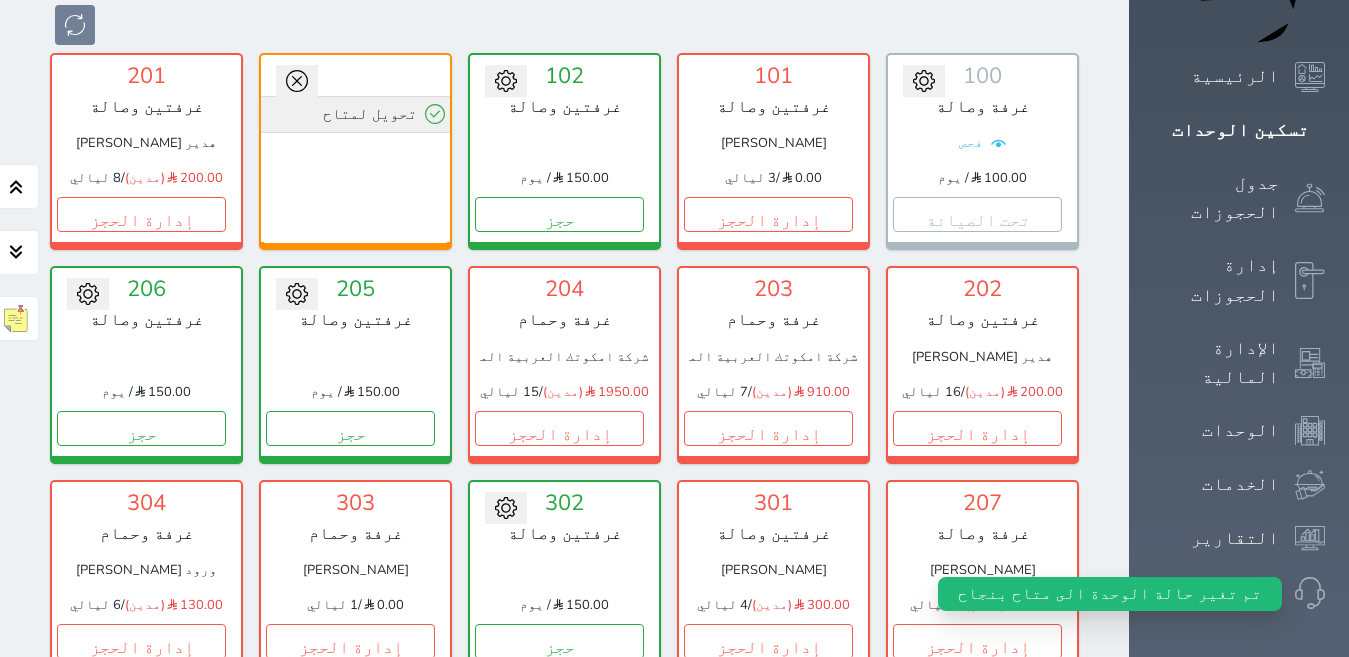 click 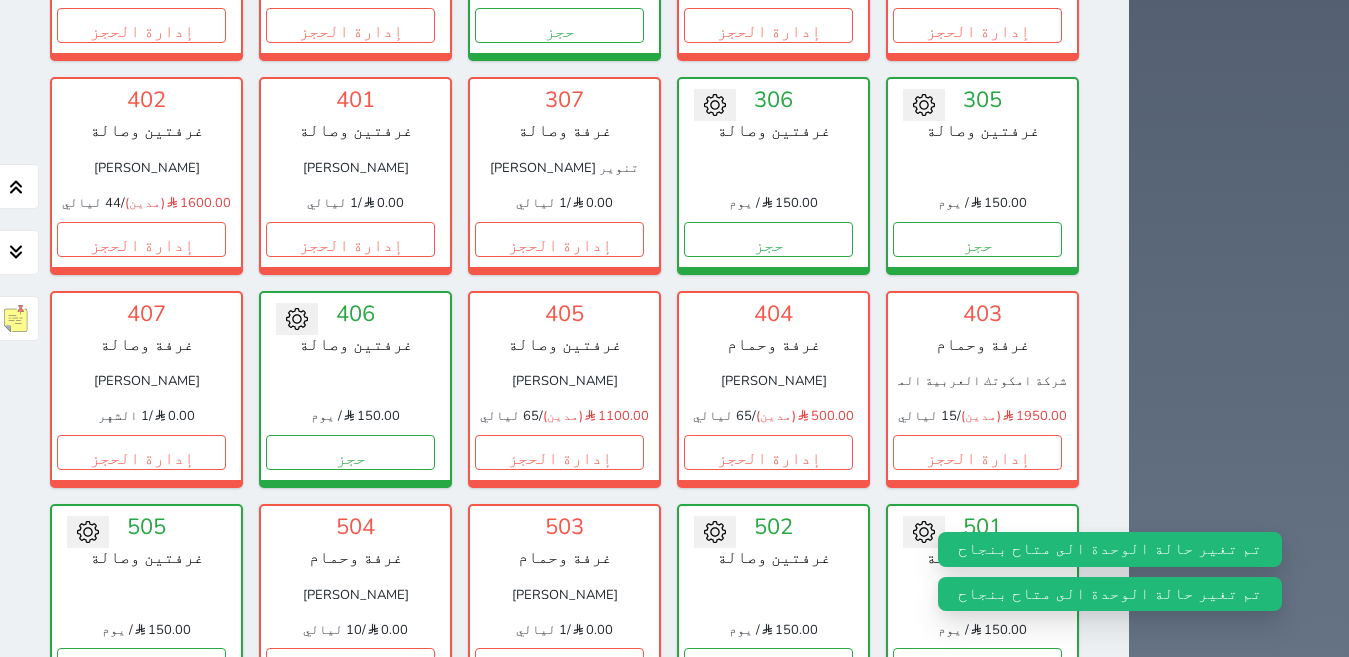 scroll, scrollTop: 938, scrollLeft: 0, axis: vertical 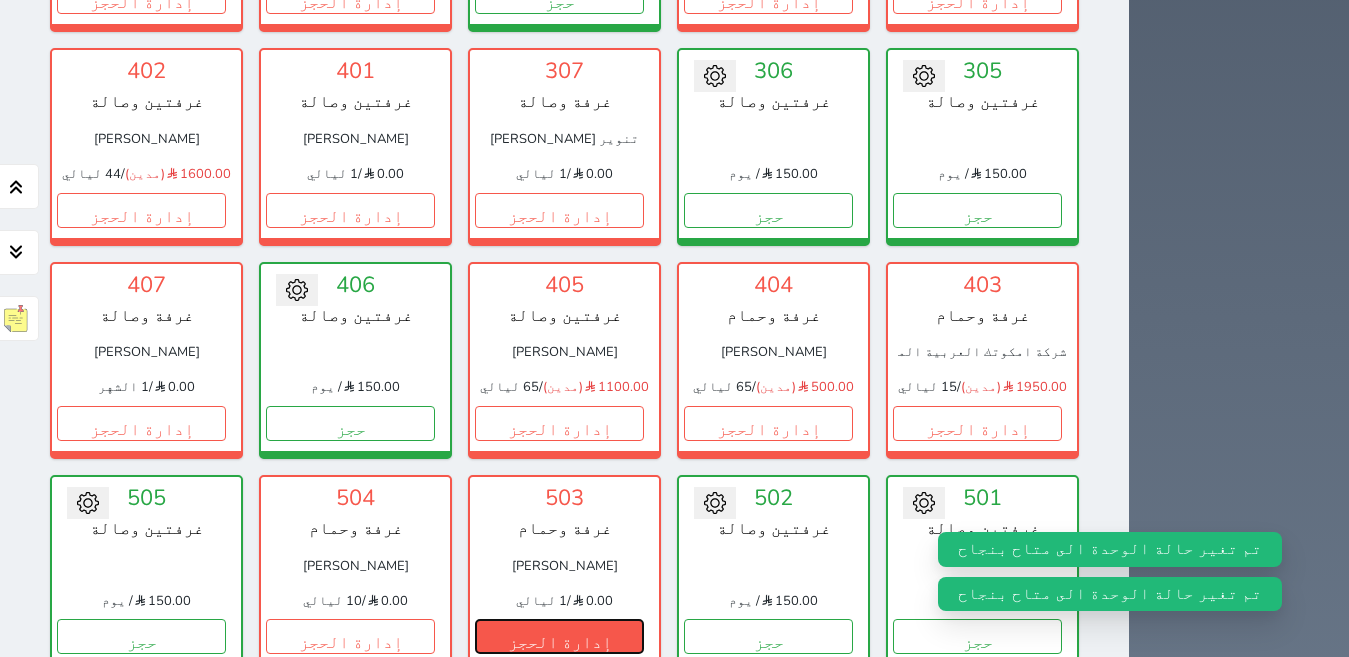 click on "إدارة الحجز" at bounding box center (559, 636) 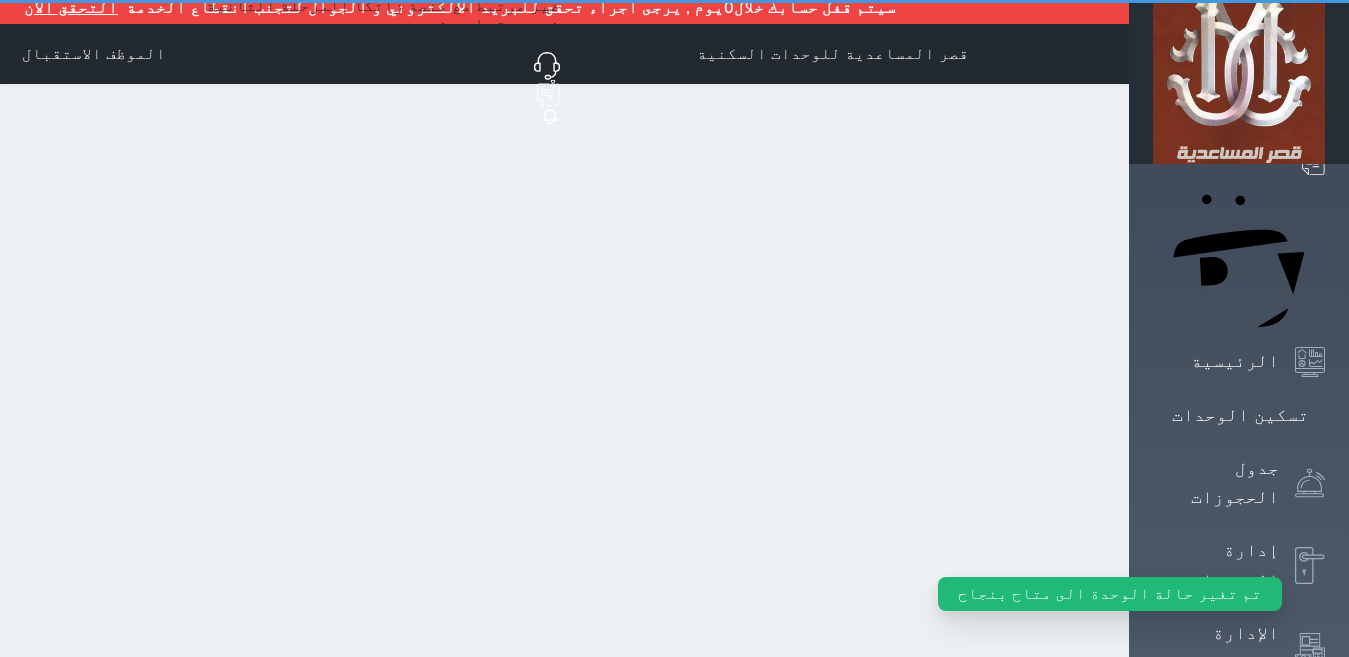 scroll, scrollTop: 0, scrollLeft: 0, axis: both 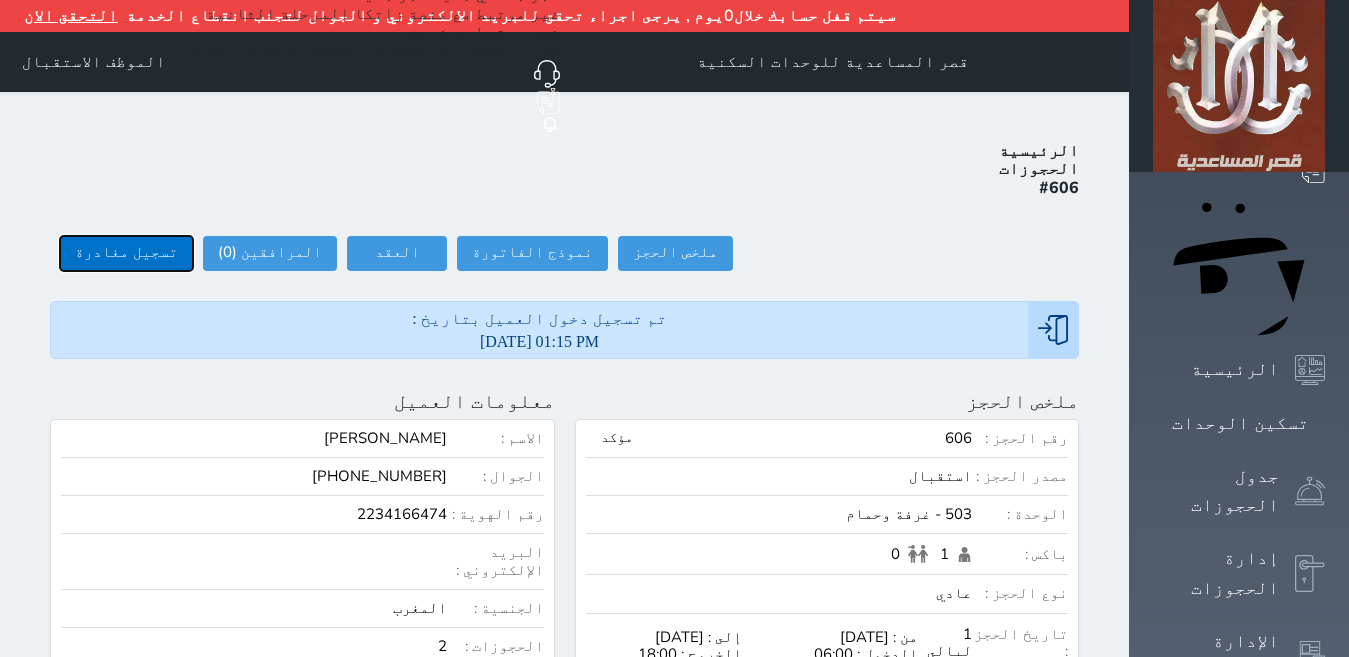 click on "تسجيل مغادرة" at bounding box center (126, 253) 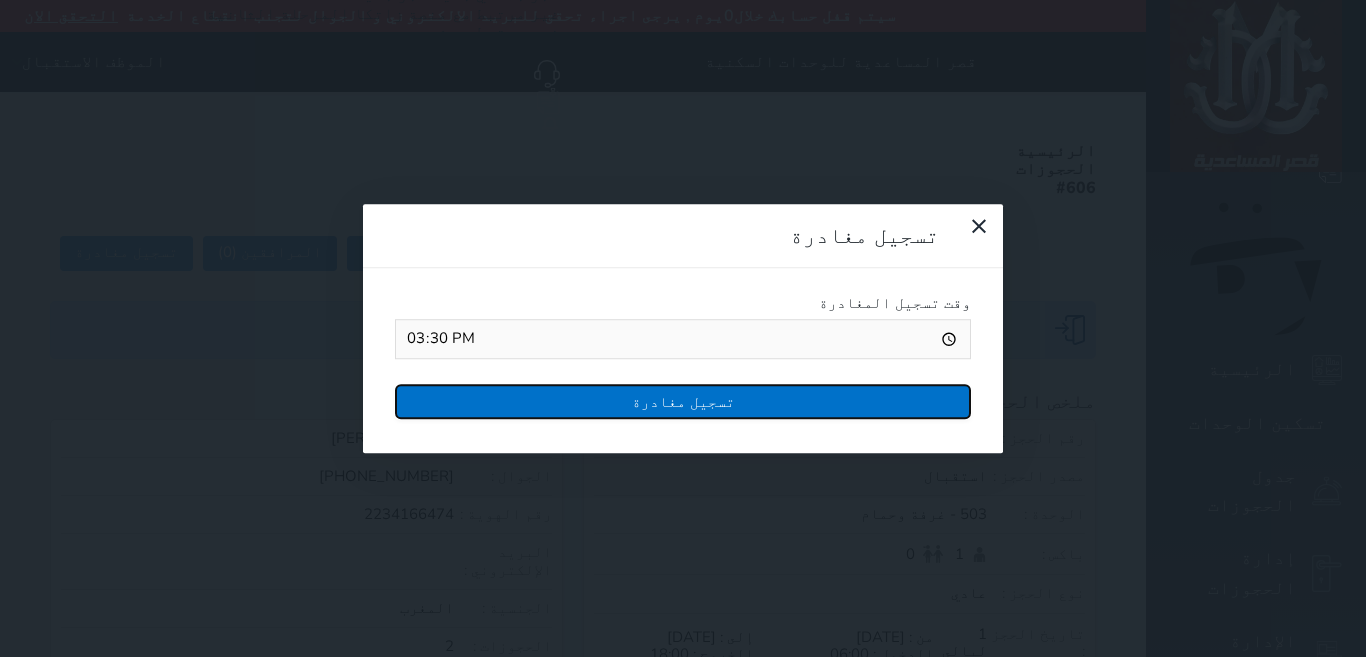 click on "تسجيل مغادرة" at bounding box center (683, 401) 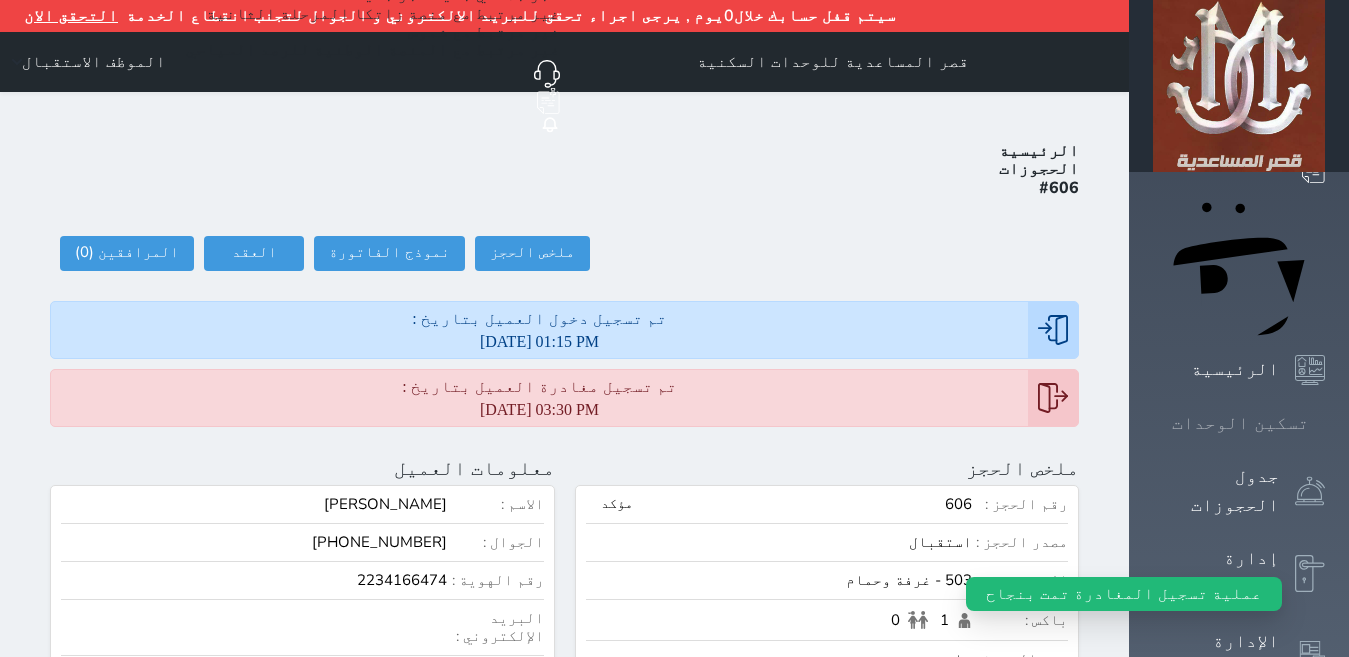 click 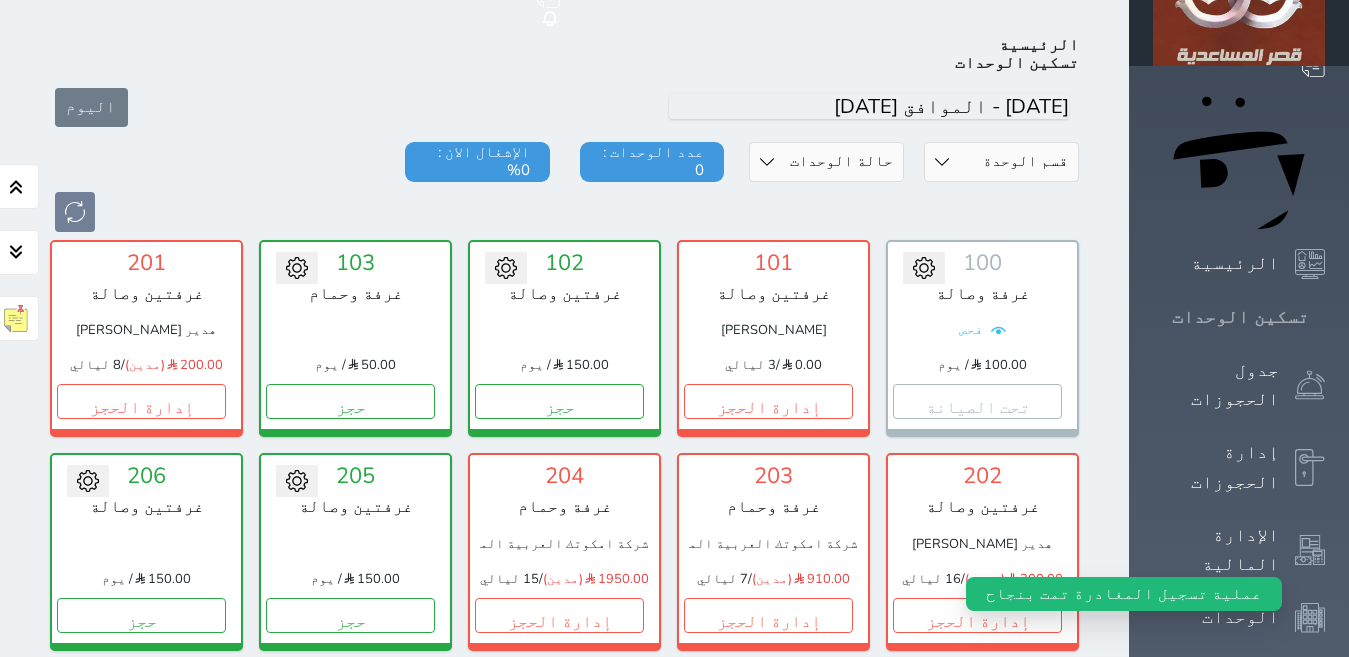 scroll, scrollTop: 110, scrollLeft: 0, axis: vertical 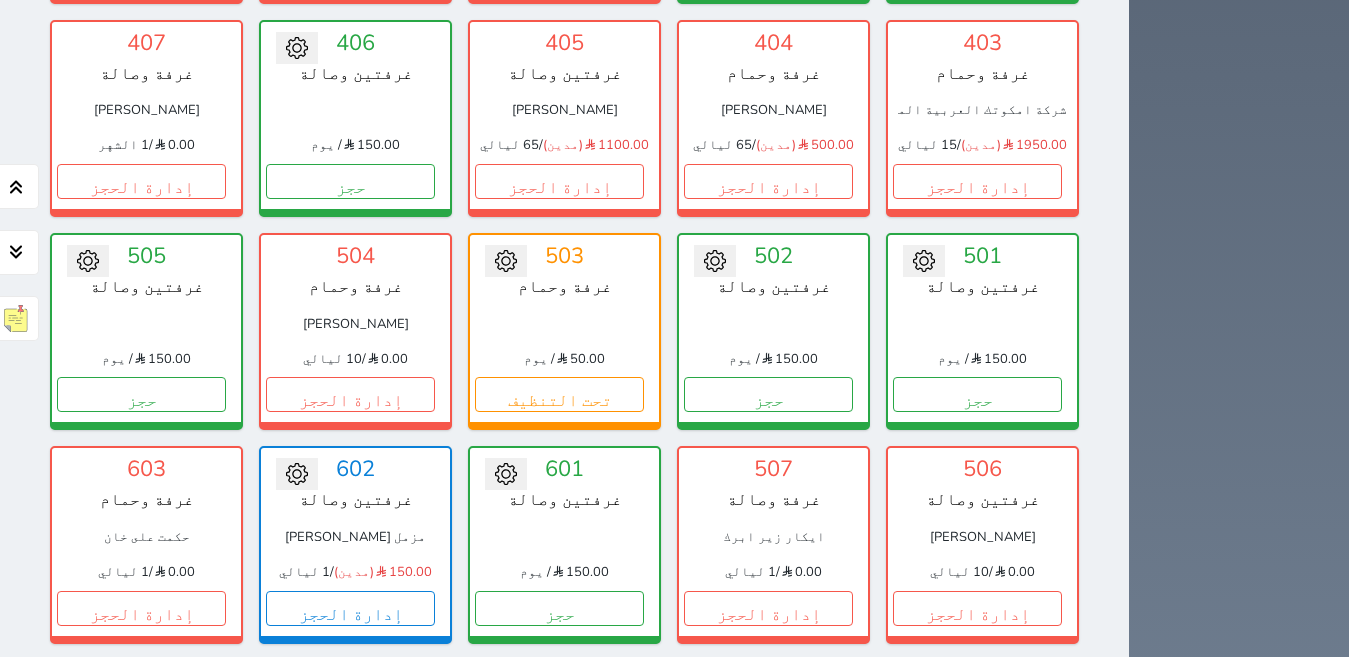 drag, startPoint x: 1345, startPoint y: 391, endPoint x: 1360, endPoint y: 337, distance: 56.044624 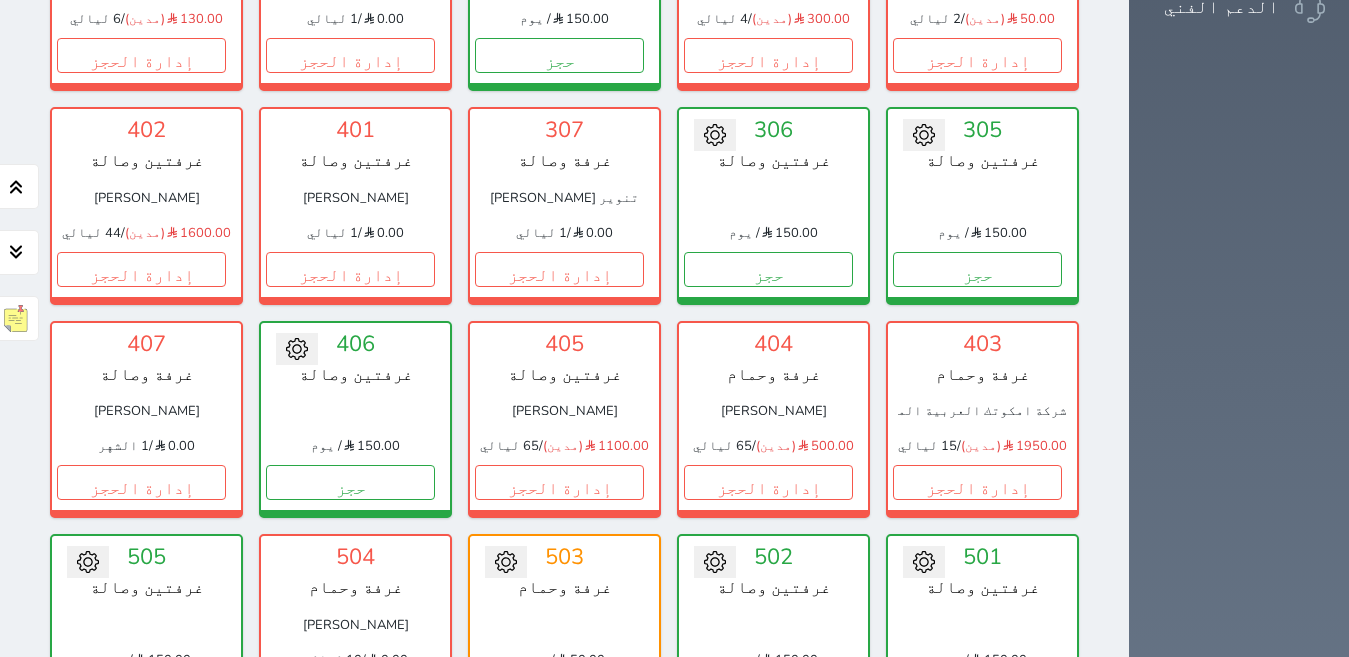 scroll, scrollTop: 665, scrollLeft: 0, axis: vertical 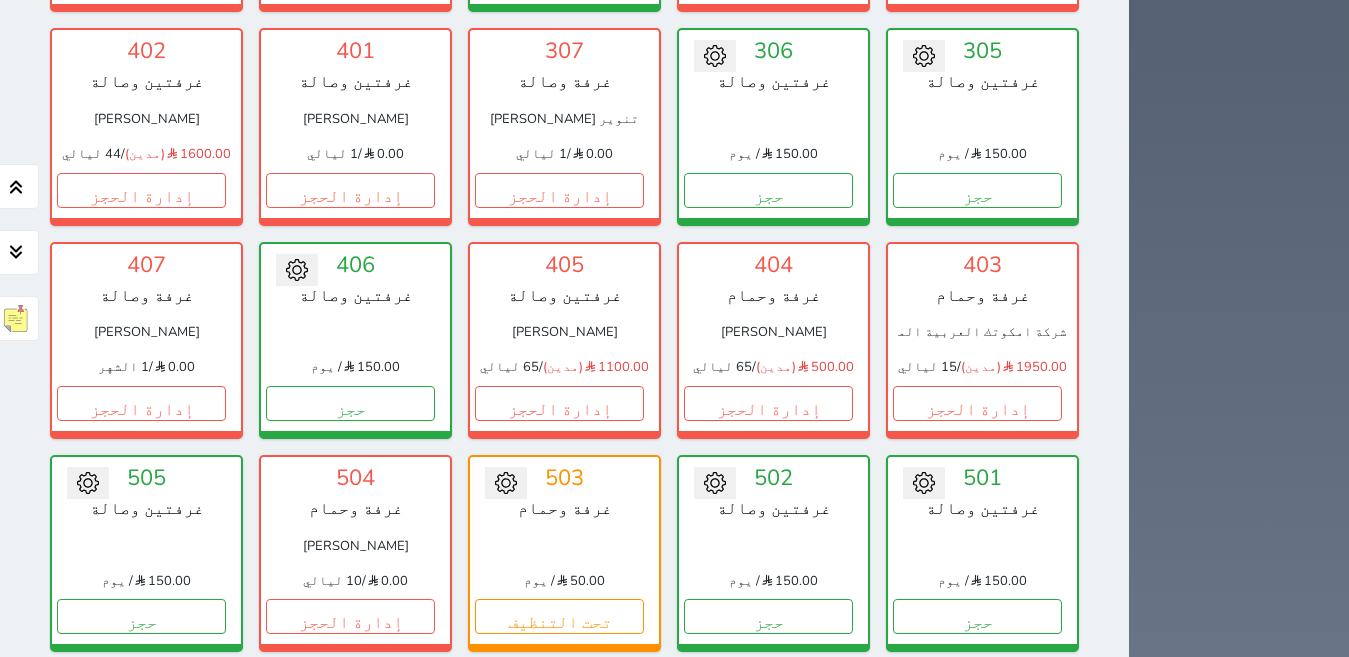 click on "حجز جماعي جديد   حجز جديد             الرئيسية     تسكين الوحدات     جدول الحجوزات     إدارة الحجوزات       الإدارة المالية         الوحدات     الخدمات     التقارير       الدعم الفني" at bounding box center [1239, 297] 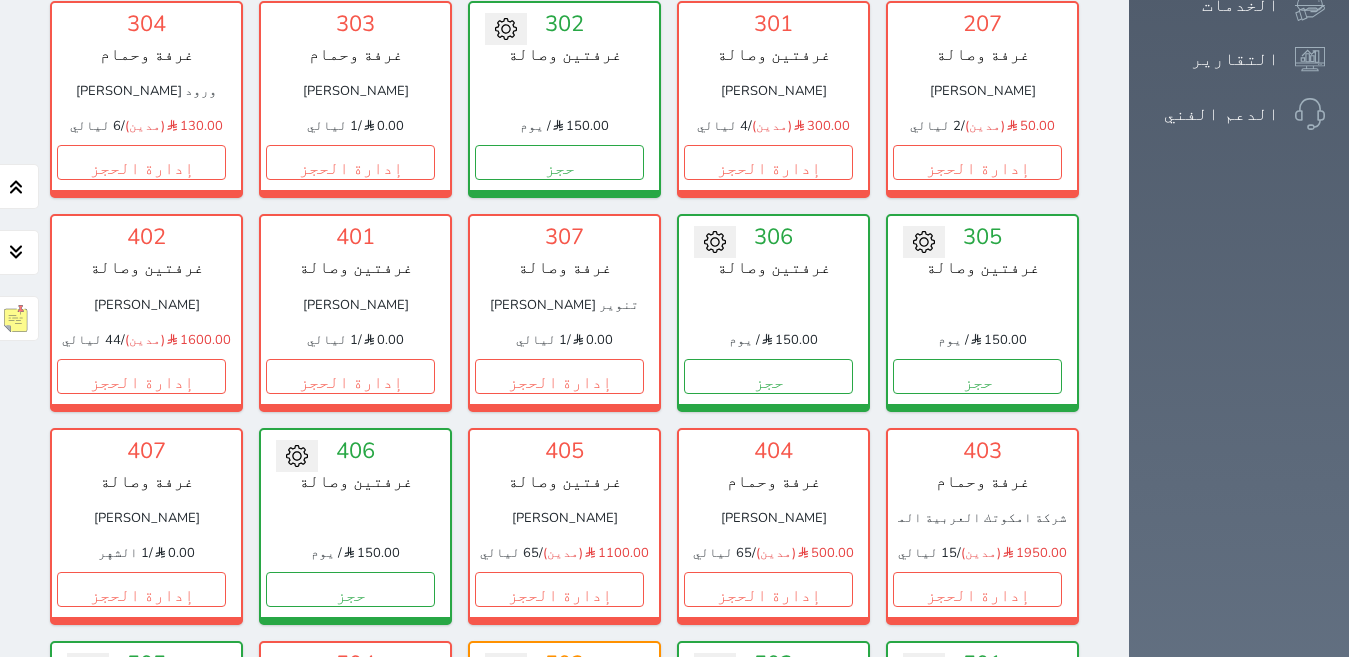 scroll, scrollTop: 740, scrollLeft: 0, axis: vertical 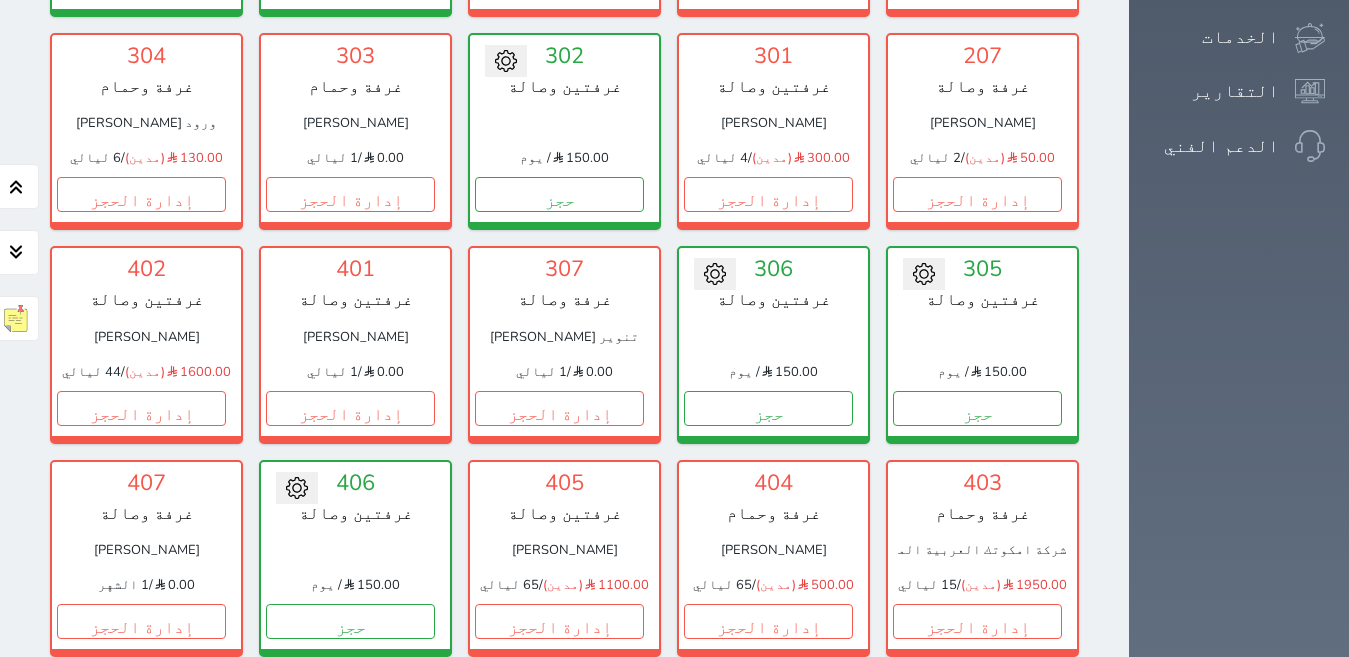 click on "حجز جماعي جديد   حجز جديد             الرئيسية     تسكين الوحدات     جدول الحجوزات     إدارة الحجوزات       الإدارة المالية         الوحدات     الخدمات     التقارير       الدعم الفني" at bounding box center (1239, 515) 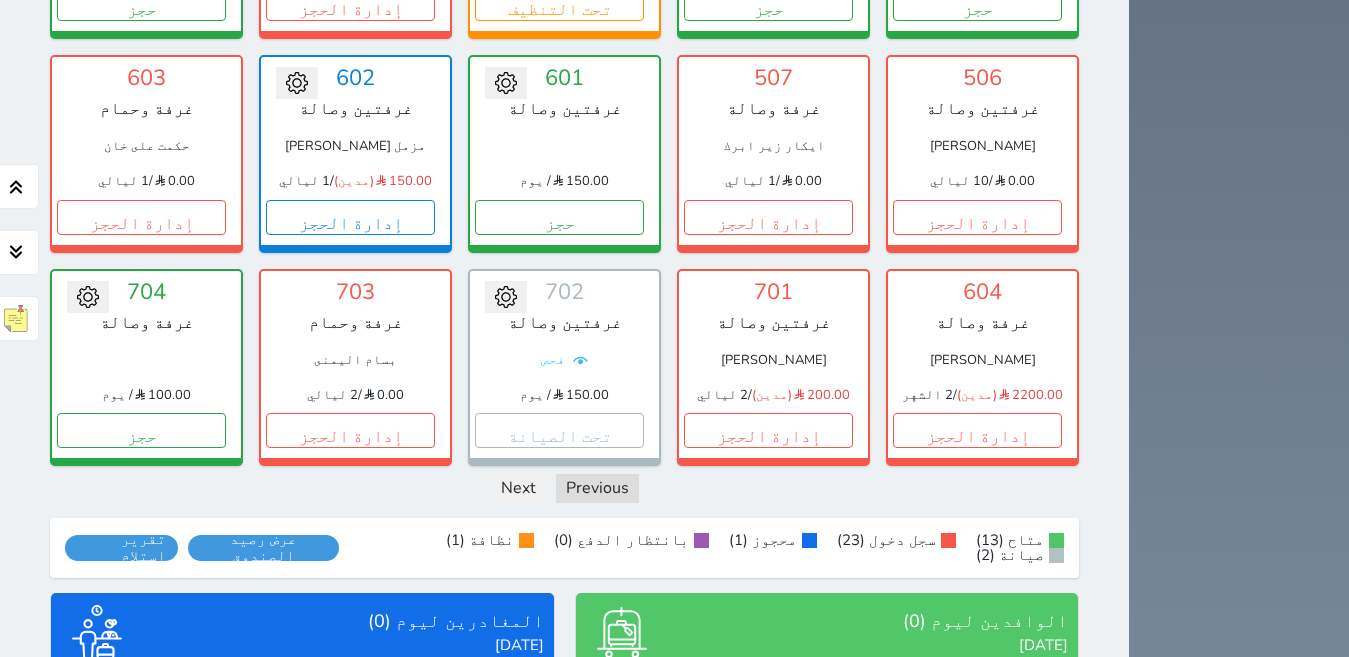 scroll, scrollTop: 1291, scrollLeft: 0, axis: vertical 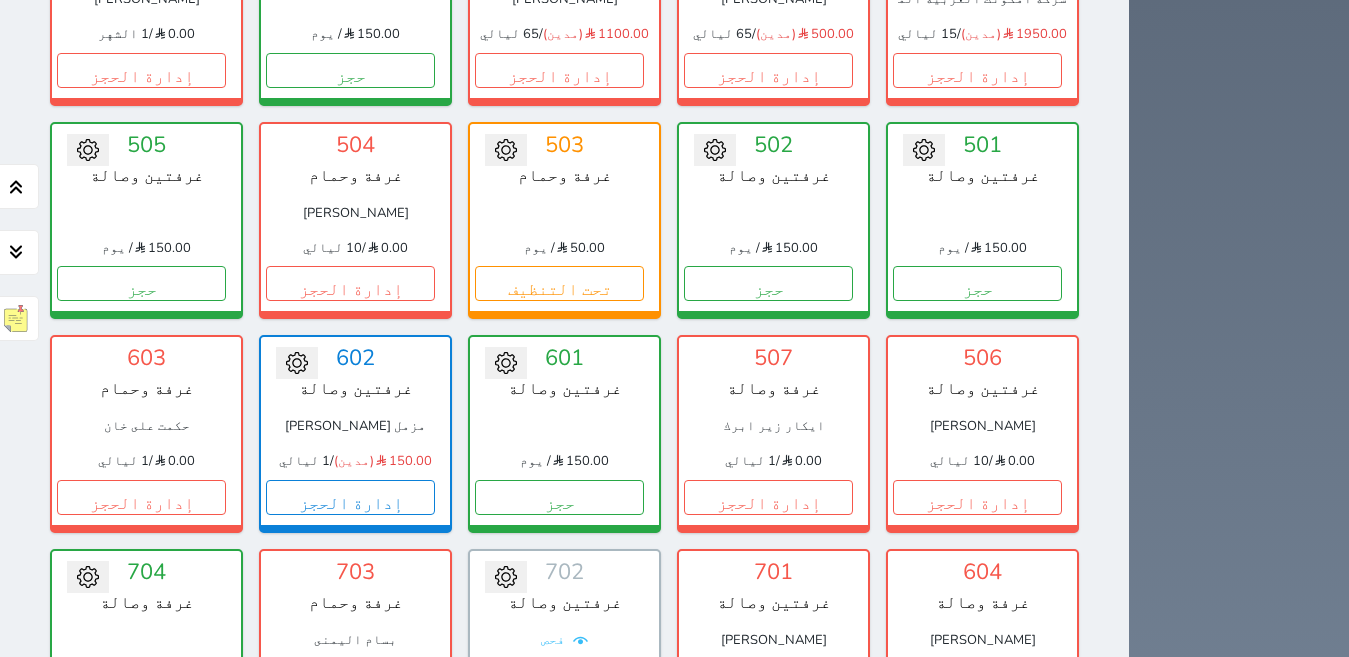 click on "إدارة الحجز" at bounding box center (768, 710) 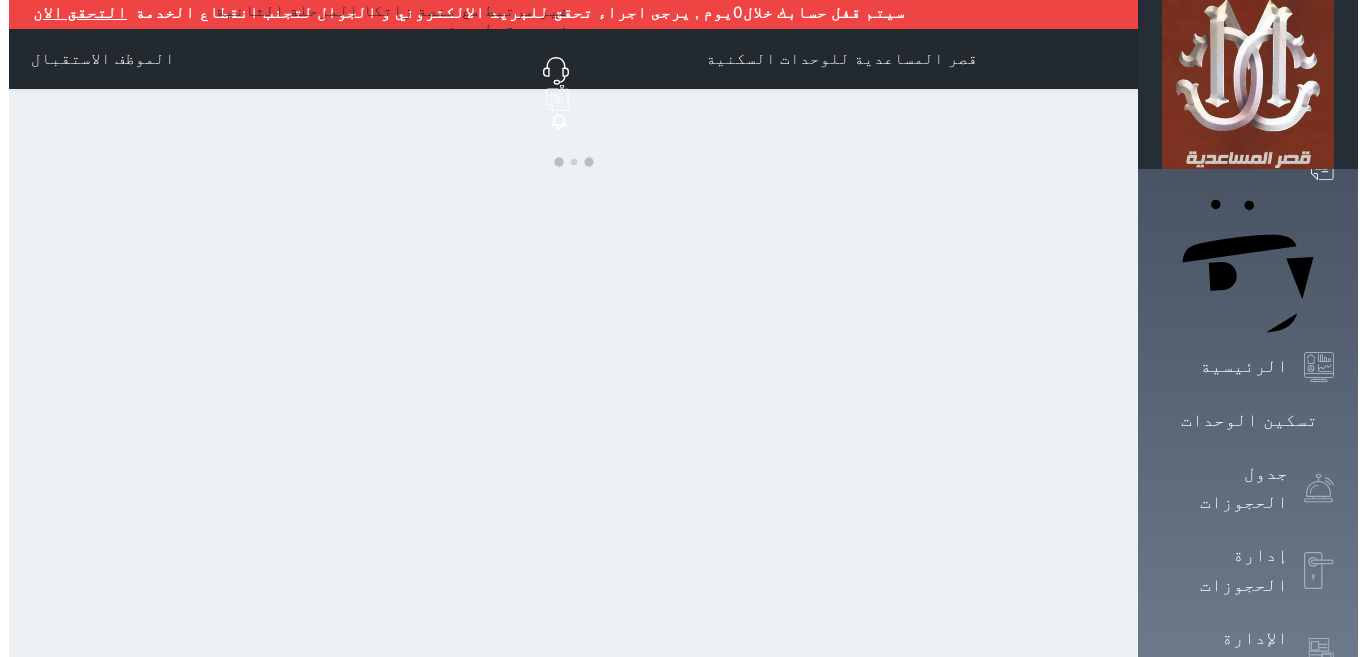 scroll, scrollTop: 0, scrollLeft: 0, axis: both 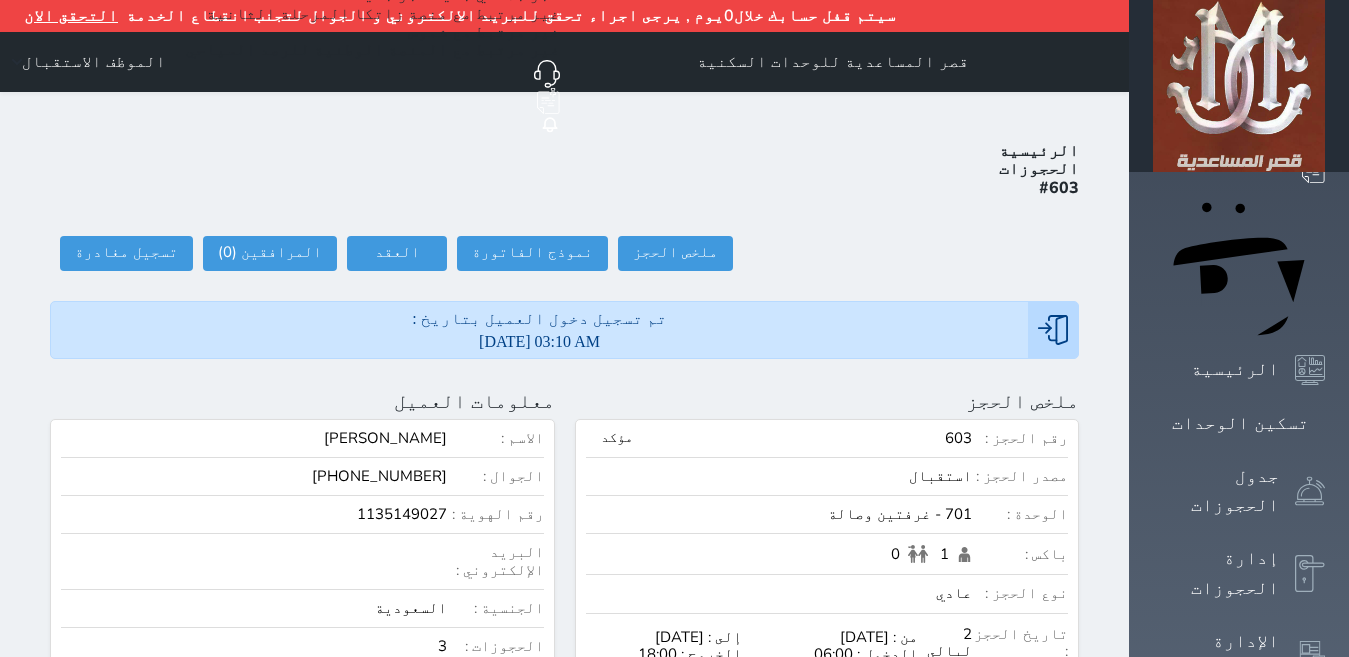 select 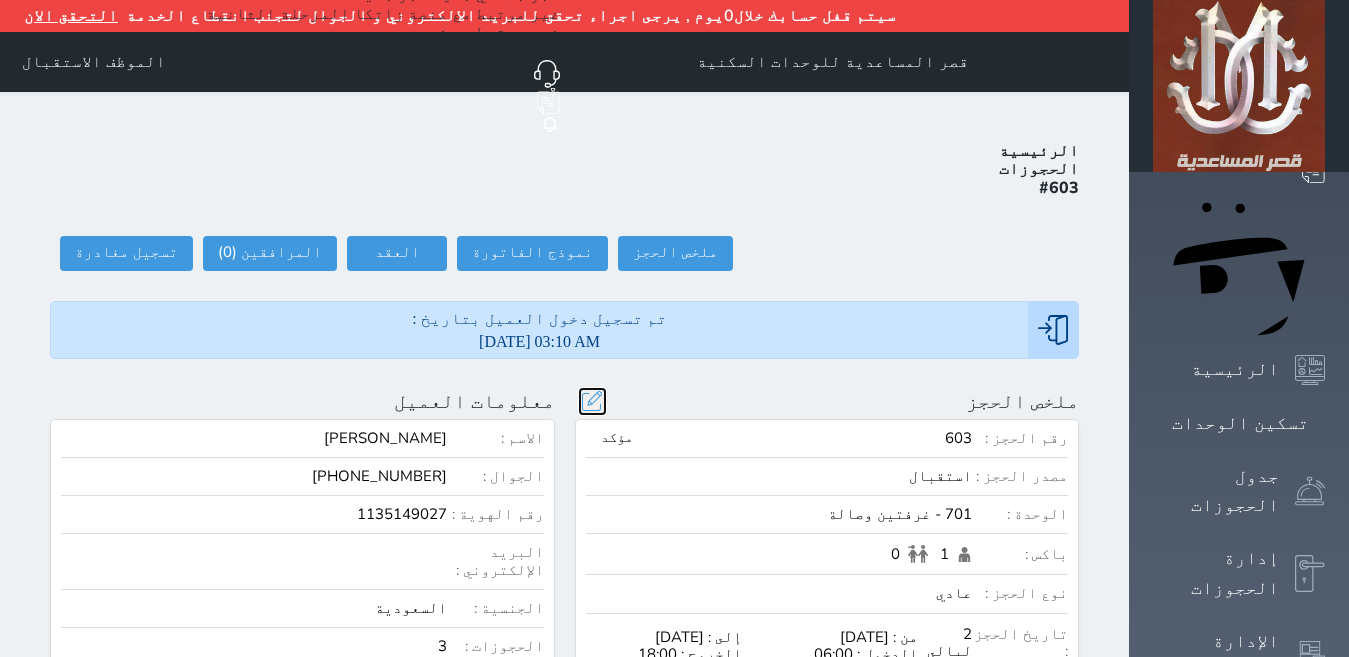 click at bounding box center (592, 401) 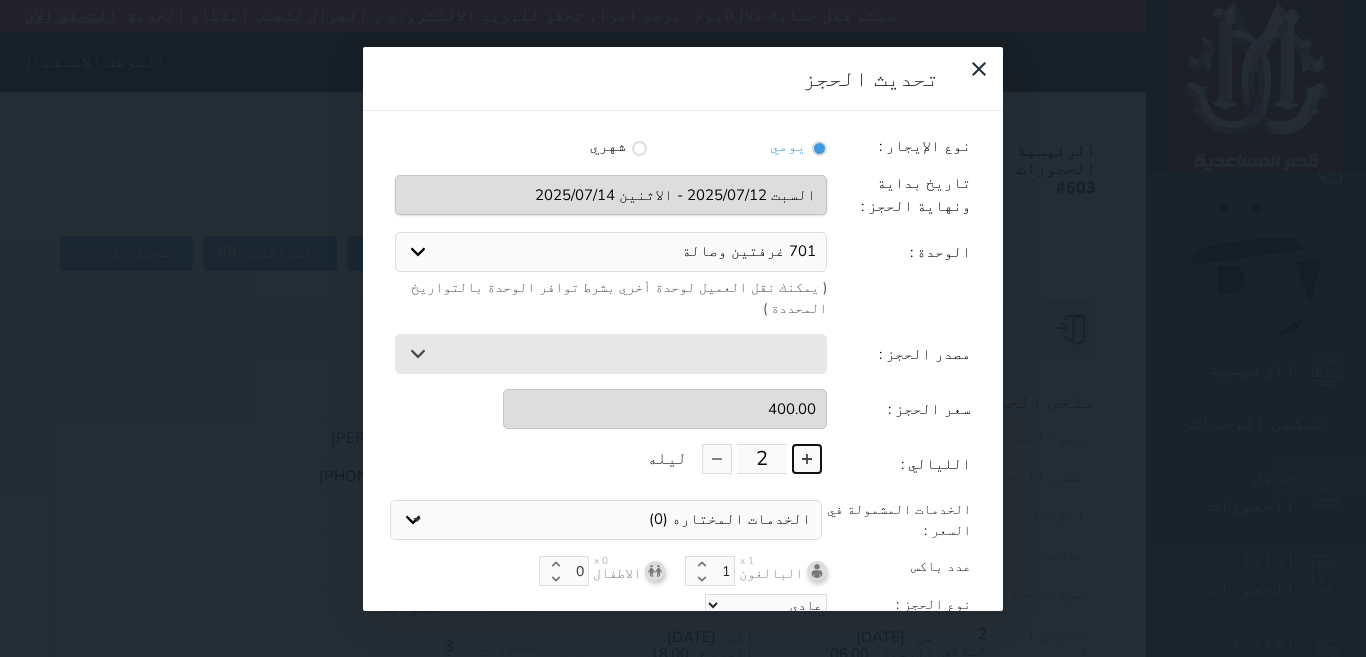click at bounding box center [807, 459] 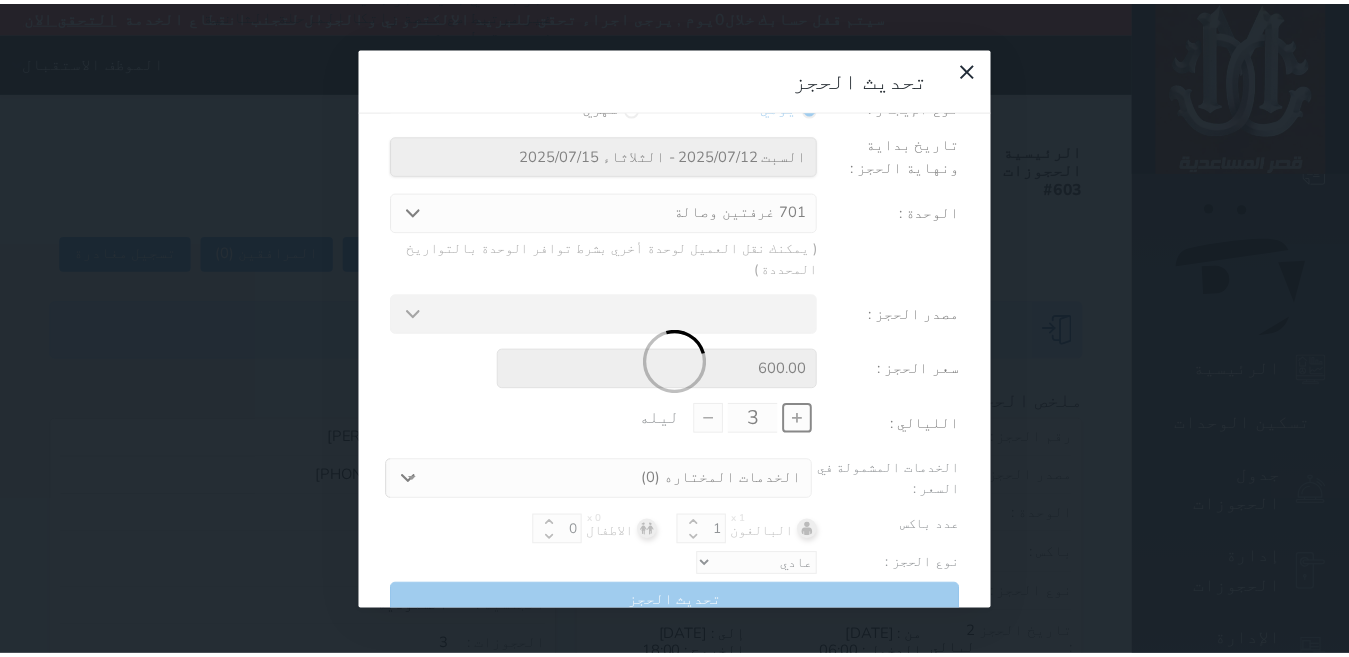 scroll, scrollTop: 45, scrollLeft: 0, axis: vertical 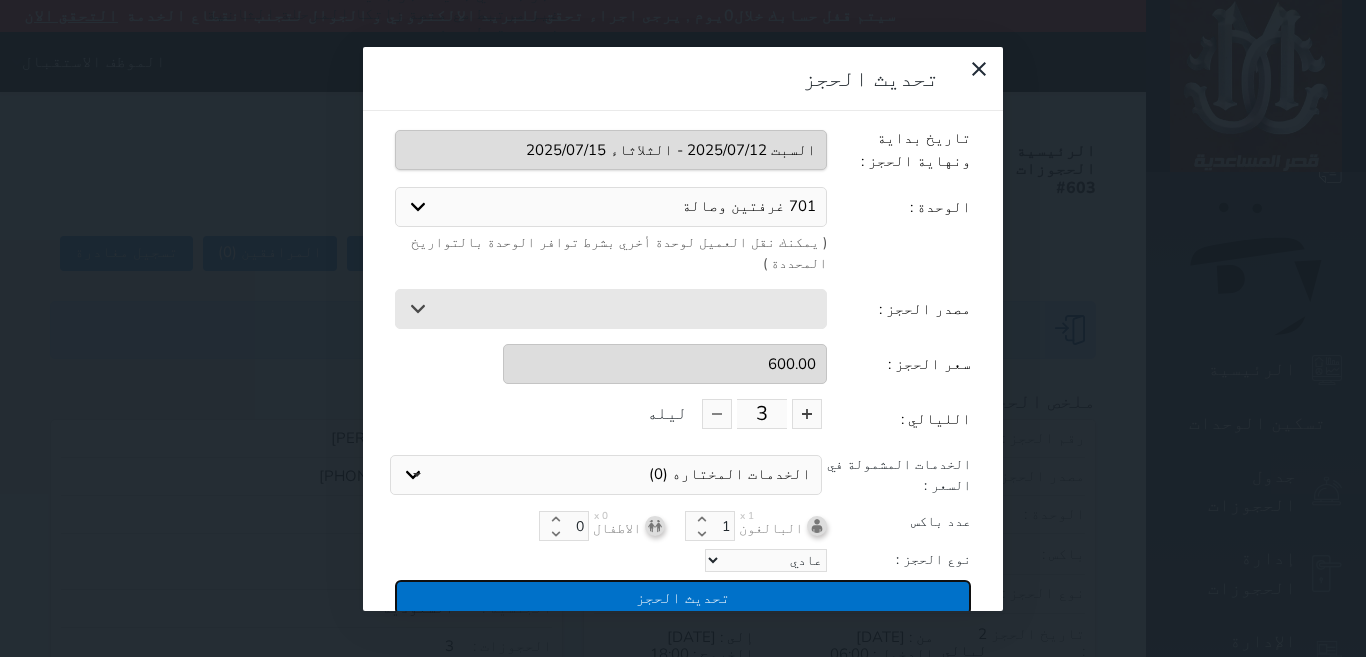 click on "تحديث الحجز" at bounding box center (683, 597) 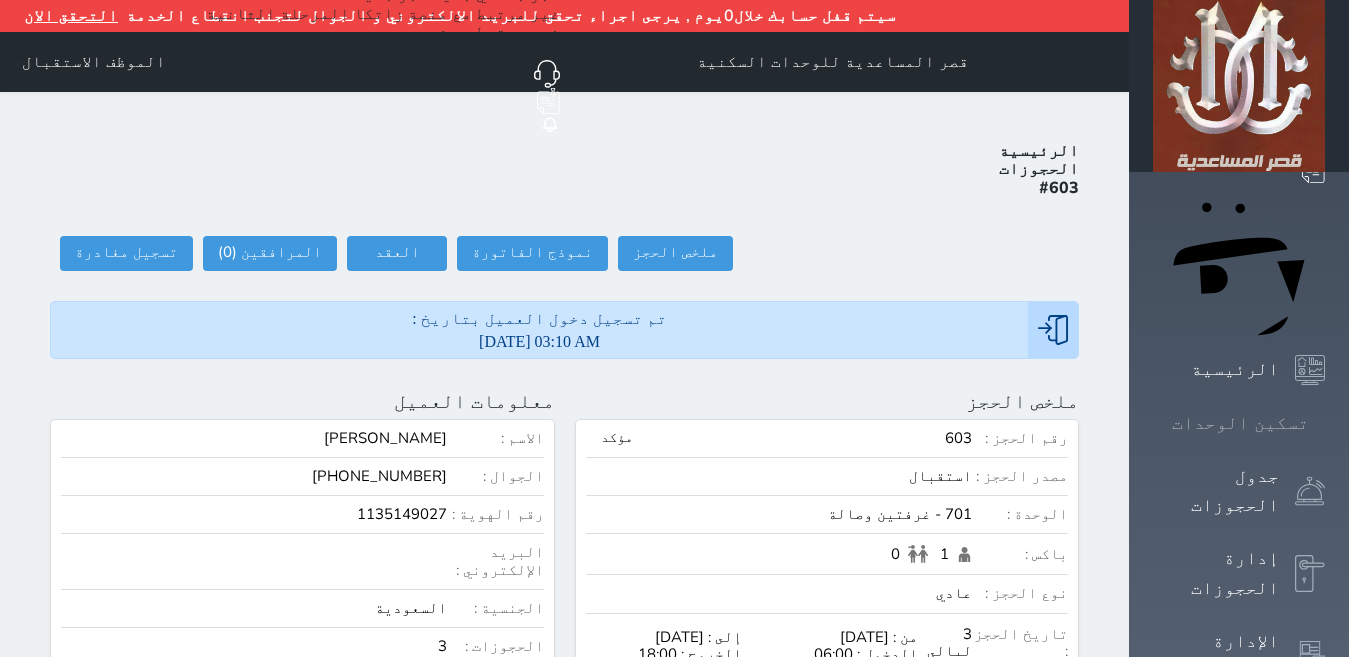 click at bounding box center (1325, 423) 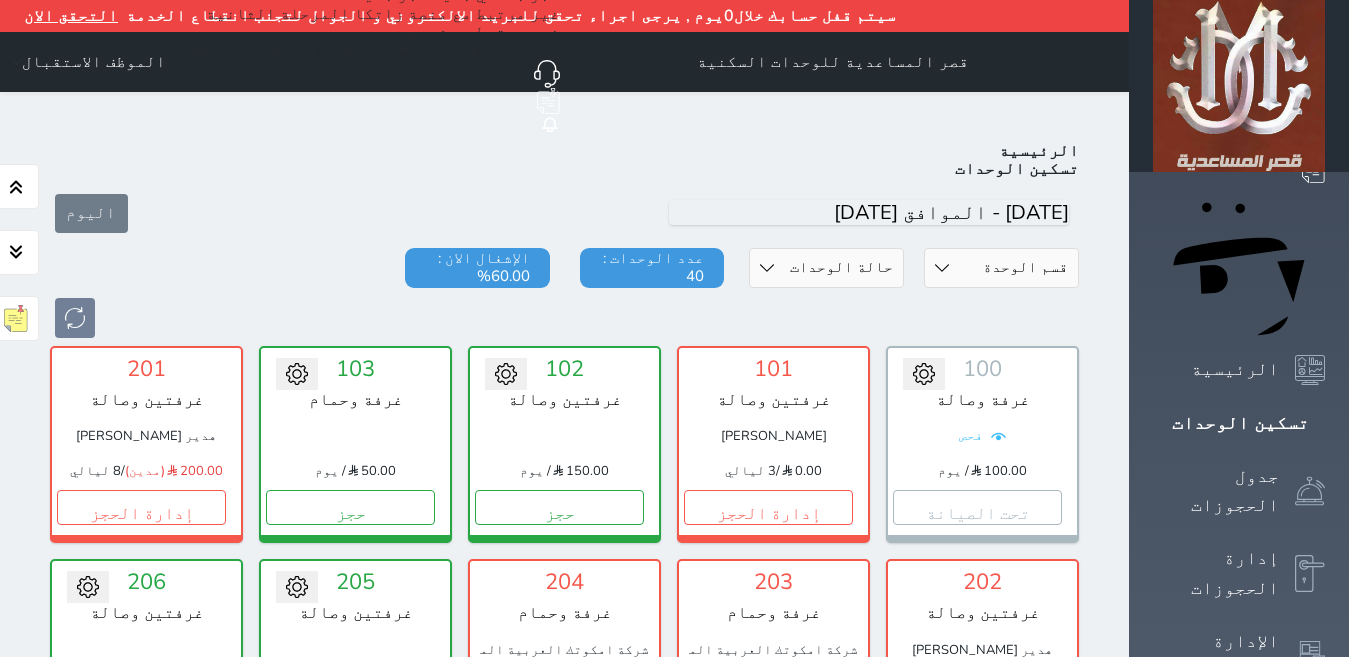 scroll, scrollTop: 110, scrollLeft: 0, axis: vertical 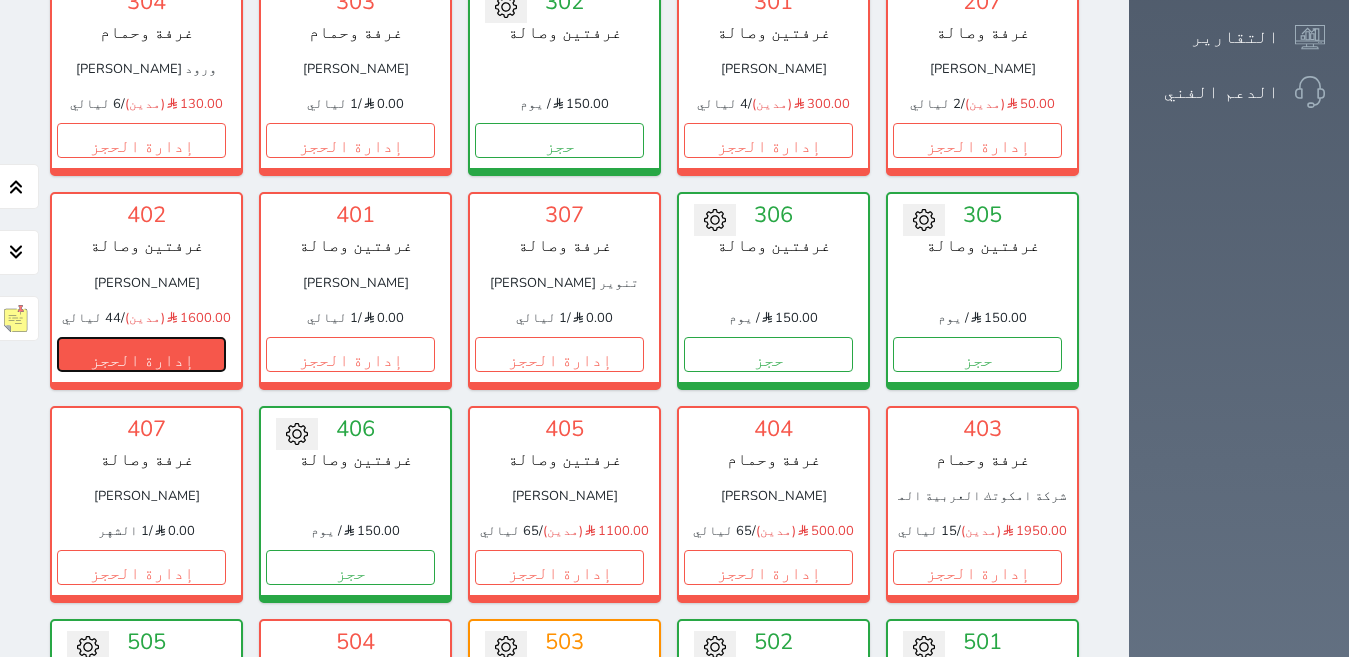 click on "إدارة الحجز" at bounding box center [141, 354] 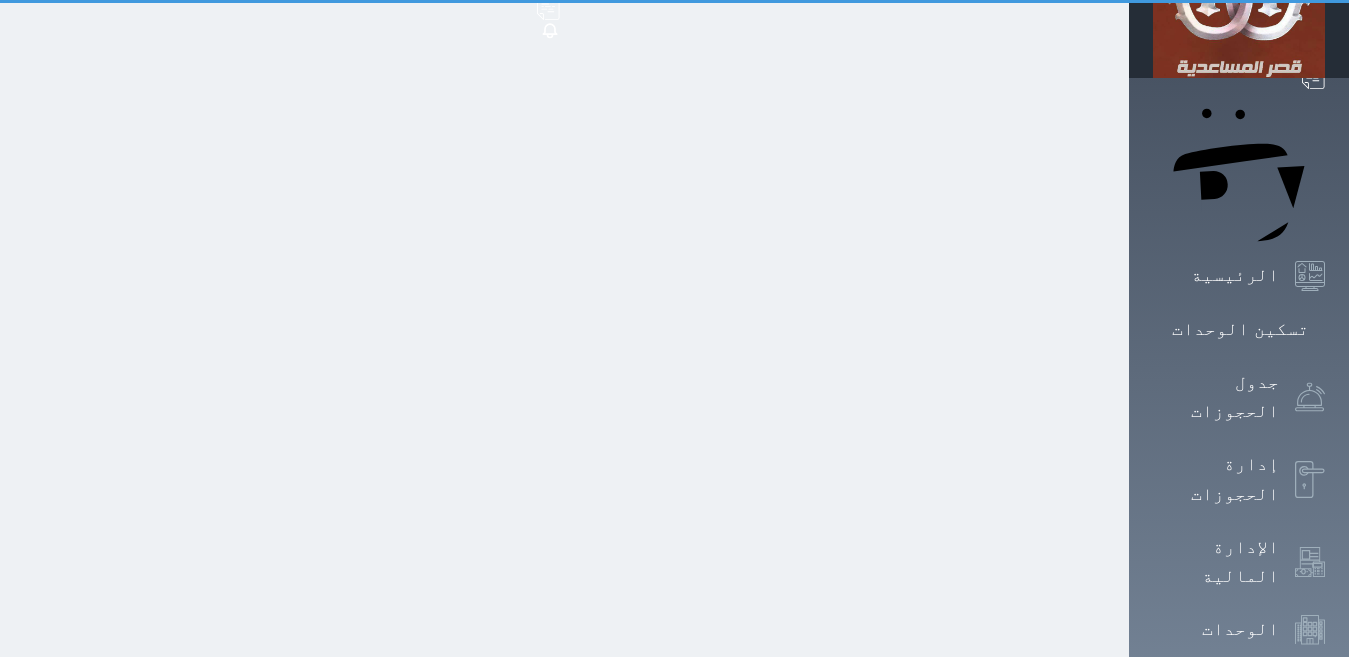 scroll, scrollTop: 0, scrollLeft: 0, axis: both 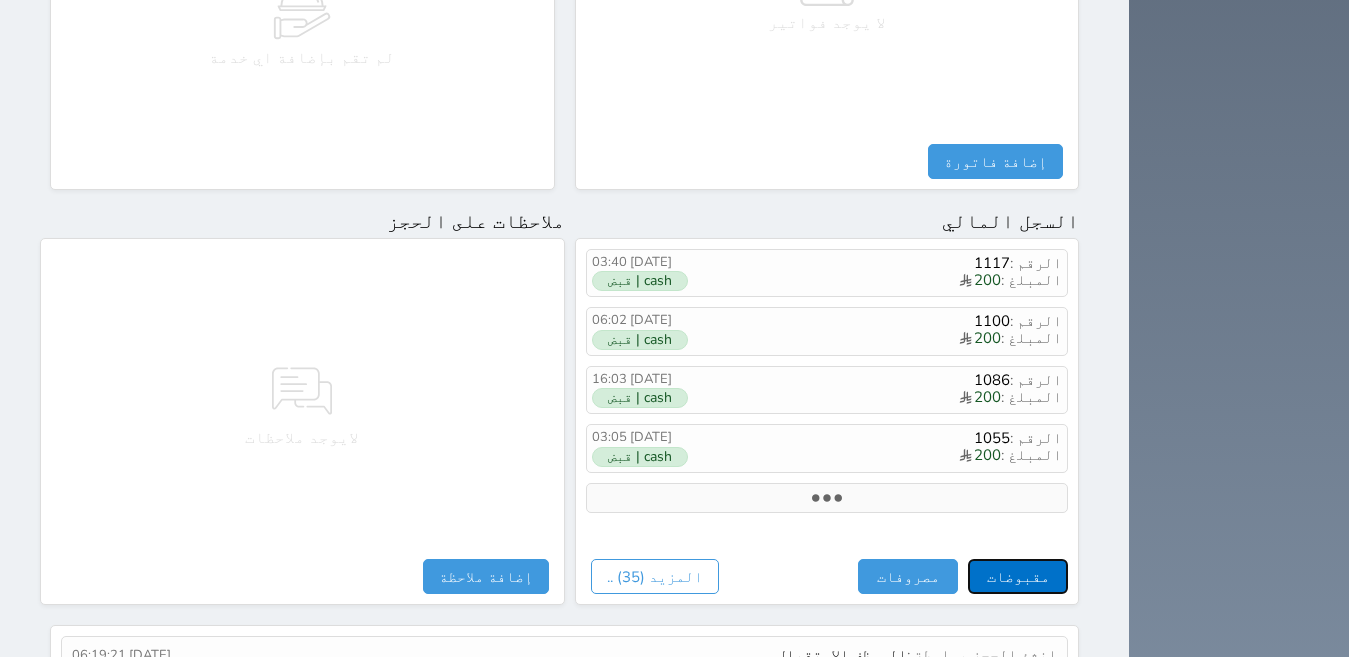 click on "مقبوضات" at bounding box center (1018, 576) 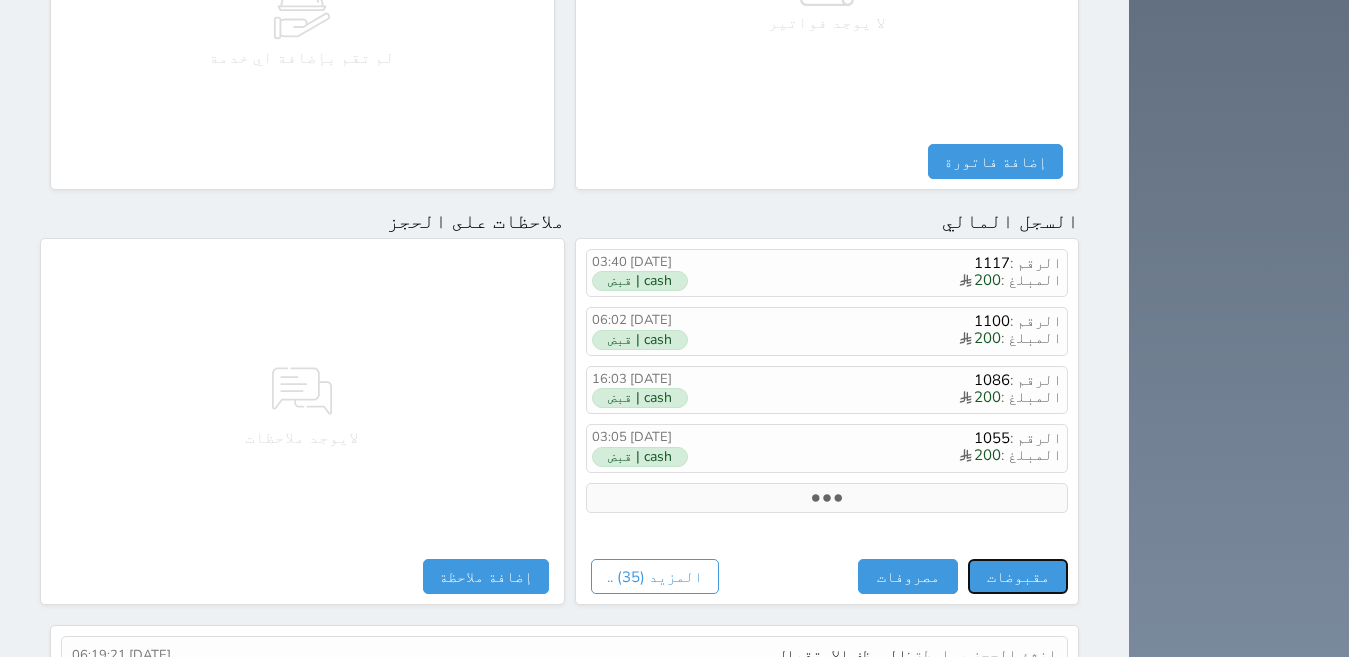 select 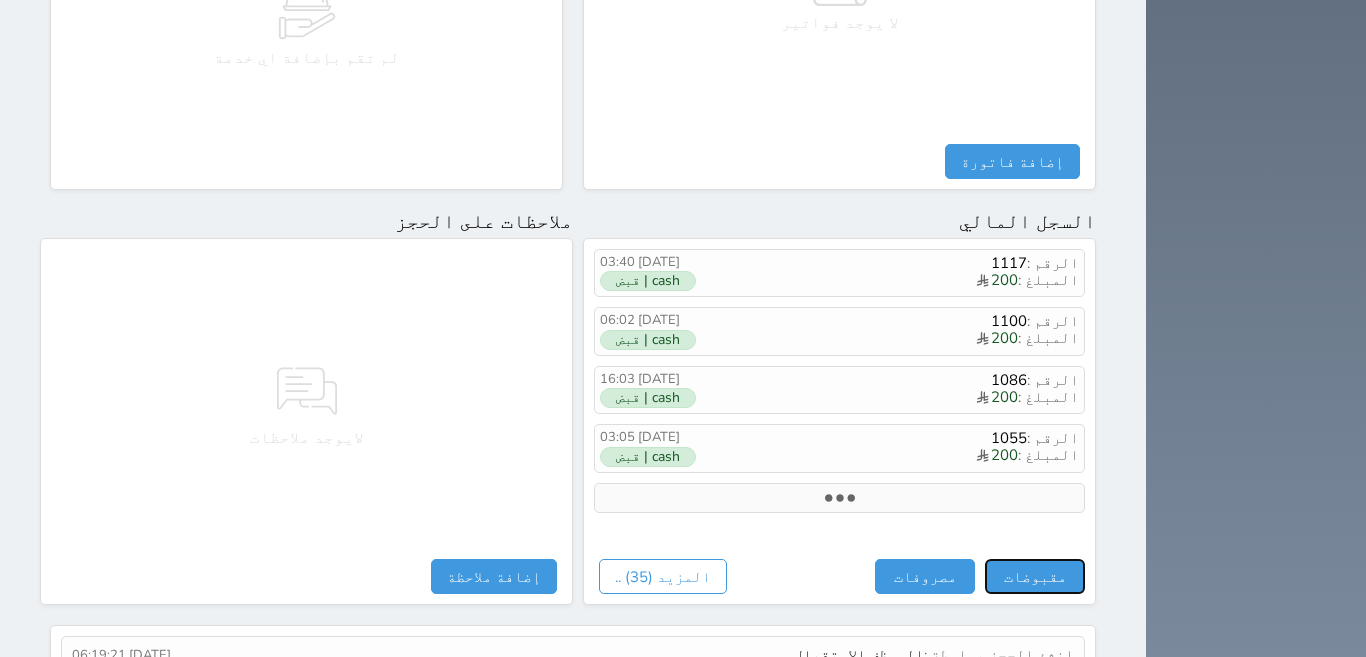 select 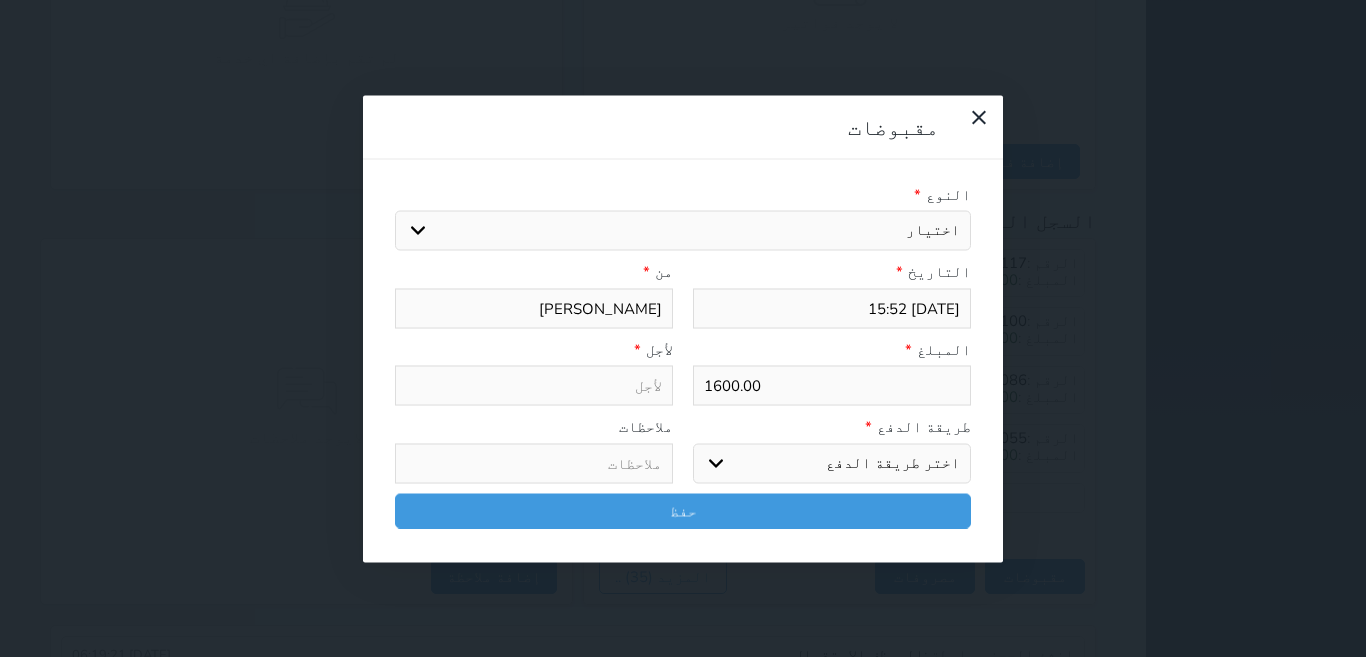 click on "1600.00" at bounding box center (832, 386) 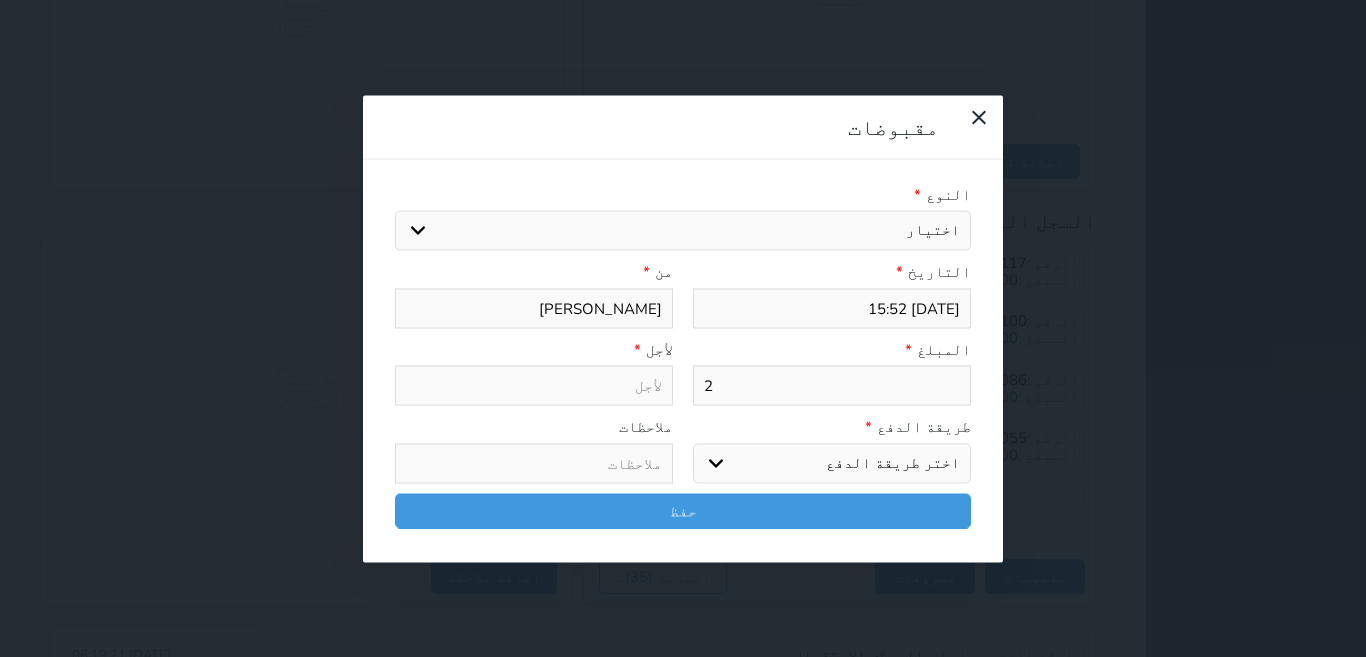 select 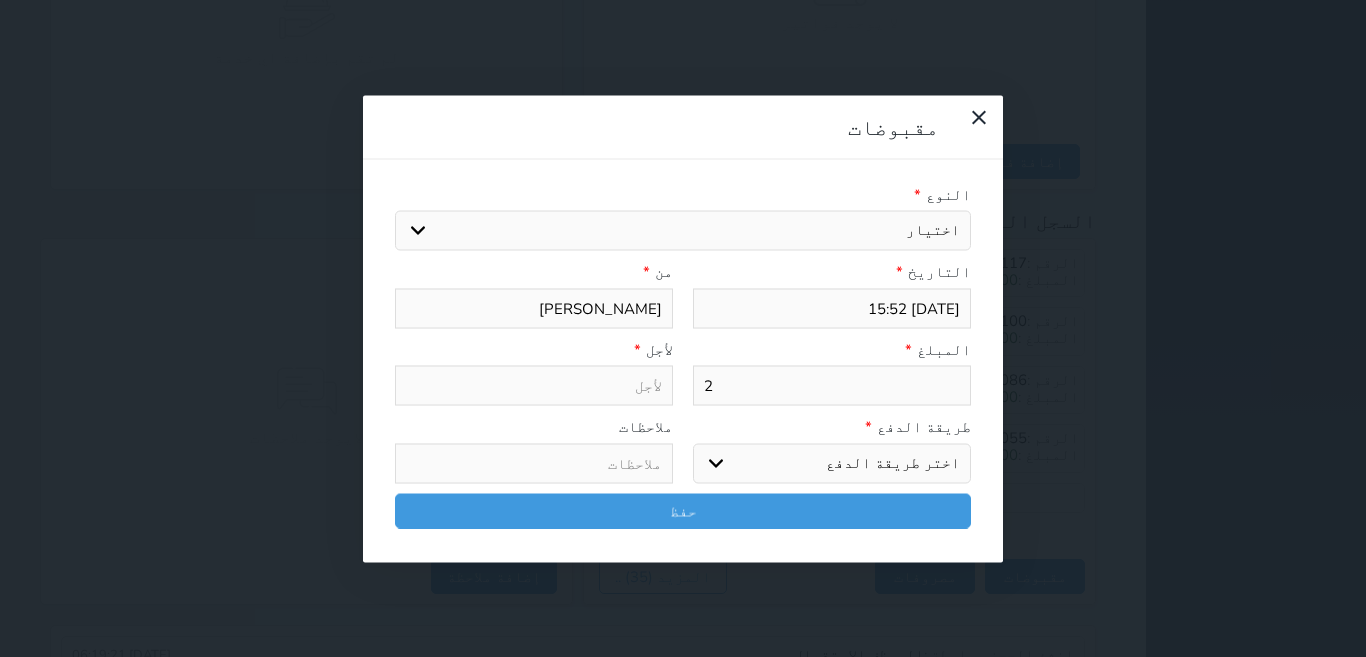 type on "20" 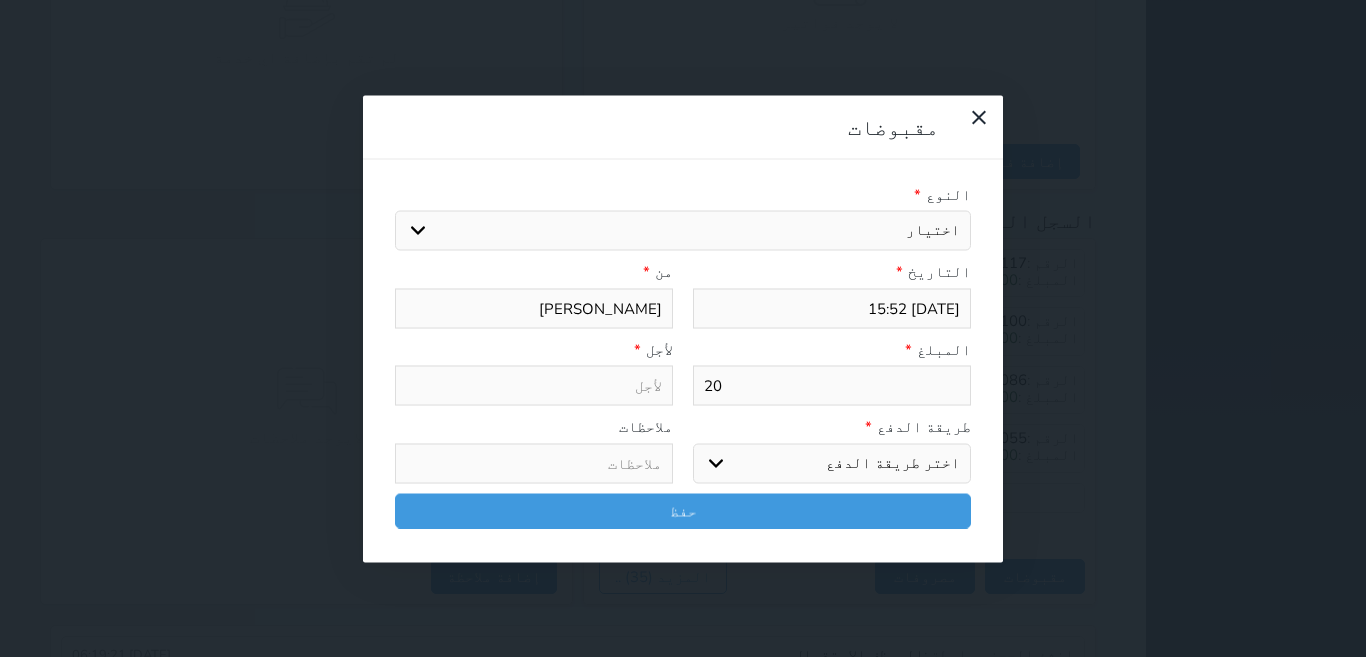 select 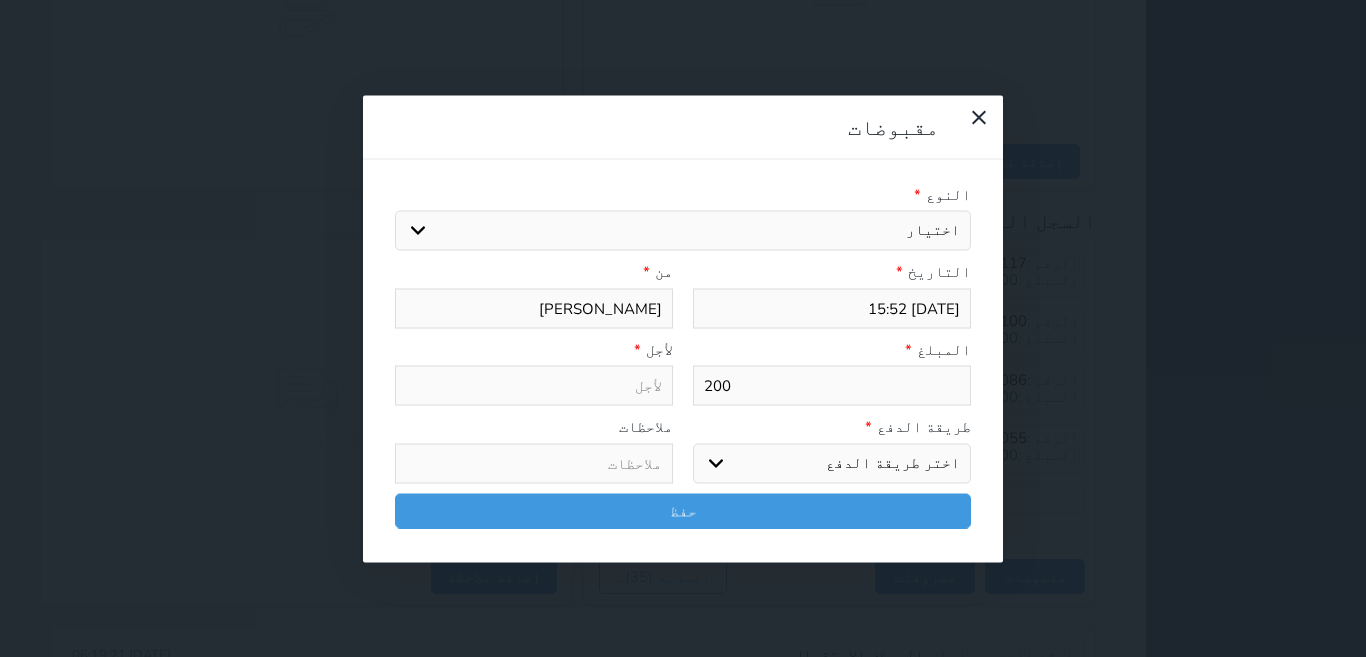 type on "200" 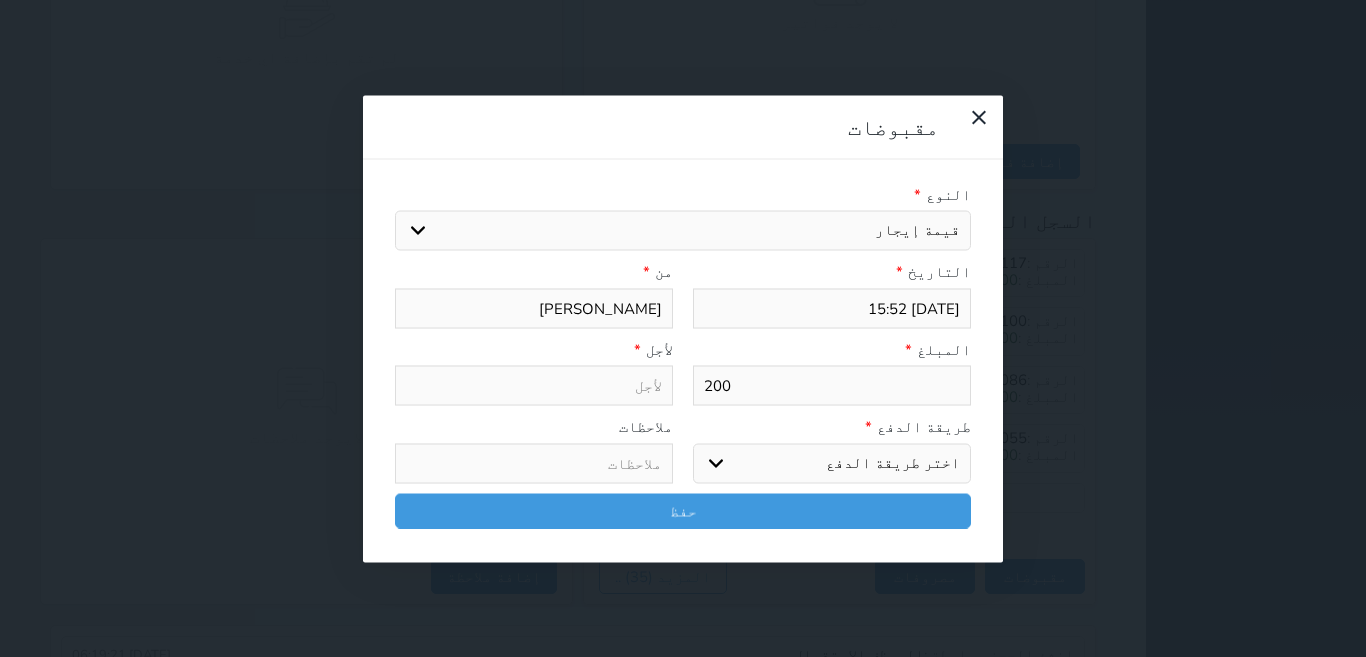 click on "اختيار   مقبوضات عامة قيمة إيجار فواتير تامين عربون لا ينطبق آخر مغسلة واي فاي - الإنترنت مواقف السيارات طعام الأغذية والمشروبات مشروبات المشروبات الباردة المشروبات الساخنة الإفطار غداء عشاء مخبز و كعك حمام سباحة الصالة الرياضية سبا و خدمات الجمال اختيار وإسقاط (خدمات النقل) ميني بار كابل - تلفزيون سرير إضافي تصفيف الشعر التسوق خدمات الجولات السياحية المنظمة خدمات الدليل السياحي" at bounding box center (683, 231) 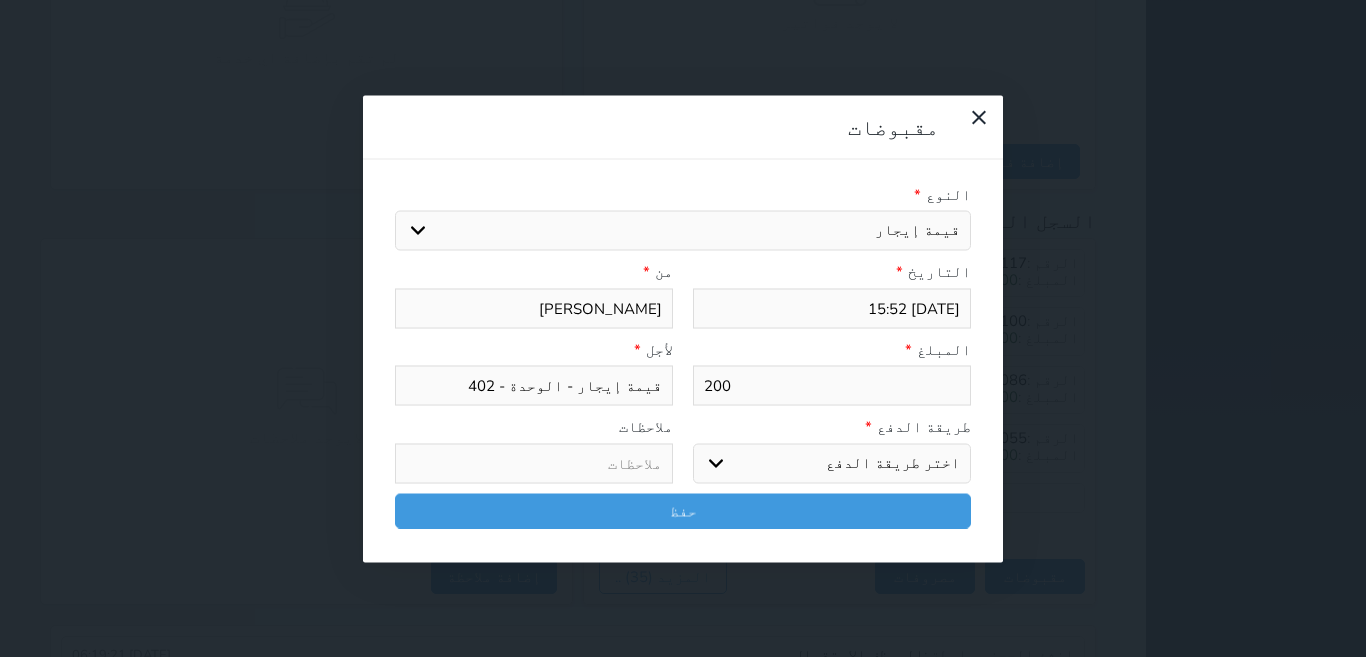 click on "اختر طريقة الدفع   دفع نقدى   تحويل بنكى   مدى   بطاقة ائتمان   آجل" at bounding box center [832, 463] 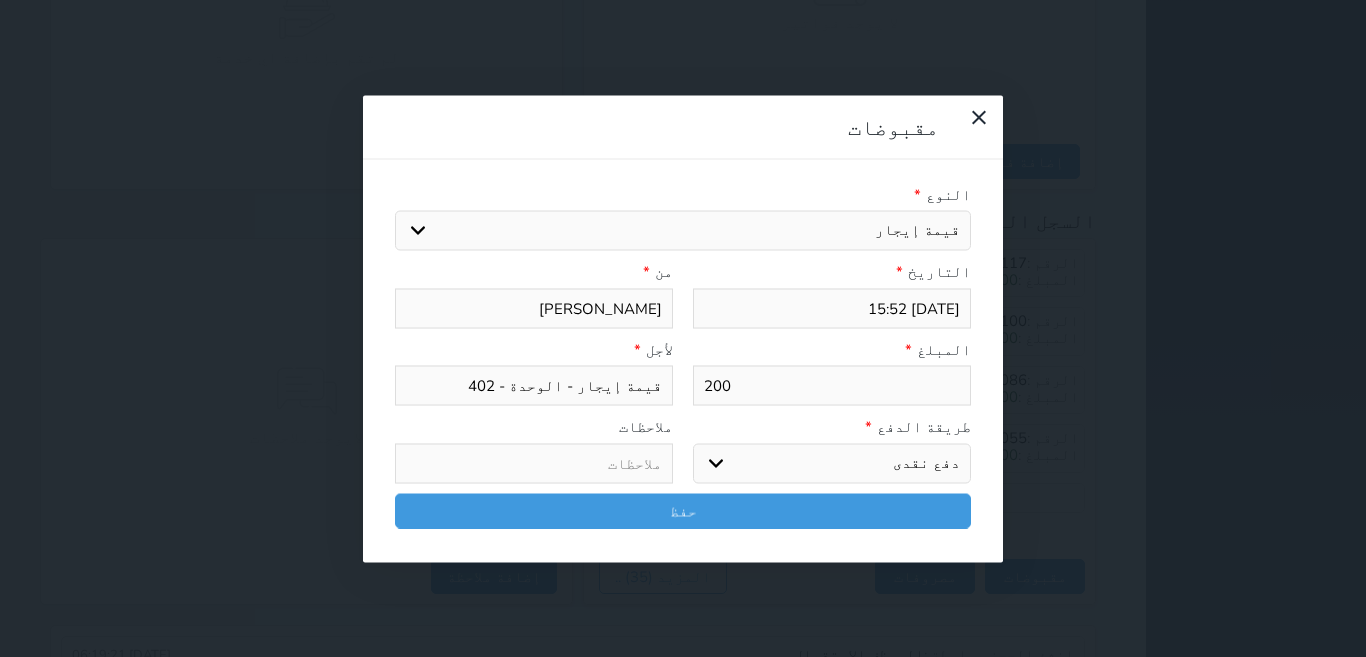 click on "اختر طريقة الدفع   دفع نقدى   تحويل بنكى   مدى   بطاقة ائتمان   آجل" at bounding box center [832, 463] 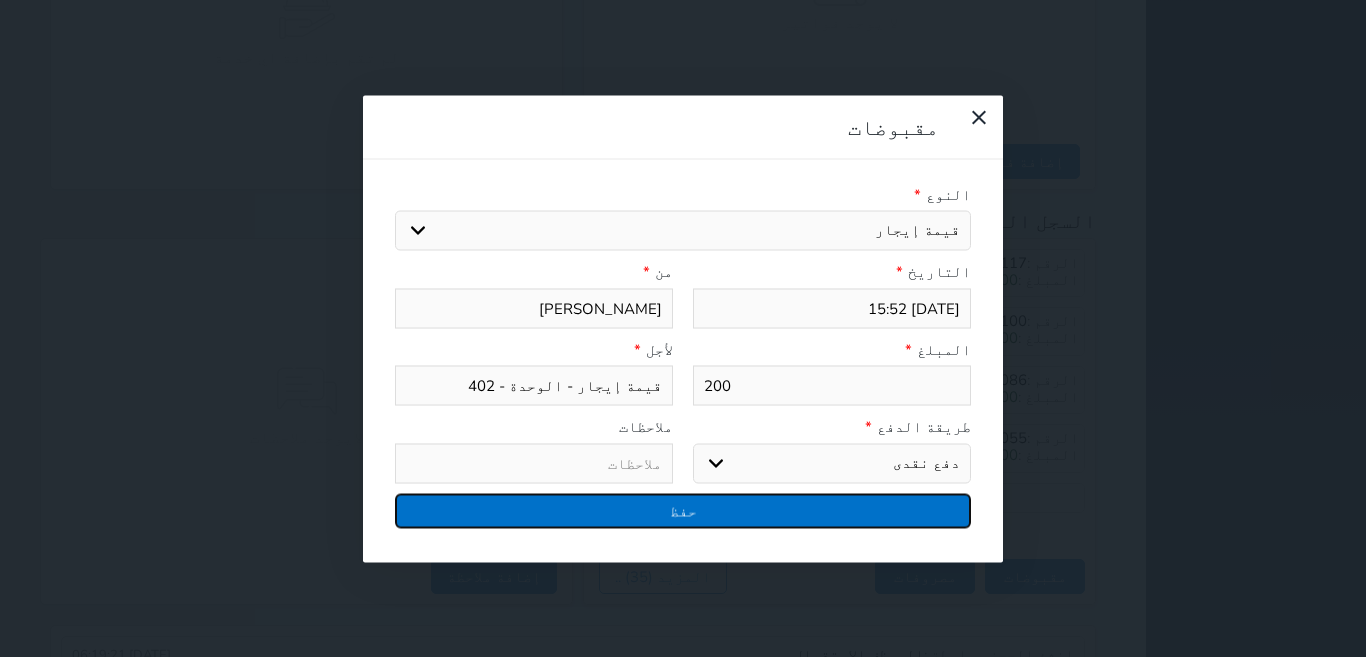 click on "حفظ" at bounding box center (683, 510) 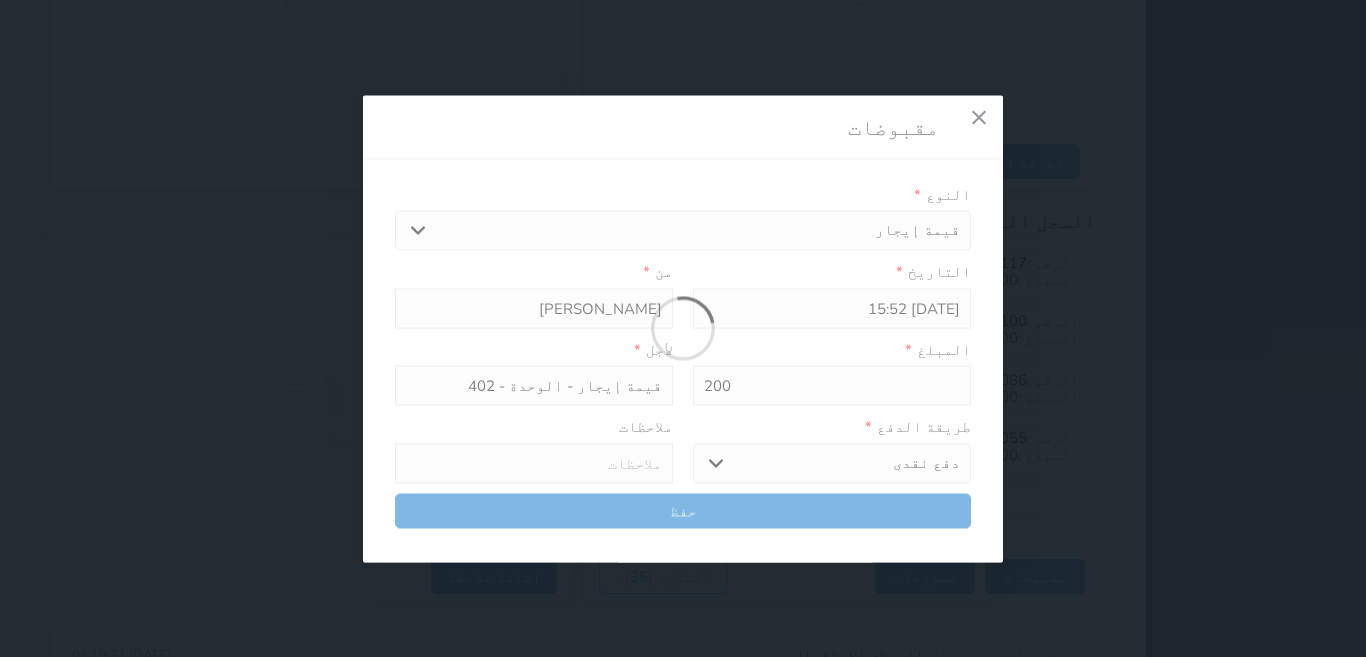 select 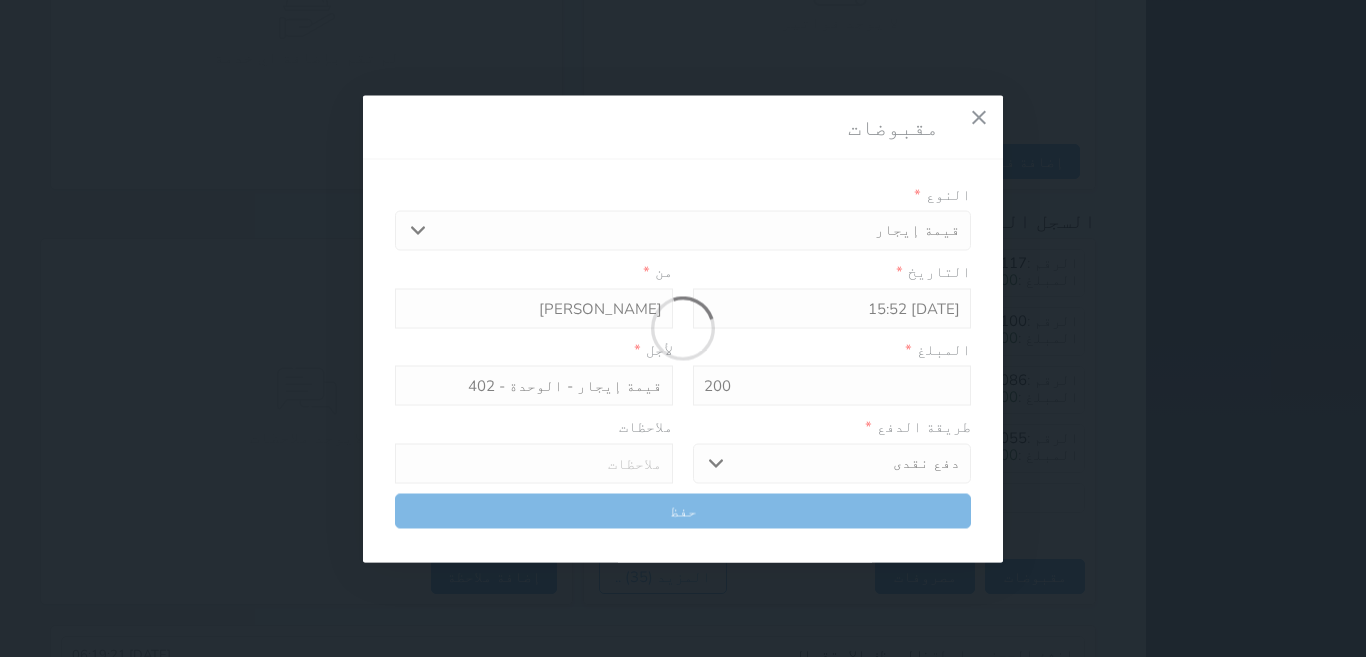 type 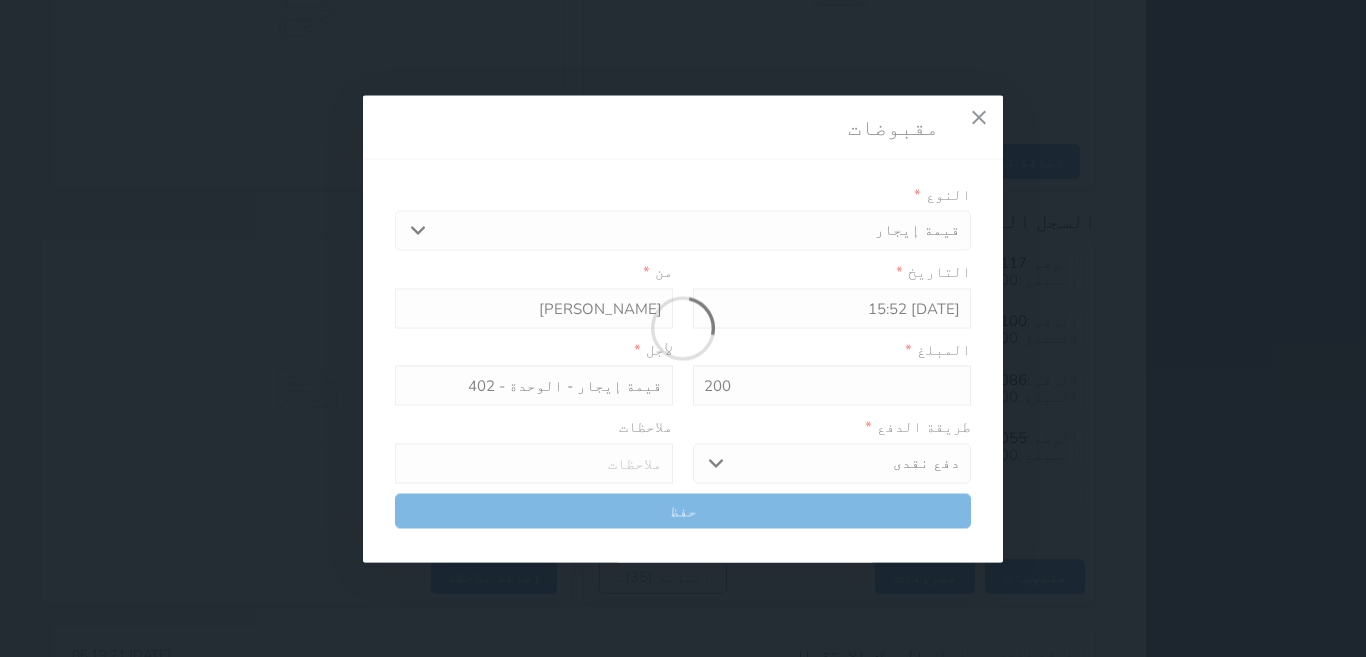 type on "0" 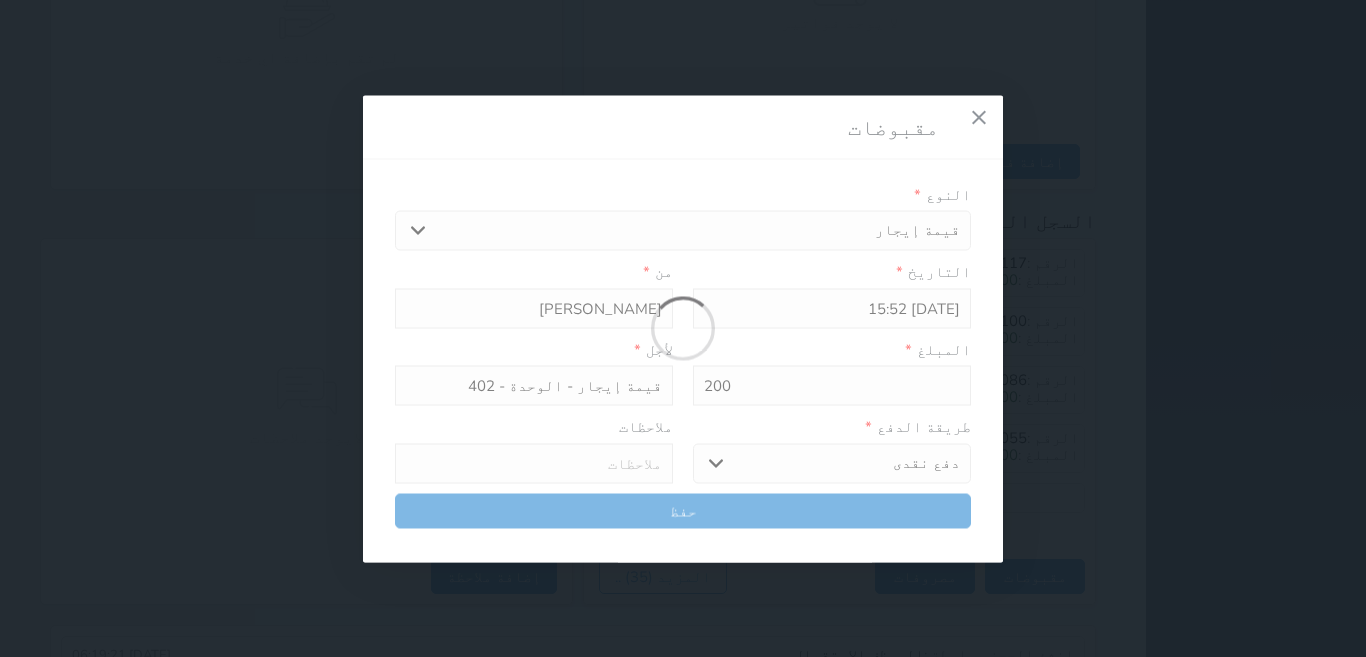 select 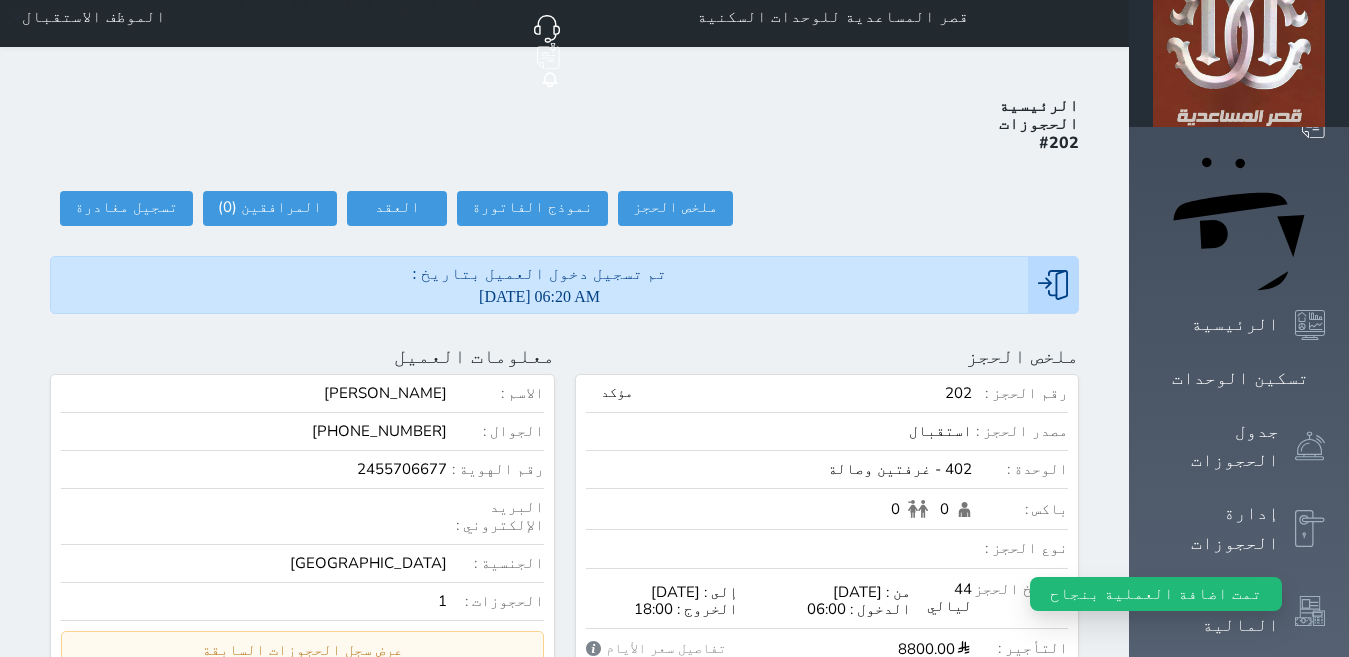 scroll, scrollTop: 42, scrollLeft: 0, axis: vertical 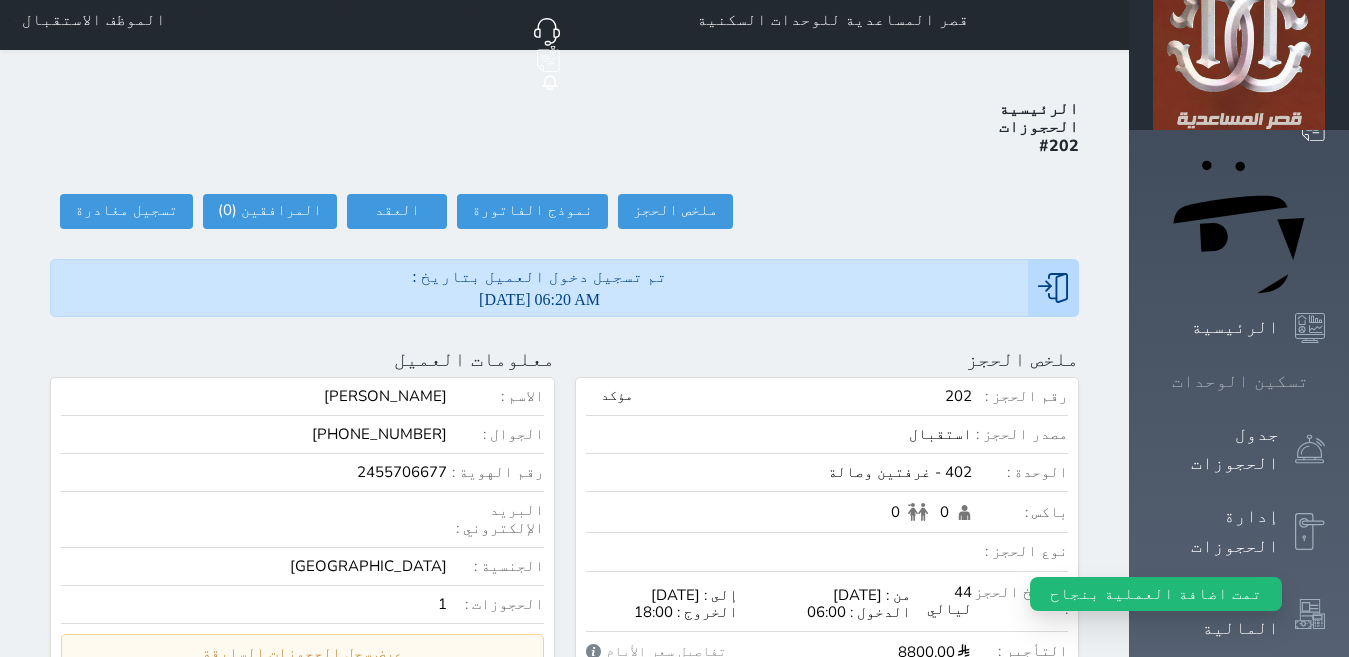 click on "تسكين الوحدات" at bounding box center (1240, 381) 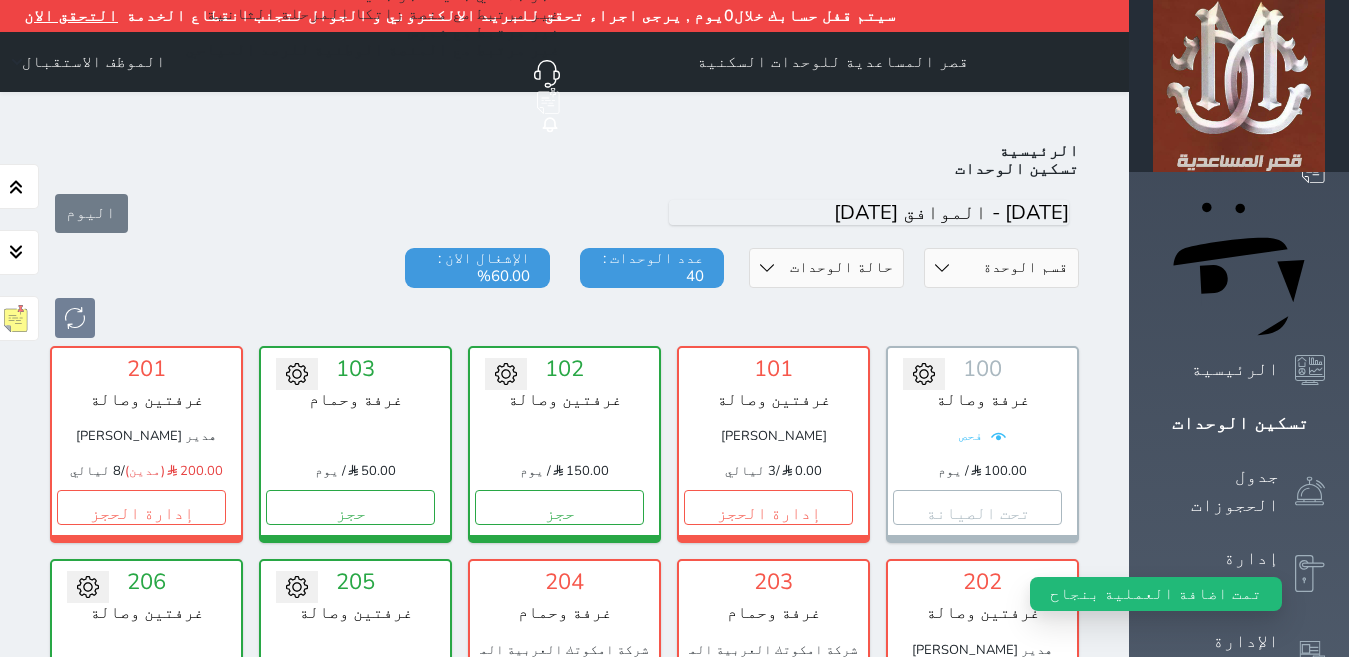scroll, scrollTop: 110, scrollLeft: 0, axis: vertical 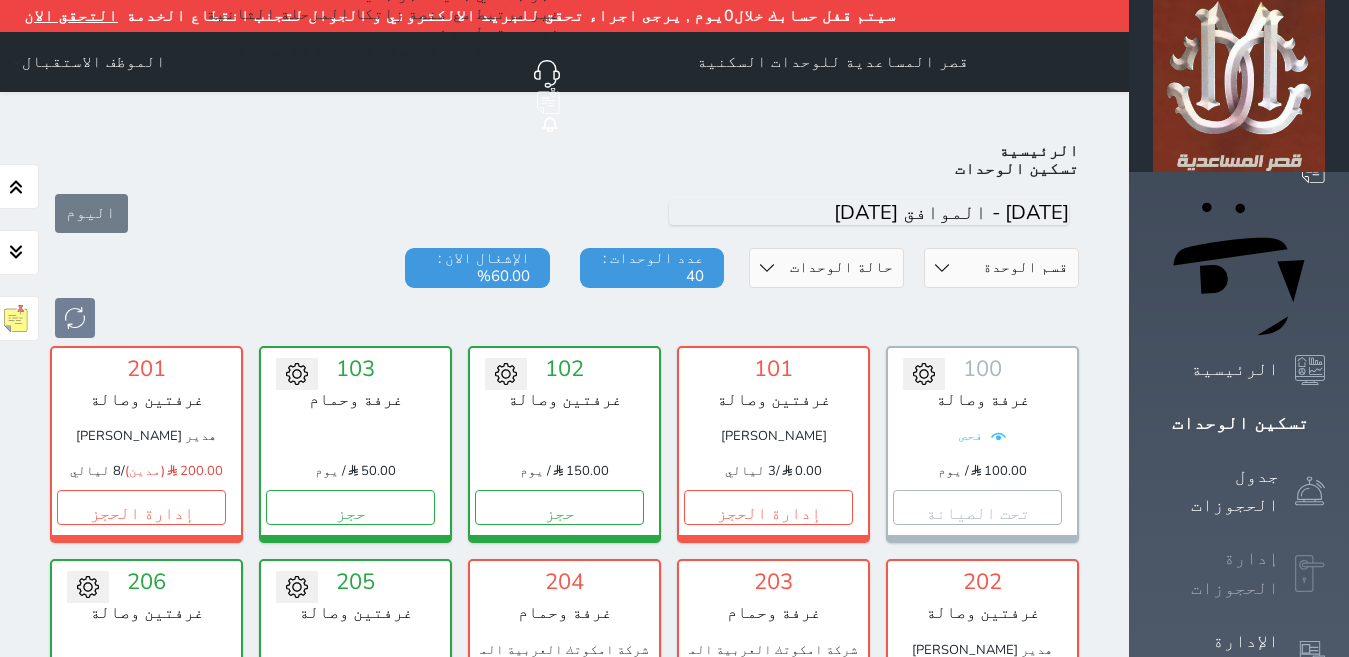 click 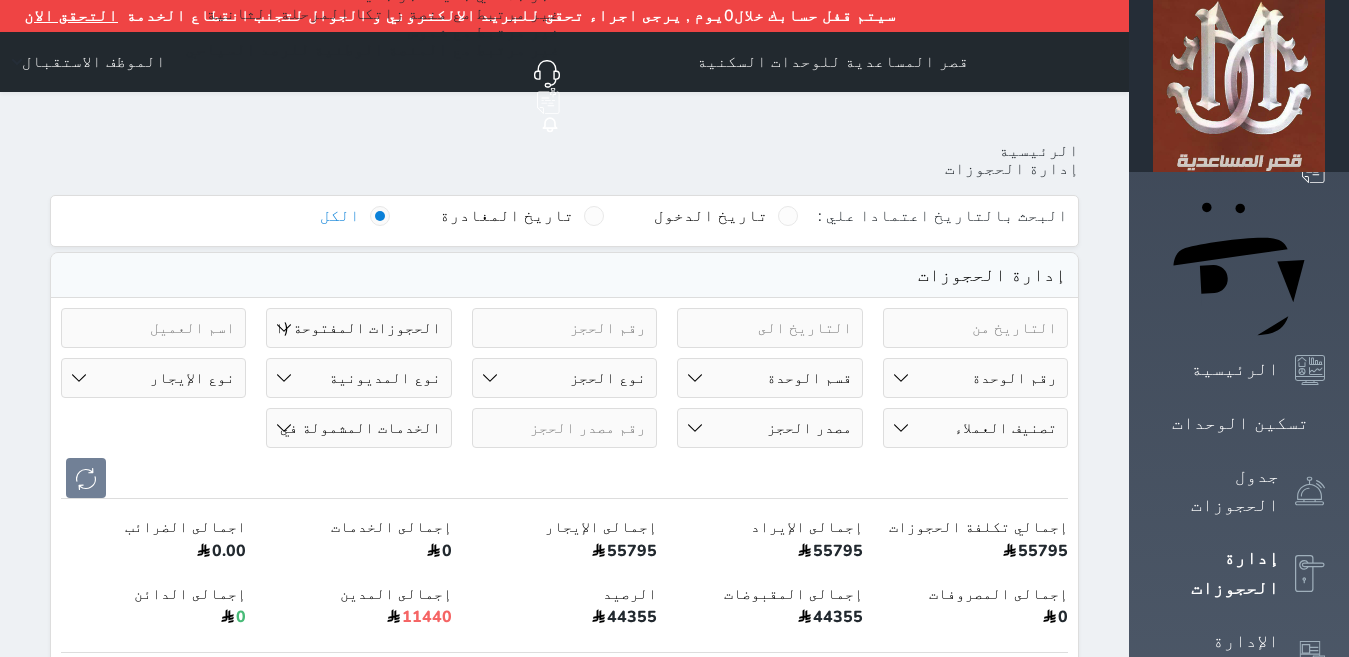 click on "حالة الحجز
الحجوزات المفتوحة (الكل)
الحجوزات المغلقة (الكل)
الحجوزات المفتوحة (مسجل دخول)
الحجوزات المغلقة (تسجيل مغادرة)
الحجوزات لم تسجل دخول
الحجوزات المؤكدة (الكل)
الحجوزات الملغية
الحجوزات المنتهية مهلة دفعها
حجوزات بانتظار الدفع" at bounding box center [358, 328] 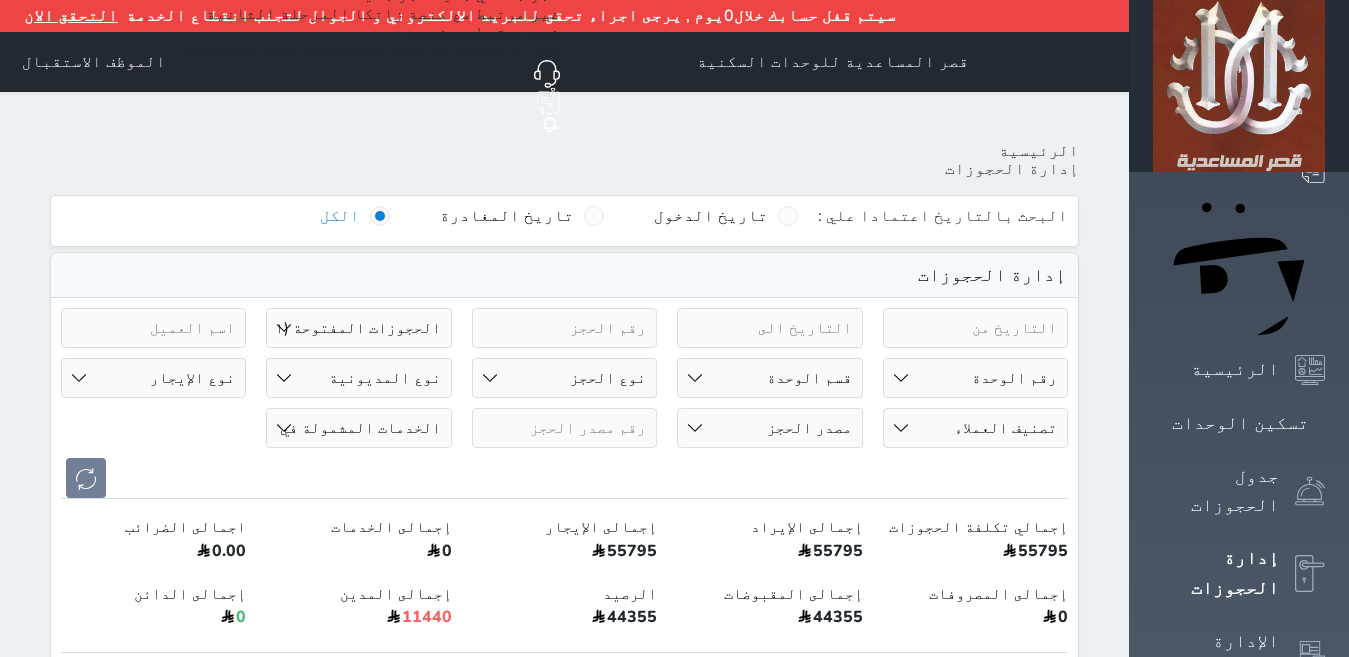 select on "closed_all" 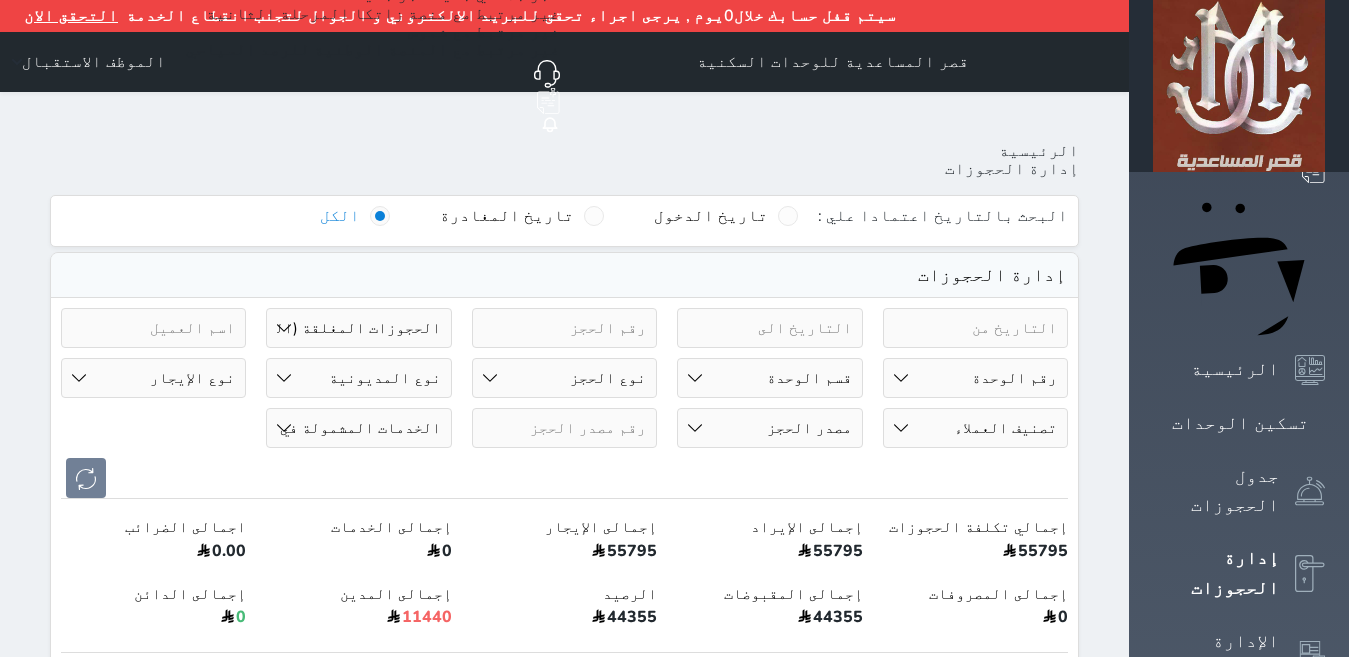 click on "حالة الحجز
الحجوزات المفتوحة (الكل)
الحجوزات المغلقة (الكل)
الحجوزات المفتوحة (مسجل دخول)
الحجوزات المغلقة (تسجيل مغادرة)
الحجوزات لم تسجل دخول
الحجوزات المؤكدة (الكل)
الحجوزات الملغية
الحجوزات المنتهية مهلة دفعها
حجوزات بانتظار الدفع" at bounding box center [358, 328] 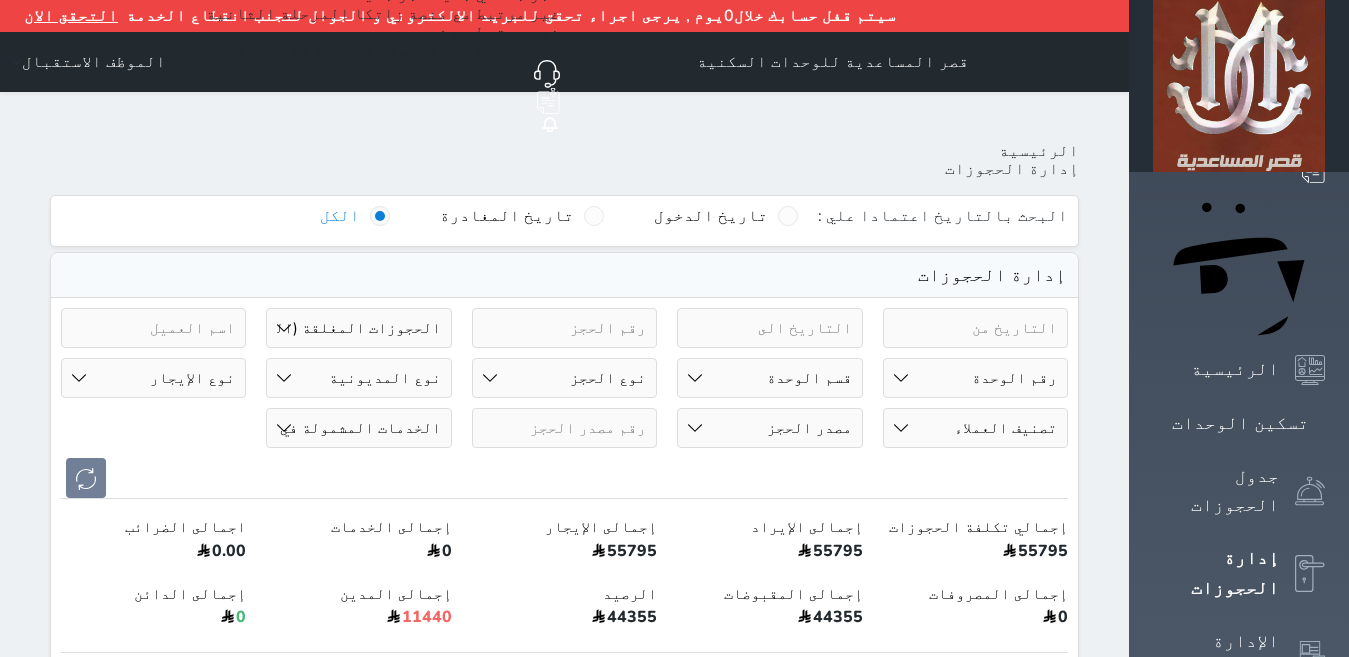 click on "الخدمات المشمولة في السعر
فطار" at bounding box center (358, 428) 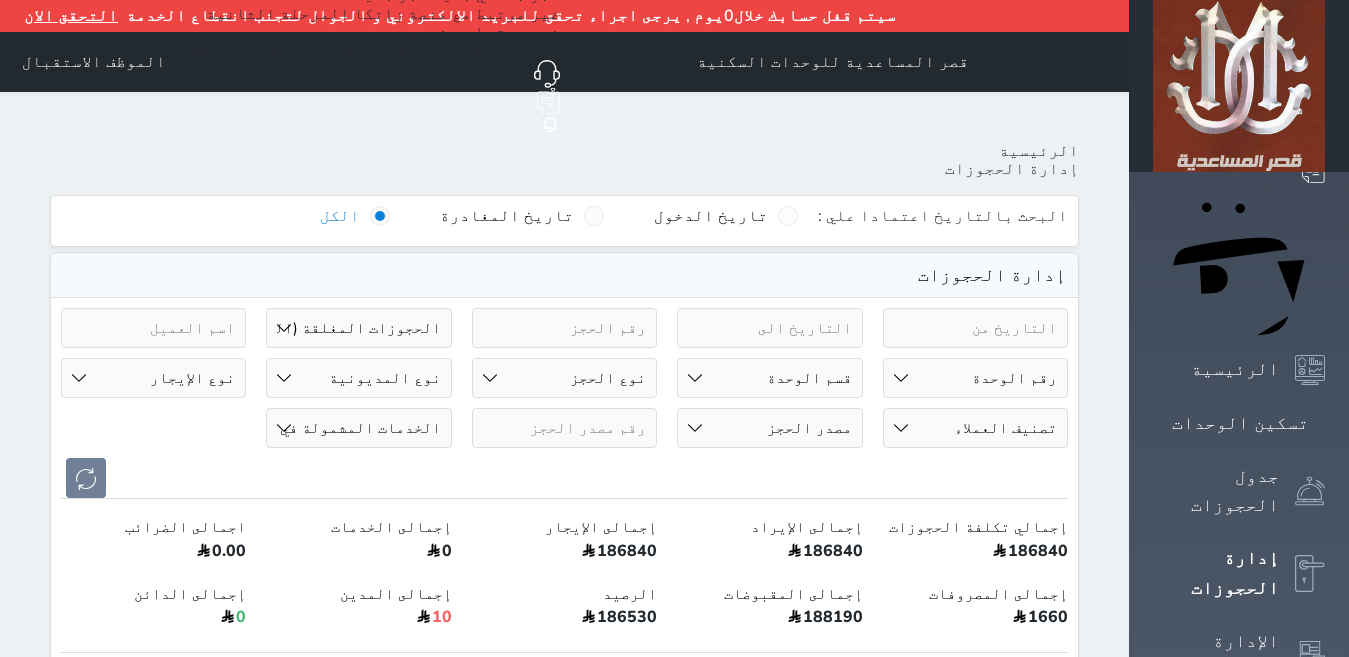 click on "رقم الوحدة
100 - غرفة وصالة
101 - غرفتين وصالة
102 - غرفتين وصالة
103 - غرفة وحمام
201 - غرفتين وصالة
202 - غرفتين وصالة
203 - غرفة وحمام
204 - غرفة وحمام
205 - غرفتين وصالة
206 - غرفتين وصالة
207 - غرفة وصالة
301 - غرفتين وصالة
302 - غرفتين وصالة
303 - غرفة وحمام
304 - غرفة وحمام
305 - غرفتين وصالة
306 - غرفتين وصالة" at bounding box center (975, 378) 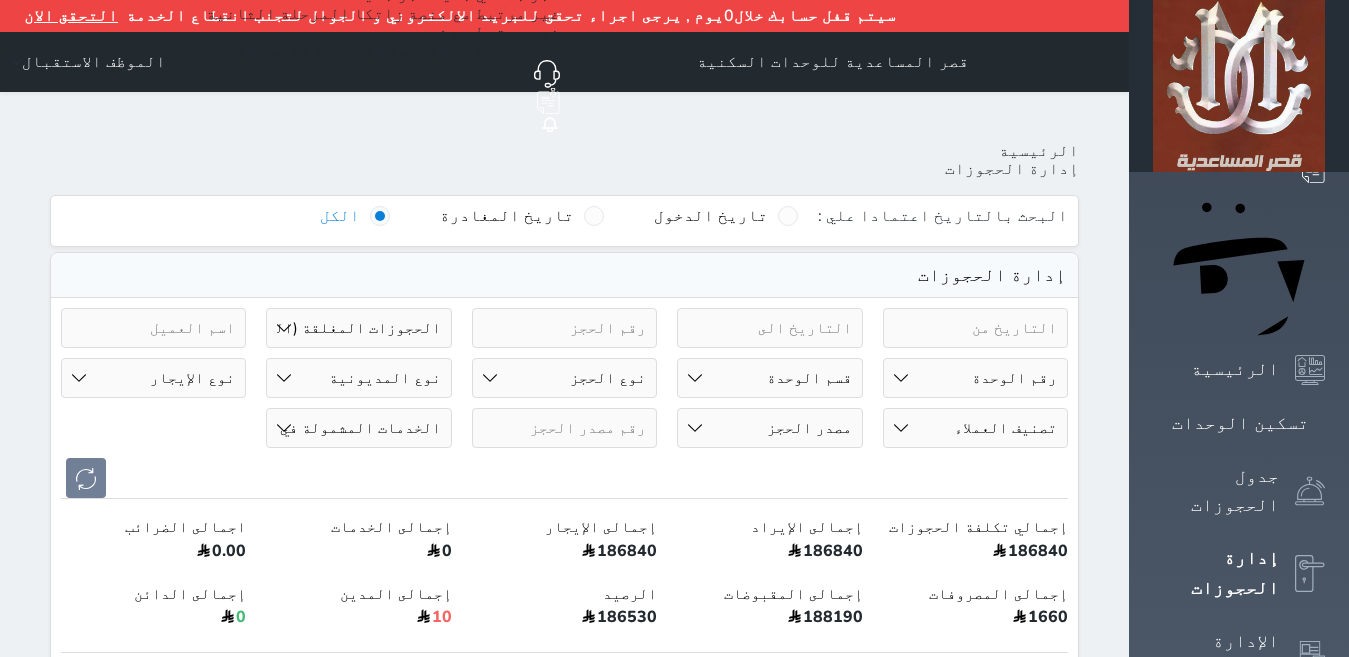 select on "95928" 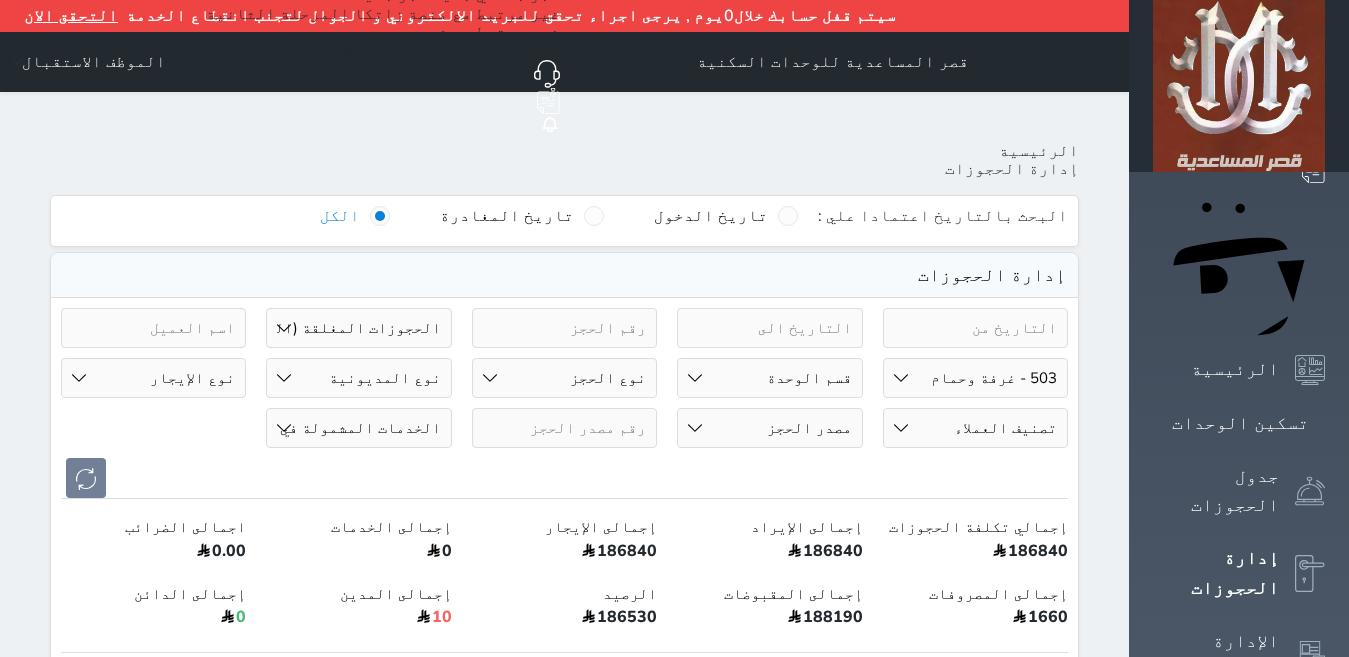 click on "رقم الوحدة
100 - غرفة وصالة
101 - غرفتين وصالة
102 - غرفتين وصالة
103 - غرفة وحمام
201 - غرفتين وصالة
202 - غرفتين وصالة
203 - غرفة وحمام
204 - غرفة وحمام
205 - غرفتين وصالة
206 - غرفتين وصالة
207 - غرفة وصالة
301 - غرفتين وصالة
302 - غرفتين وصالة
303 - غرفة وحمام
304 - غرفة وحمام
305 - غرفتين وصالة
306 - غرفتين وصالة" at bounding box center (975, 378) 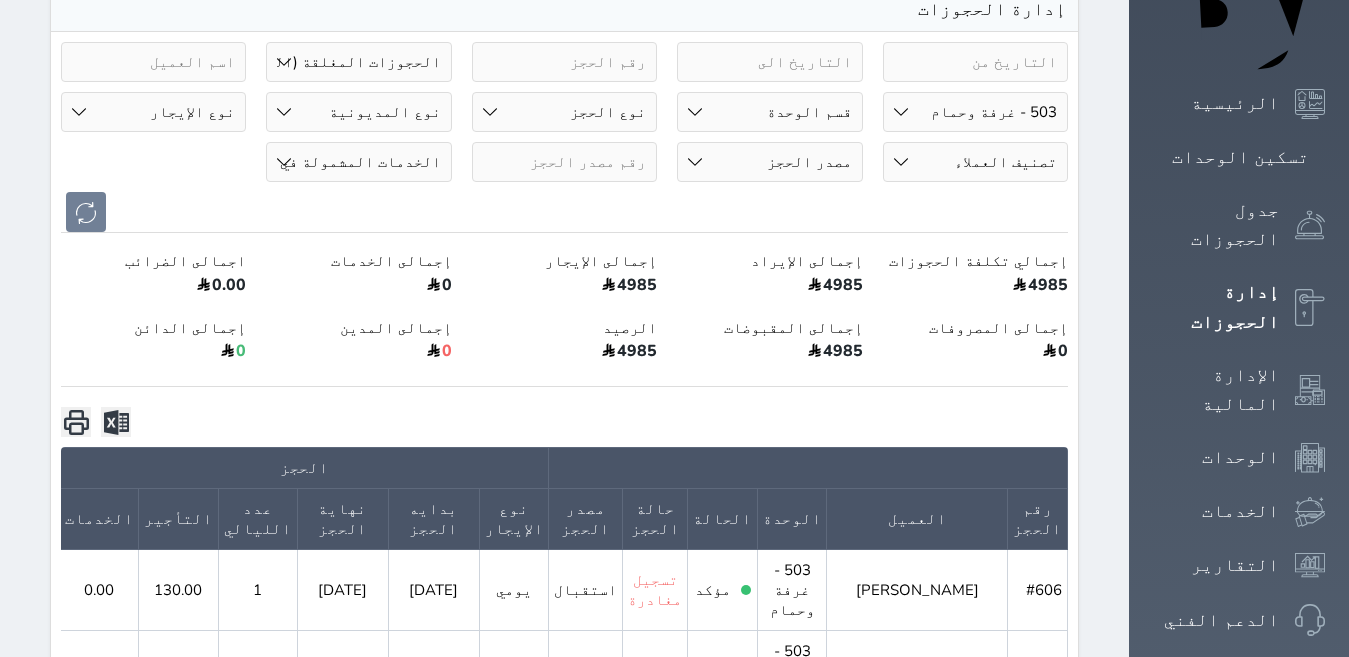 scroll, scrollTop: 300, scrollLeft: 0, axis: vertical 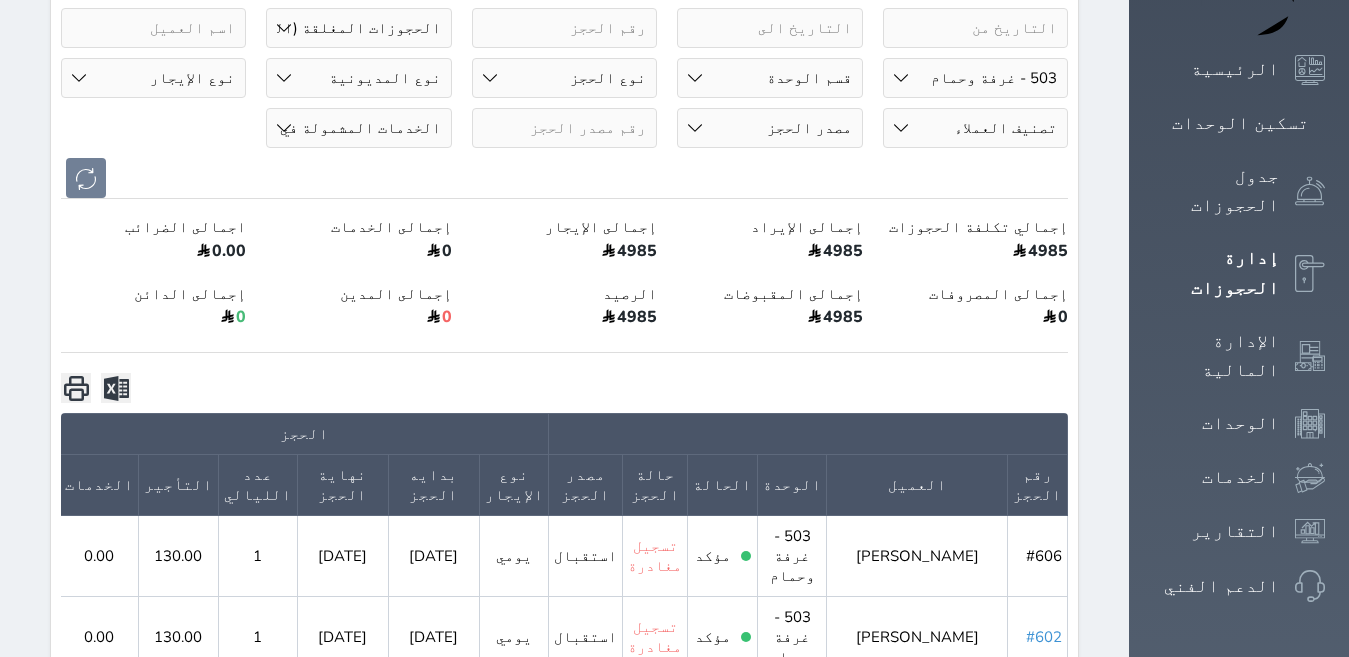 click on "#602" at bounding box center [1044, 637] 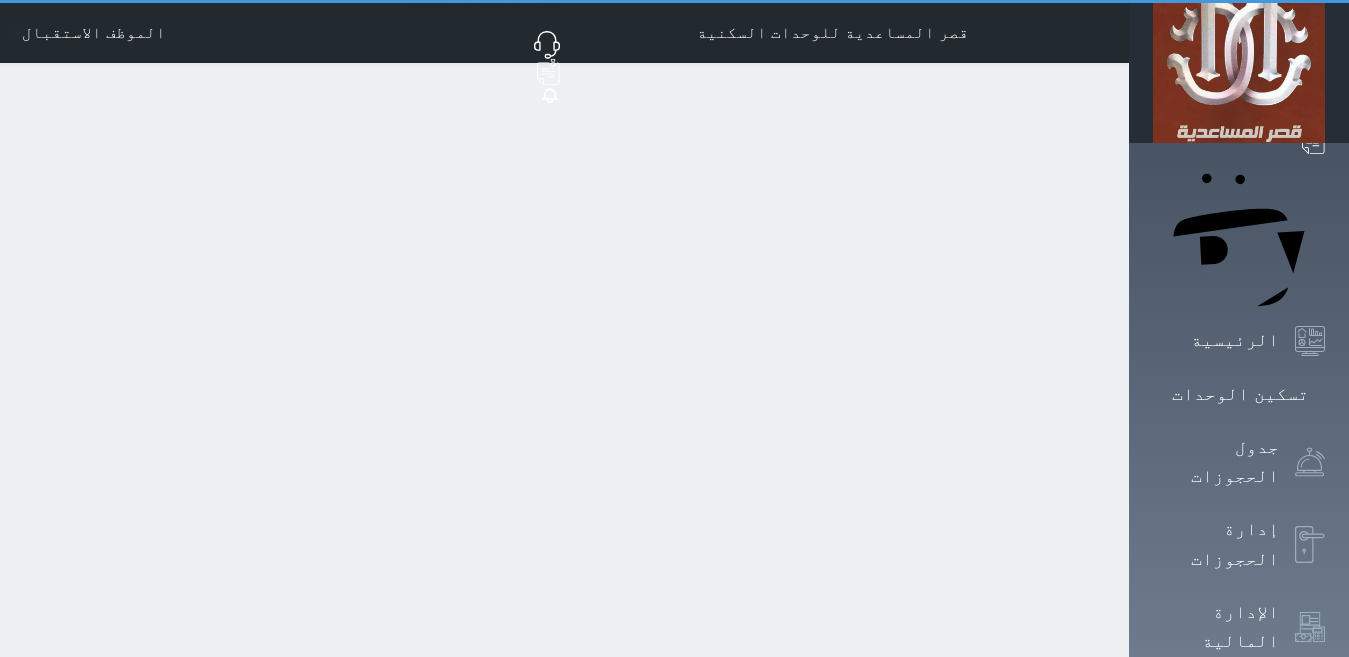 scroll, scrollTop: 0, scrollLeft: 0, axis: both 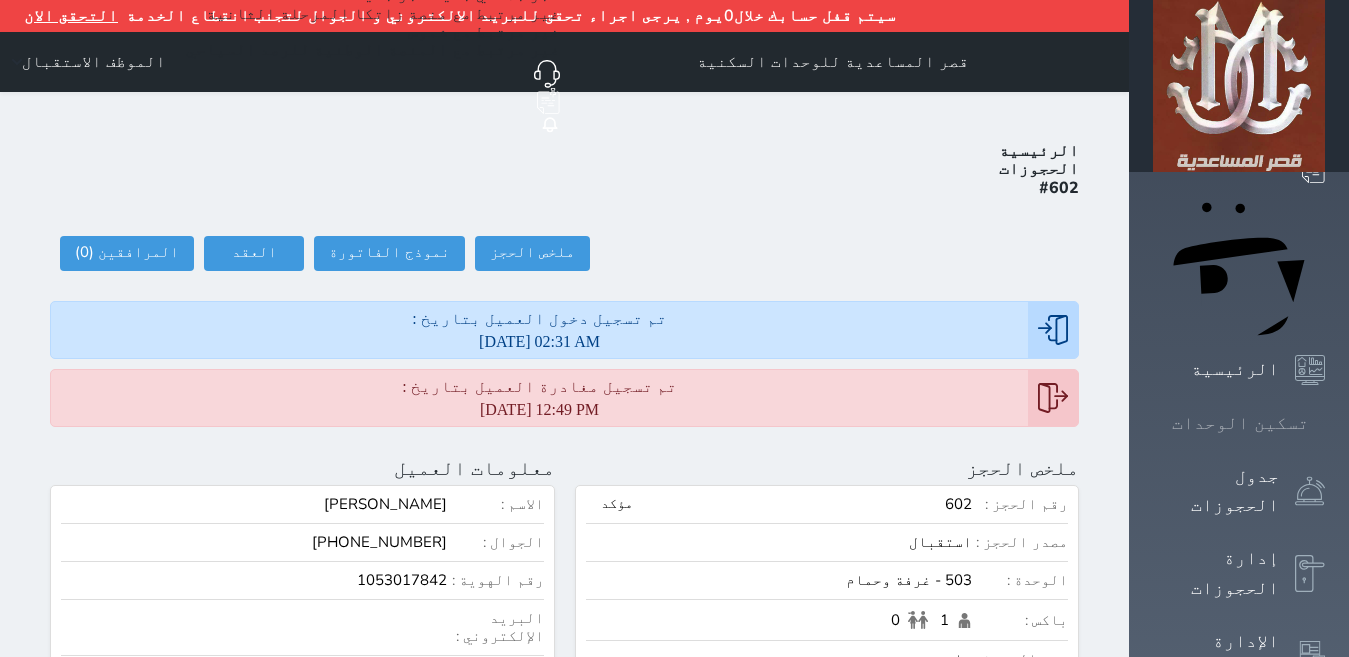 click 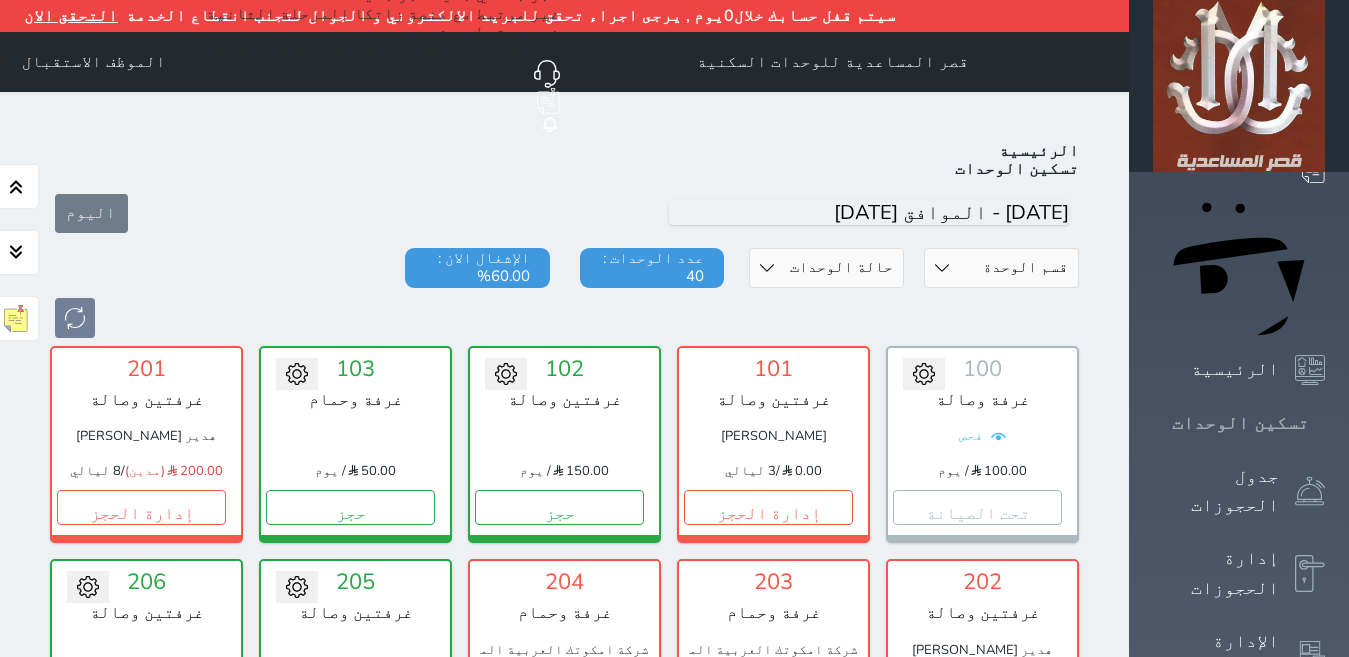 scroll, scrollTop: 110, scrollLeft: 0, axis: vertical 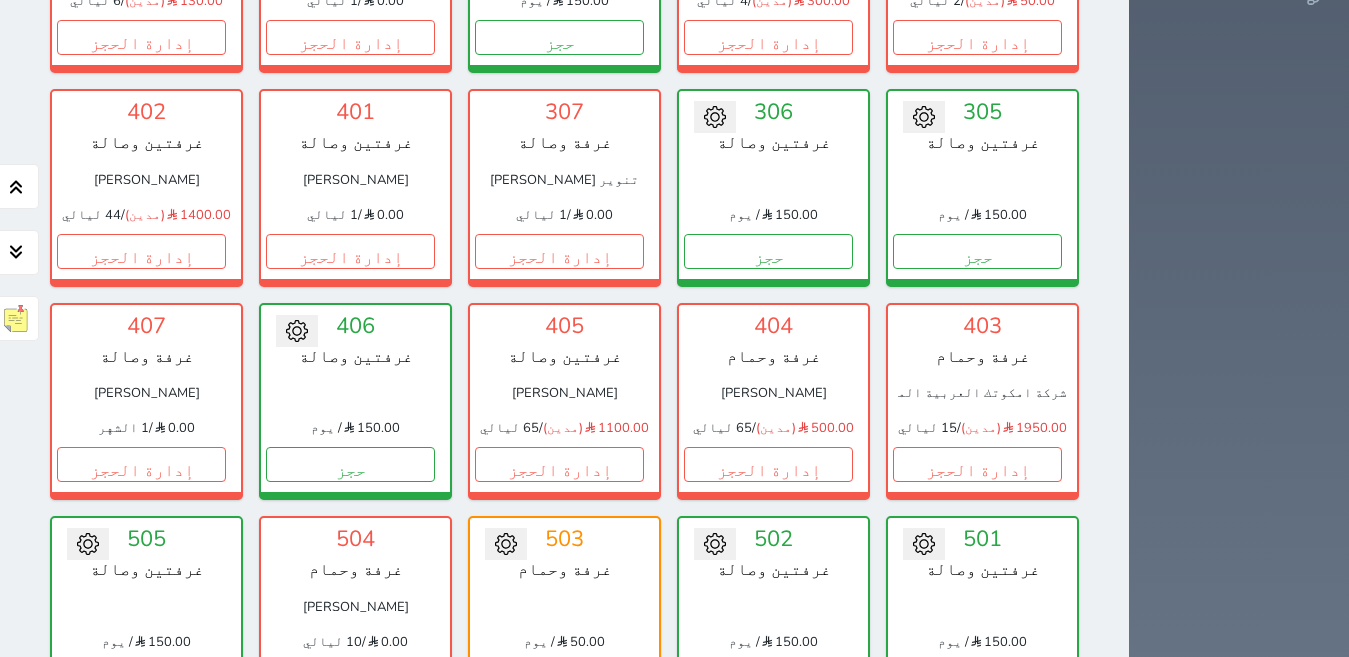click on "تحت التنظيف" at bounding box center [559, 677] 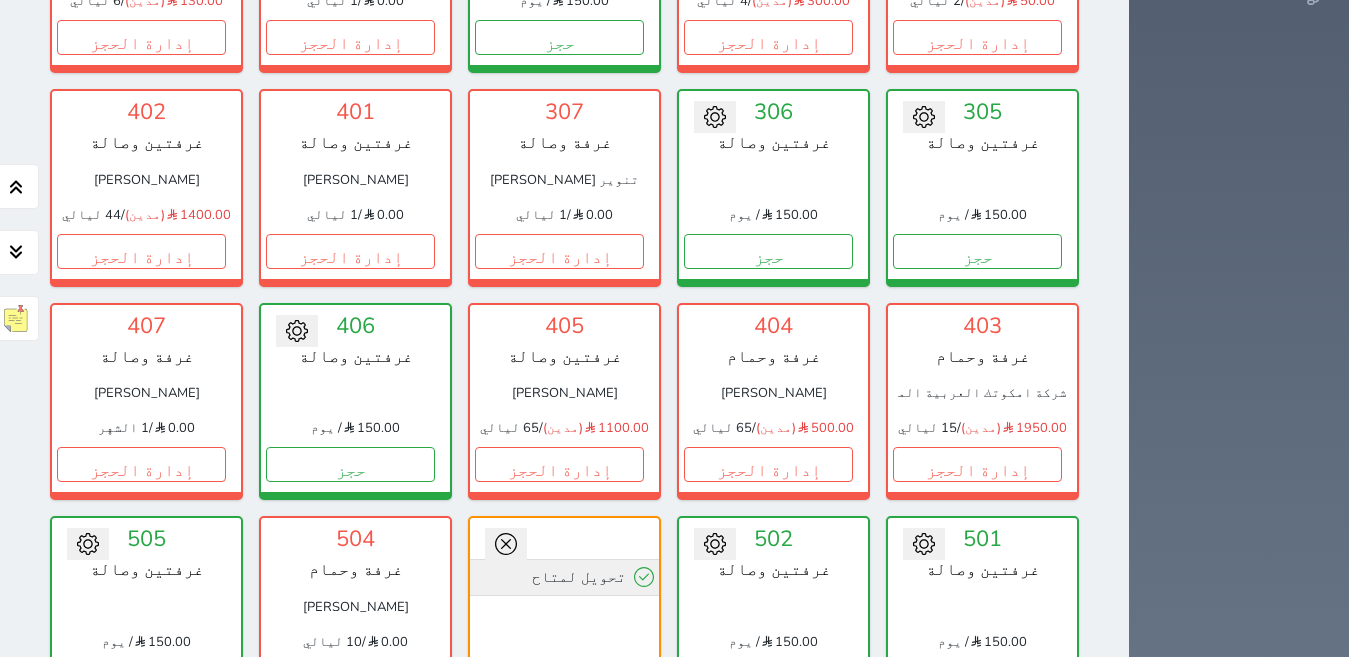 click 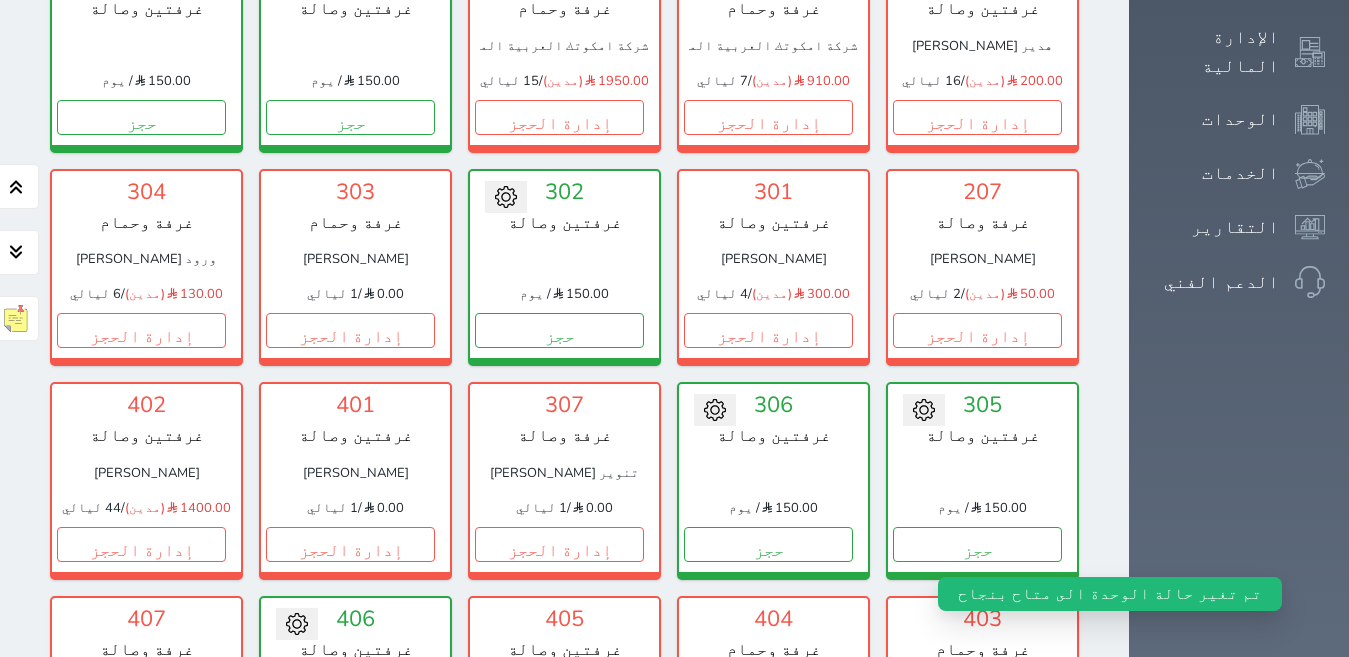 scroll, scrollTop: 600, scrollLeft: 0, axis: vertical 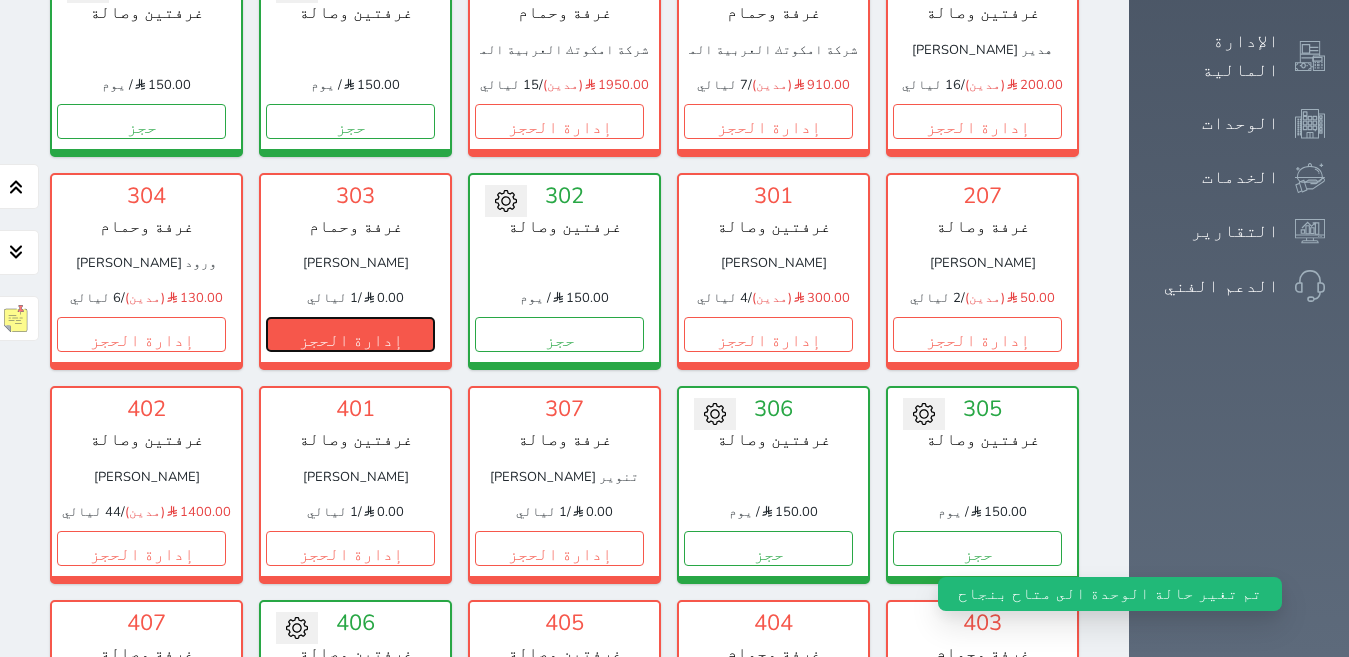 click on "إدارة الحجز" at bounding box center (350, 334) 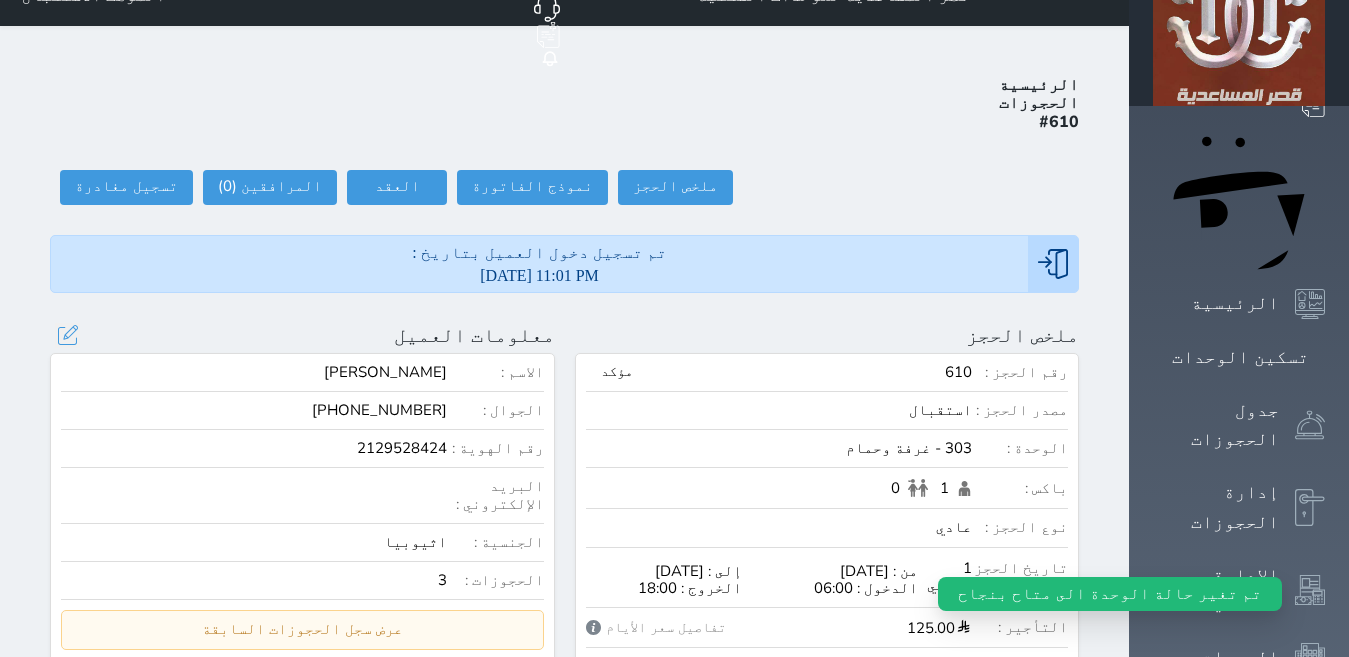 scroll, scrollTop: 100, scrollLeft: 0, axis: vertical 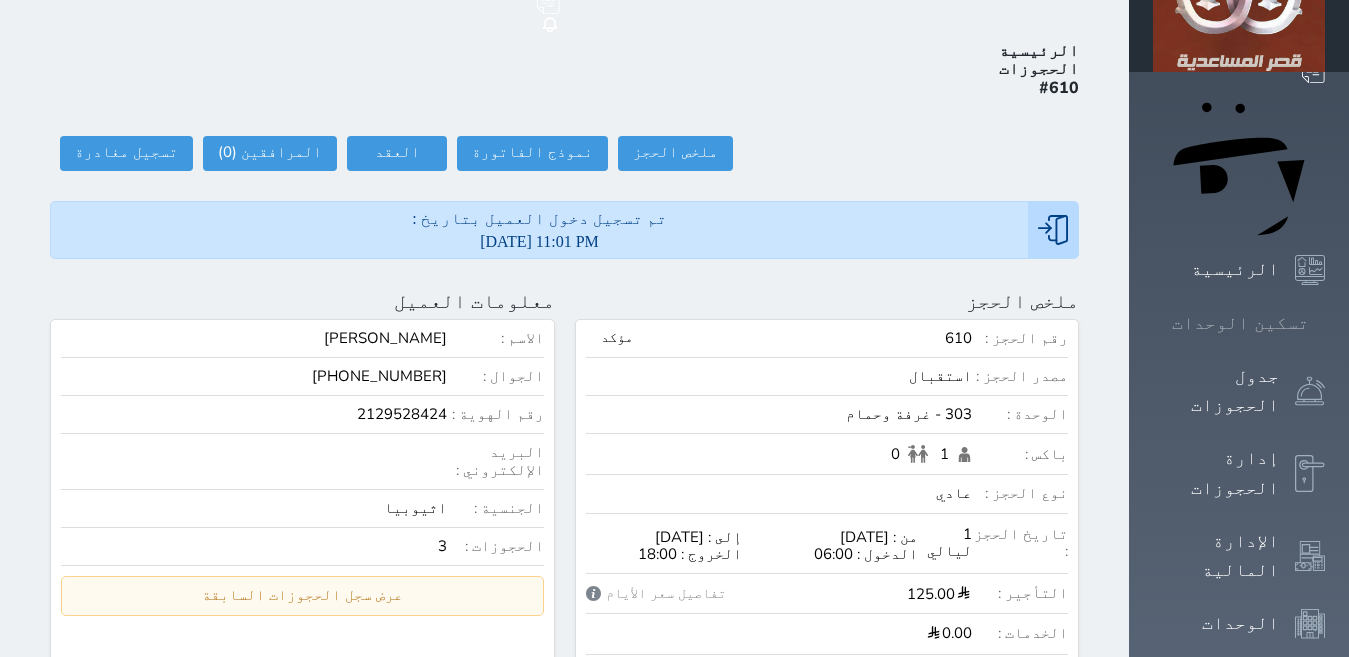 click on "تسكين الوحدات" at bounding box center (1240, 323) 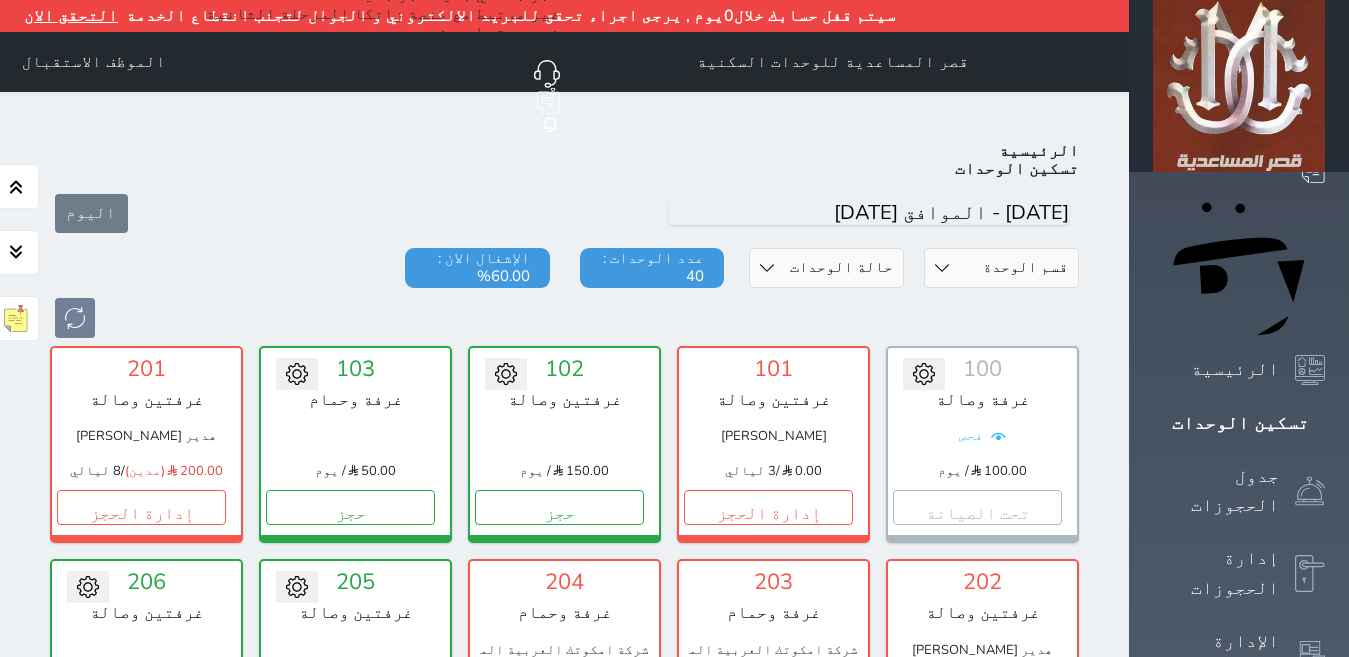 scroll, scrollTop: 110, scrollLeft: 0, axis: vertical 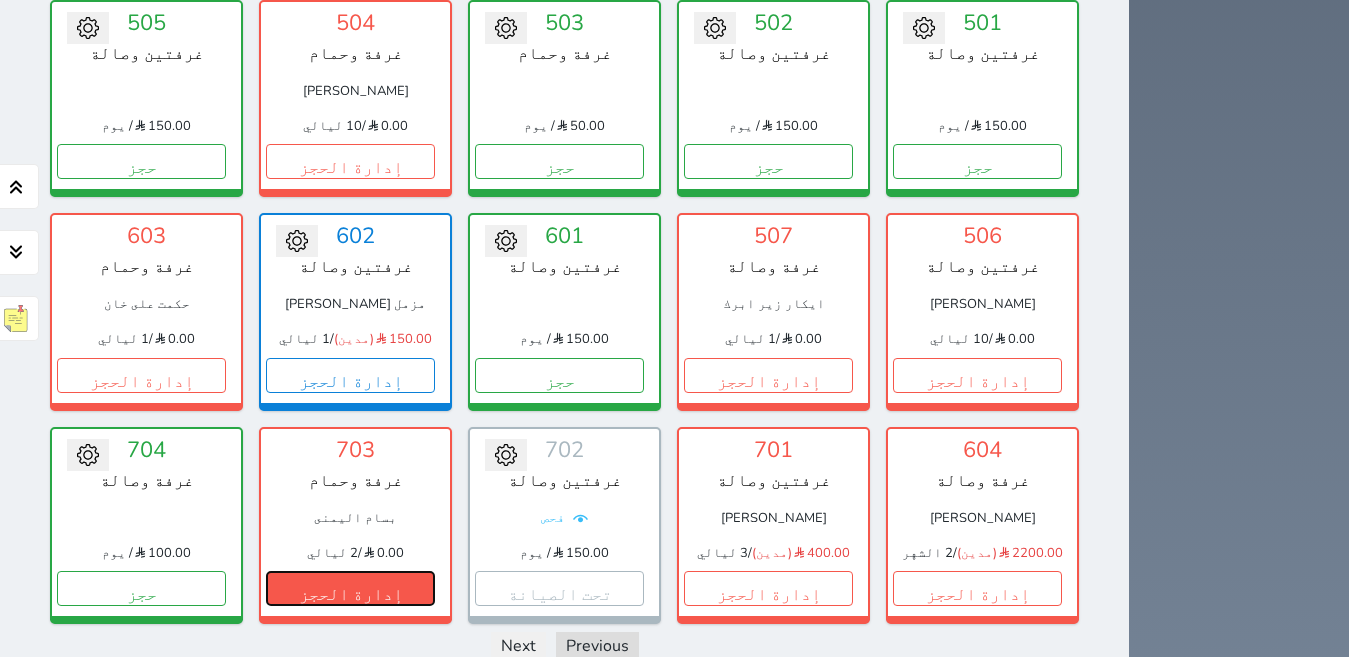 click on "إدارة الحجز" at bounding box center [350, 588] 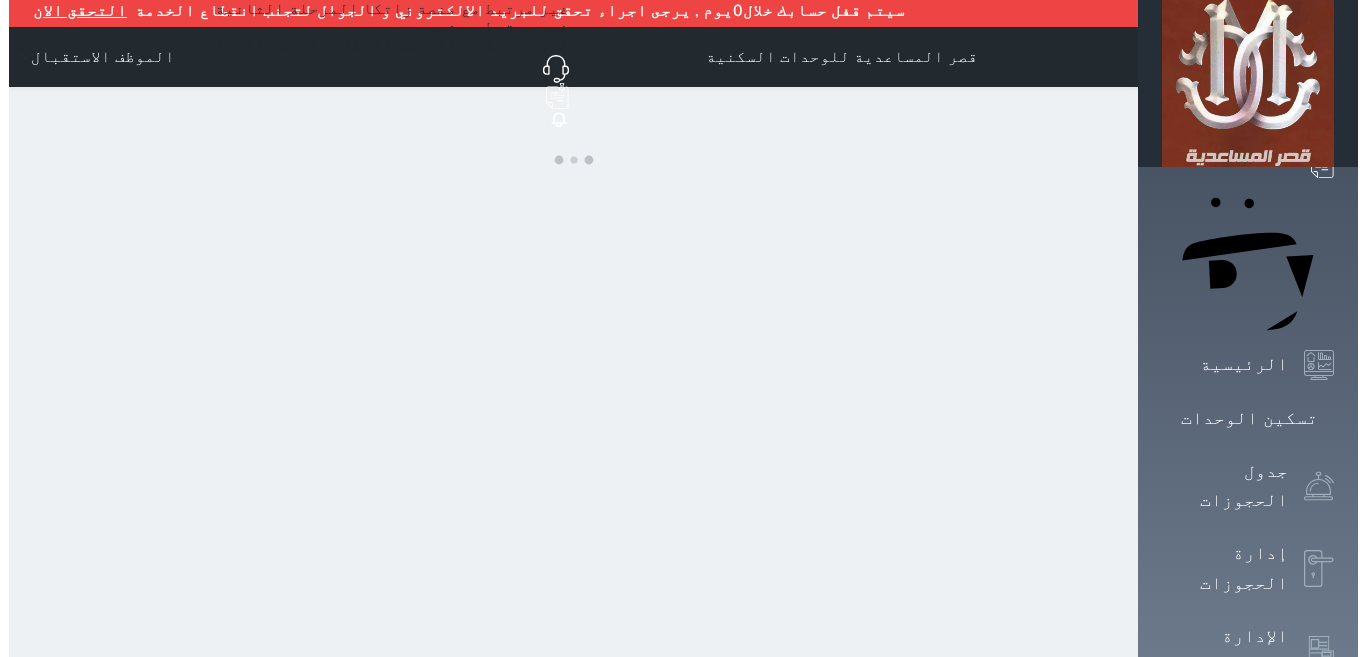 scroll, scrollTop: 0, scrollLeft: 0, axis: both 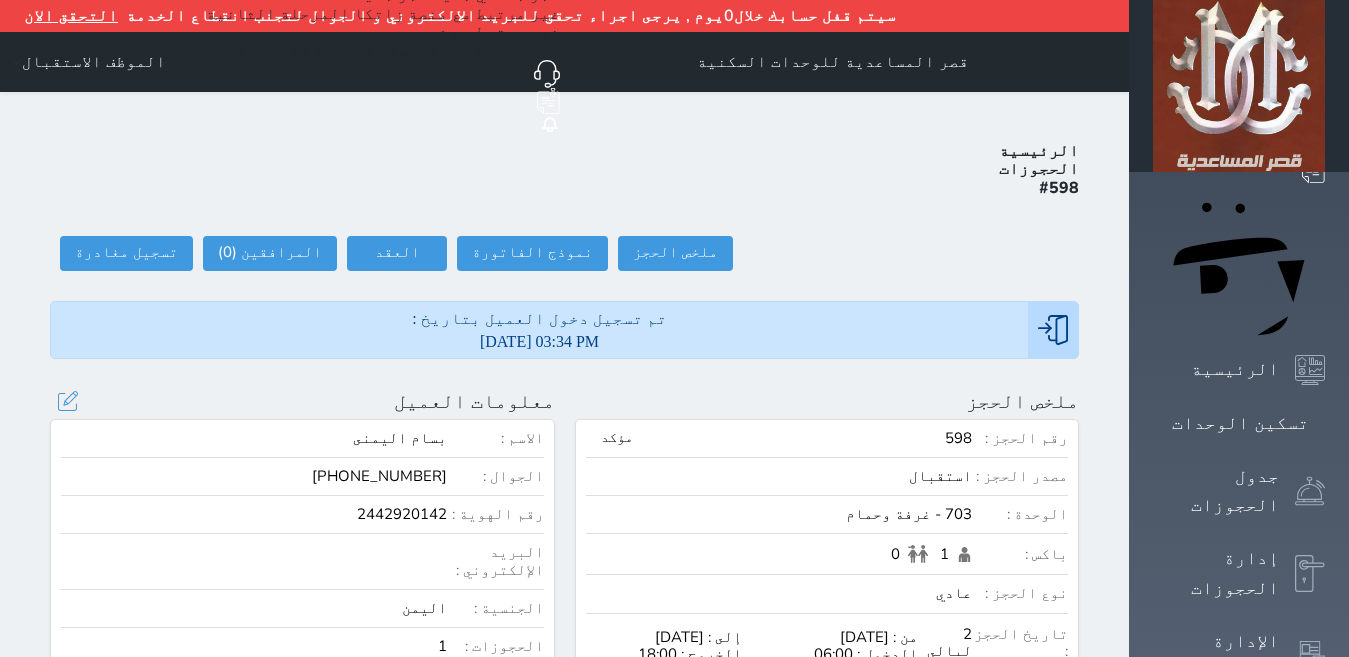 select 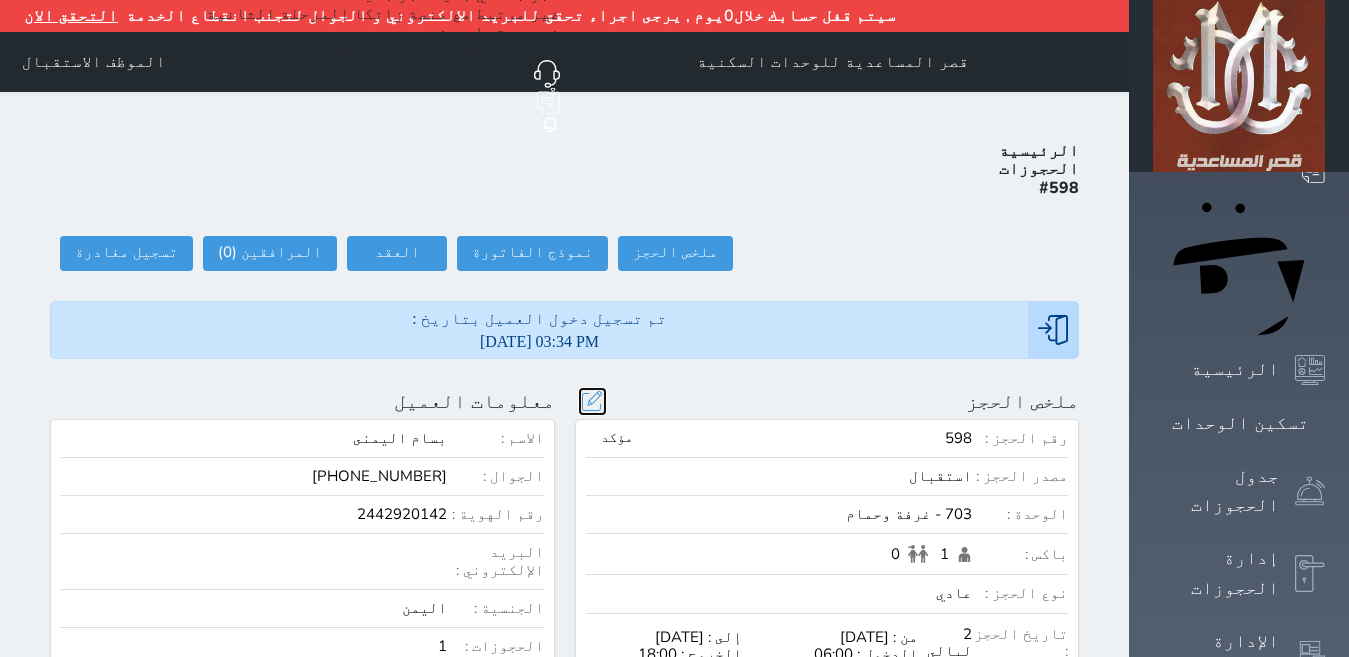 drag, startPoint x: 633, startPoint y: 338, endPoint x: 666, endPoint y: 392, distance: 63.28507 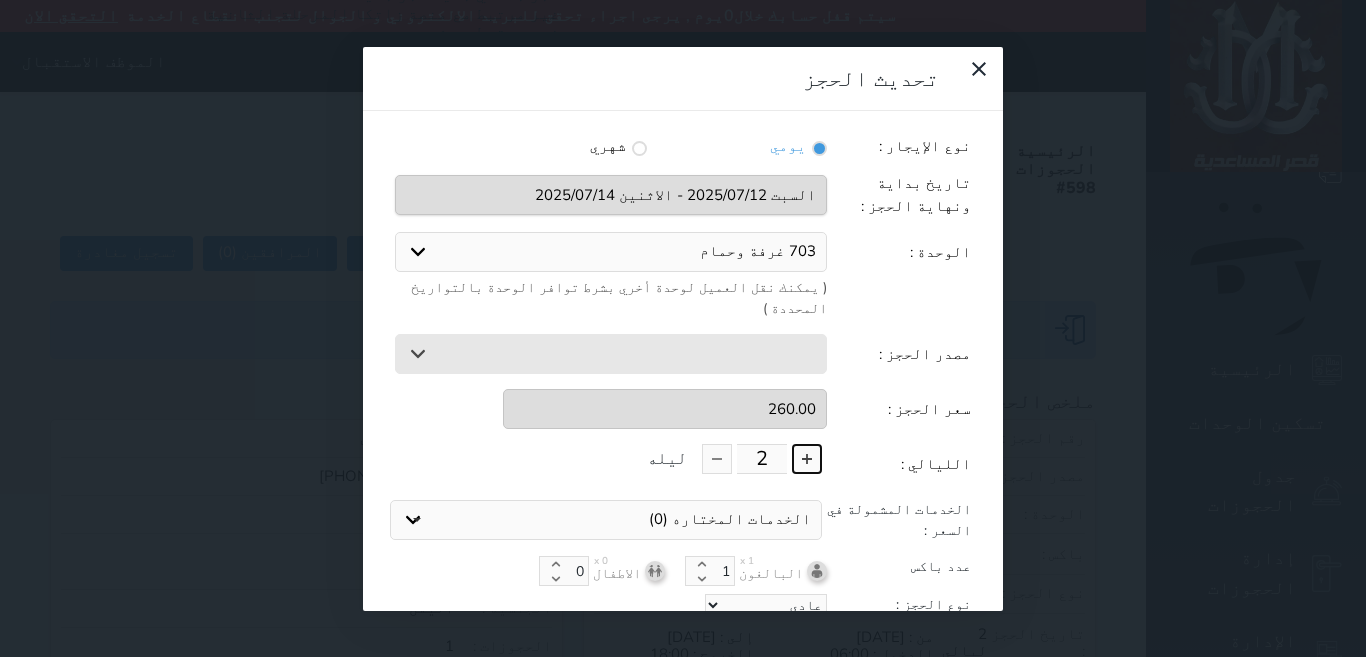 click at bounding box center [807, 459] 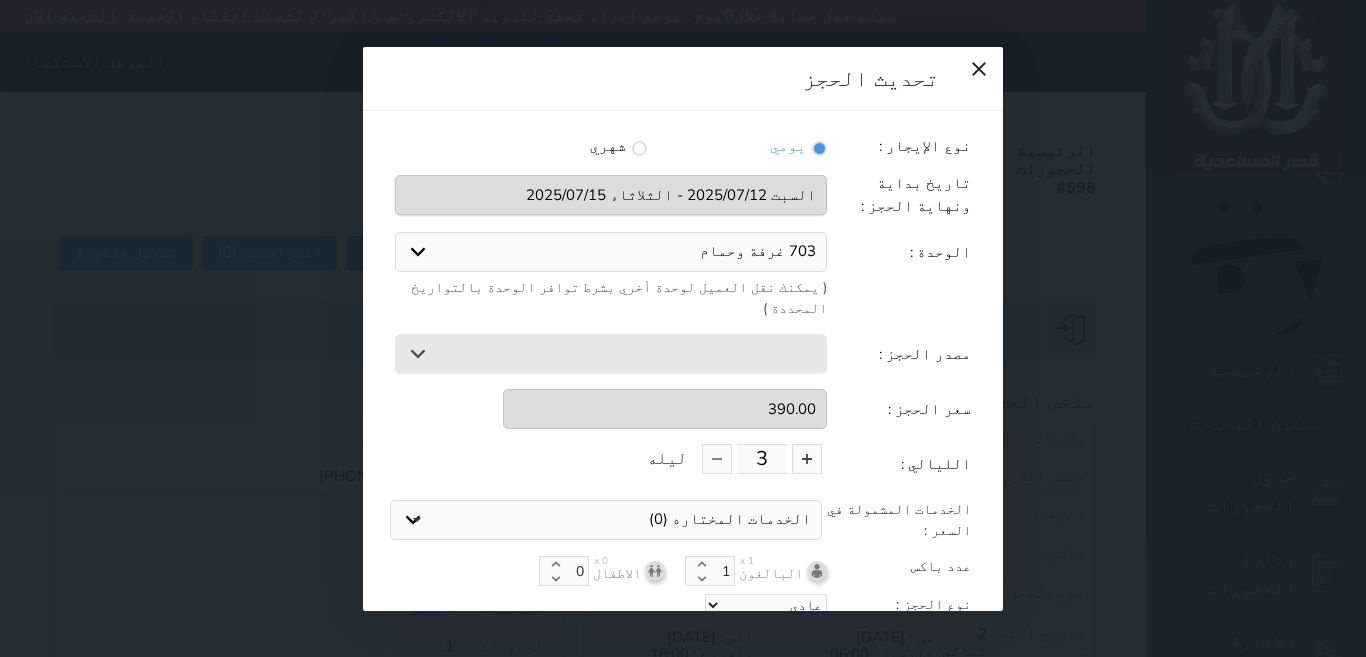 click on "سعر الحجز :   390.00" at bounding box center [683, 409] 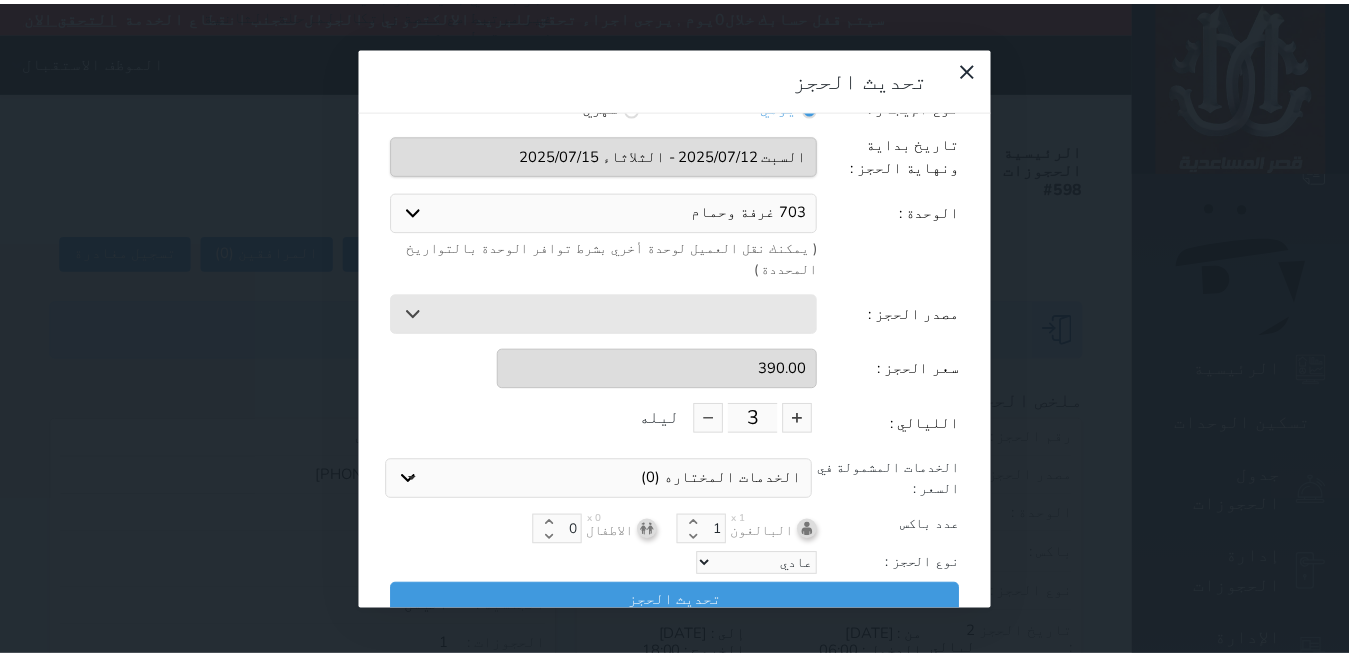 scroll, scrollTop: 45, scrollLeft: 0, axis: vertical 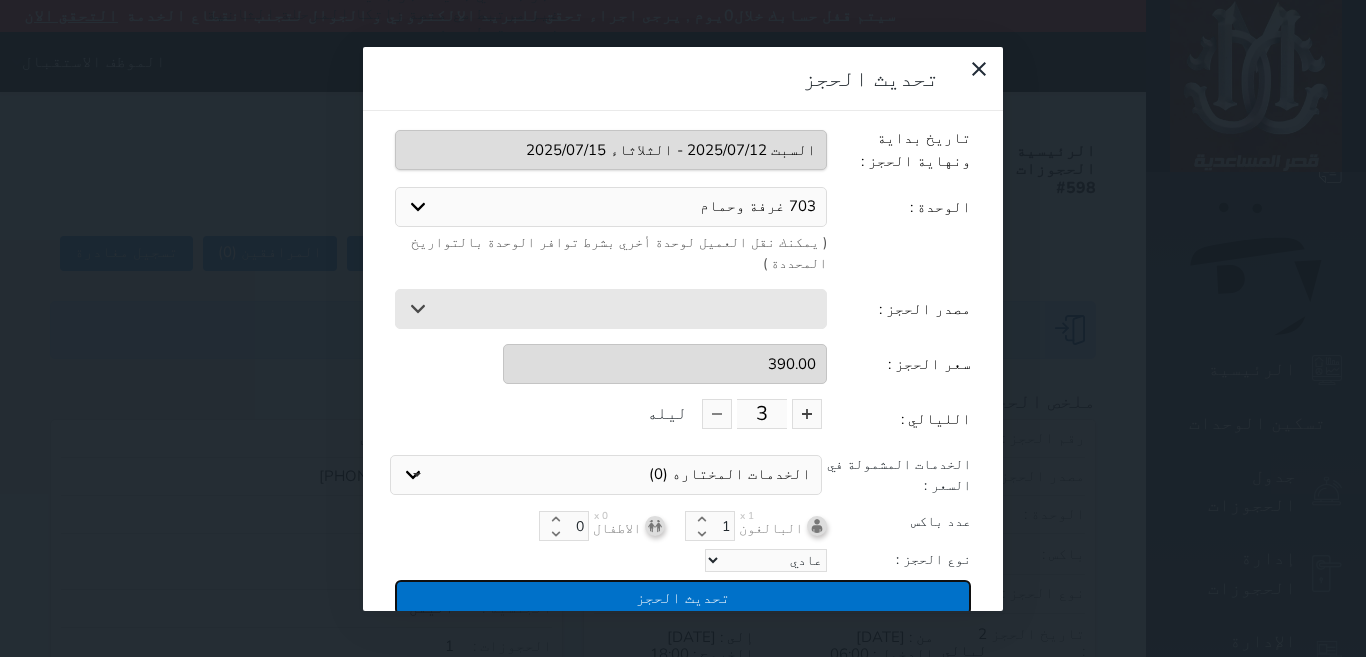 click on "تحديث الحجز" at bounding box center [683, 597] 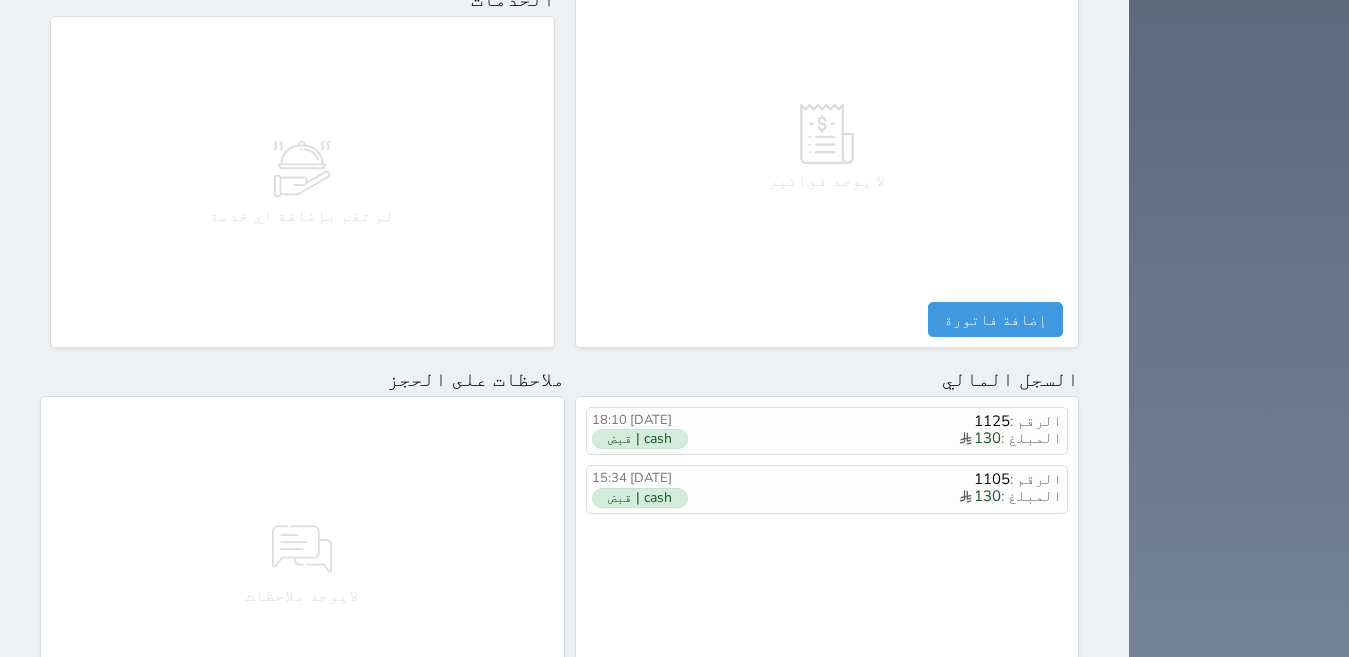 scroll, scrollTop: 951, scrollLeft: 0, axis: vertical 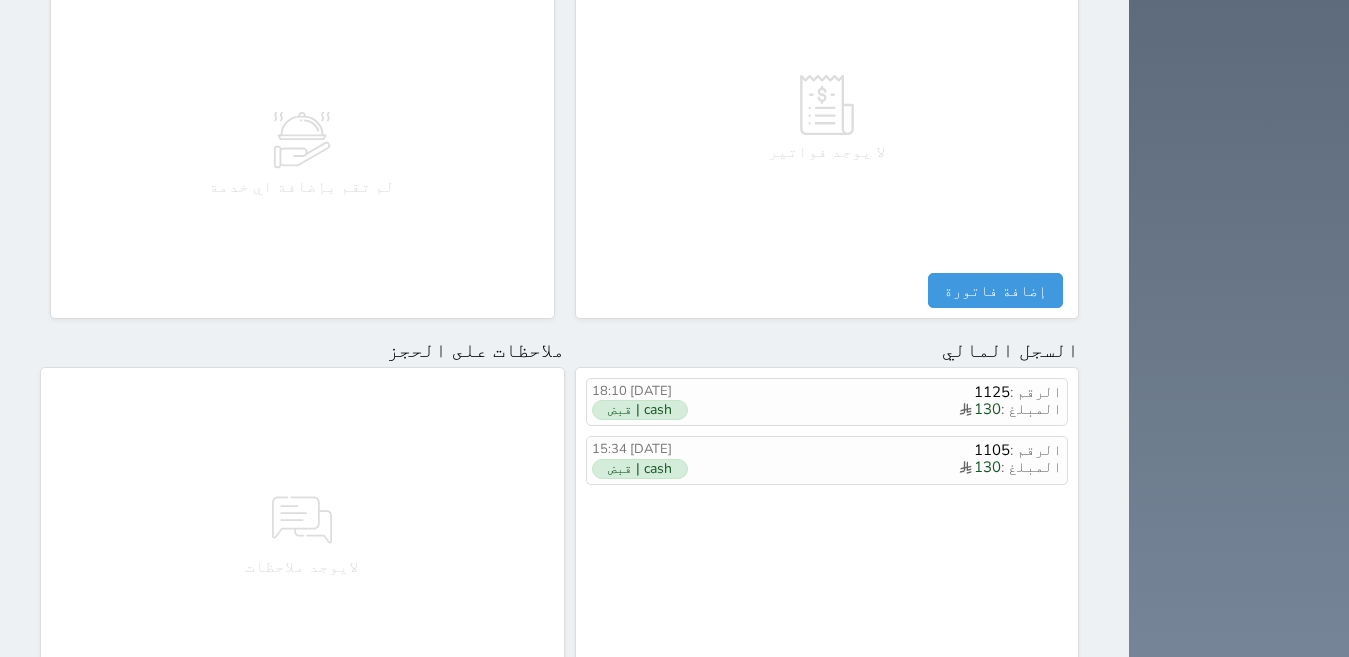click on "مقبوضات" at bounding box center [1018, 705] 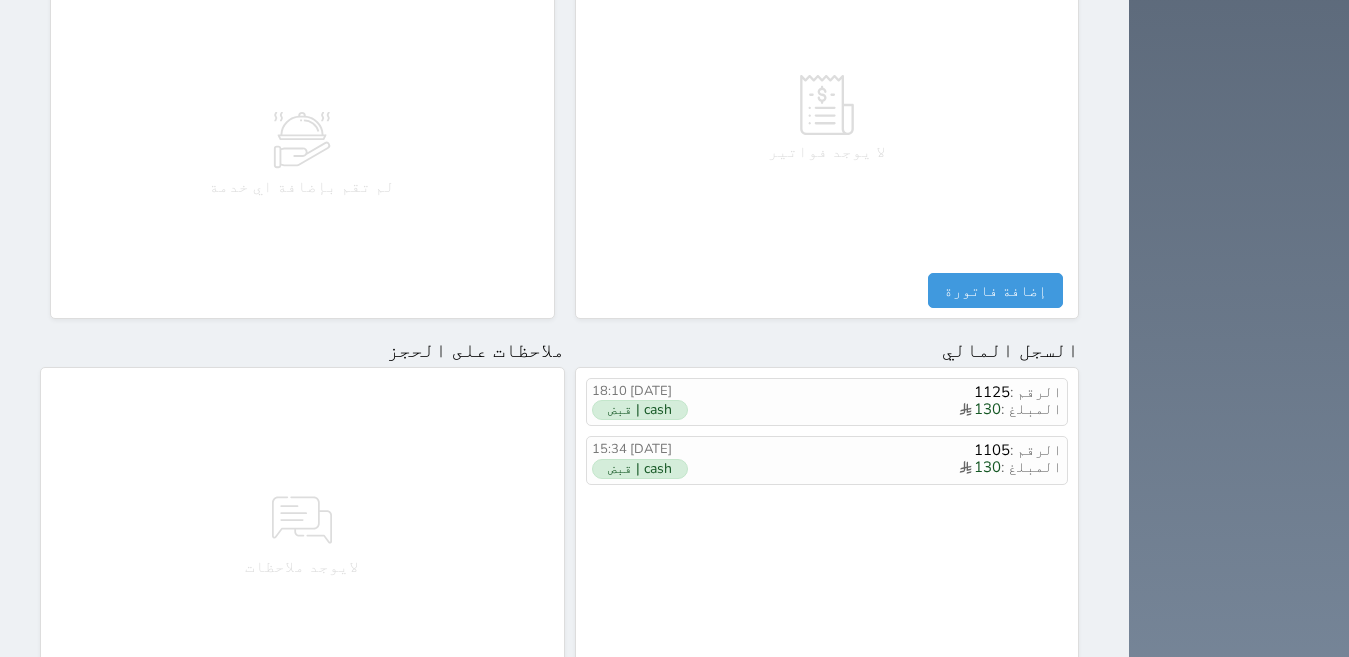 select 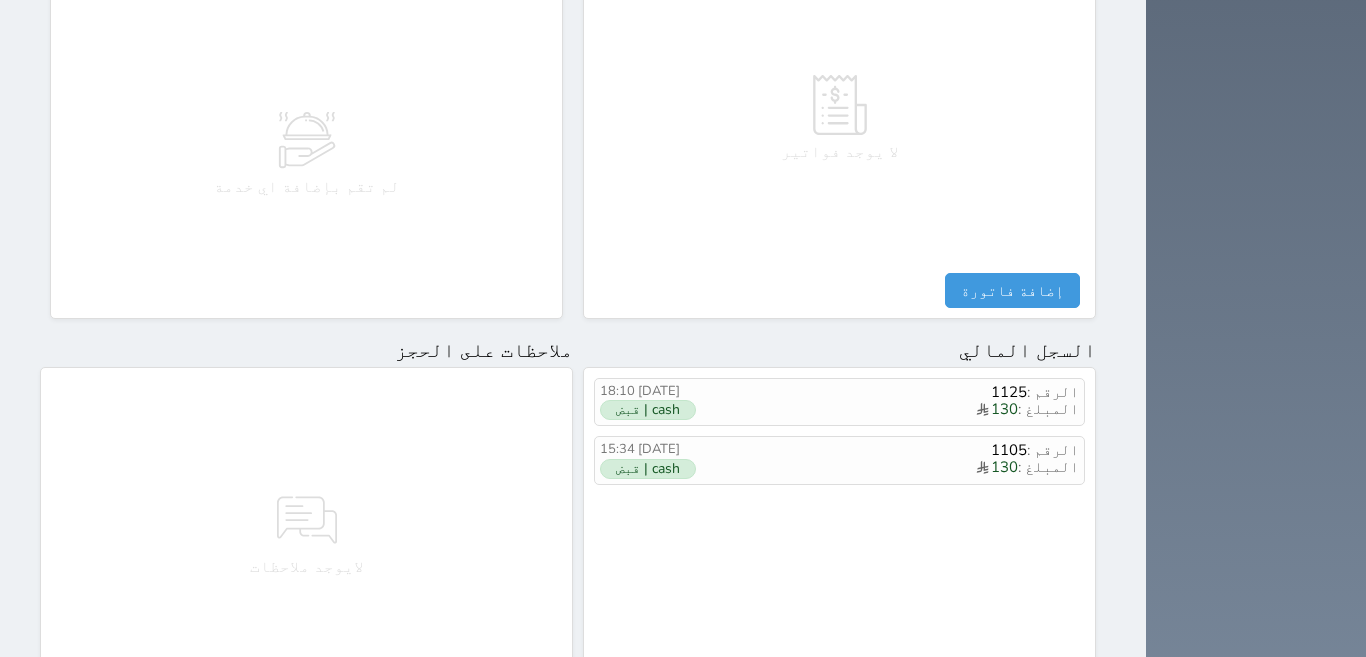 select 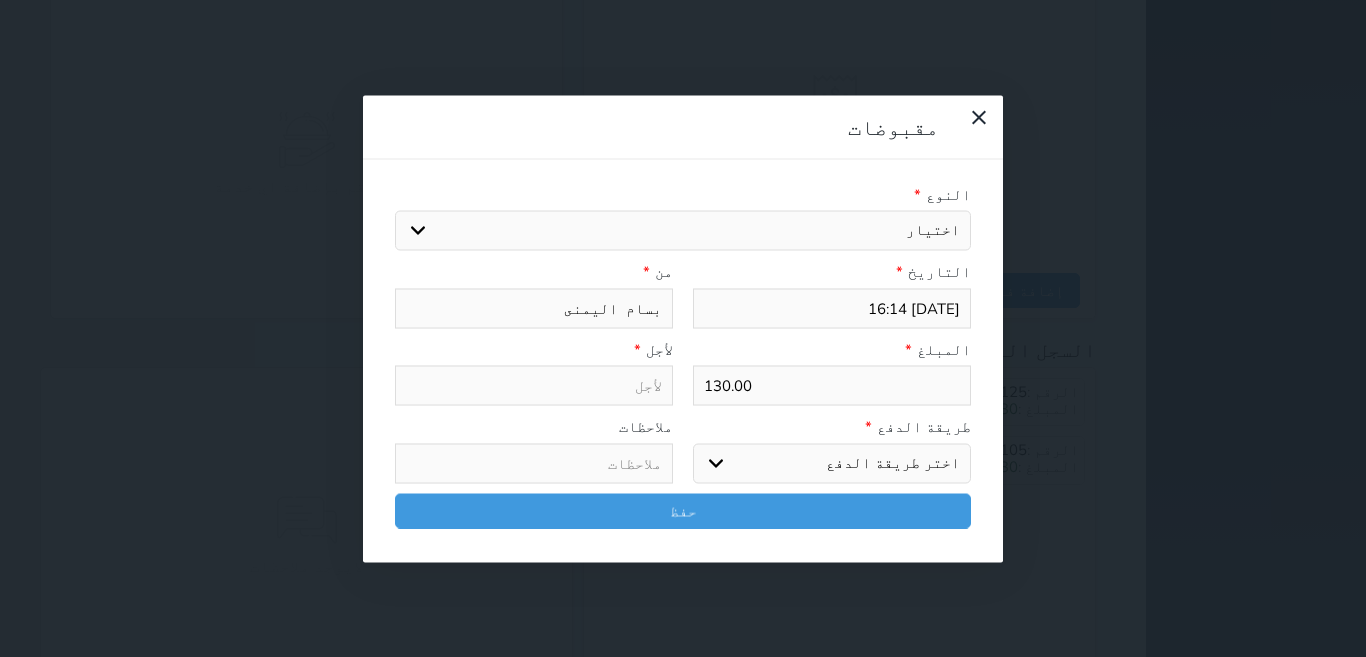 select 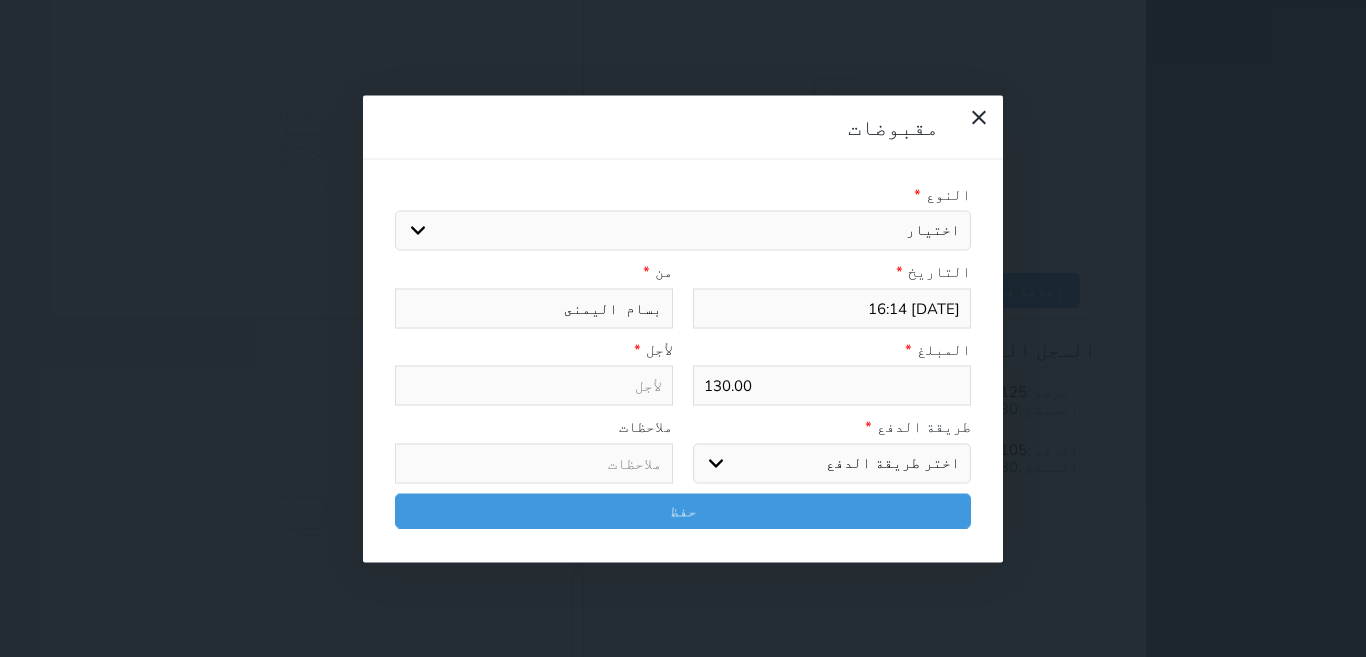 select 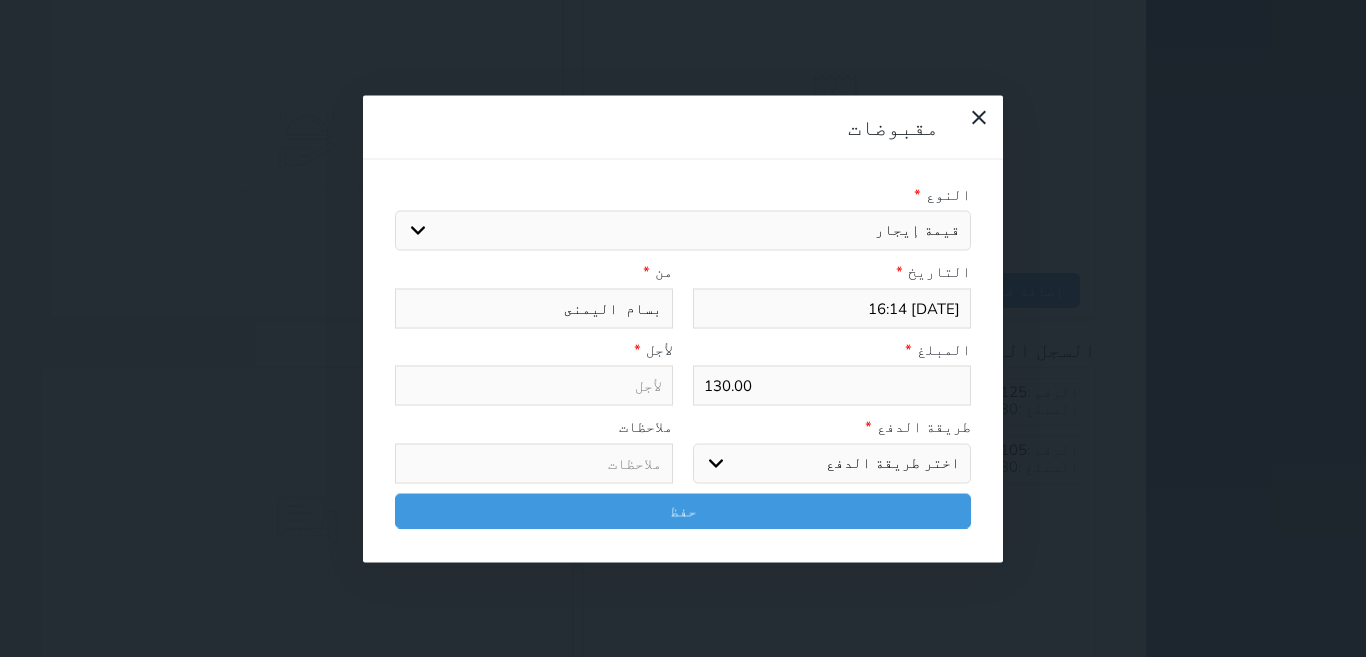 click on "اختيار   مقبوضات عامة قيمة إيجار فواتير تامين عربون لا ينطبق آخر مغسلة واي فاي - الإنترنت مواقف السيارات طعام الأغذية والمشروبات مشروبات المشروبات الباردة المشروبات الساخنة الإفطار غداء عشاء مخبز و كعك حمام سباحة الصالة الرياضية سبا و خدمات الجمال اختيار وإسقاط (خدمات النقل) ميني بار كابل - تلفزيون سرير إضافي تصفيف الشعر التسوق خدمات الجولات السياحية المنظمة خدمات الدليل السياحي" at bounding box center (683, 231) 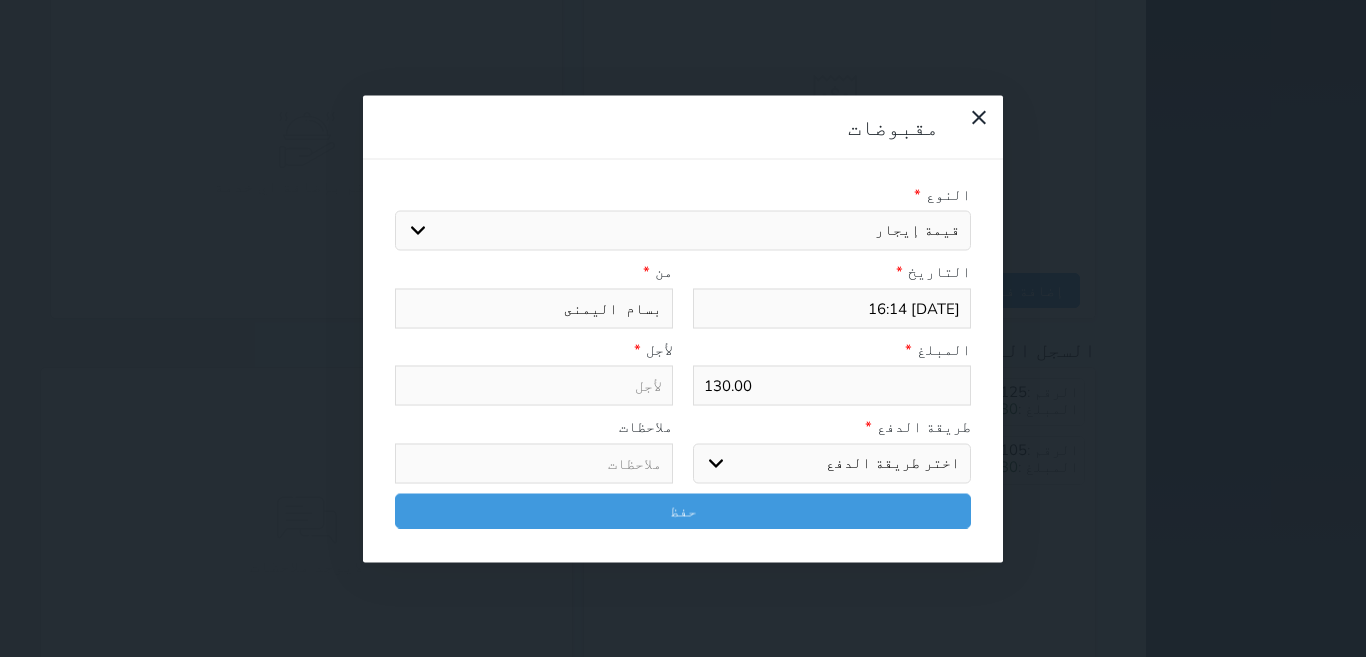 select 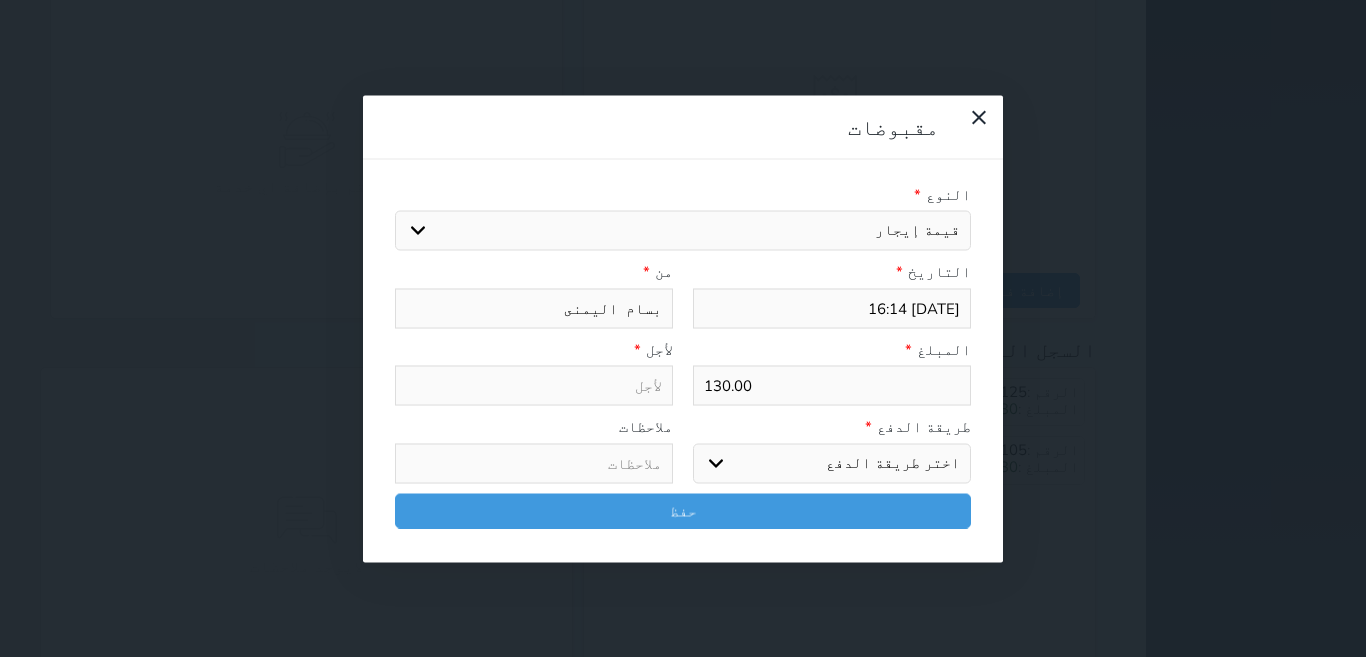 type on "قيمة إيجار - الوحدة - 703" 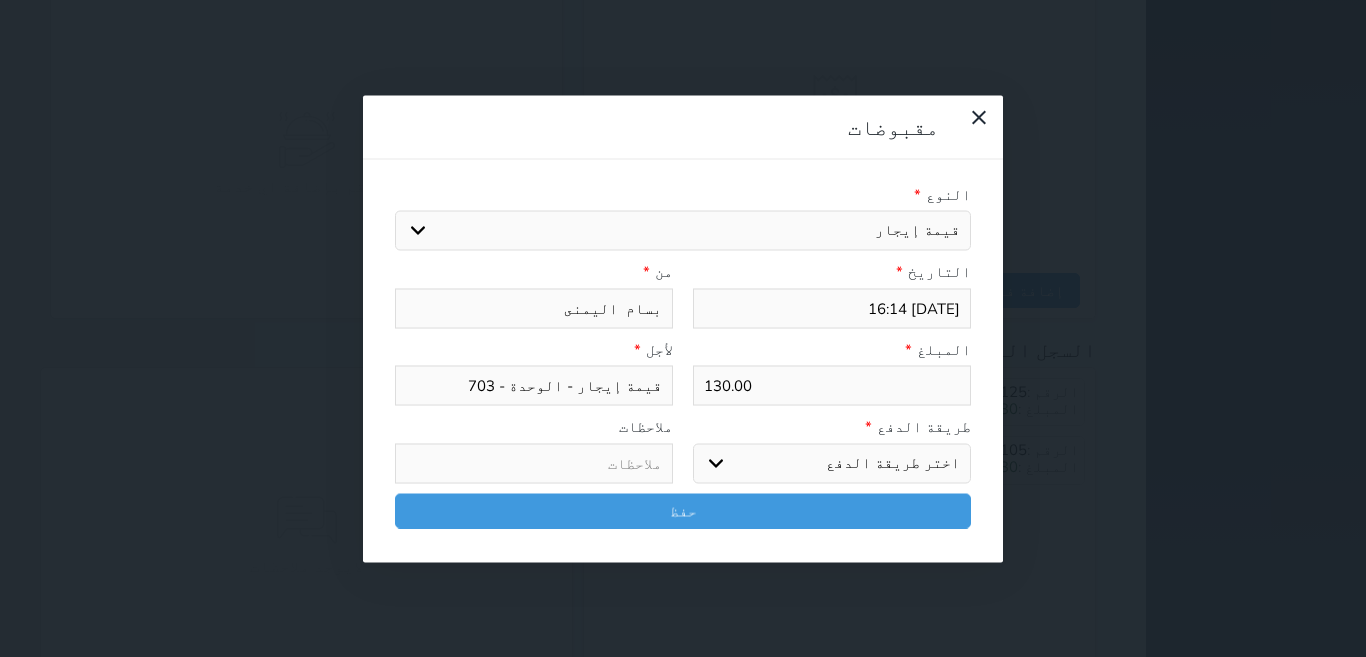 click on "اختر طريقة الدفع   دفع نقدى   تحويل بنكى   مدى   بطاقة ائتمان   آجل" at bounding box center [832, 463] 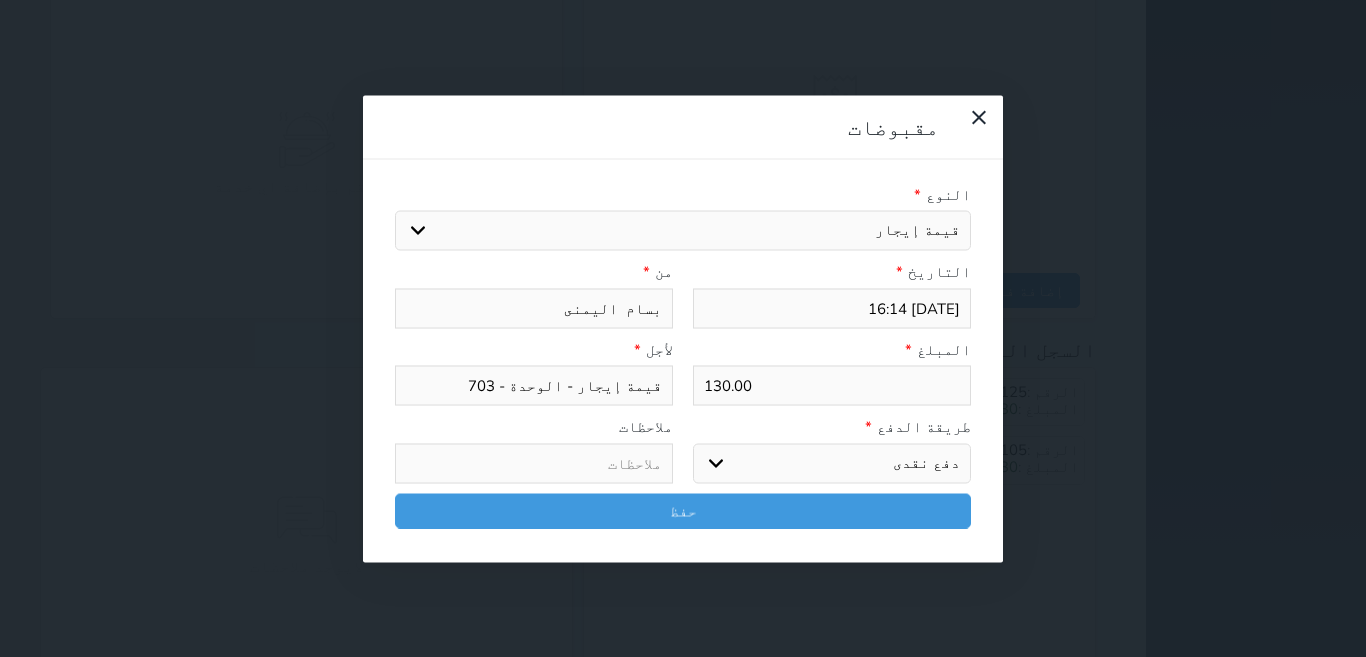 click on "اختر طريقة الدفع   دفع نقدى   تحويل بنكى   مدى   بطاقة ائتمان   آجل" at bounding box center [832, 463] 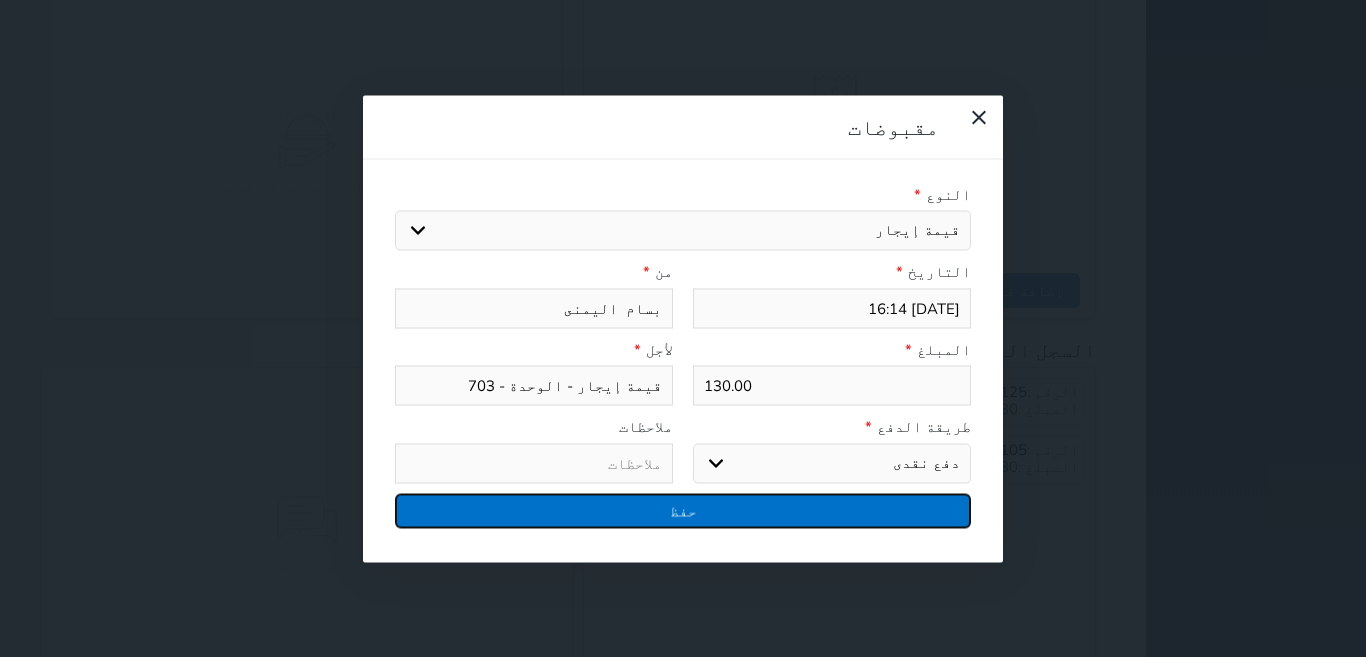 click on "حفظ" at bounding box center [683, 510] 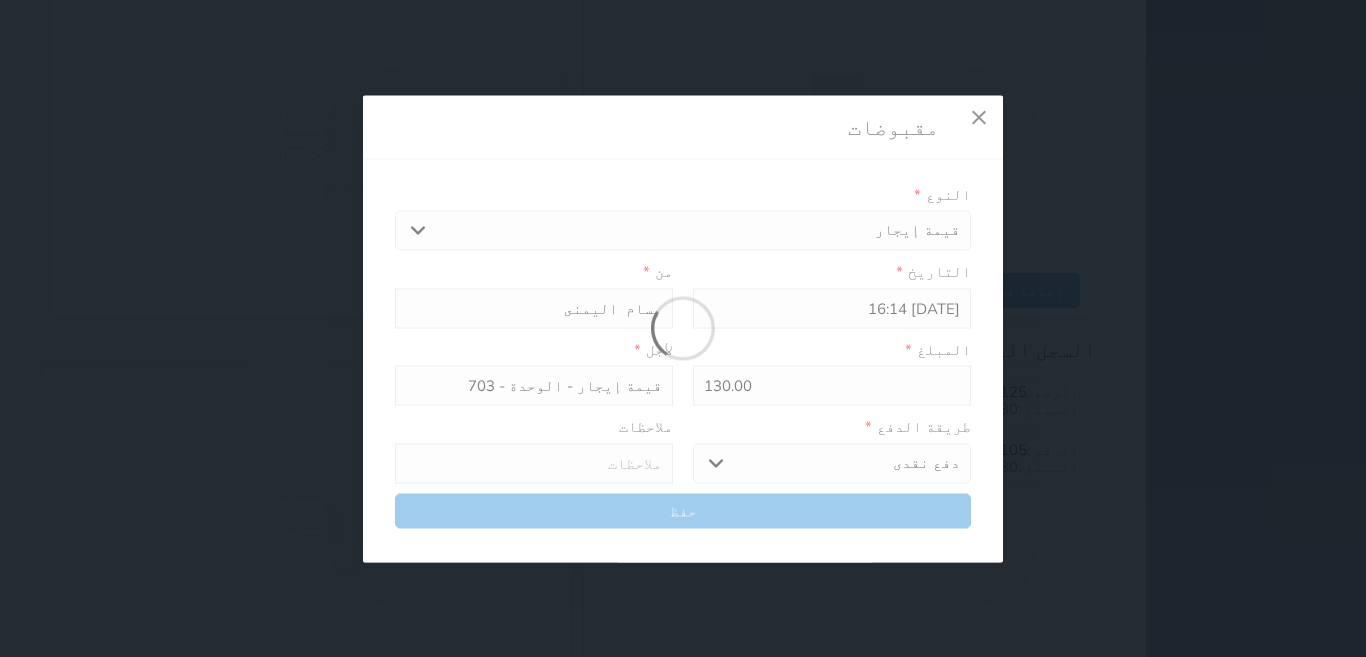 select 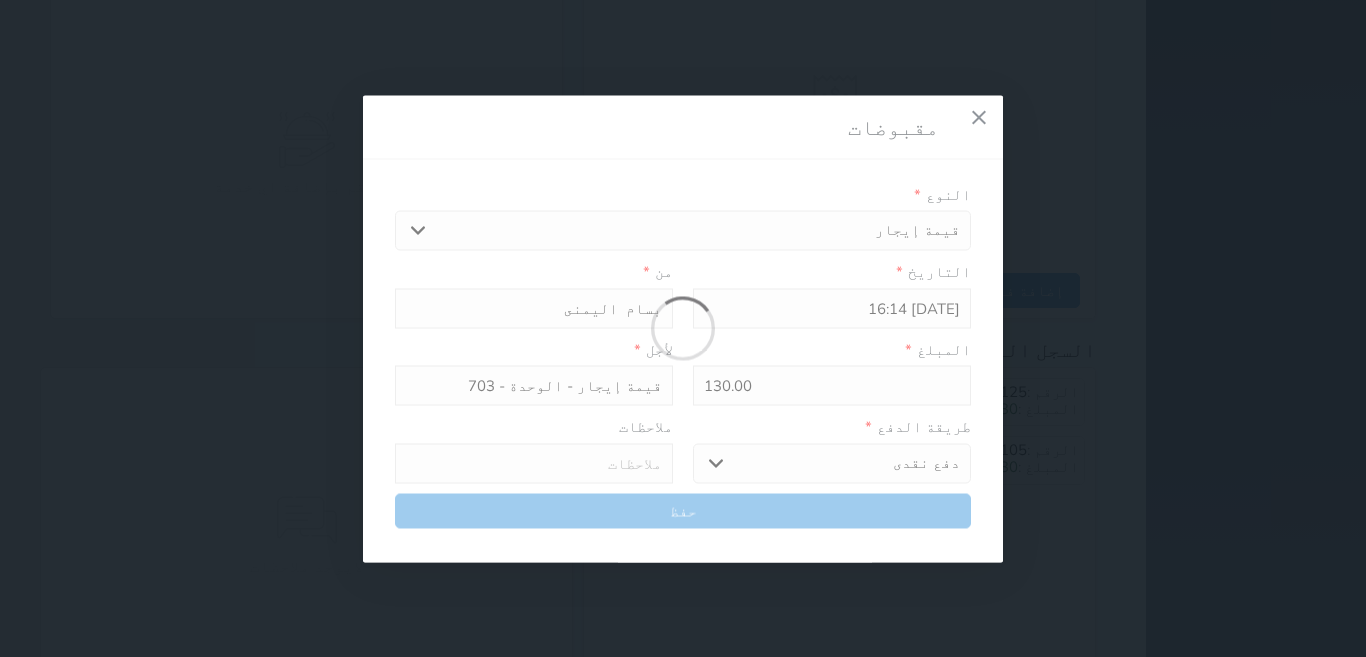 type 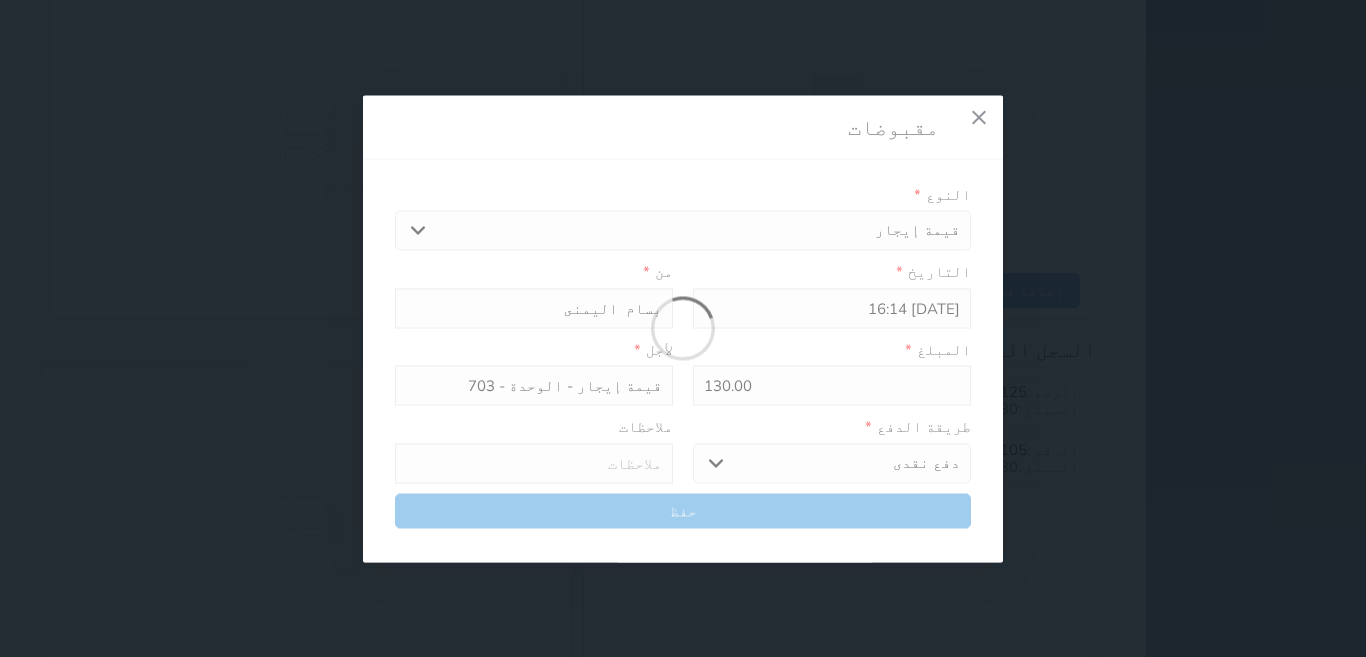 type on "0" 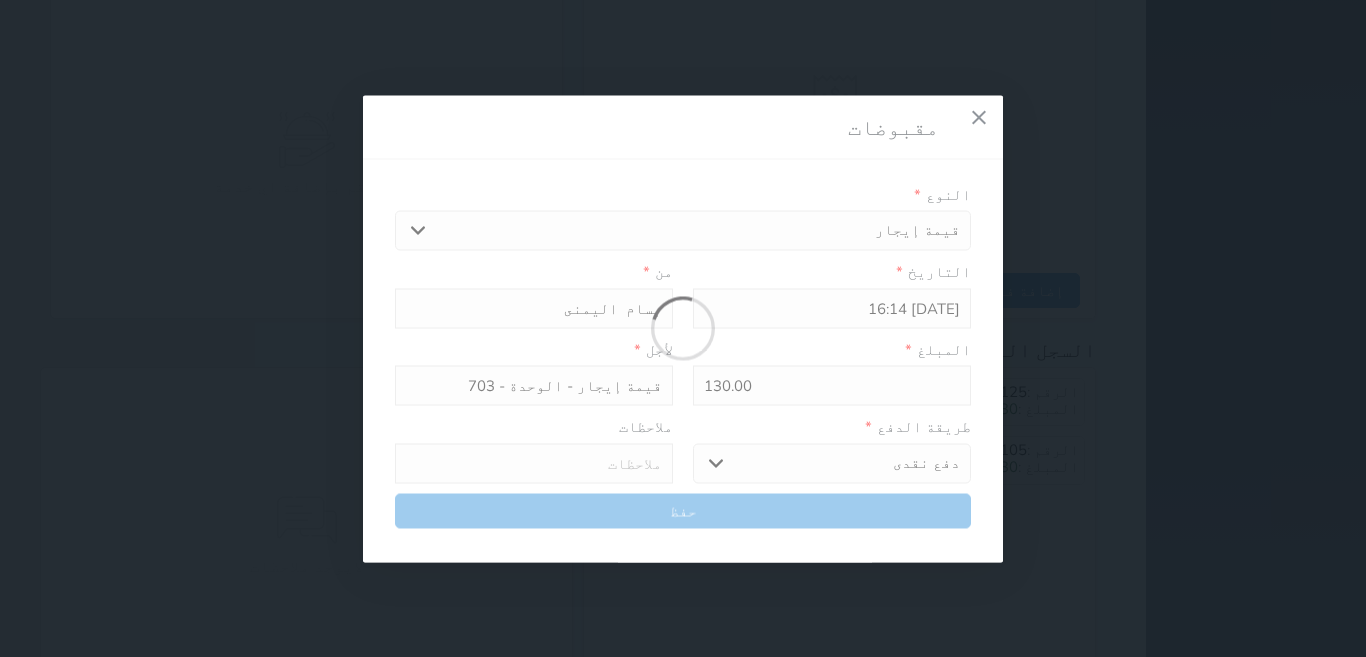 select 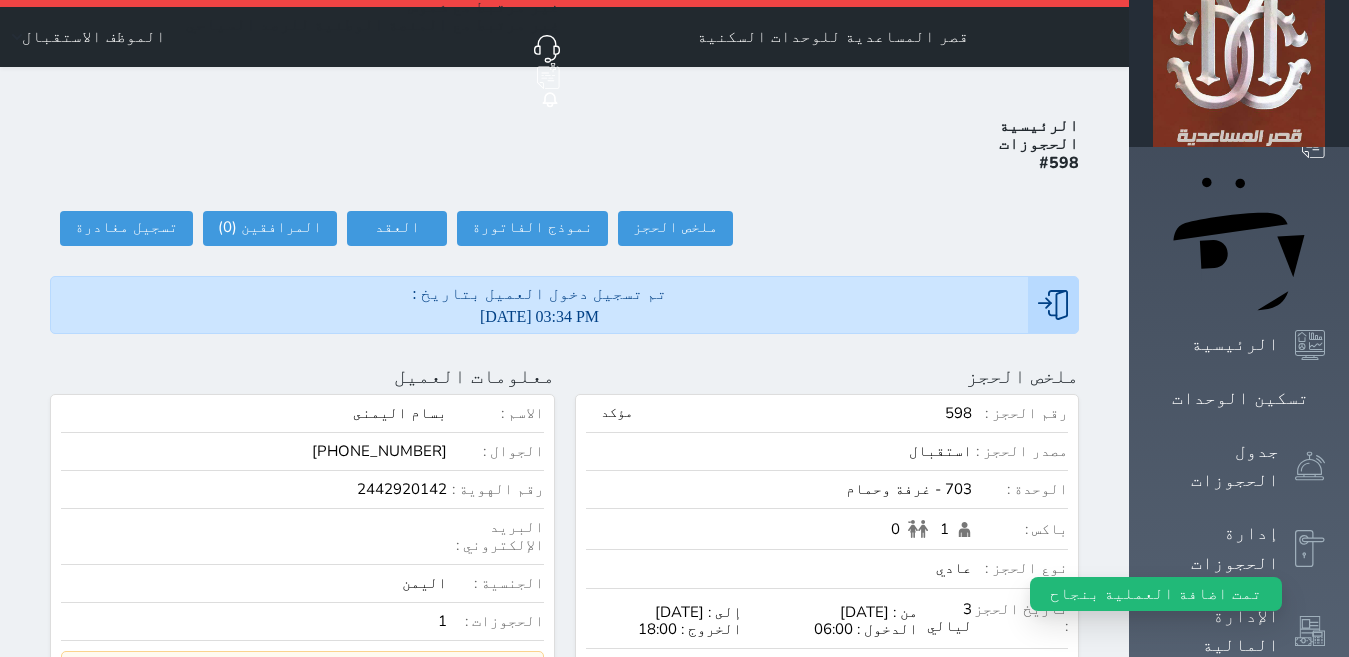 scroll, scrollTop: 0, scrollLeft: 0, axis: both 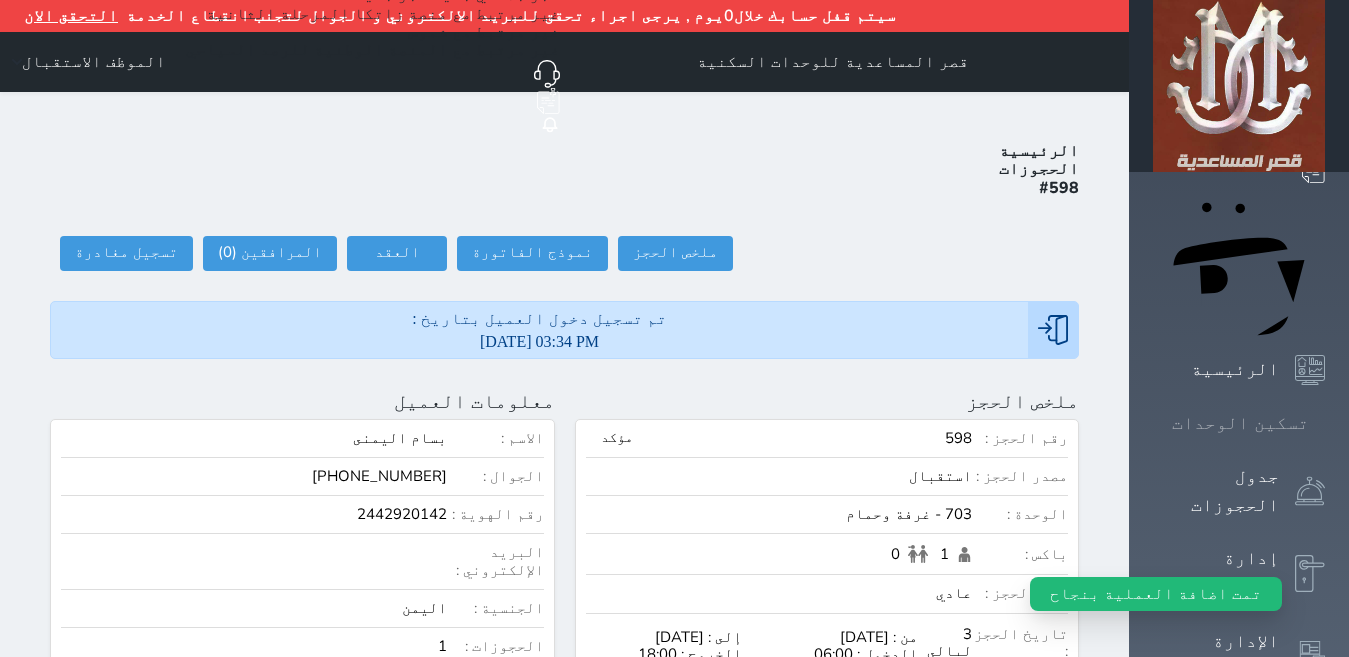 click at bounding box center [1325, 423] 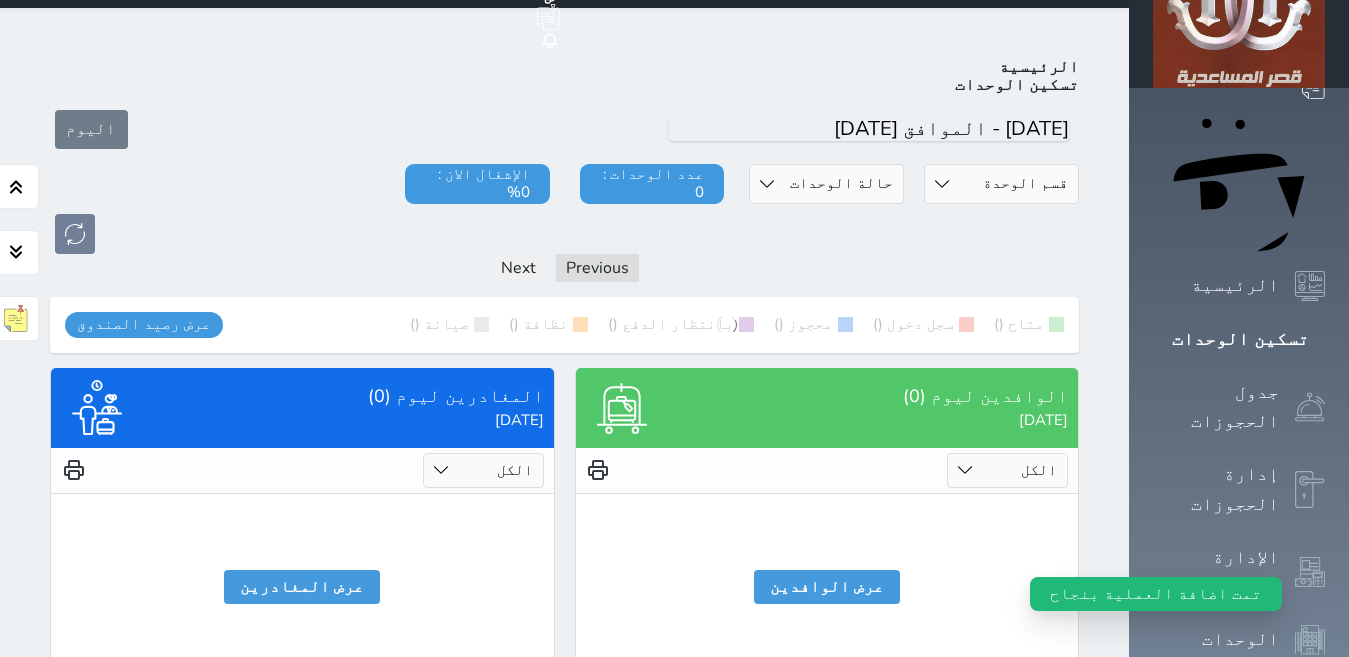 scroll, scrollTop: 110, scrollLeft: 0, axis: vertical 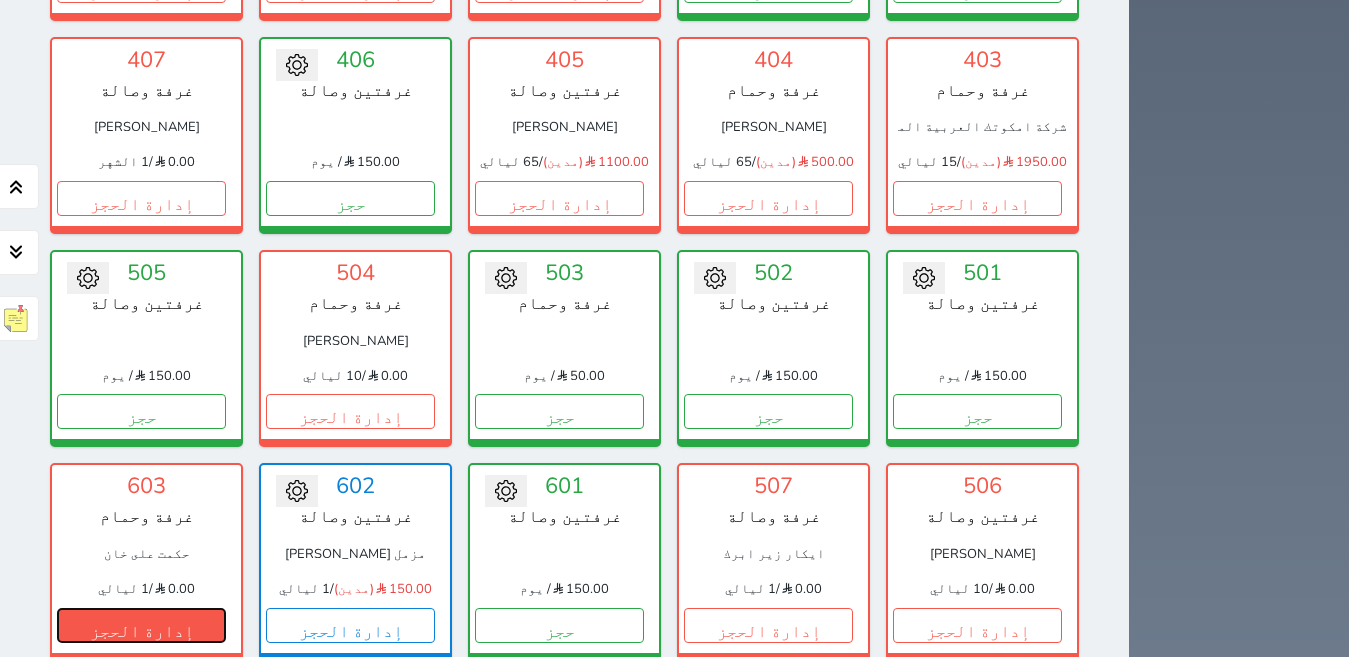 drag, startPoint x: 272, startPoint y: 363, endPoint x: 462, endPoint y: 431, distance: 201.80188 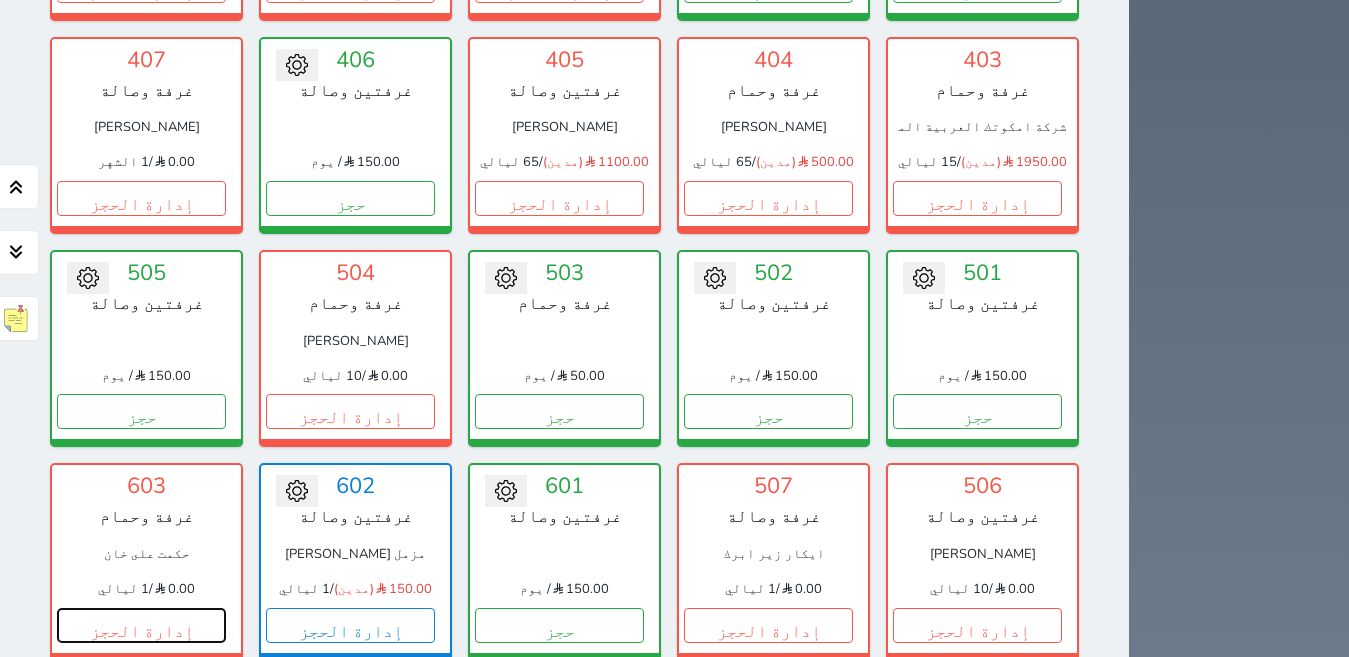 click on "إدارة الحجز" at bounding box center [141, 625] 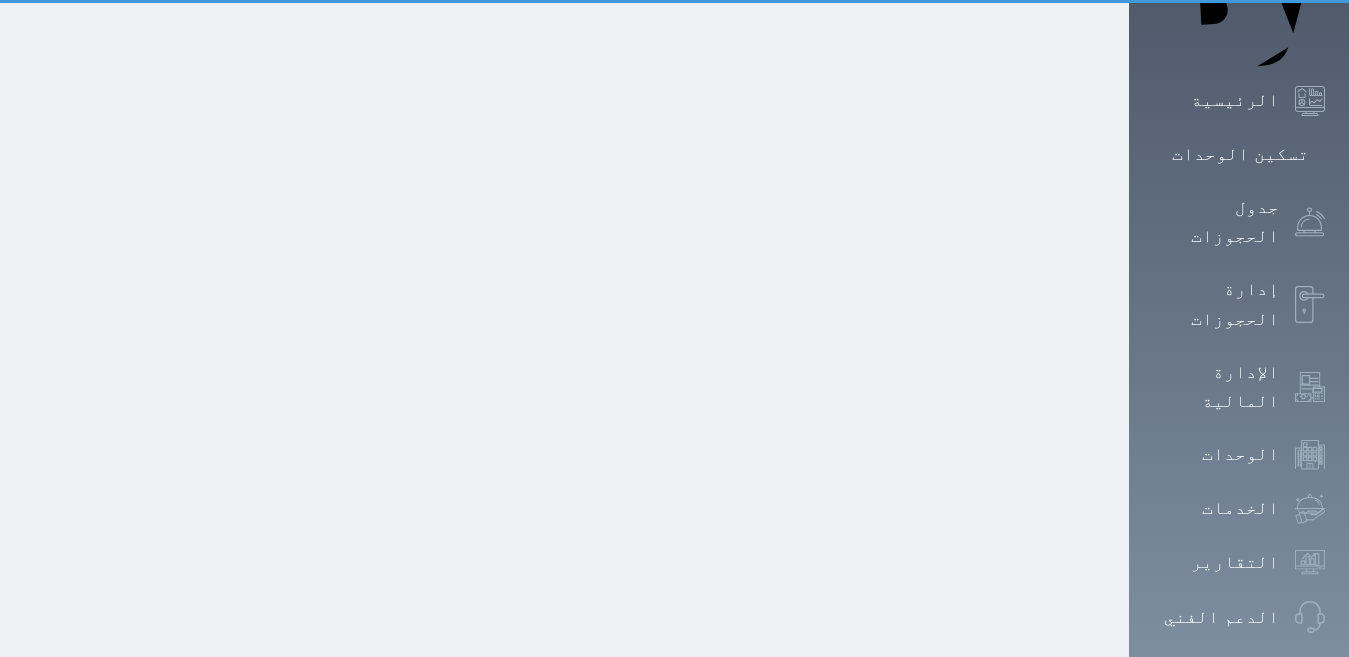 scroll, scrollTop: 0, scrollLeft: 0, axis: both 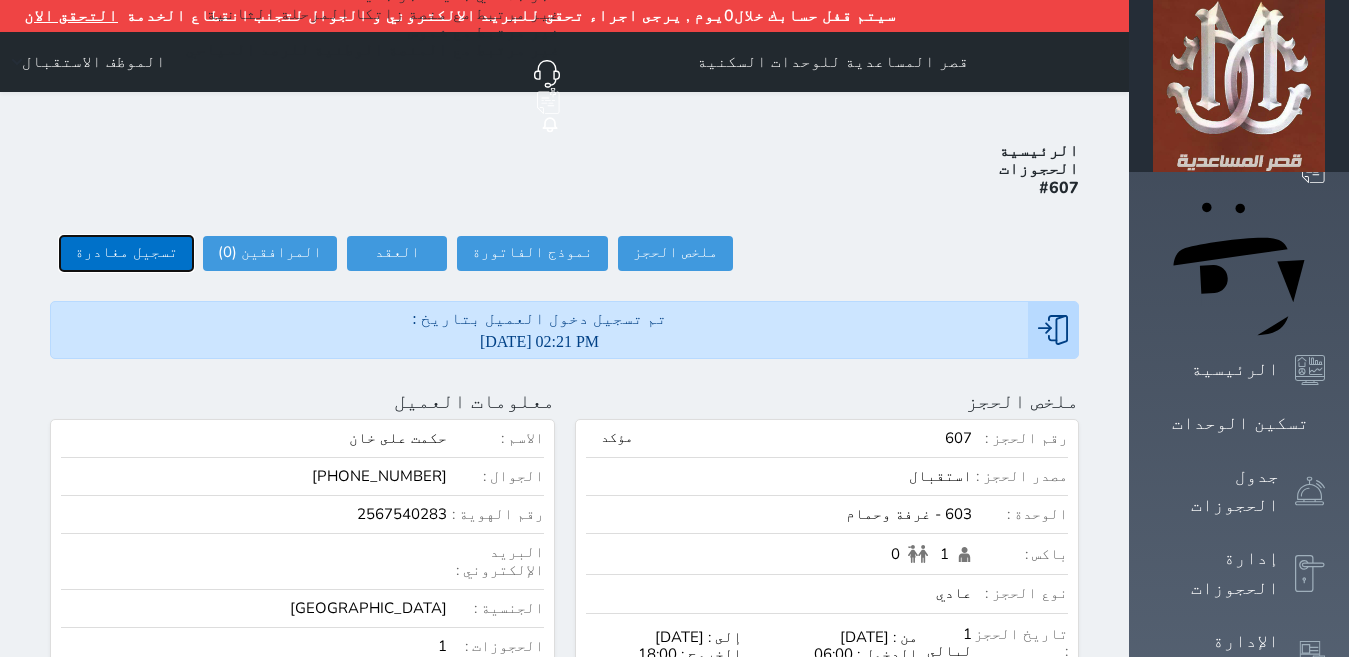 click on "تسجيل مغادرة" at bounding box center (126, 253) 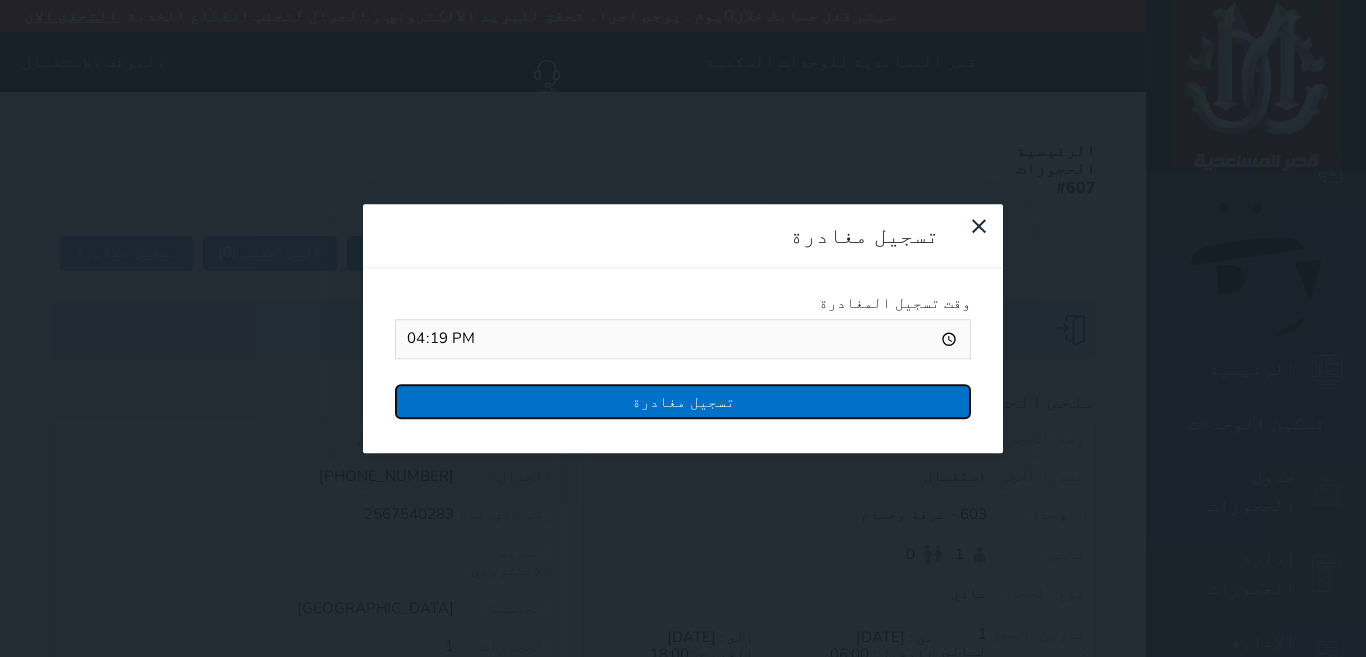 click on "تسجيل مغادرة" at bounding box center [683, 401] 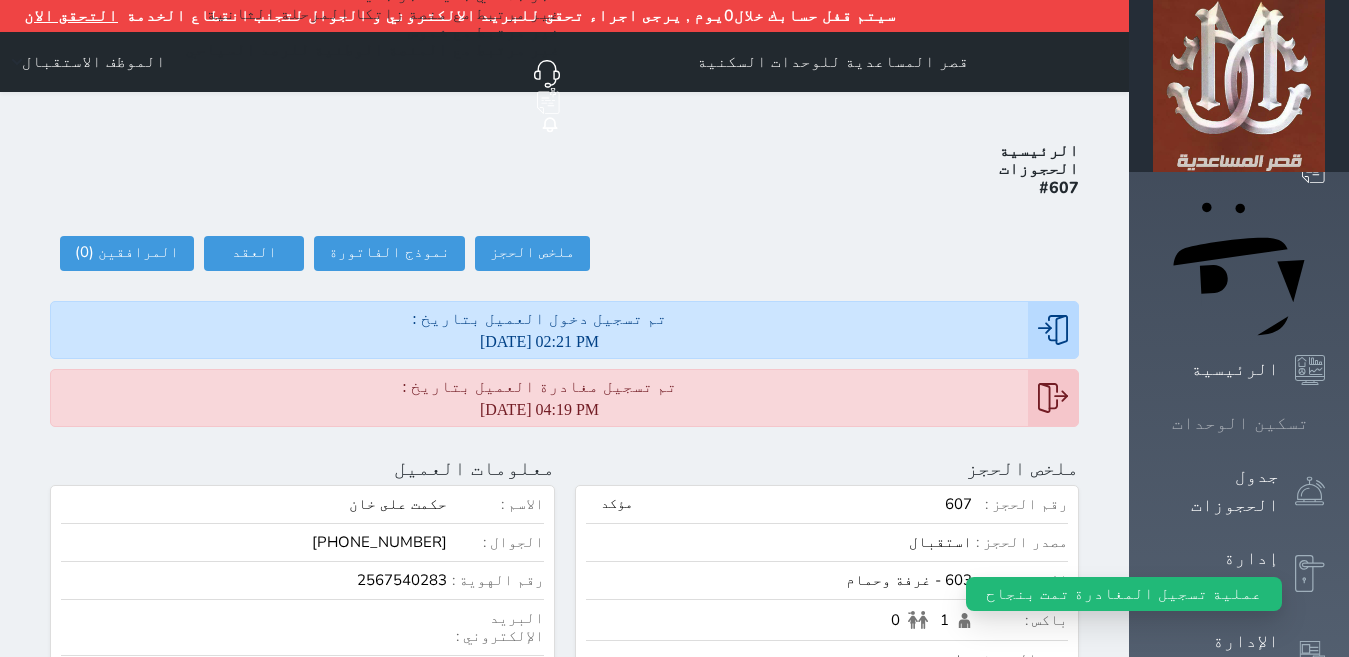 click 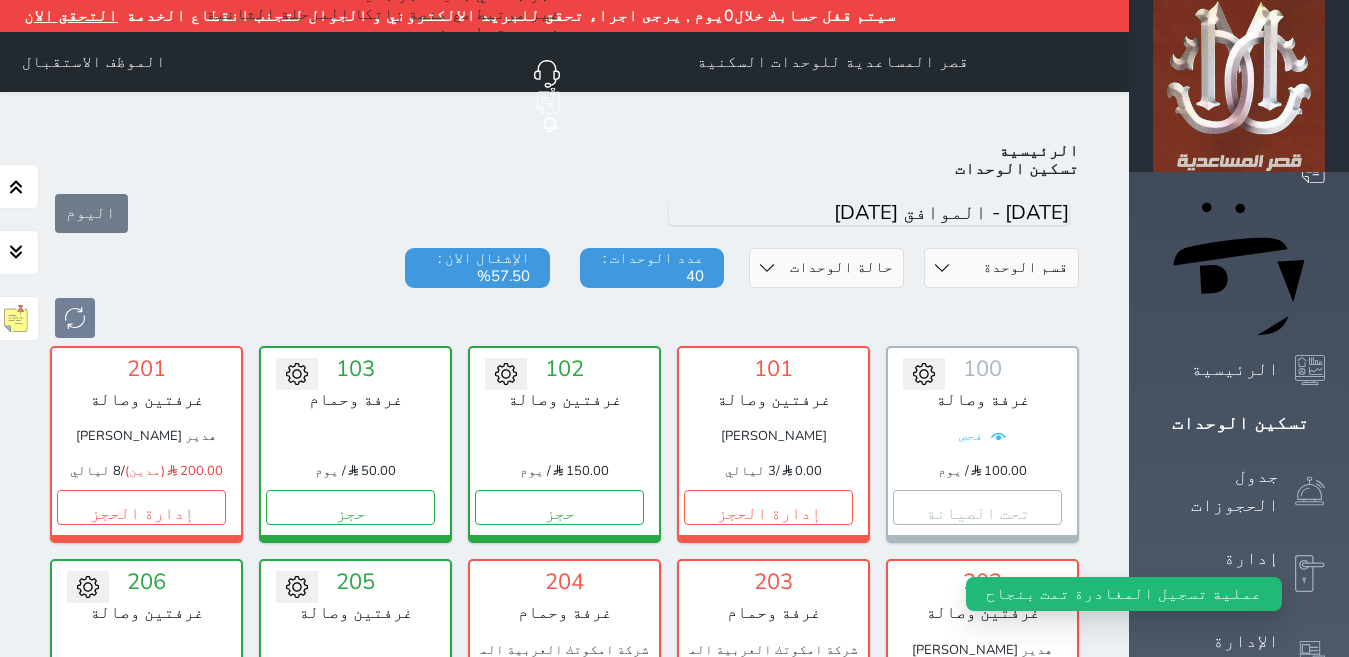 scroll, scrollTop: 110, scrollLeft: 0, axis: vertical 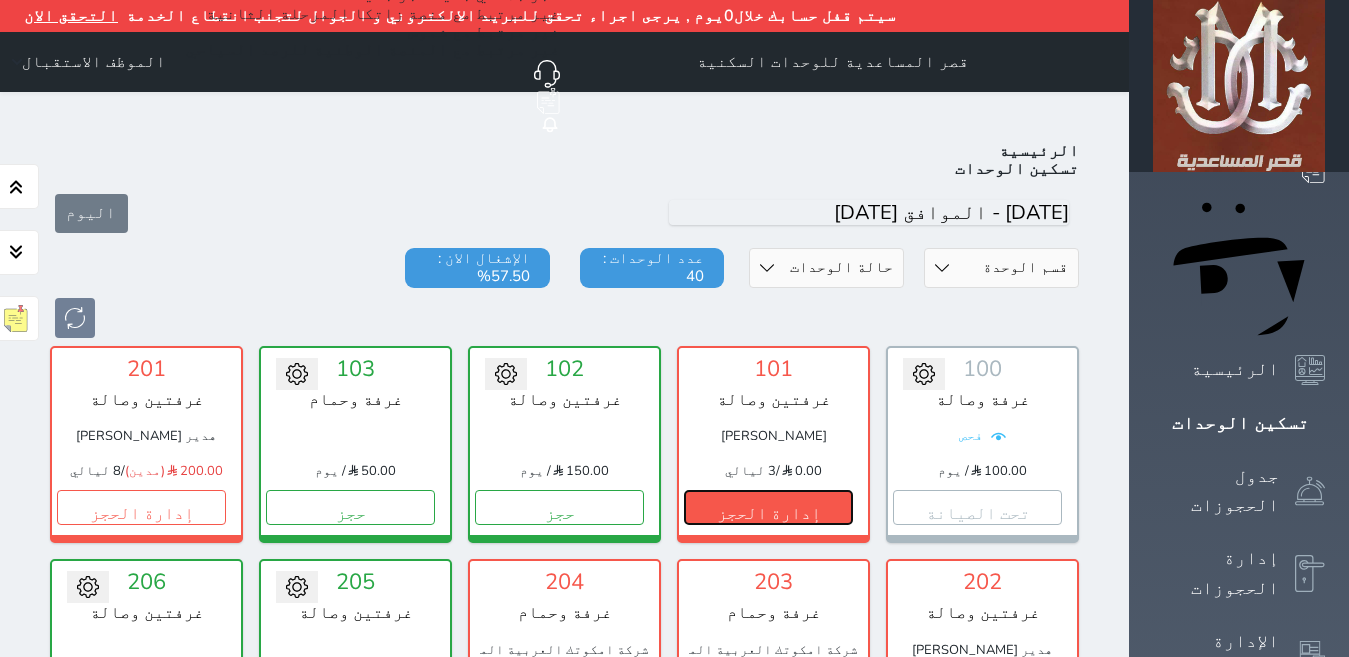 click on "إدارة الحجز" at bounding box center [768, 507] 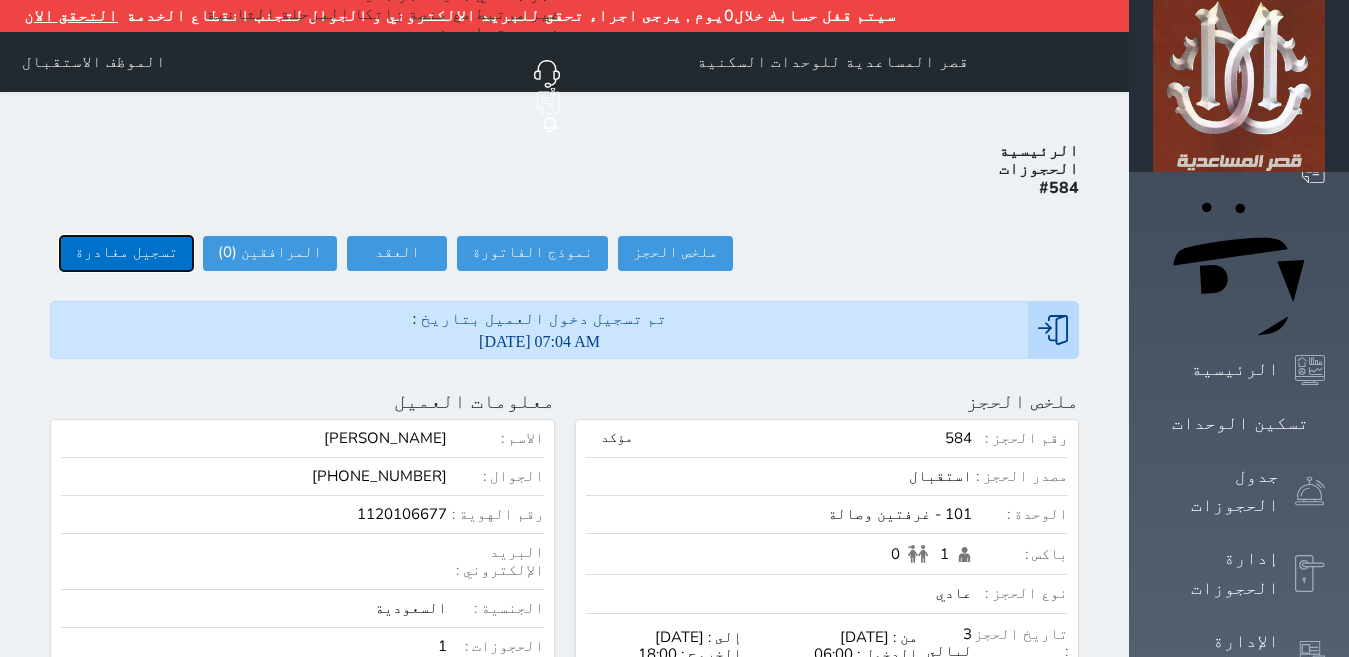 click on "تسجيل مغادرة" at bounding box center (126, 253) 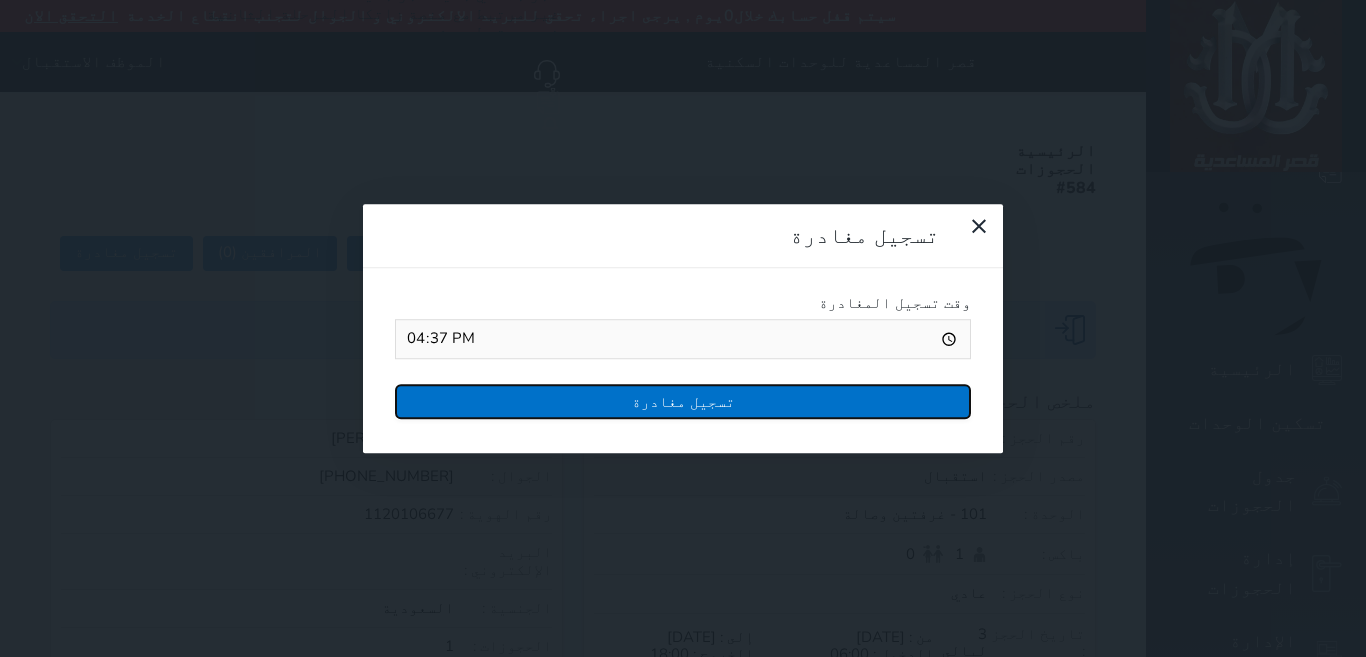 click on "تسجيل مغادرة" at bounding box center (683, 401) 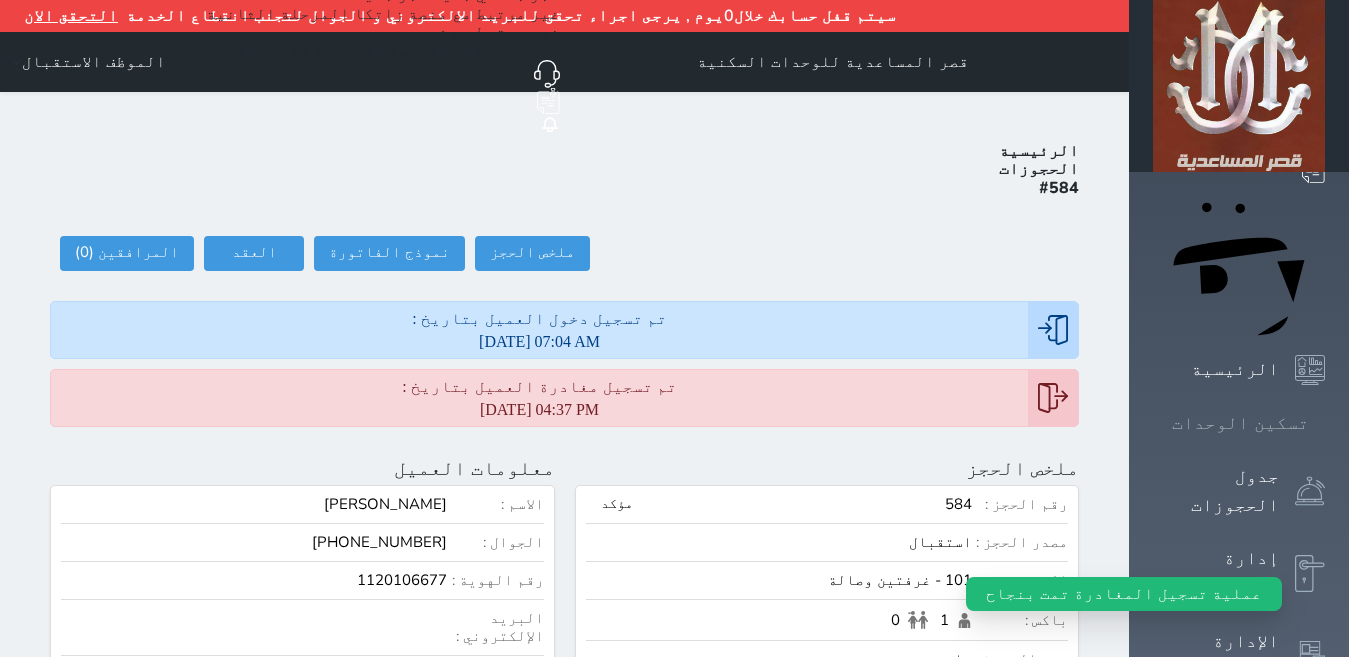click on "تسكين الوحدات" at bounding box center (1240, 423) 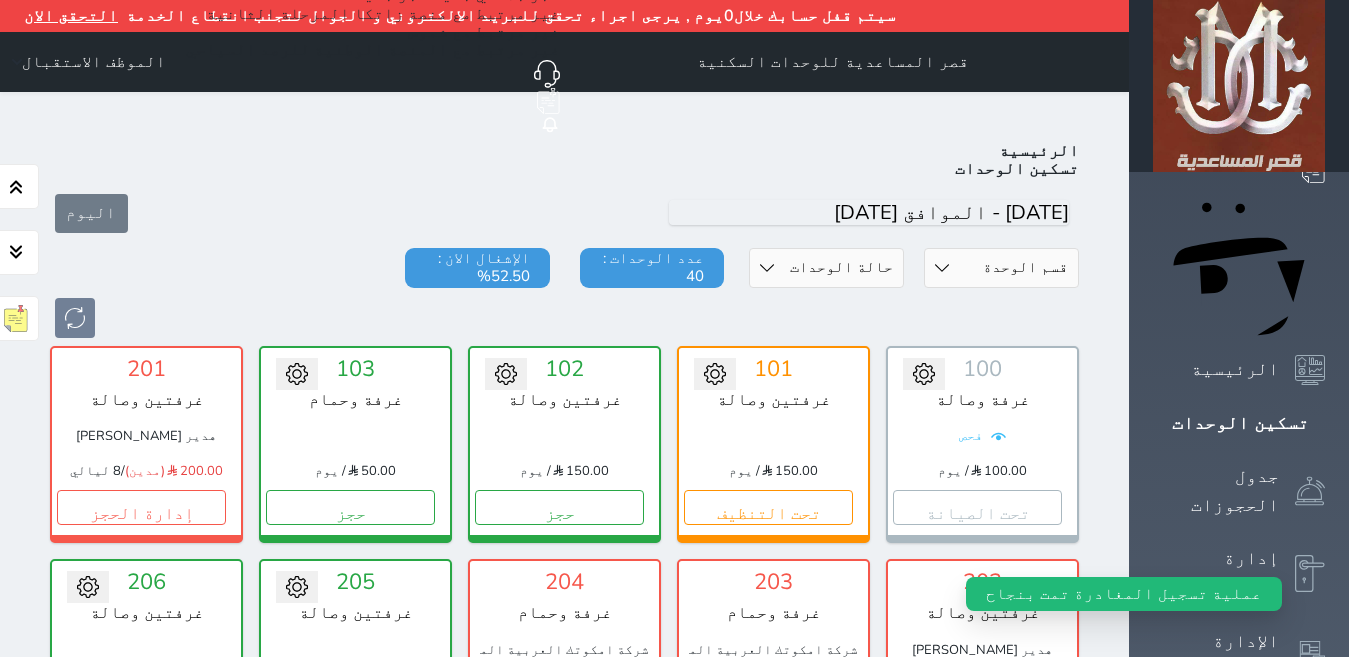 scroll, scrollTop: 110, scrollLeft: 0, axis: vertical 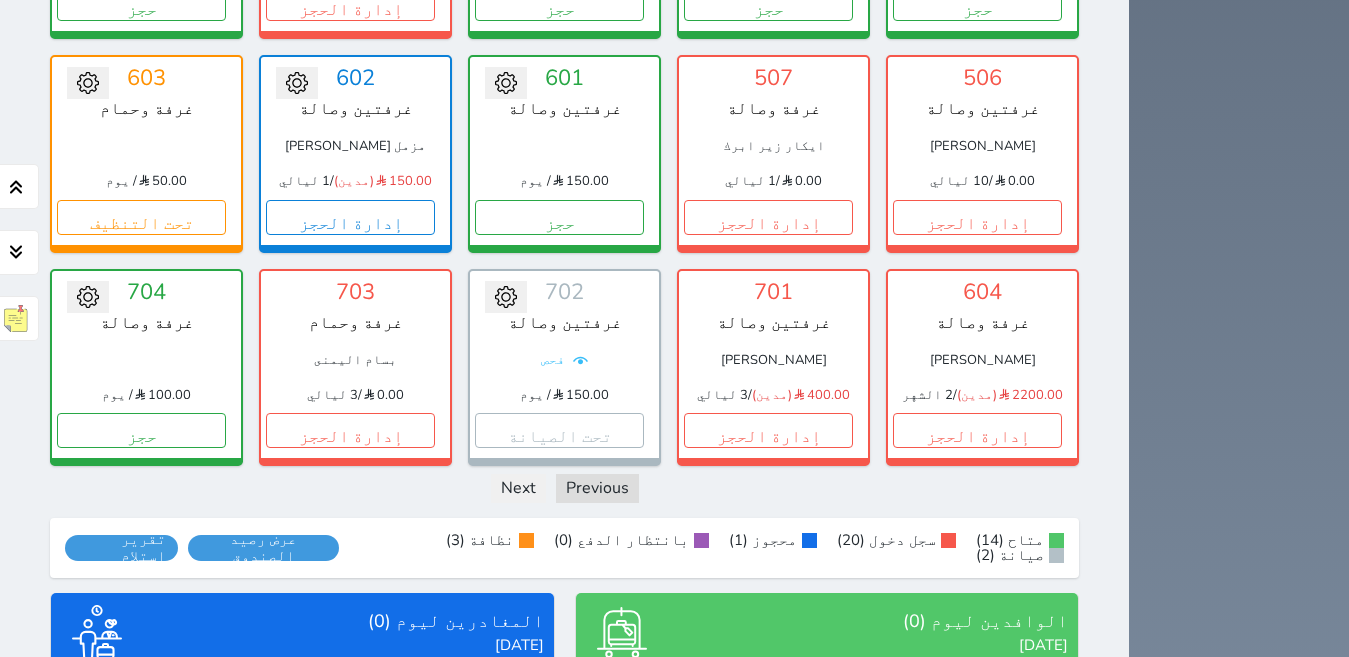 click on "الكل   تم الدخول   تم المغادرة" at bounding box center (483, 695) 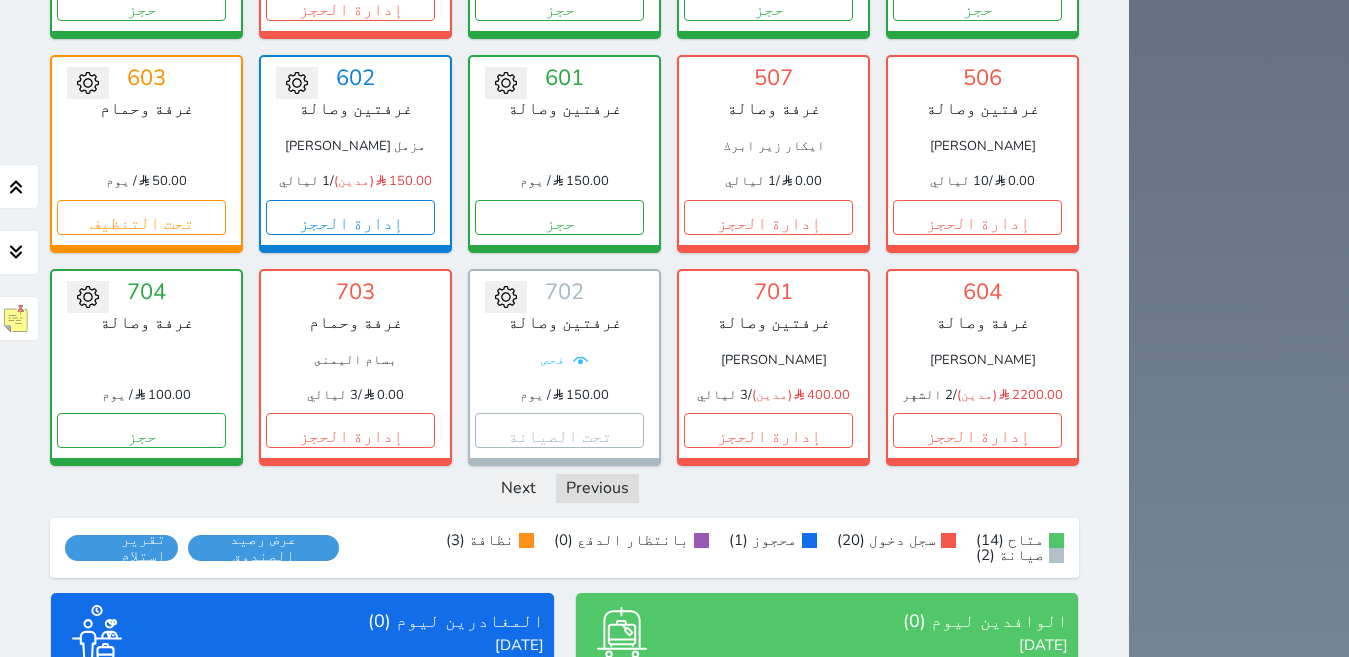 scroll, scrollTop: 996, scrollLeft: 0, axis: vertical 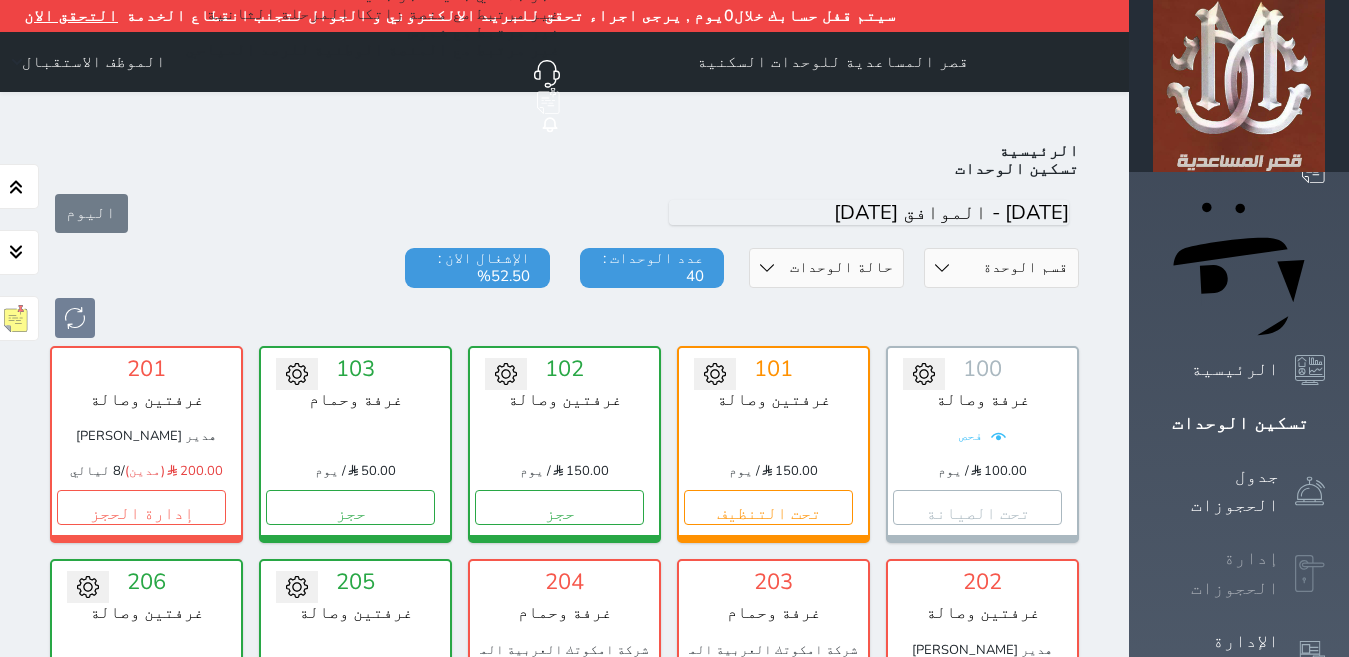 click on "إدارة الحجوزات" at bounding box center [1216, 573] 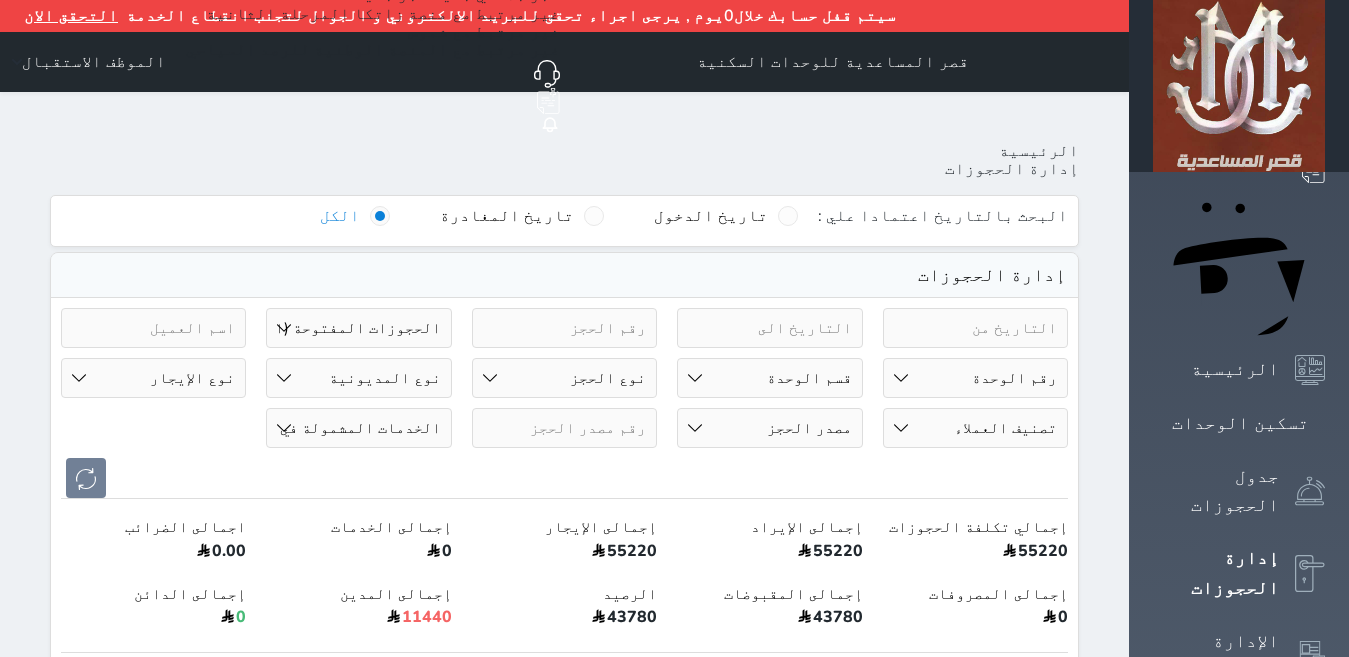 click on "حالة الحجز
الحجوزات المفتوحة (الكل)
الحجوزات المغلقة (الكل)
الحجوزات المفتوحة (مسجل دخول)
الحجوزات المغلقة (تسجيل مغادرة)
الحجوزات لم تسجل دخول
الحجوزات المؤكدة (الكل)
الحجوزات الملغية
الحجوزات المنتهية مهلة دفعها
حجوزات بانتظار الدفع" at bounding box center [358, 328] 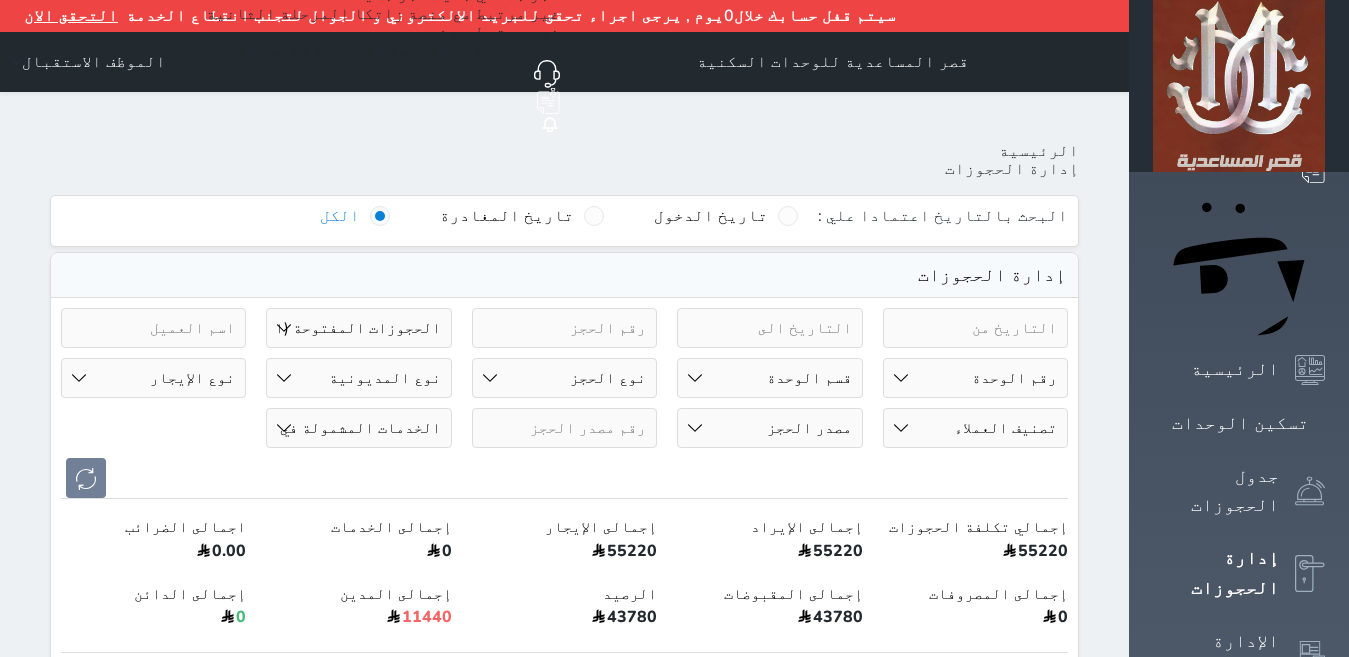 click on "حالة الحجز
الحجوزات المفتوحة (الكل)
الحجوزات المغلقة (الكل)
الحجوزات المفتوحة (مسجل دخول)
الحجوزات المغلقة (تسجيل مغادرة)
الحجوزات لم تسجل دخول
الحجوزات المؤكدة (الكل)
الحجوزات الملغية
الحجوزات المنتهية مهلة دفعها
حجوزات بانتظار الدفع" at bounding box center [358, 328] 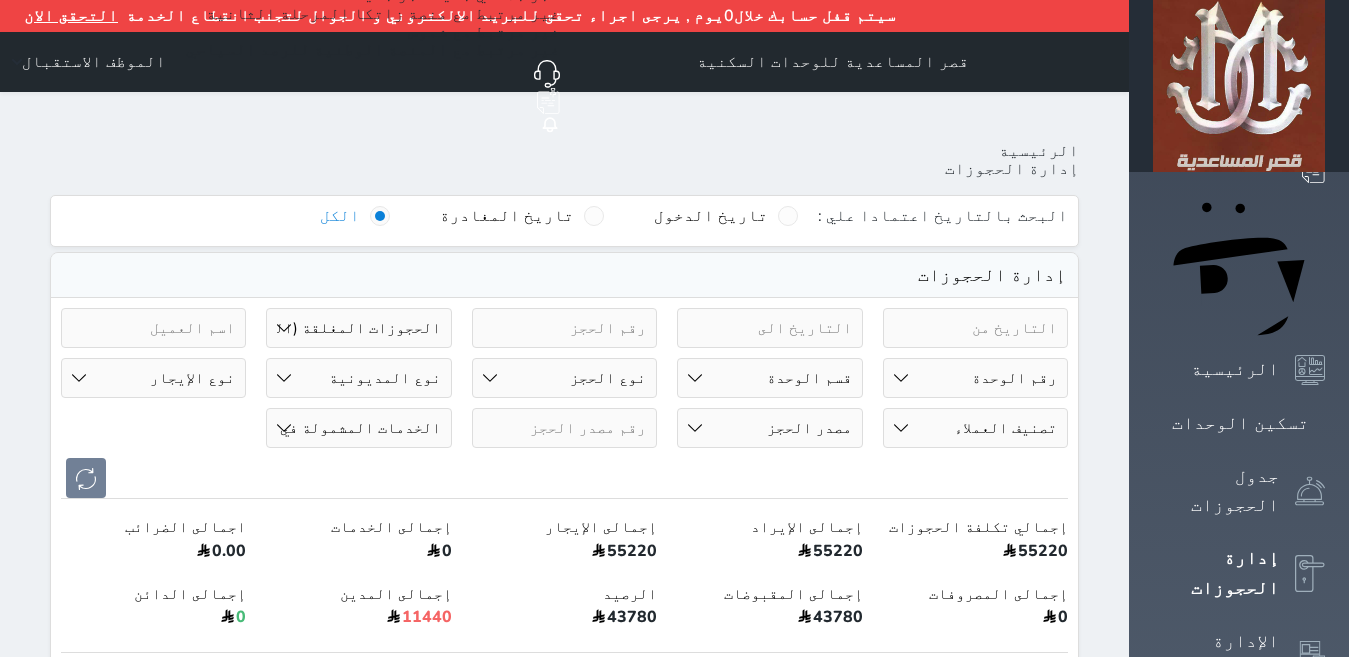 click on "حالة الحجز
الحجوزات المفتوحة (الكل)
الحجوزات المغلقة (الكل)
الحجوزات المفتوحة (مسجل دخول)
الحجوزات المغلقة (تسجيل مغادرة)
الحجوزات لم تسجل دخول
الحجوزات المؤكدة (الكل)
الحجوزات الملغية
الحجوزات المنتهية مهلة دفعها
حجوزات بانتظار الدفع" at bounding box center (358, 328) 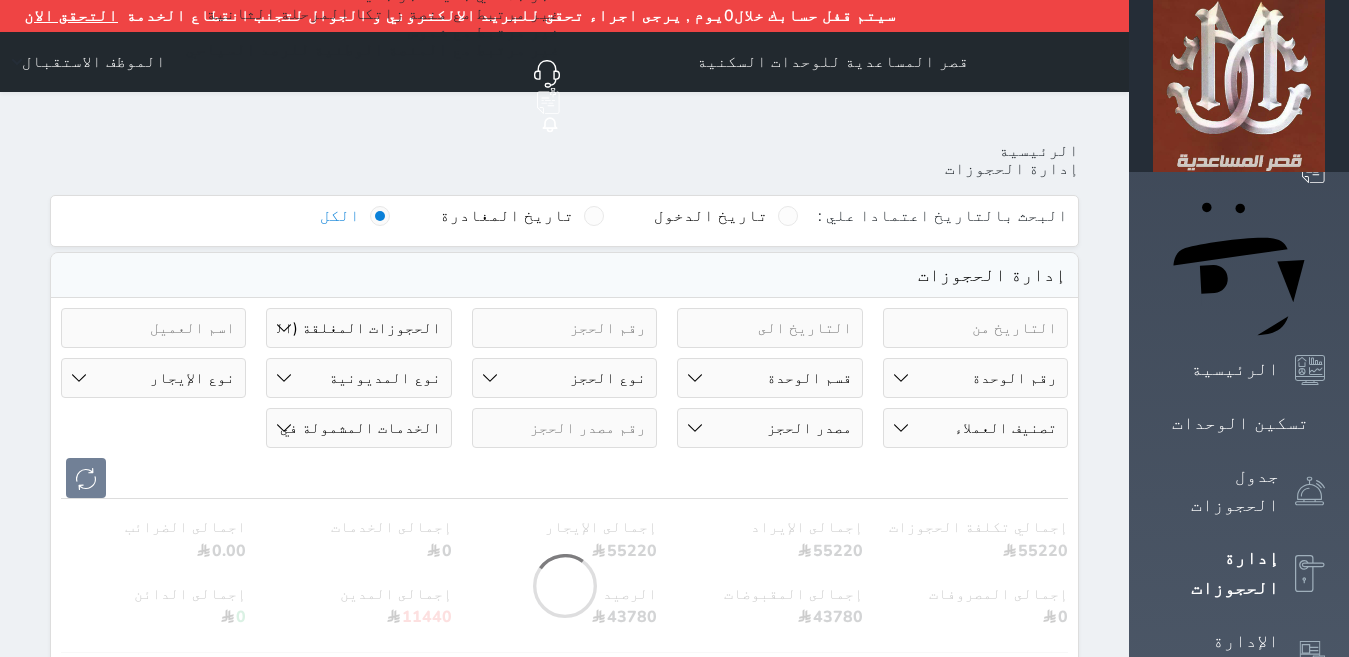 click on "رقم الوحدة
100 - غرفة وصالة
101 - غرفتين وصالة
102 - غرفتين وصالة
103 - غرفة وحمام
201 - غرفتين وصالة
202 - غرفتين وصالة
203 - غرفة وحمام
204 - غرفة وحمام
205 - غرفتين وصالة
206 - غرفتين وصالة
207 - غرفة وصالة
301 - غرفتين وصالة
302 - غرفتين وصالة
303 - غرفة وحمام
304 - غرفة وحمام
305 - غرفتين وصالة
306 - غرفتين وصالة" at bounding box center [975, 378] 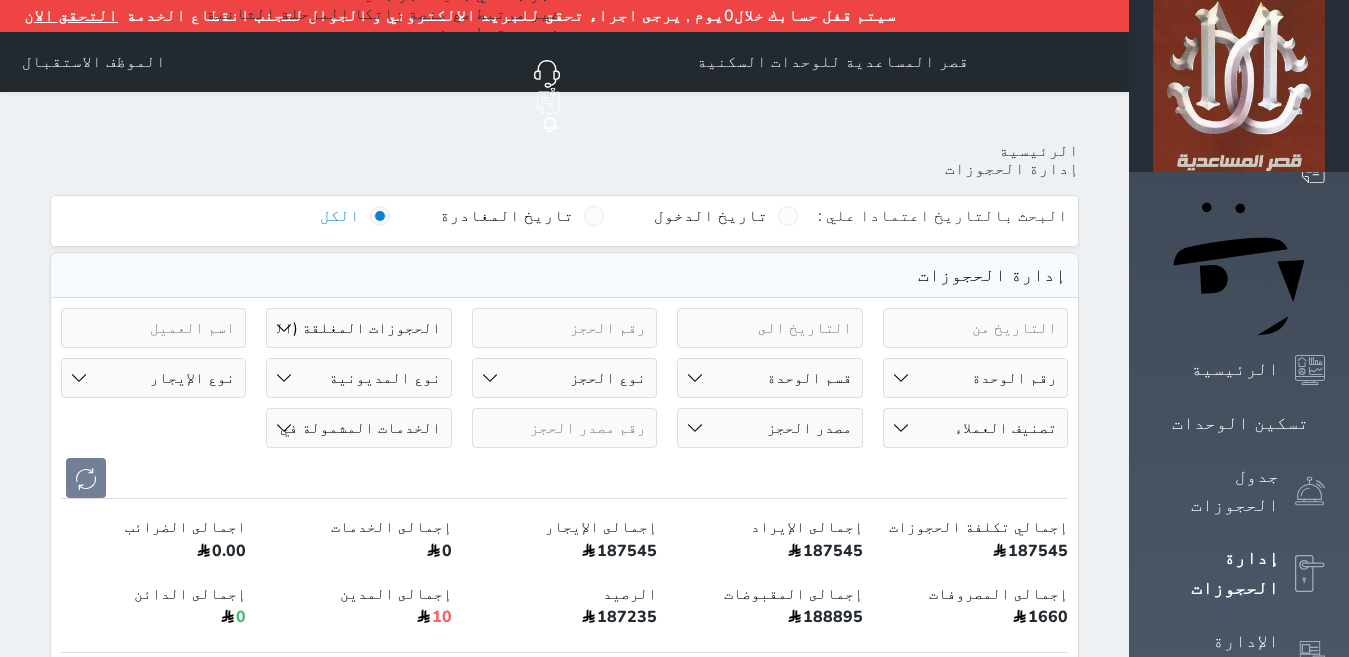 select on "95899" 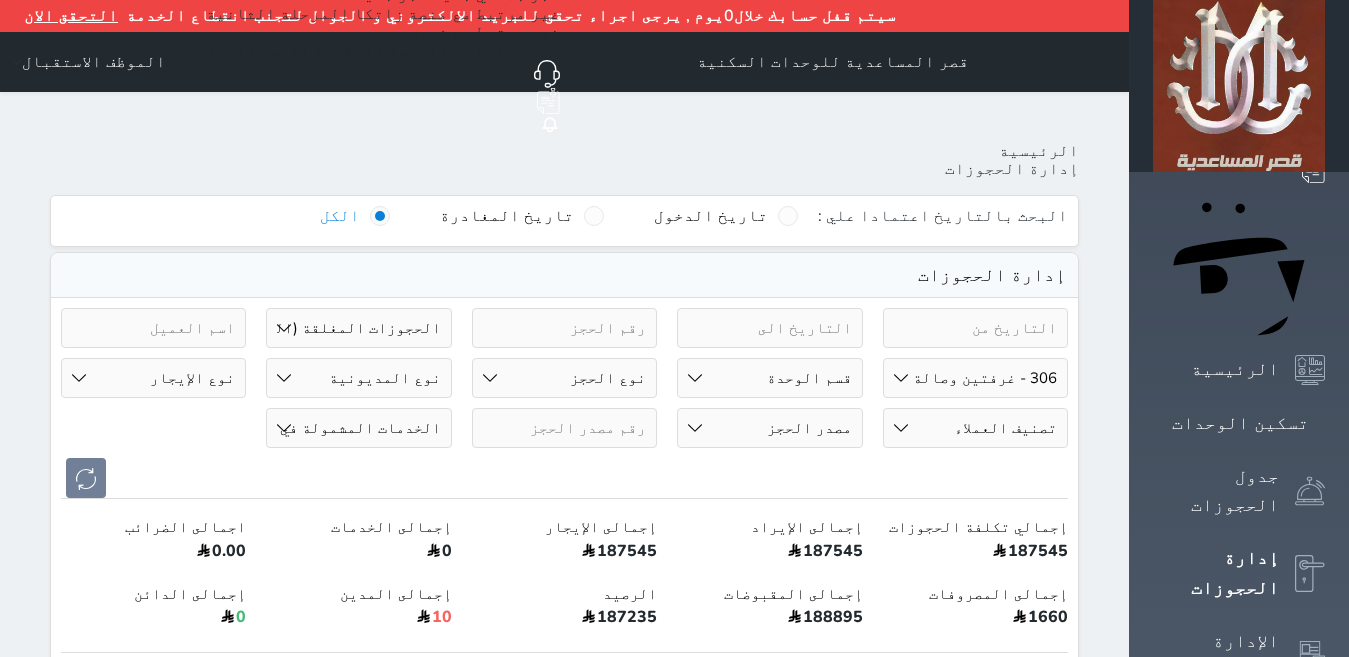 click on "رقم الوحدة
100 - غرفة وصالة
101 - غرفتين وصالة
102 - غرفتين وصالة
103 - غرفة وحمام
201 - غرفتين وصالة
202 - غرفتين وصالة
203 - غرفة وحمام
204 - غرفة وحمام
205 - غرفتين وصالة
206 - غرفتين وصالة
207 - غرفة وصالة
301 - غرفتين وصالة
302 - غرفتين وصالة
303 - غرفة وحمام
304 - غرفة وحمام
305 - غرفتين وصالة
306 - غرفتين وصالة" at bounding box center [975, 378] 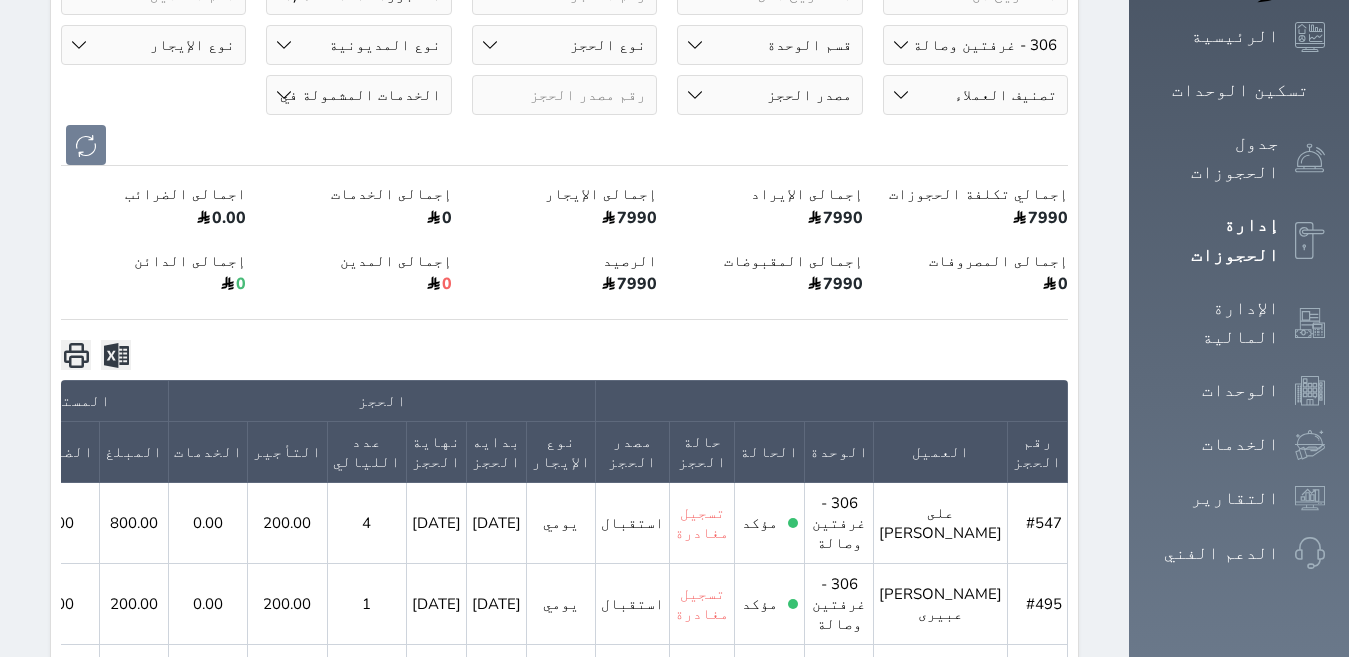 scroll, scrollTop: 335, scrollLeft: 0, axis: vertical 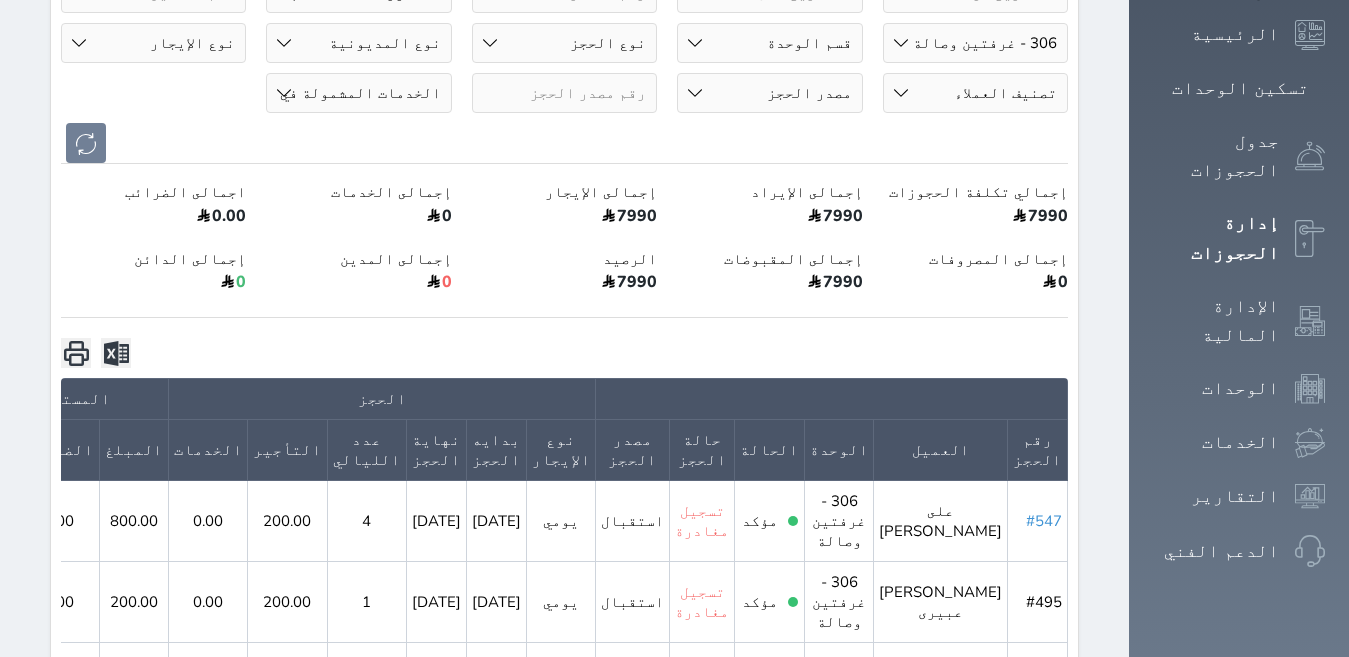click on "#547" at bounding box center [1044, 521] 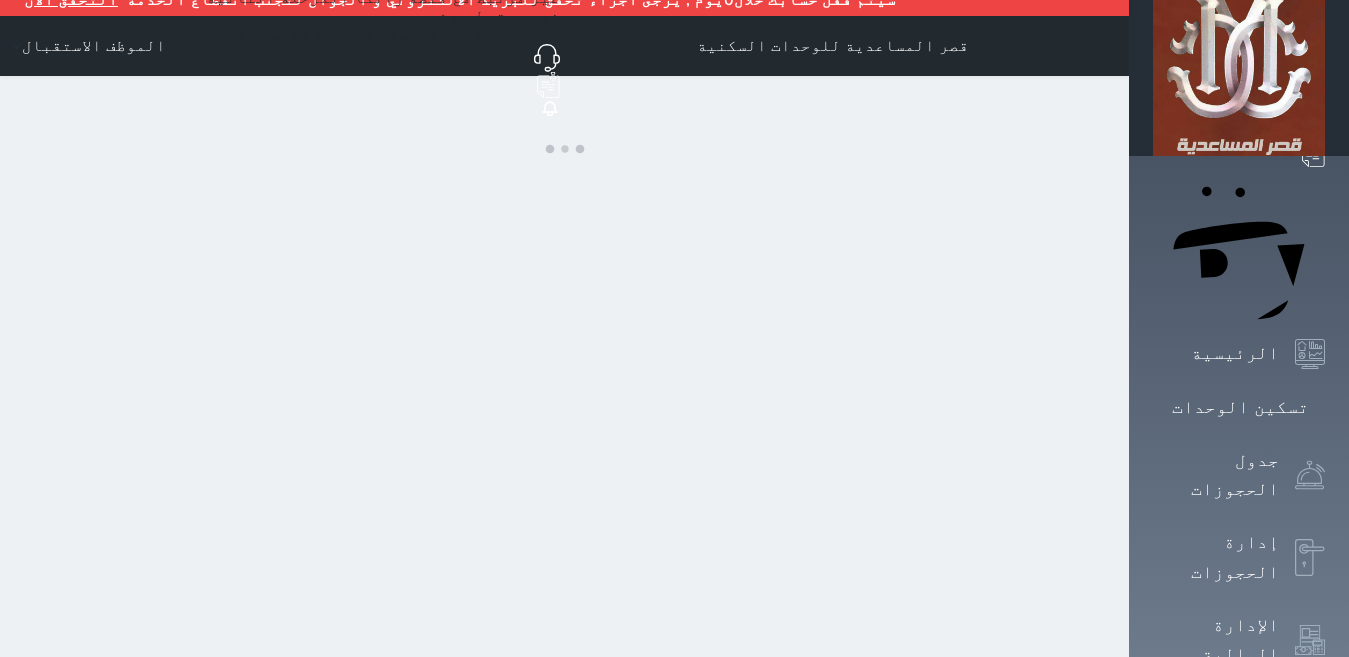 scroll, scrollTop: 0, scrollLeft: 0, axis: both 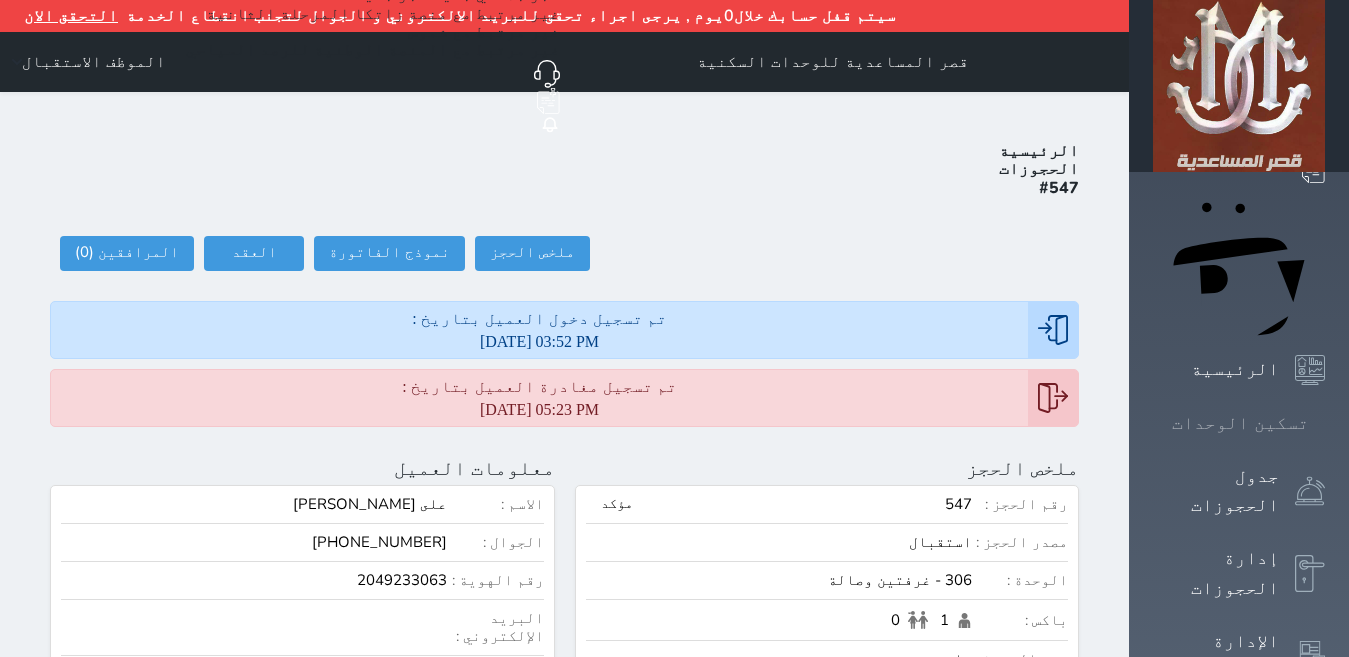 click 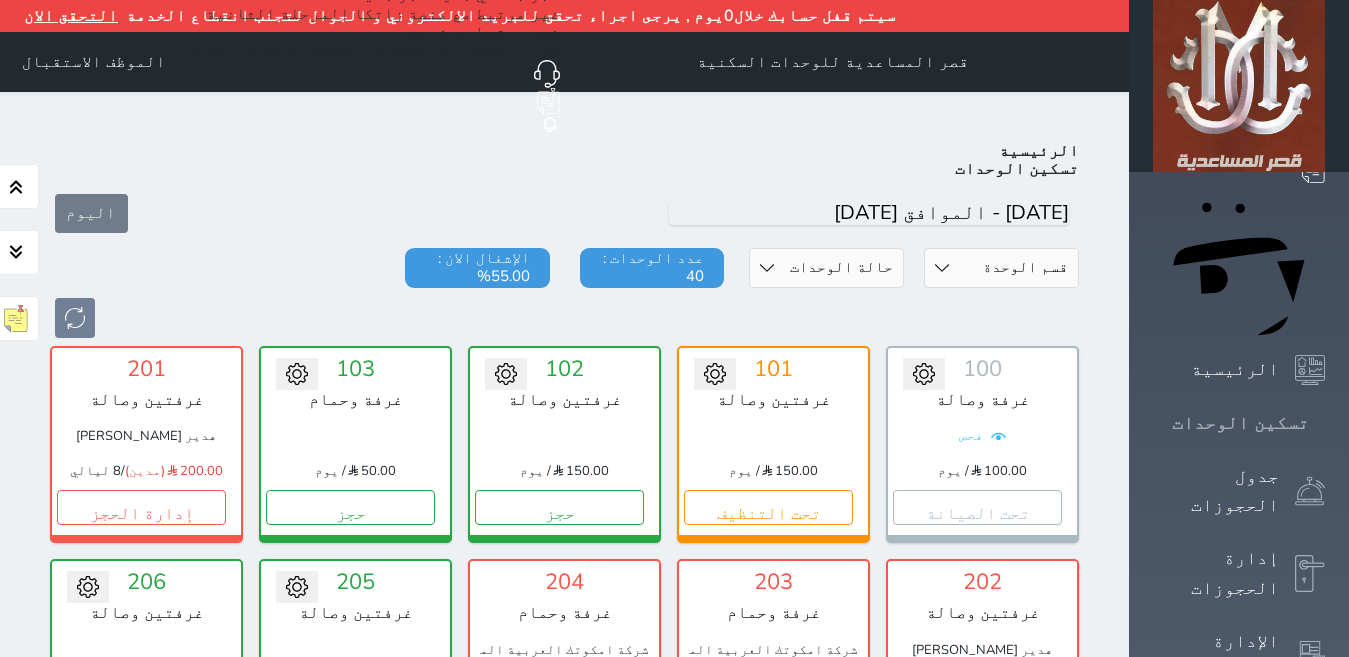 scroll, scrollTop: 110, scrollLeft: 0, axis: vertical 